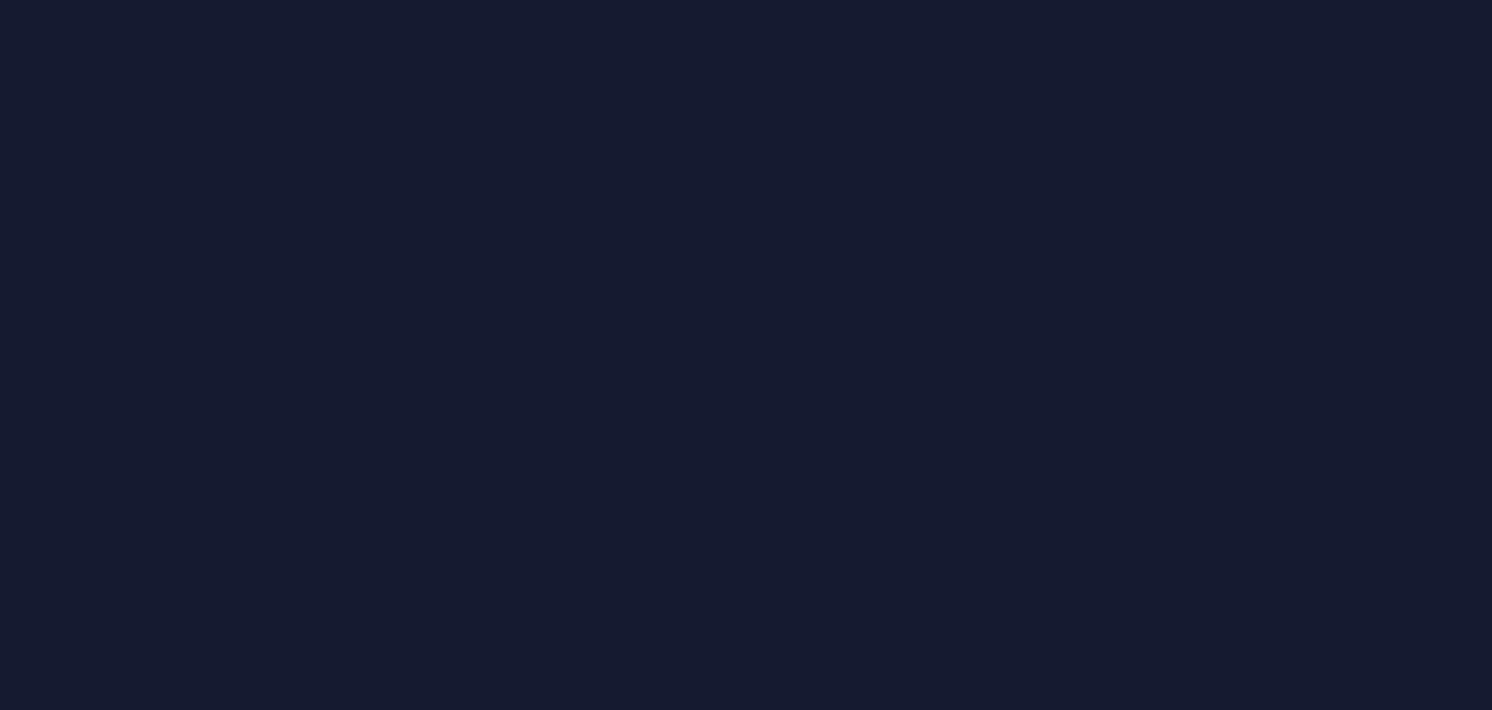 scroll, scrollTop: 0, scrollLeft: 0, axis: both 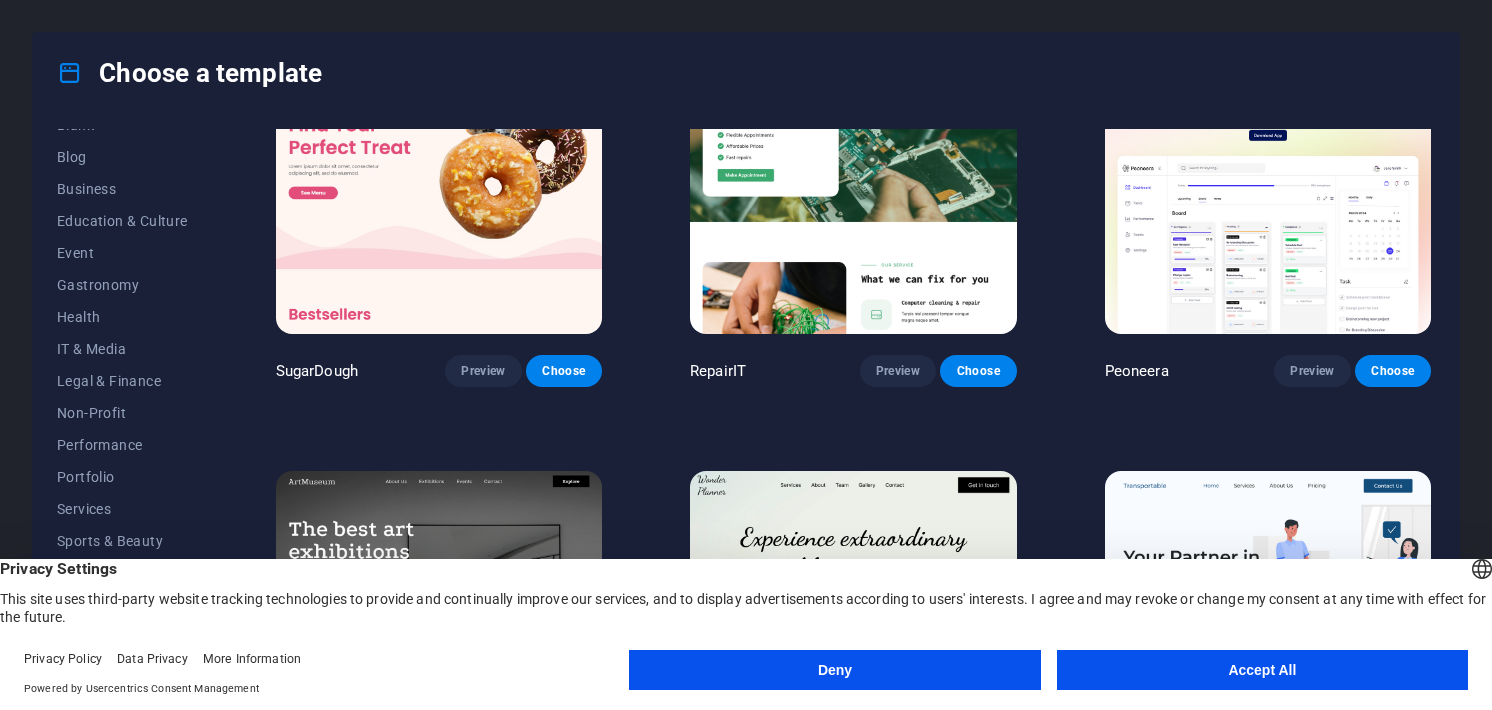 click on "Accept All" at bounding box center (1262, 670) 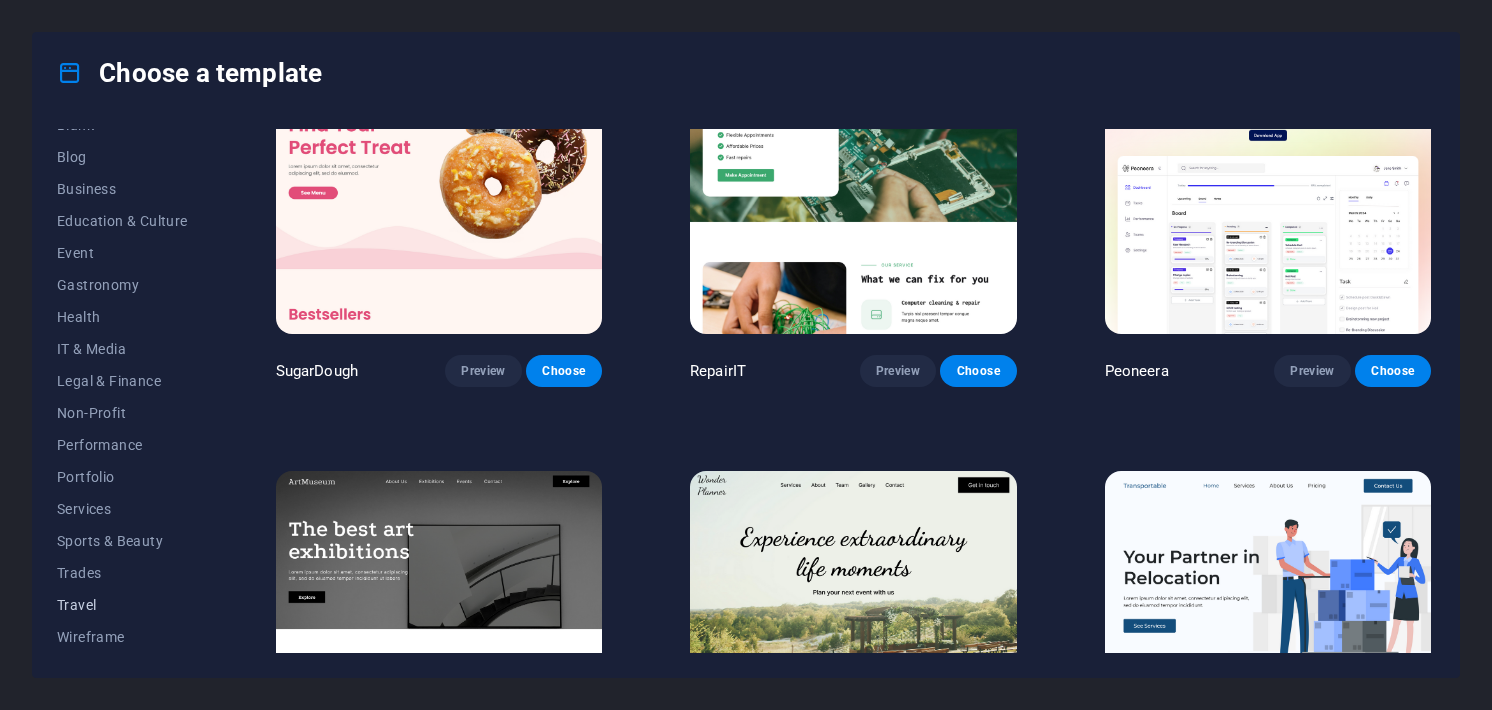 click on "Travel" at bounding box center [122, 605] 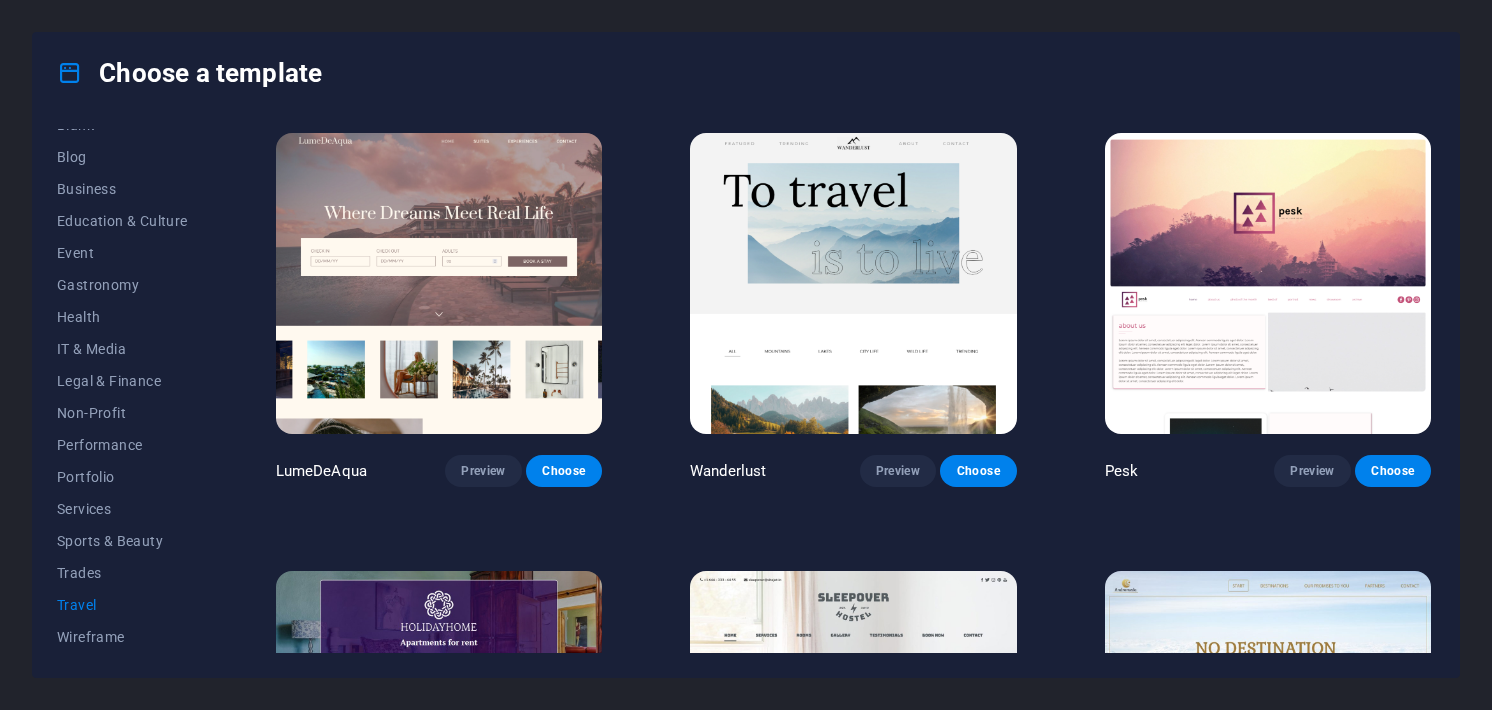 scroll, scrollTop: 400, scrollLeft: 0, axis: vertical 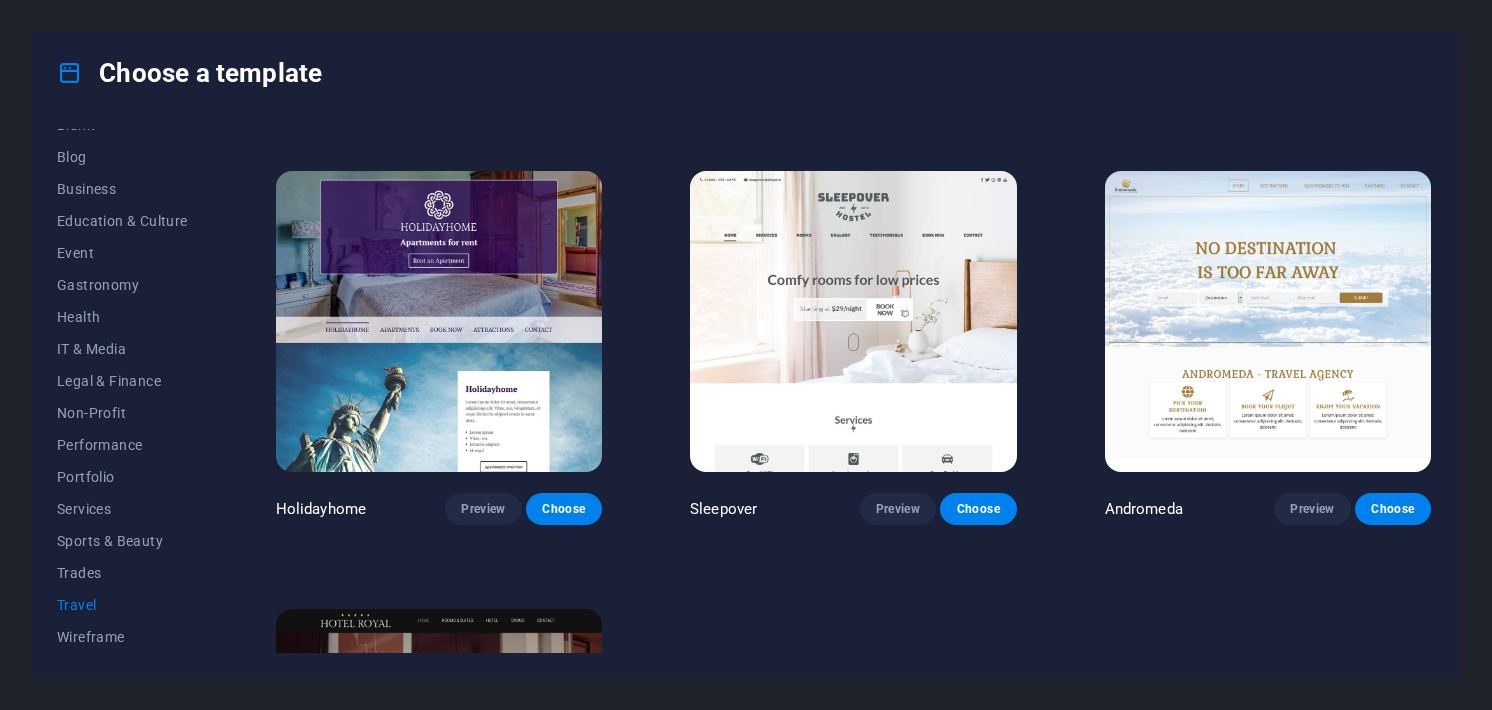 click on "Andromeda Preview Choose" at bounding box center (1268, 509) 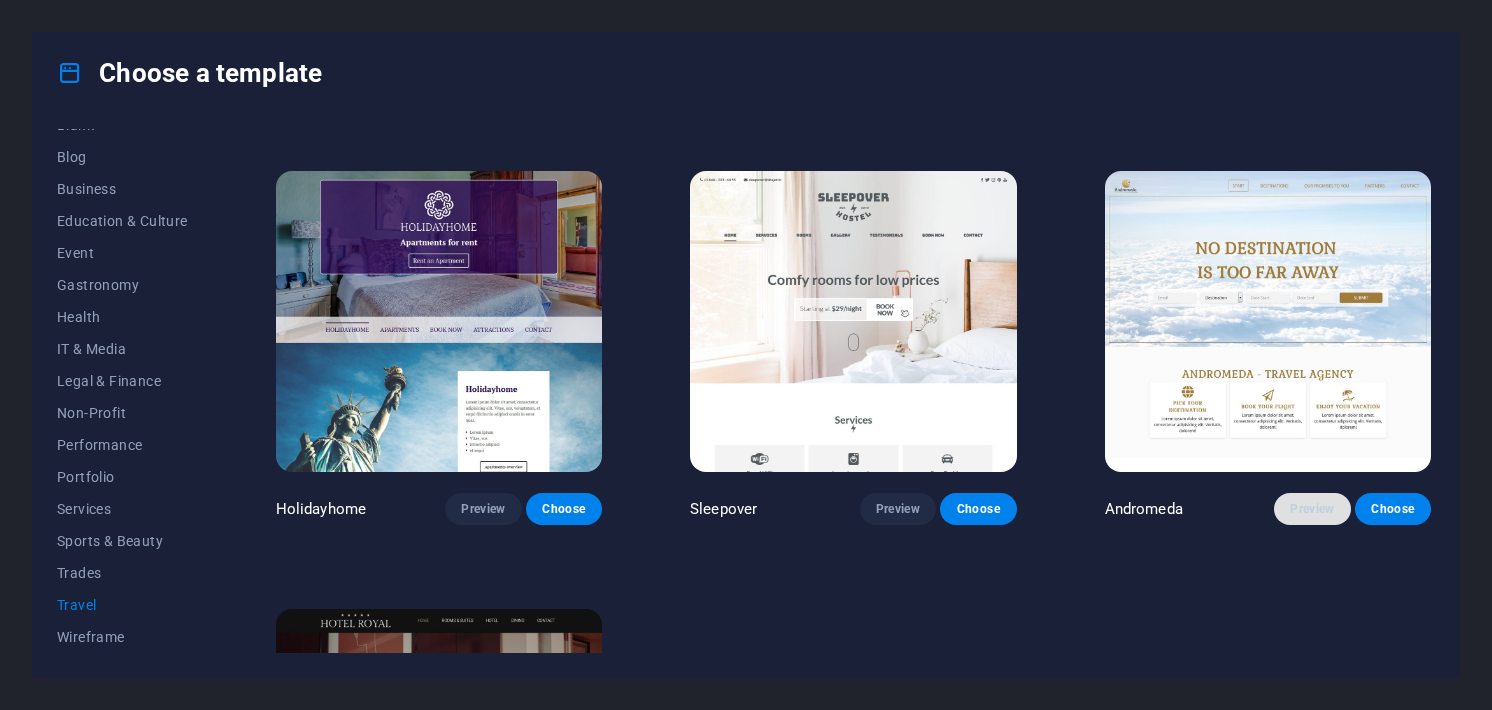 click on "Preview" at bounding box center [1312, 509] 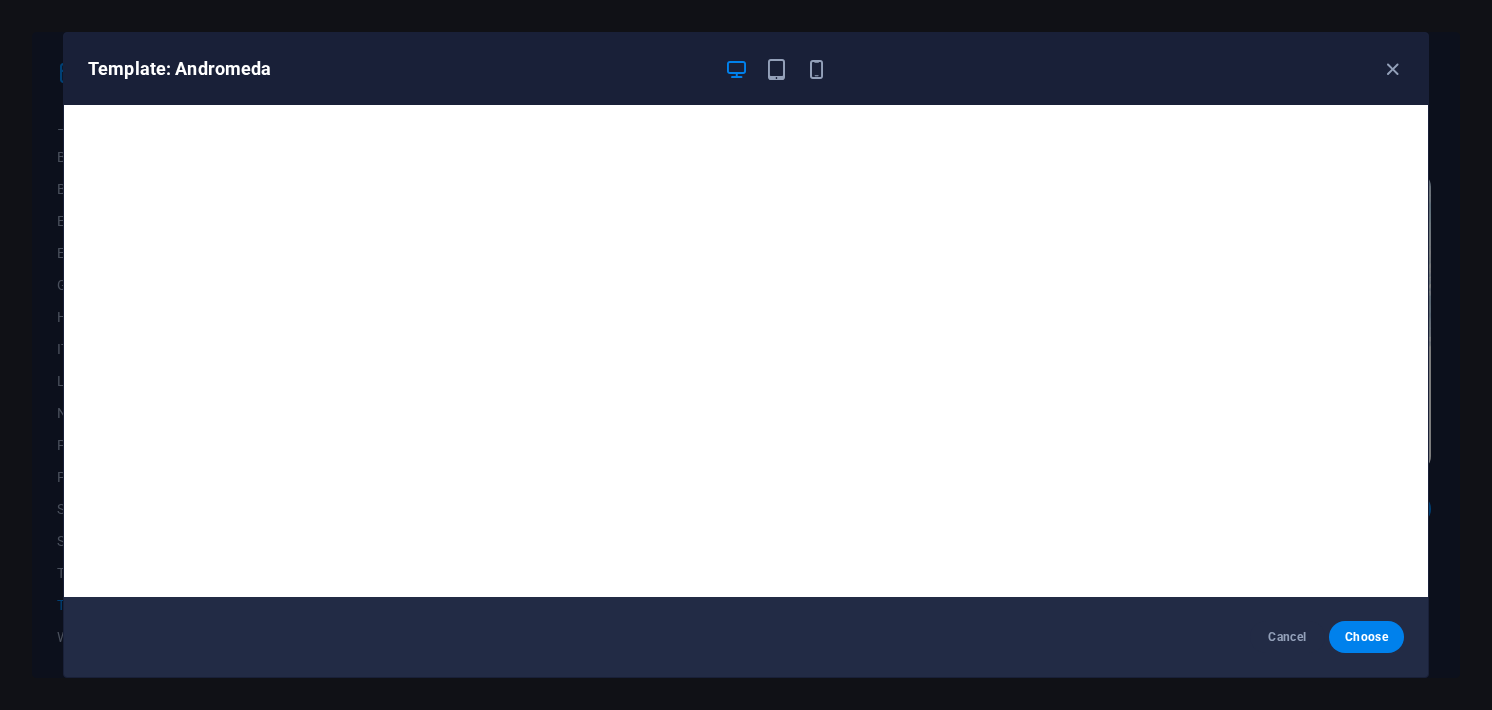 click on "Template: Andromeda" at bounding box center (746, 69) 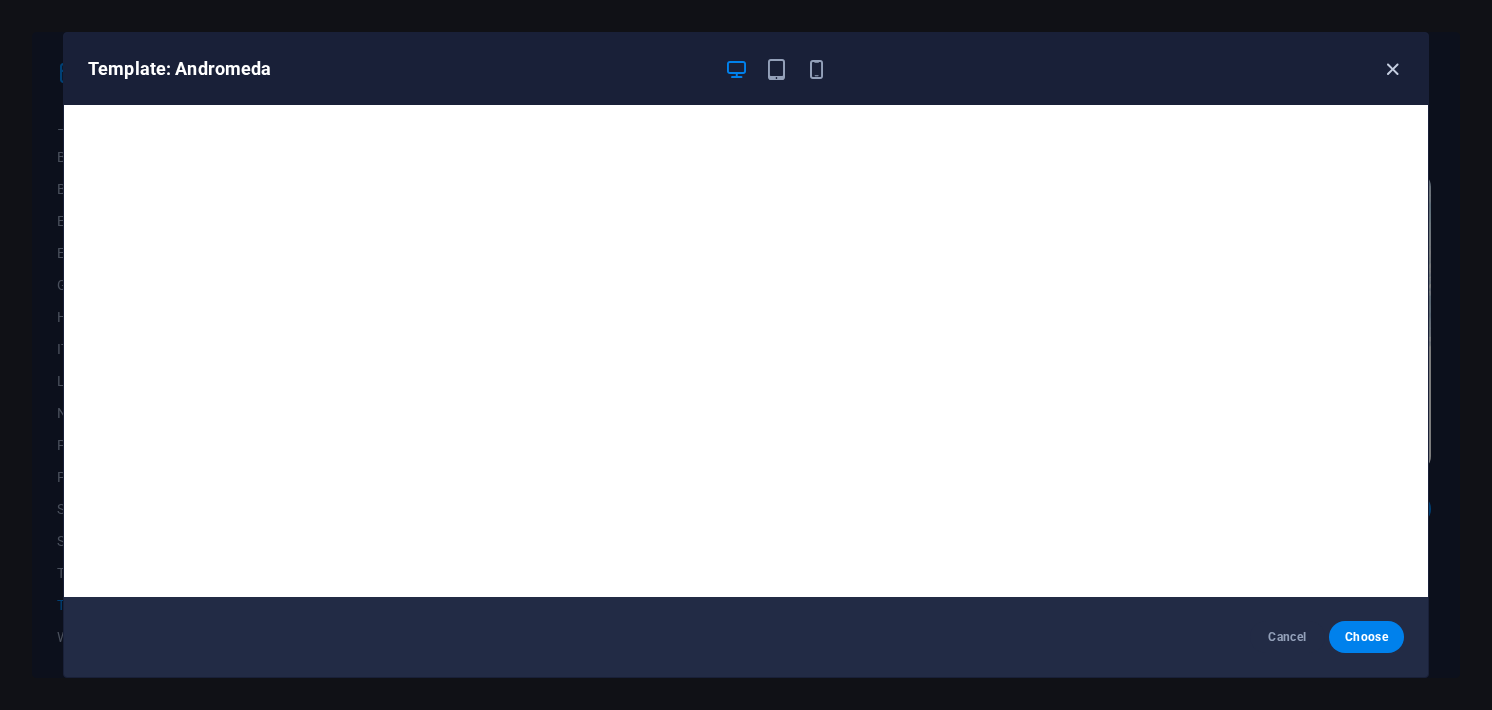 click at bounding box center (1392, 69) 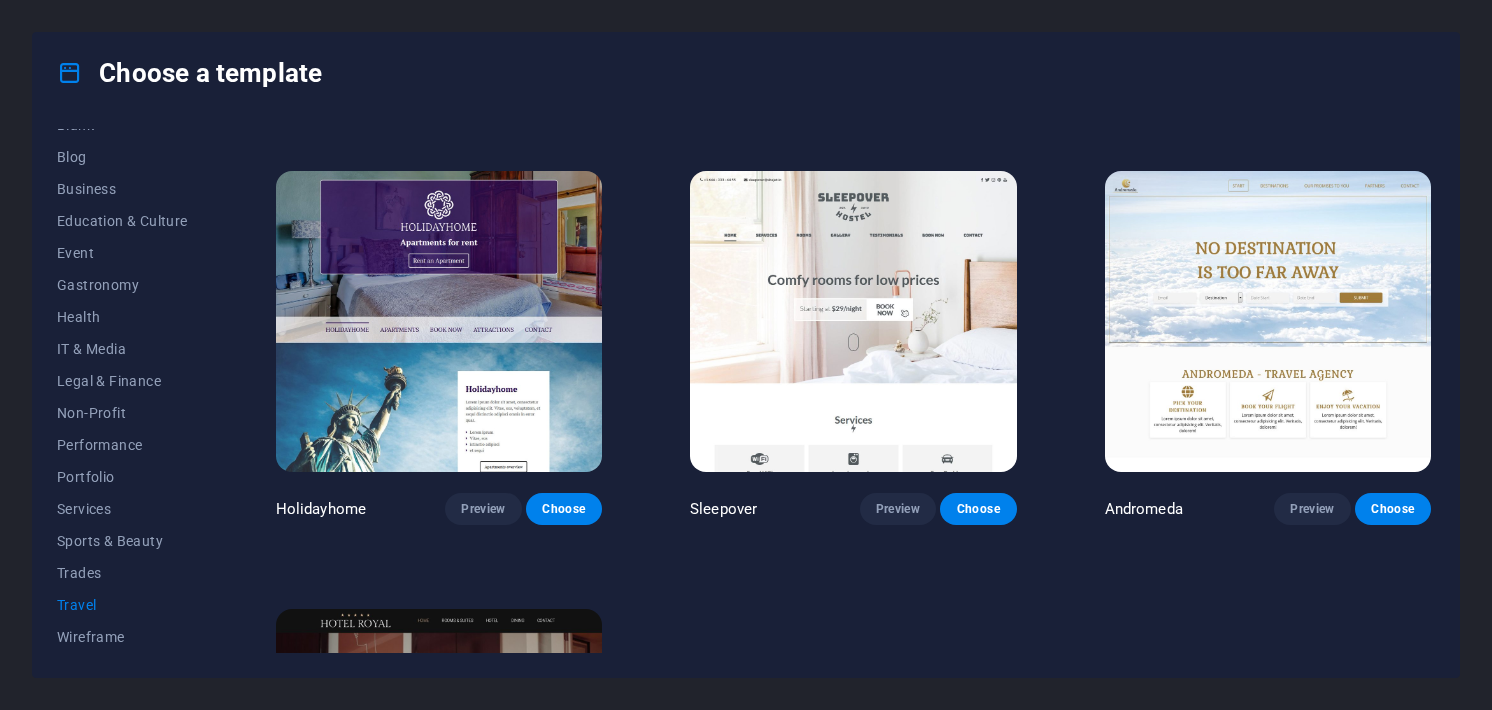 click at bounding box center [853, 321] 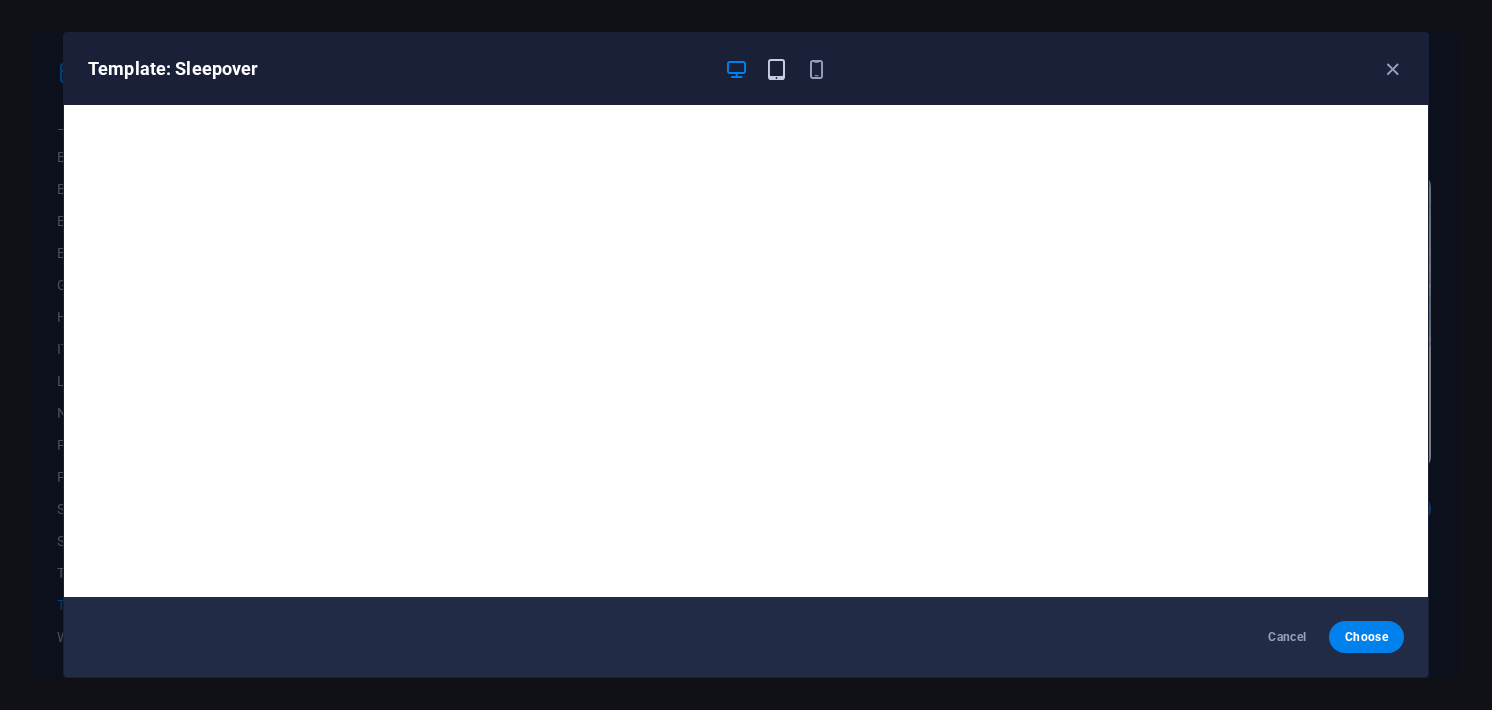 click at bounding box center (776, 69) 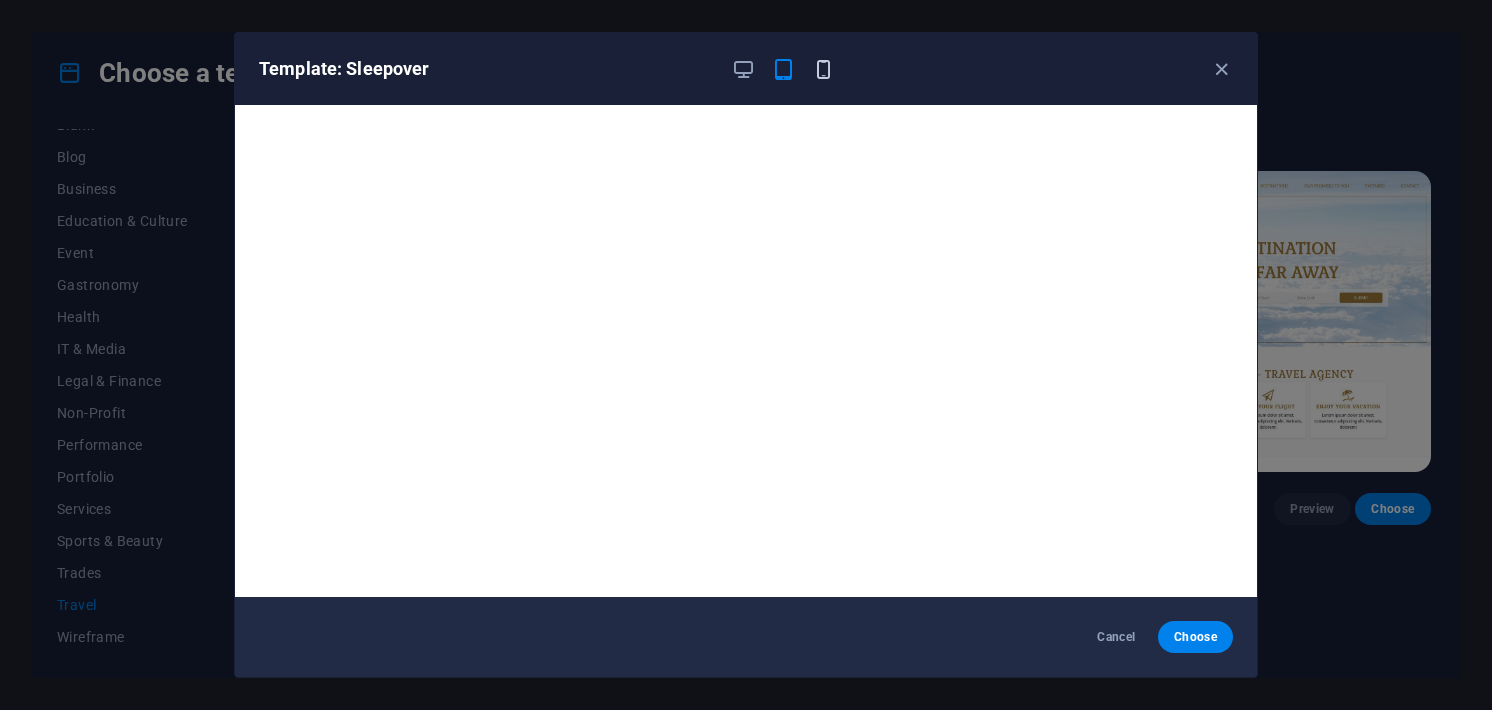 click at bounding box center [823, 69] 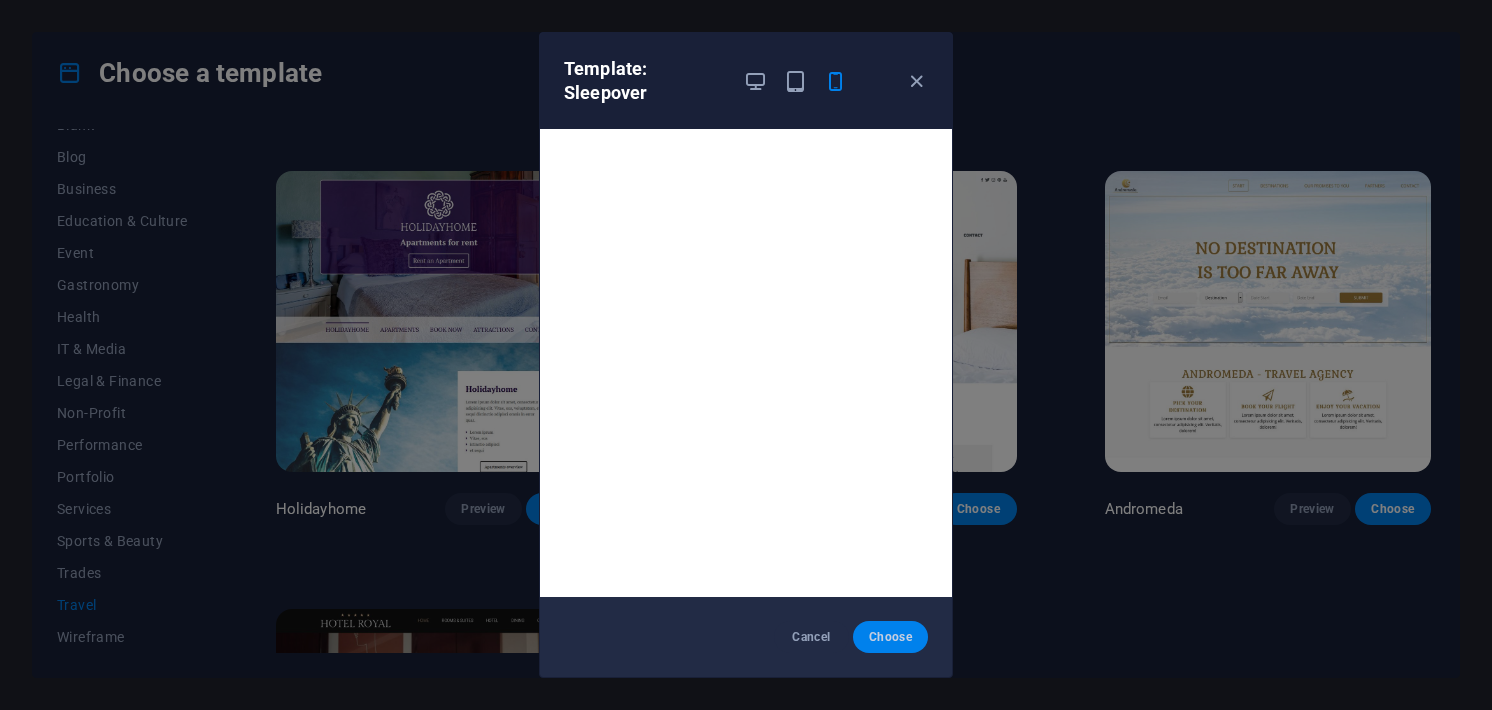 click on "Choose" at bounding box center (890, 637) 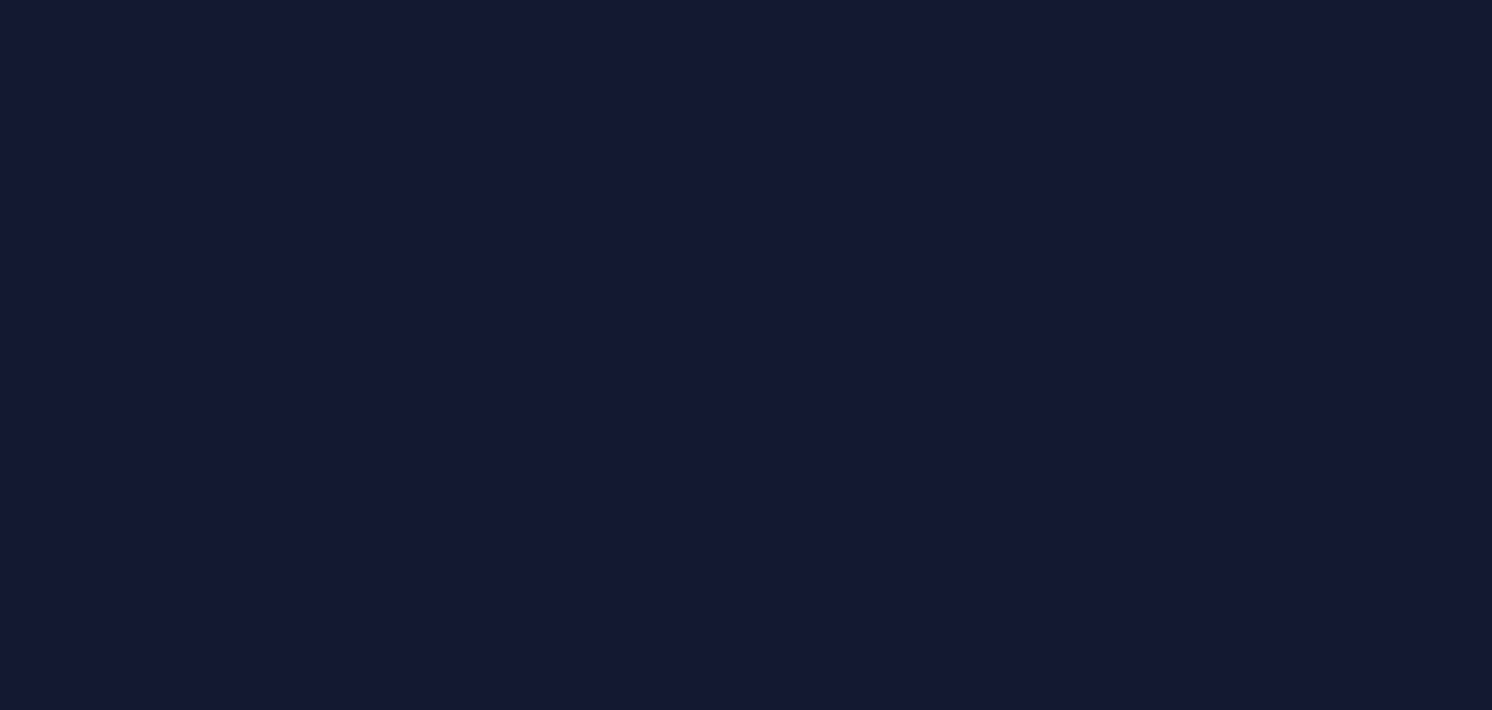 scroll, scrollTop: 0, scrollLeft: 0, axis: both 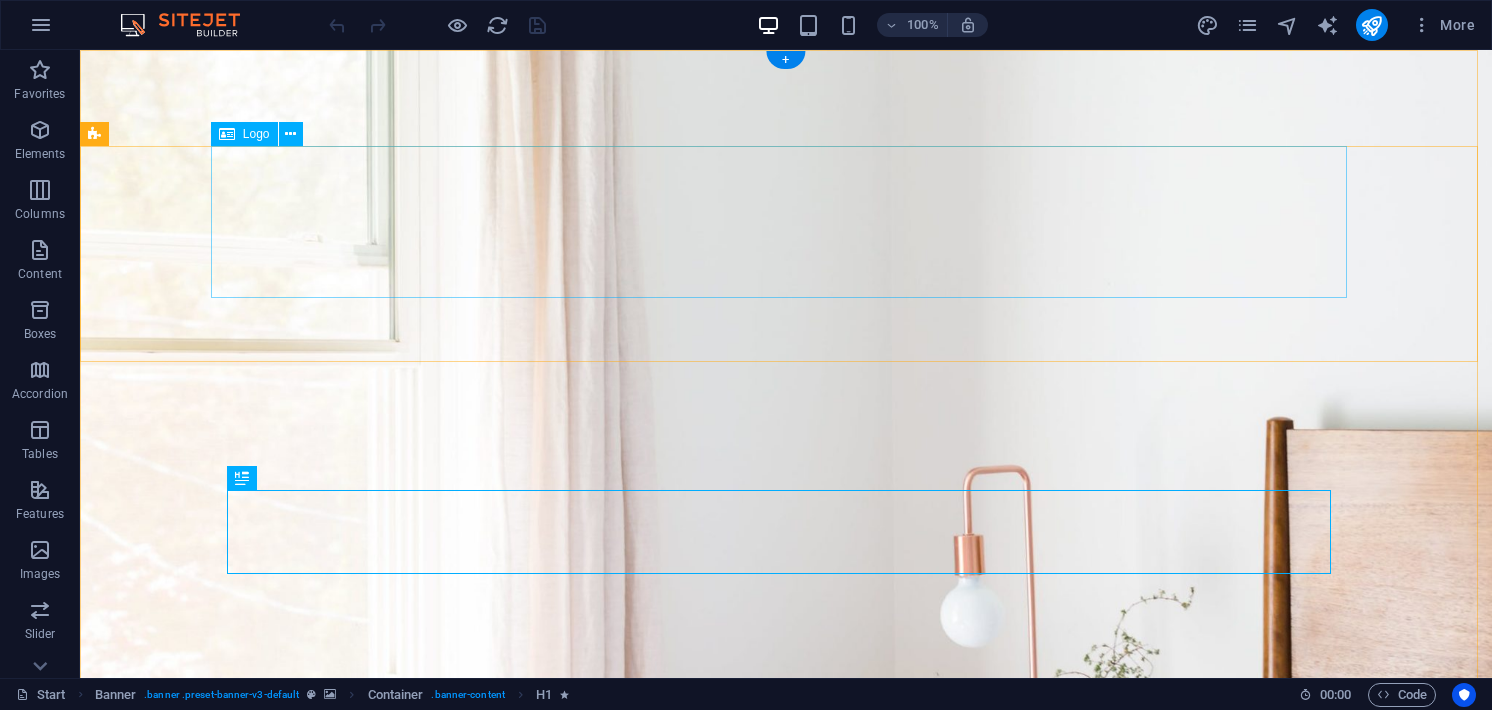 click at bounding box center [786, 1229] 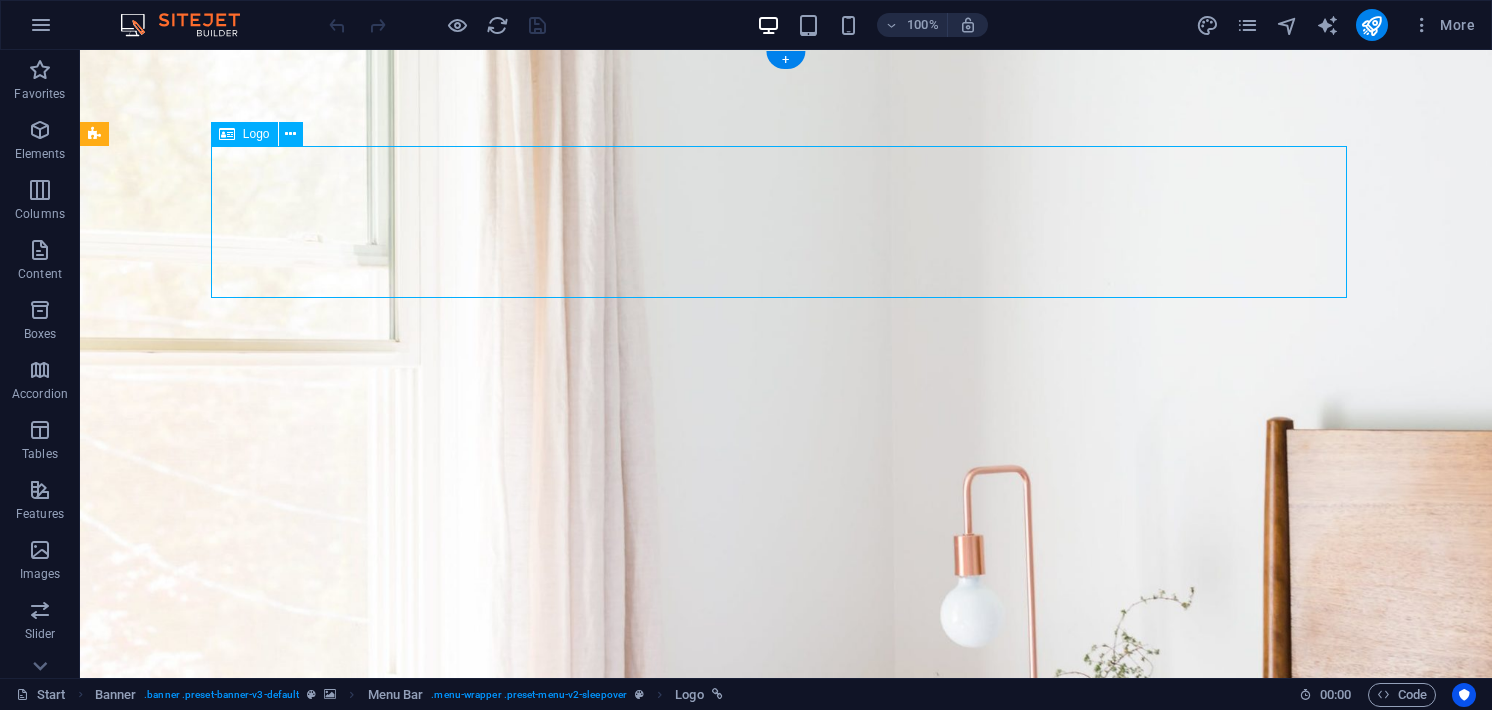 click at bounding box center [786, 1229] 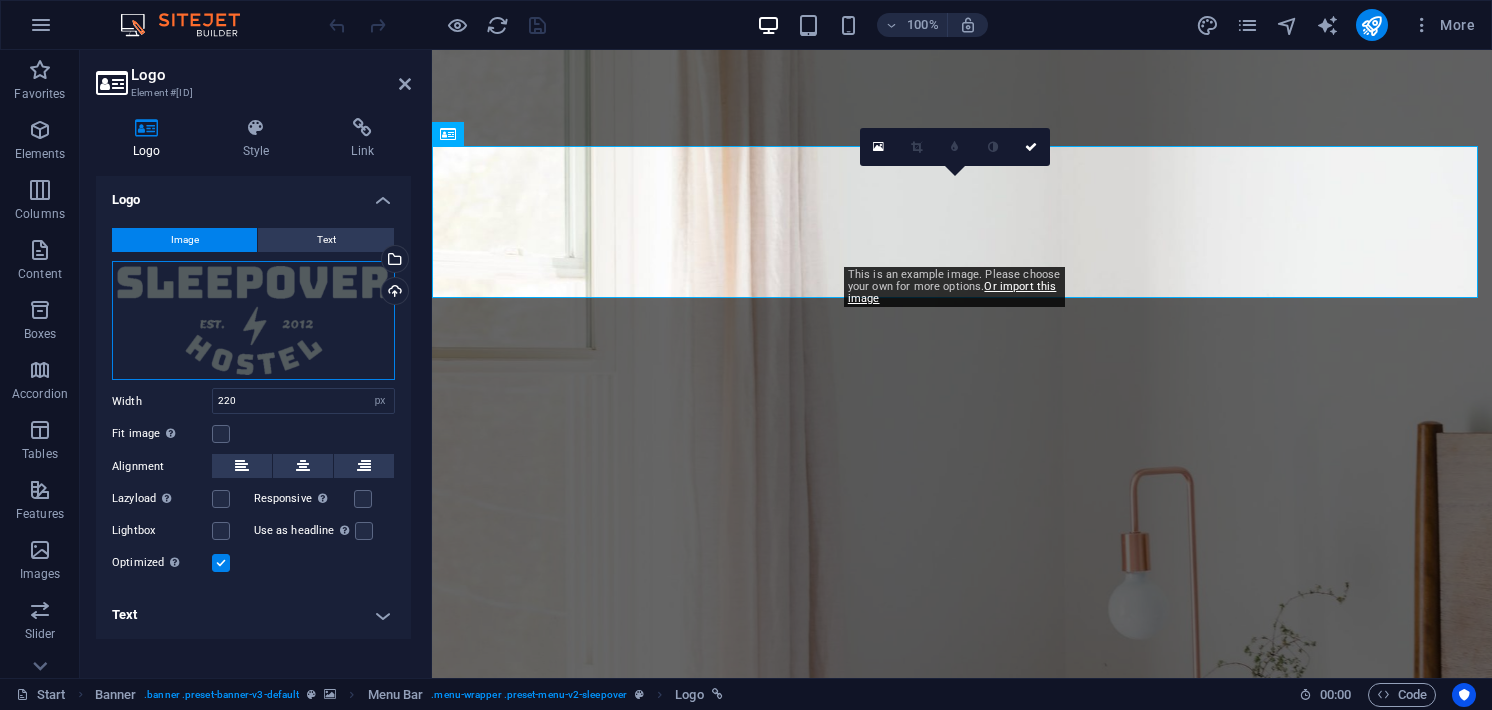click on "Drag files here, click to choose files or select files from Files or our free stock photos & videos" at bounding box center [253, 320] 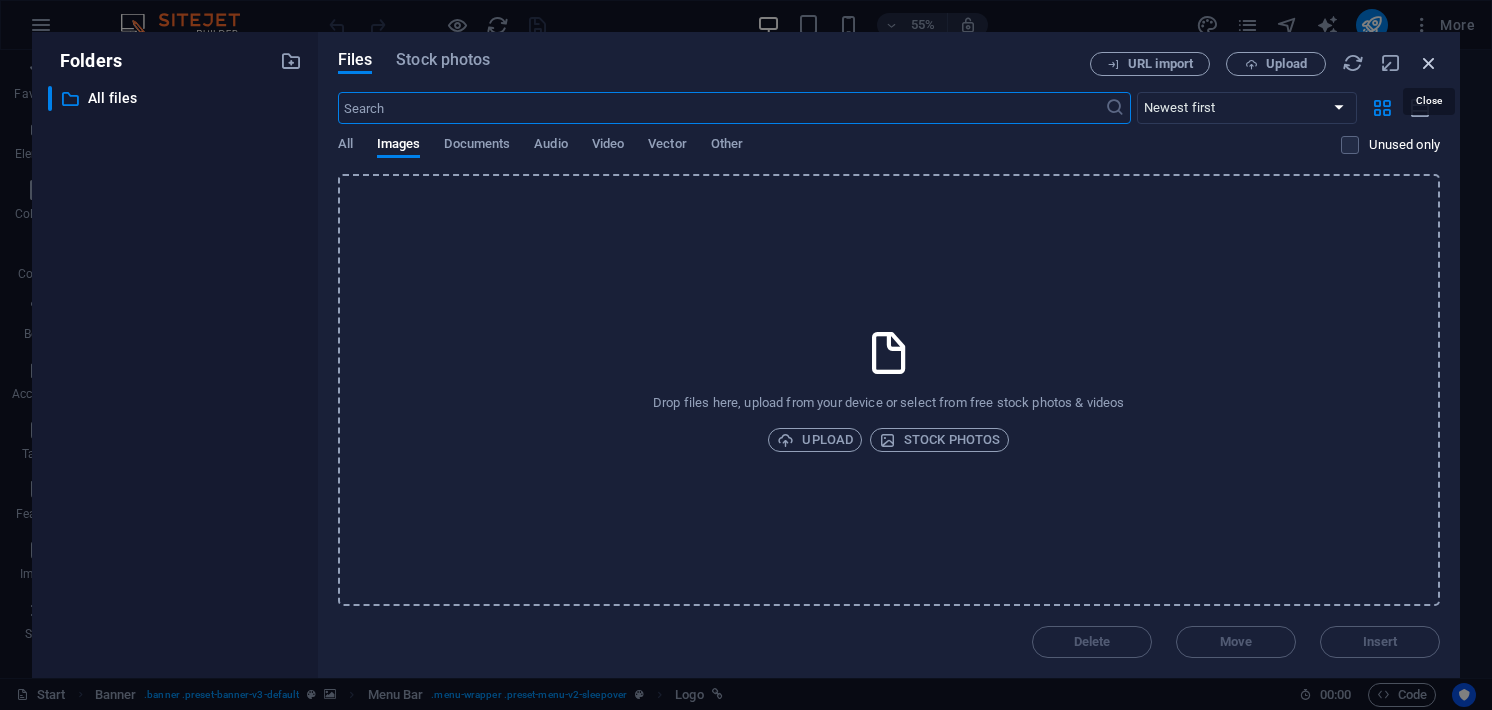 click at bounding box center (1429, 63) 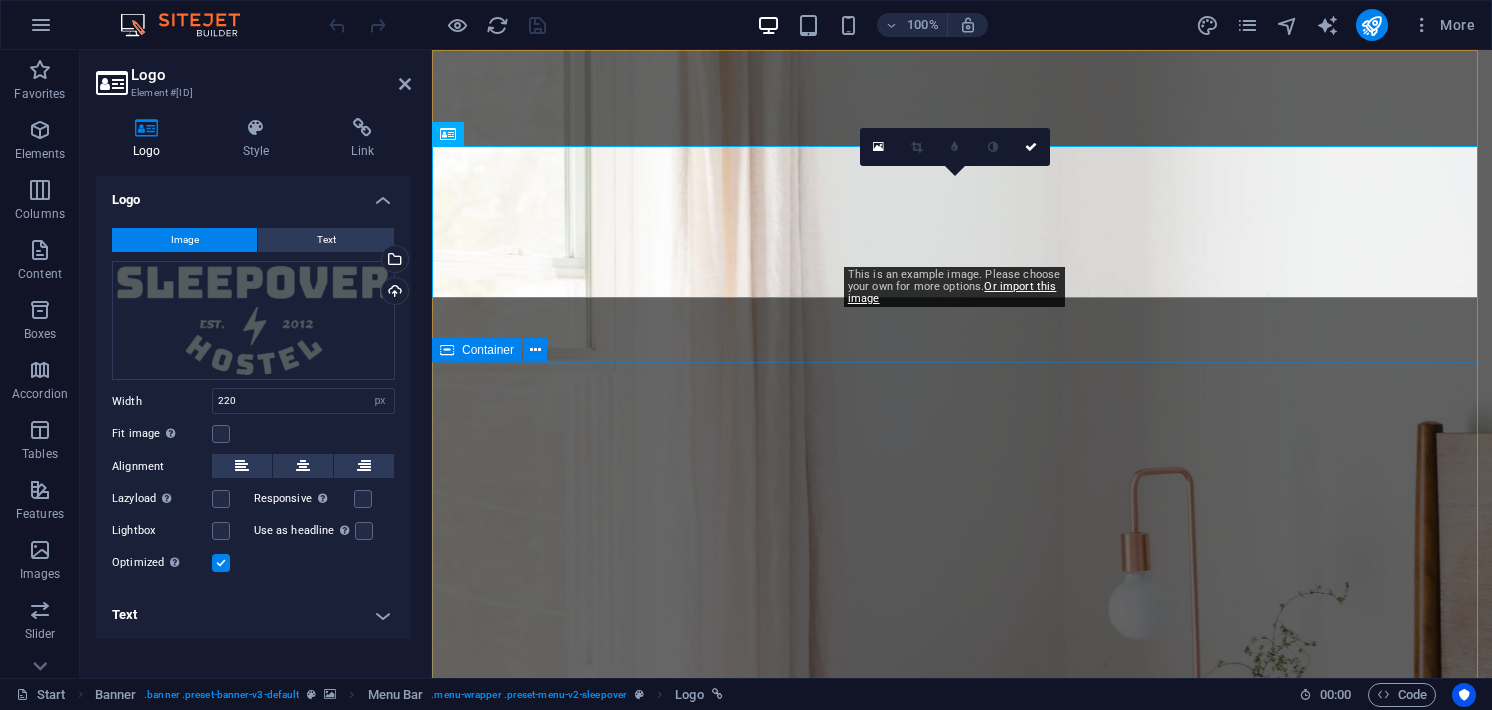 click on "Comfy rooms for low prices Starting at $29/night BOOK NOW" at bounding box center [962, 1682] 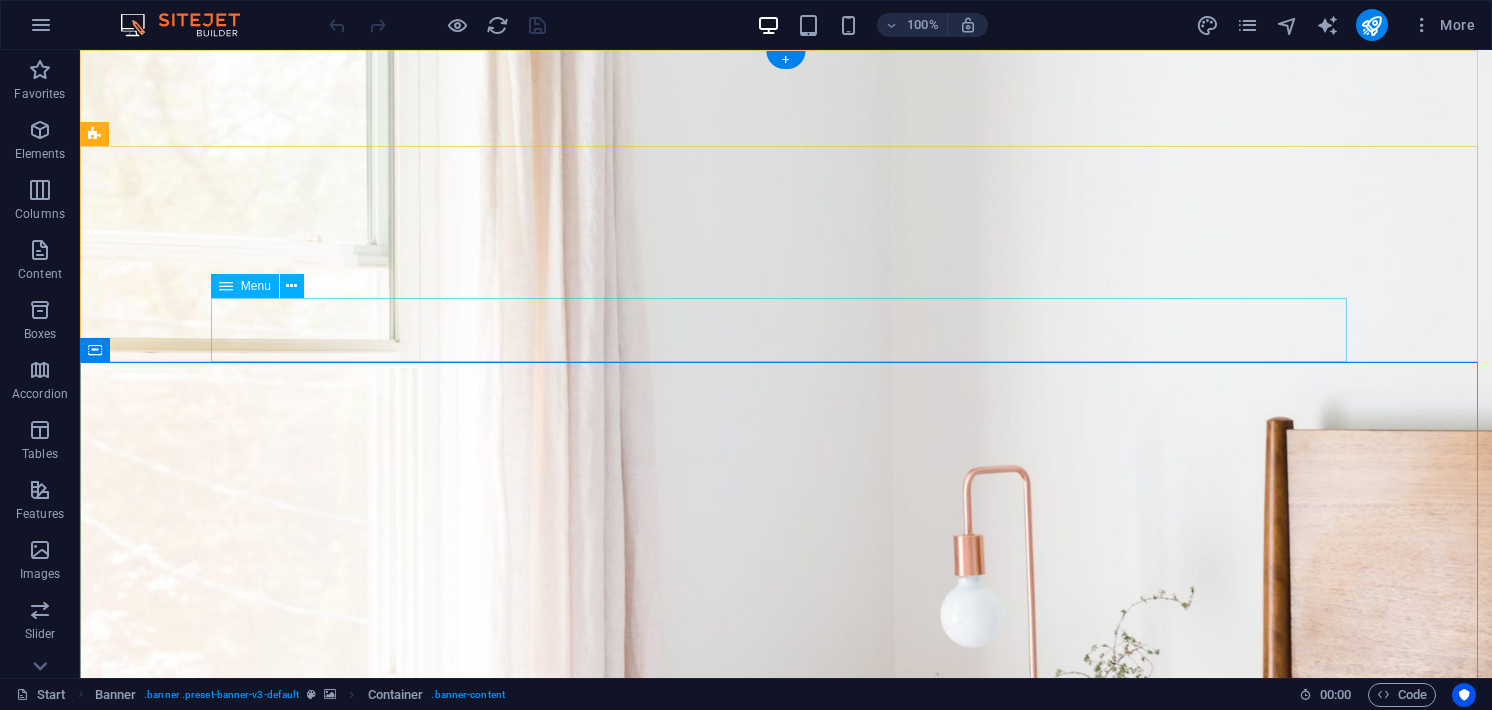 click on "Home Services Rooms Gallery Testimonials Book now Contact" at bounding box center (786, 1337) 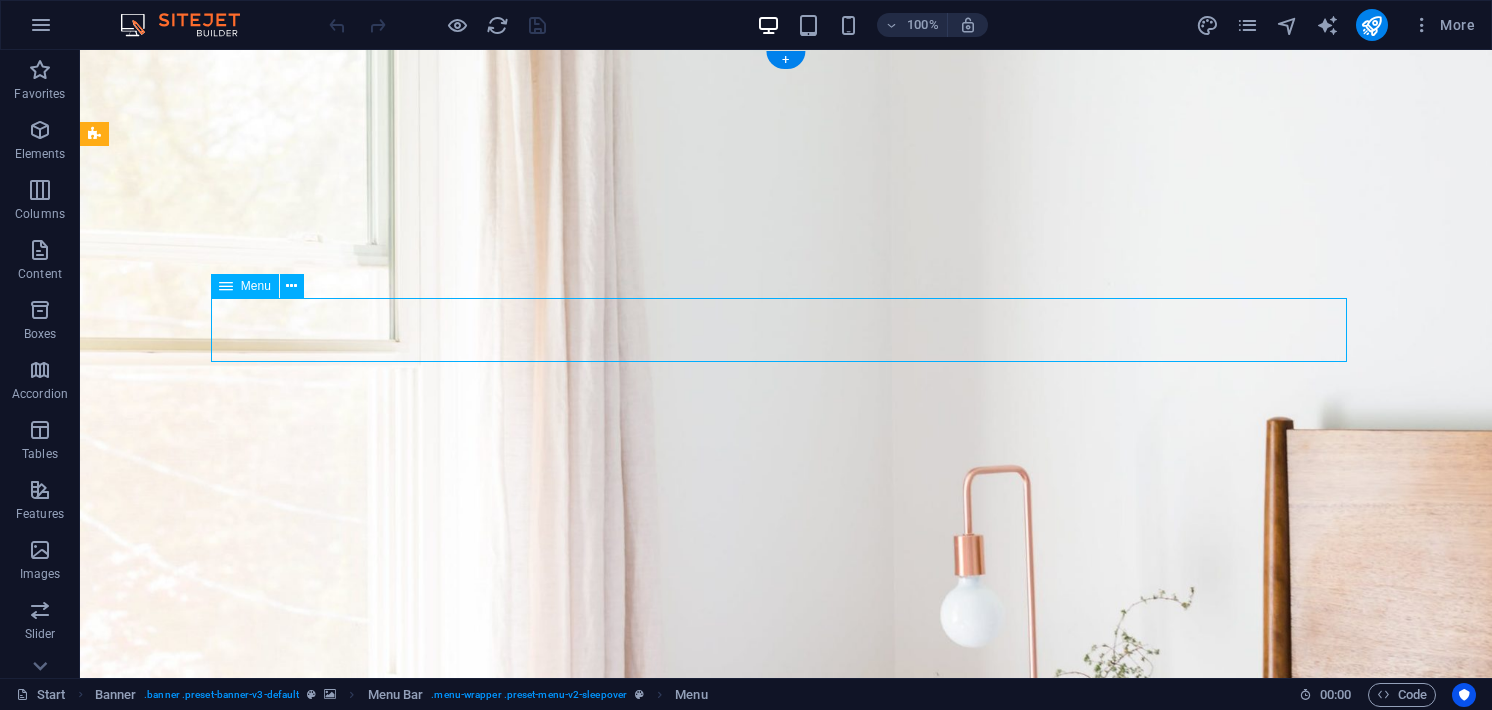 click on "Home Services Rooms Gallery Testimonials Book now Contact" at bounding box center [786, 1337] 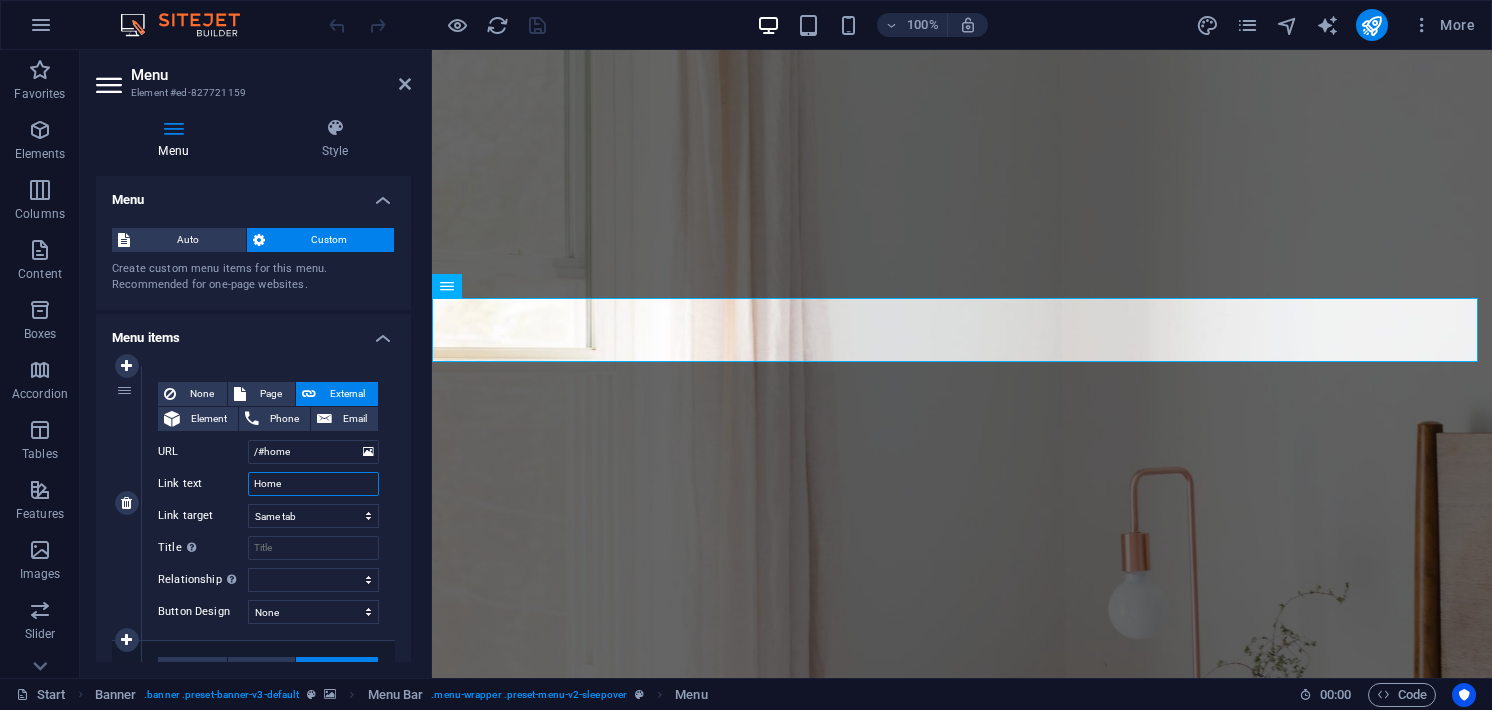 drag, startPoint x: 298, startPoint y: 489, endPoint x: 246, endPoint y: 489, distance: 52 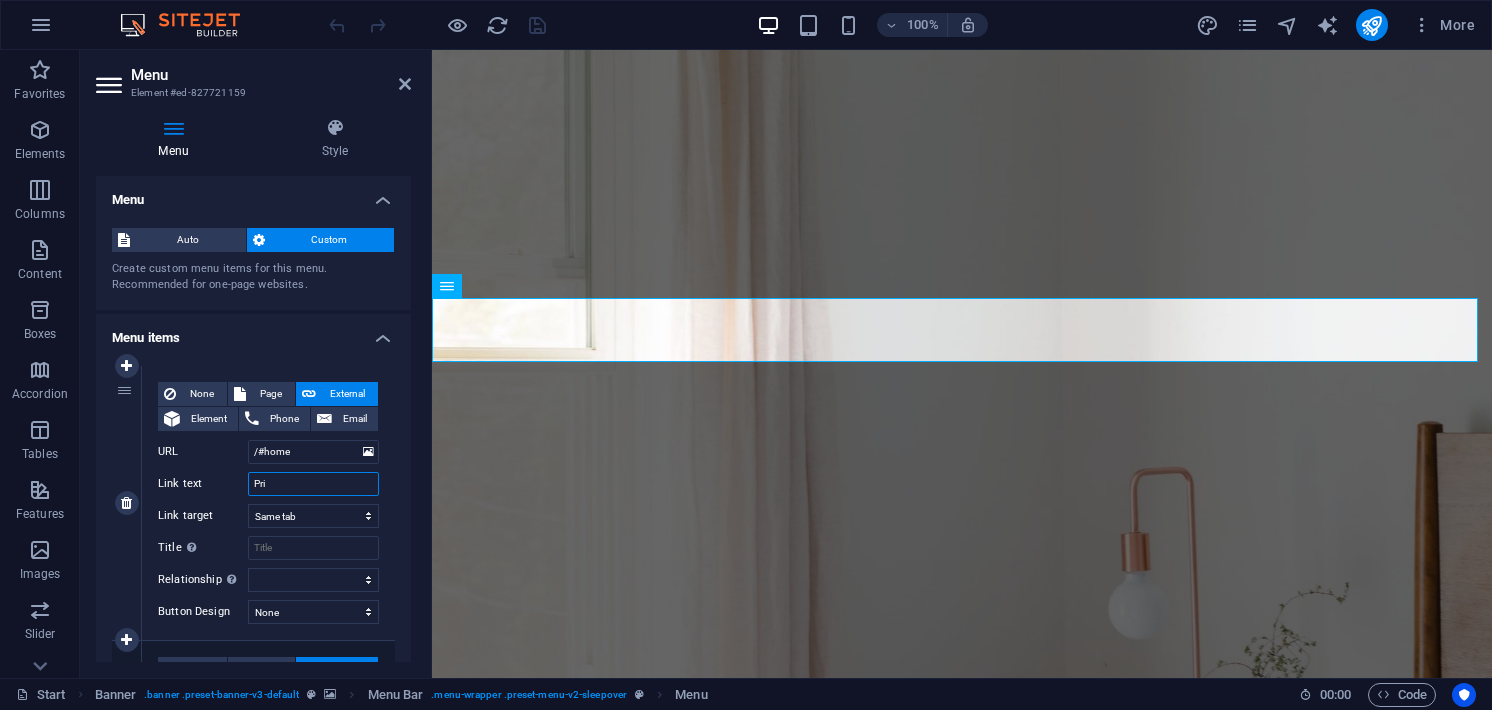 type on "Pr" 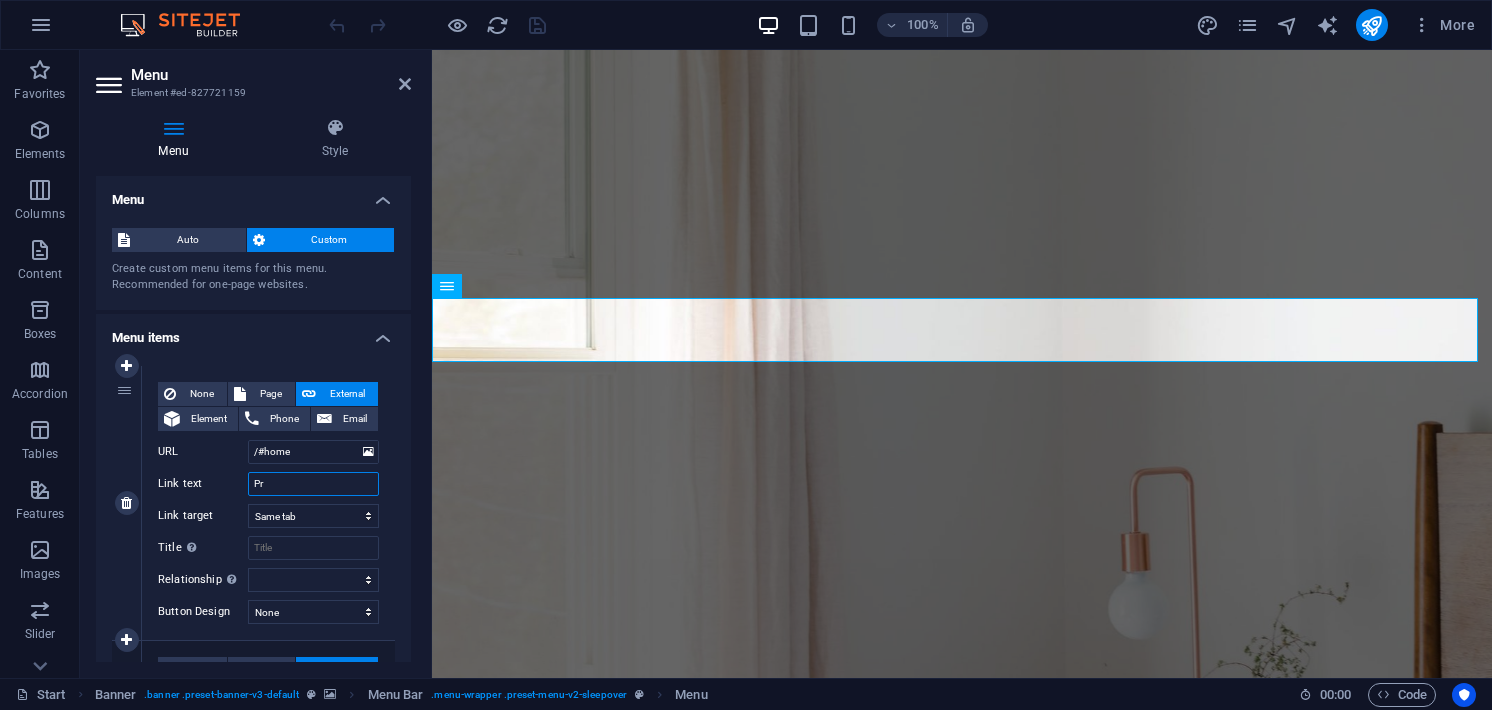 select 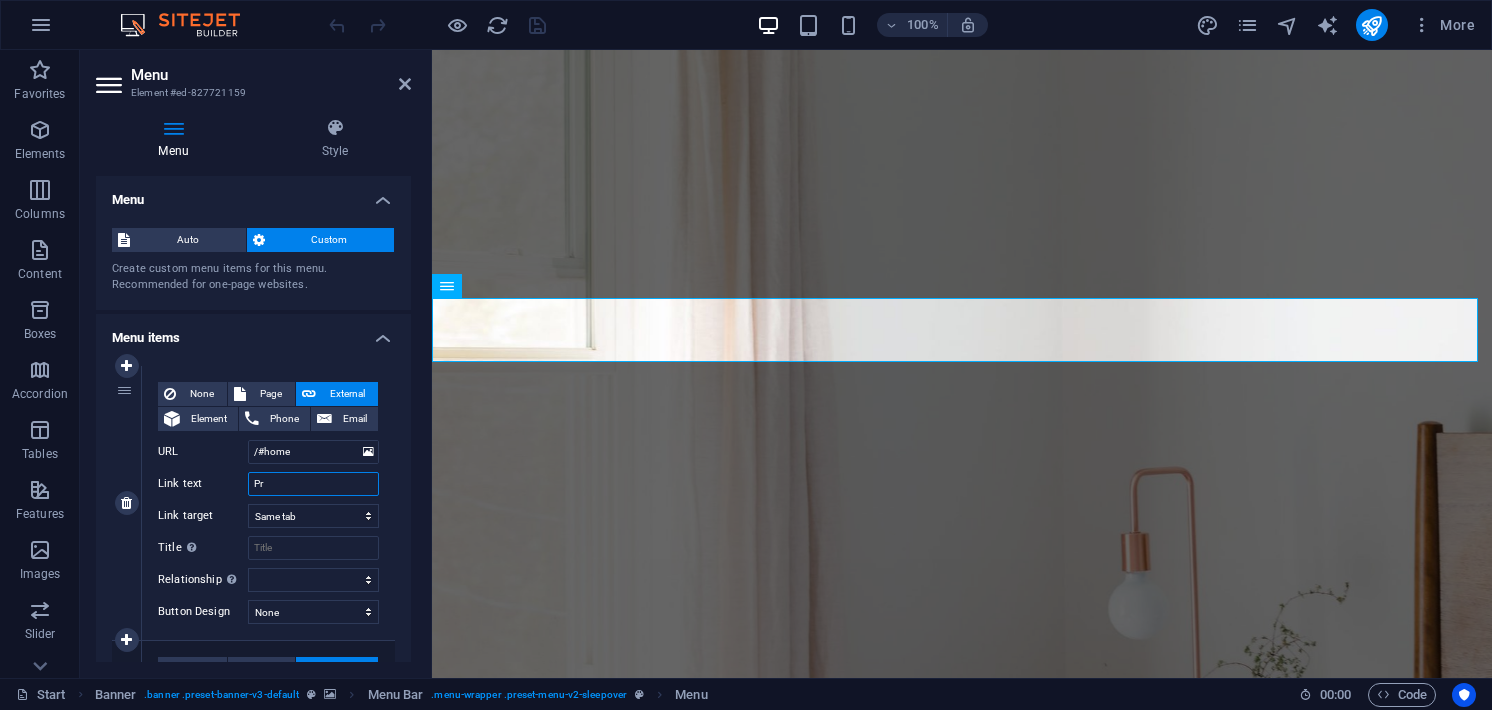 select 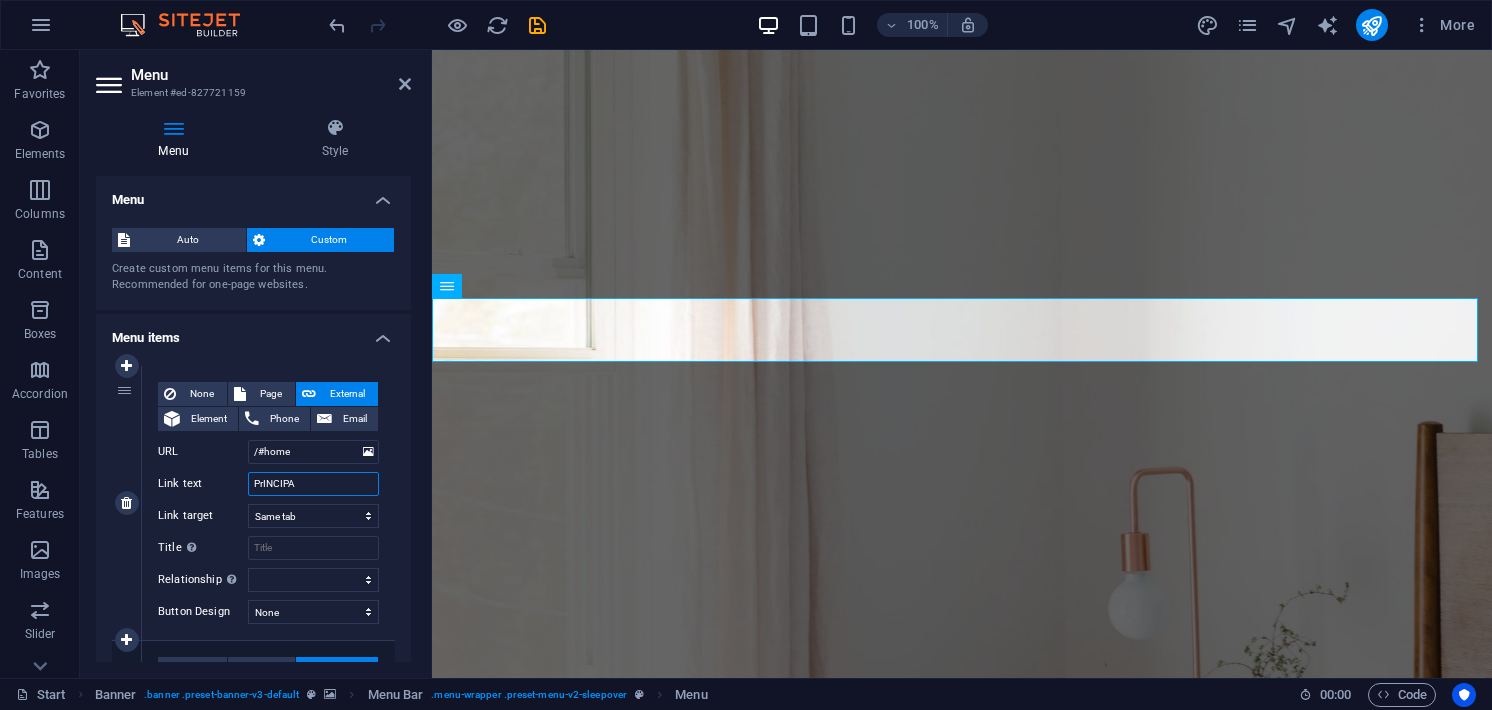 type on "PrINCIPAL" 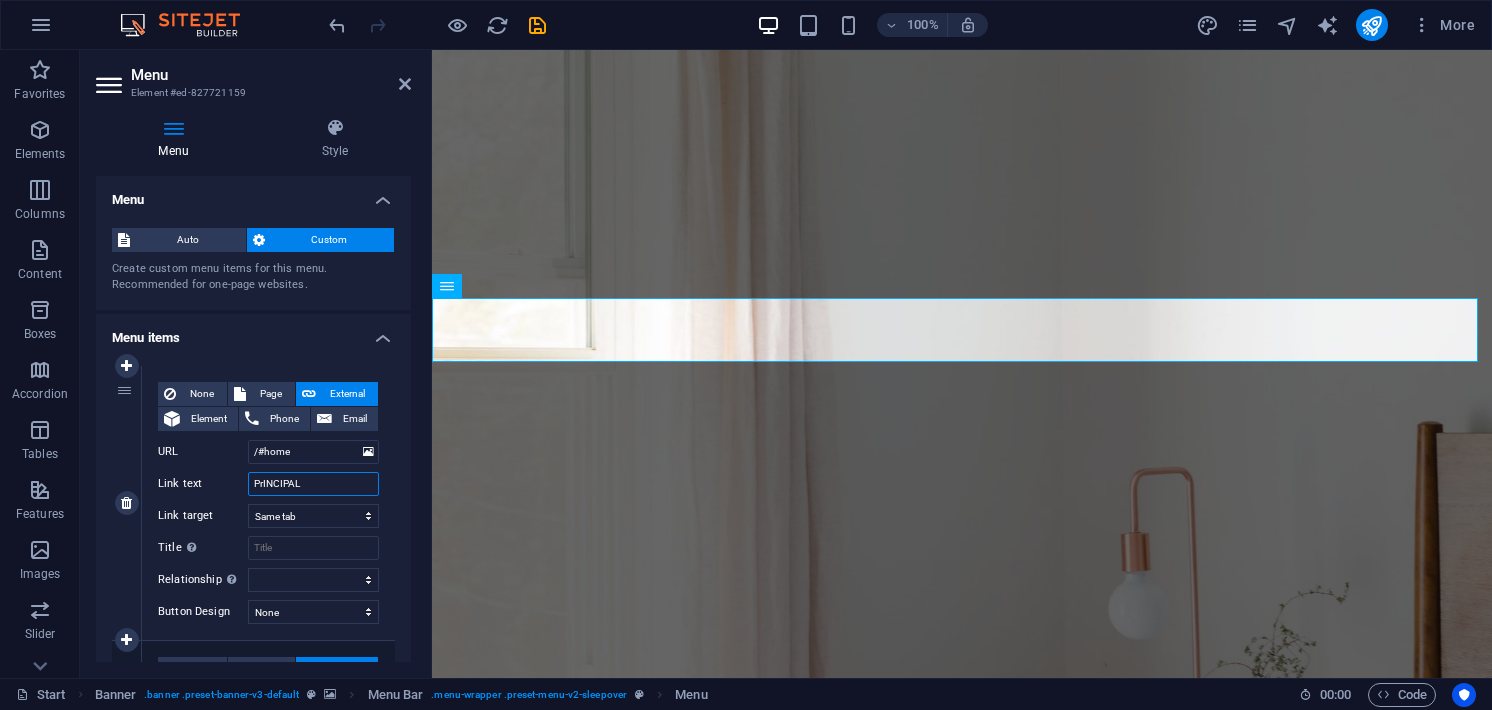 select 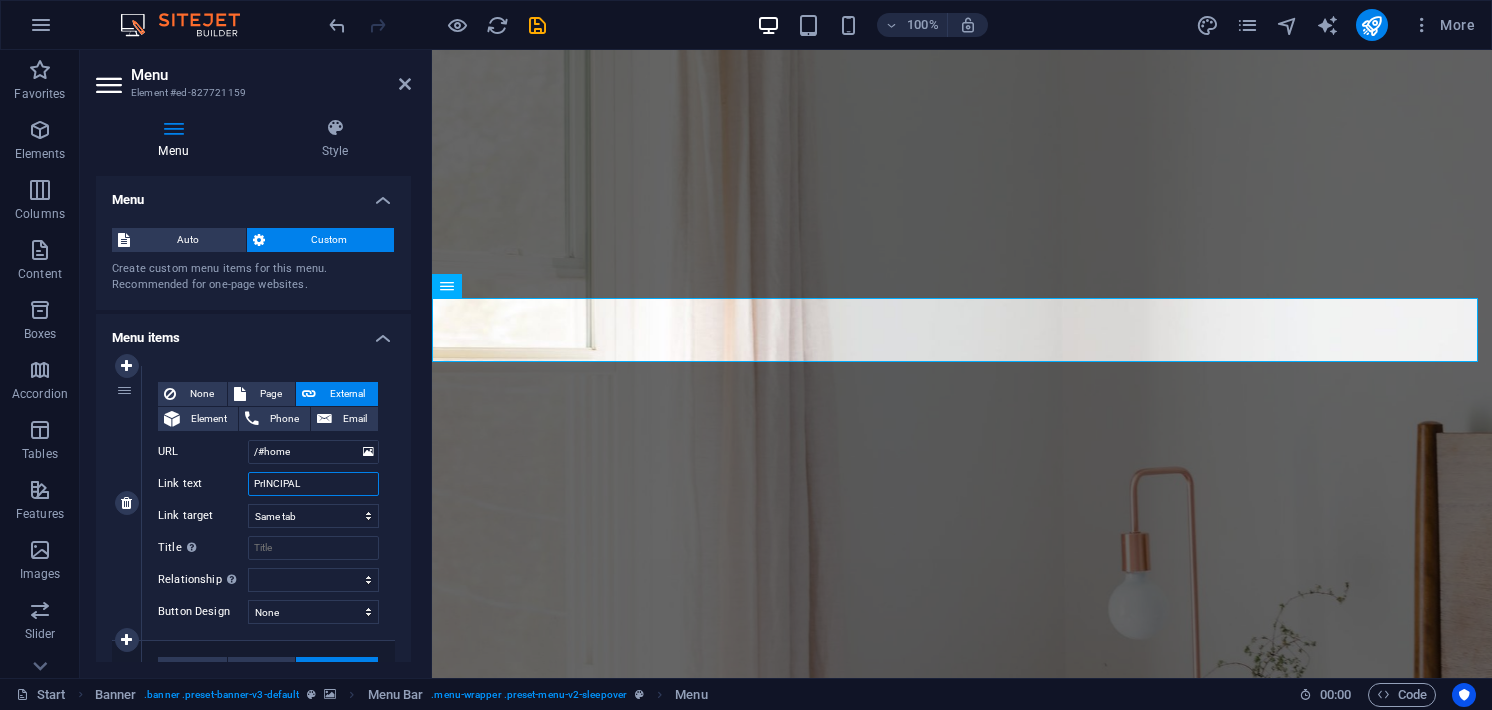 select 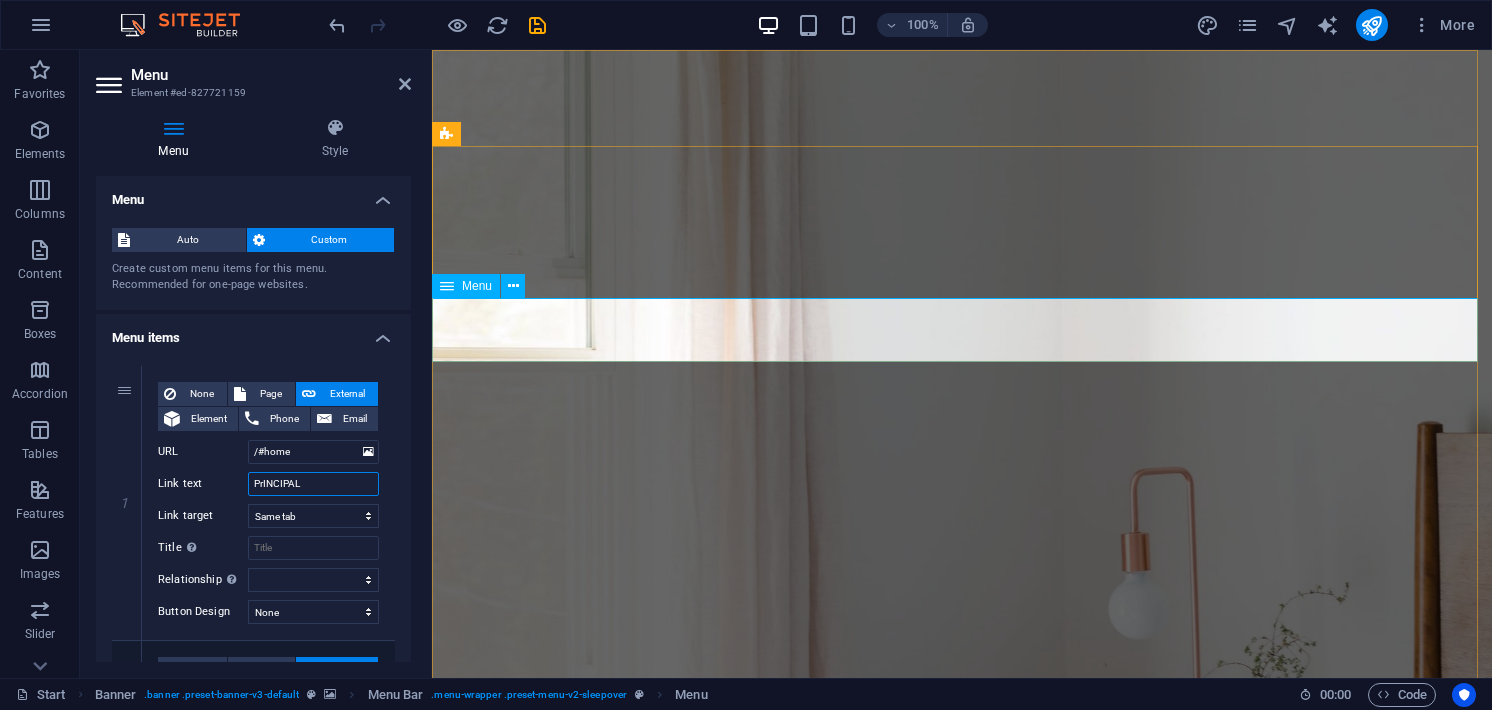 type on "PrINCIPAL" 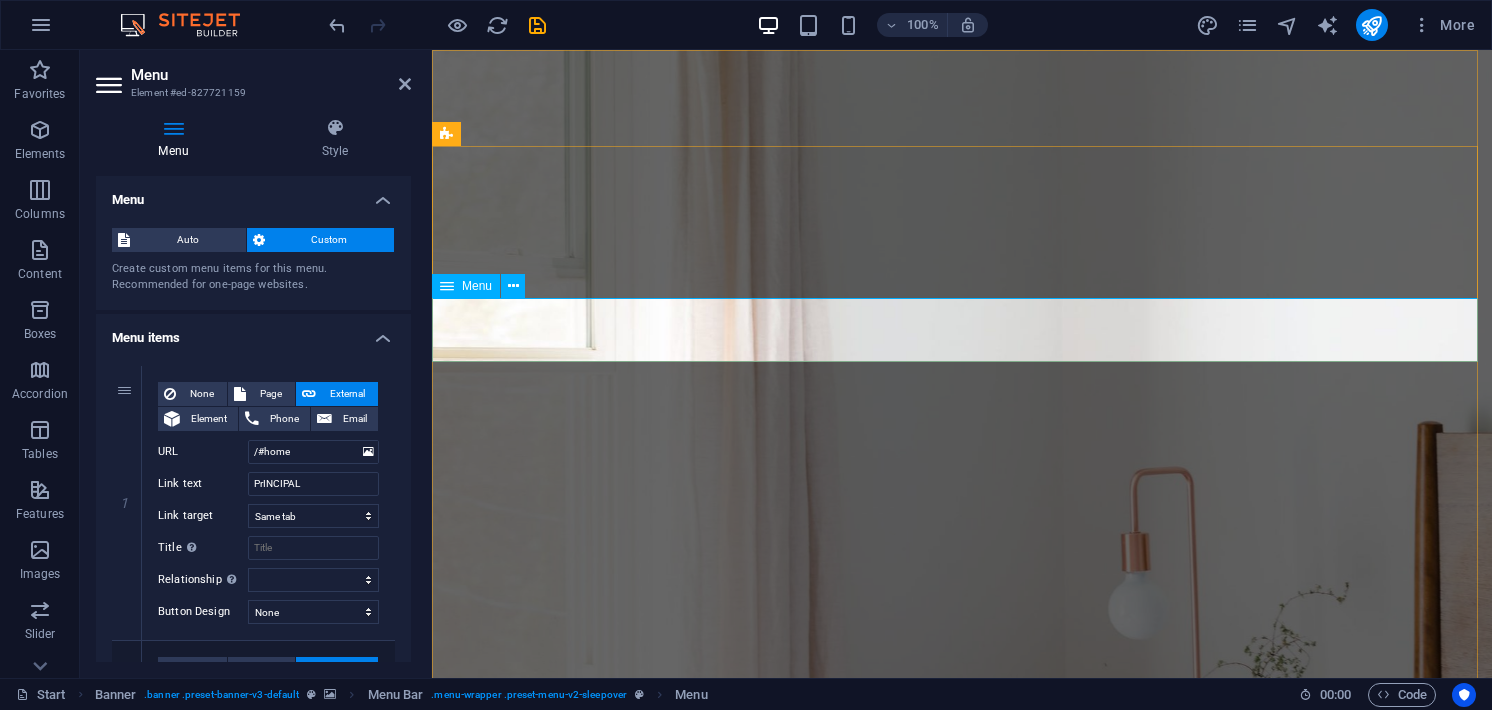 click on "PrINCIPAL Services Rooms Gallery Testimonials Book now Contact" at bounding box center (962, 1337) 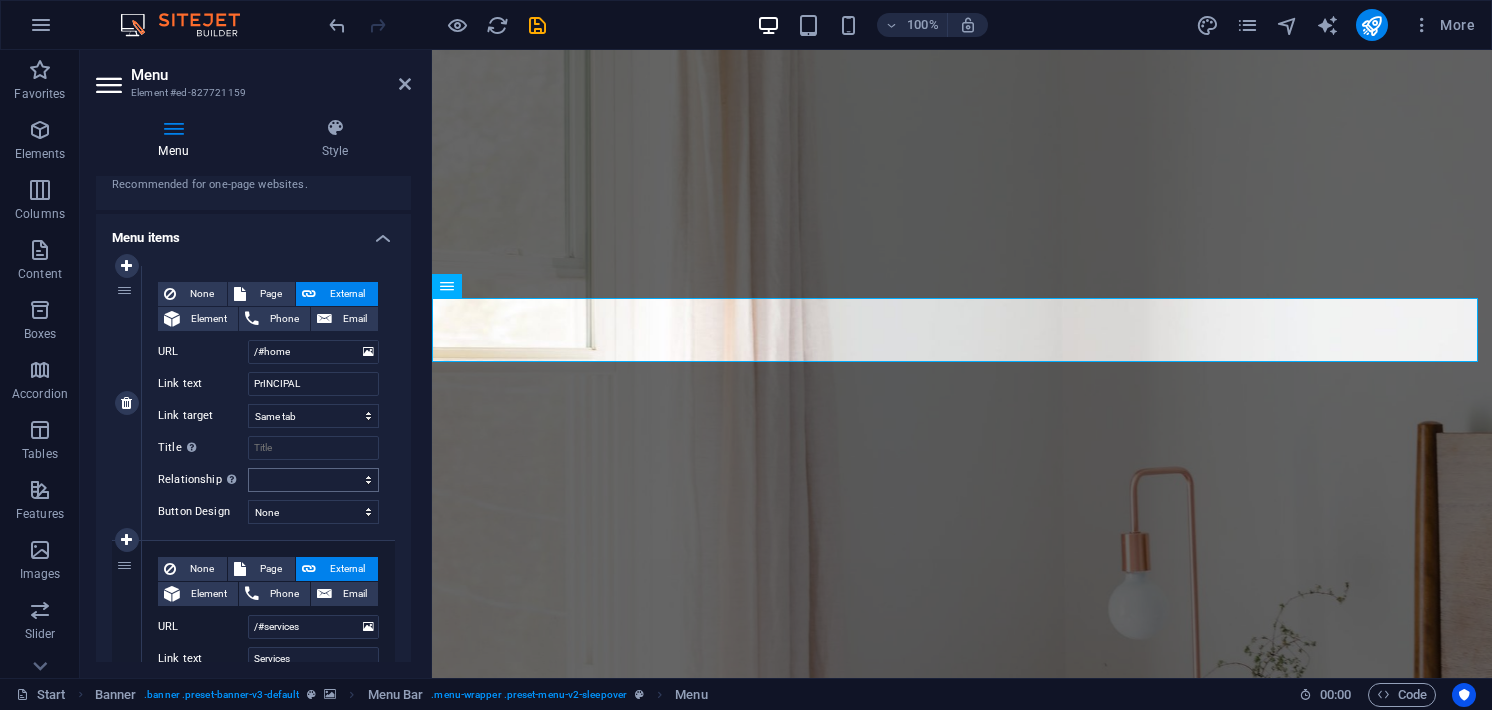 scroll, scrollTop: 200, scrollLeft: 0, axis: vertical 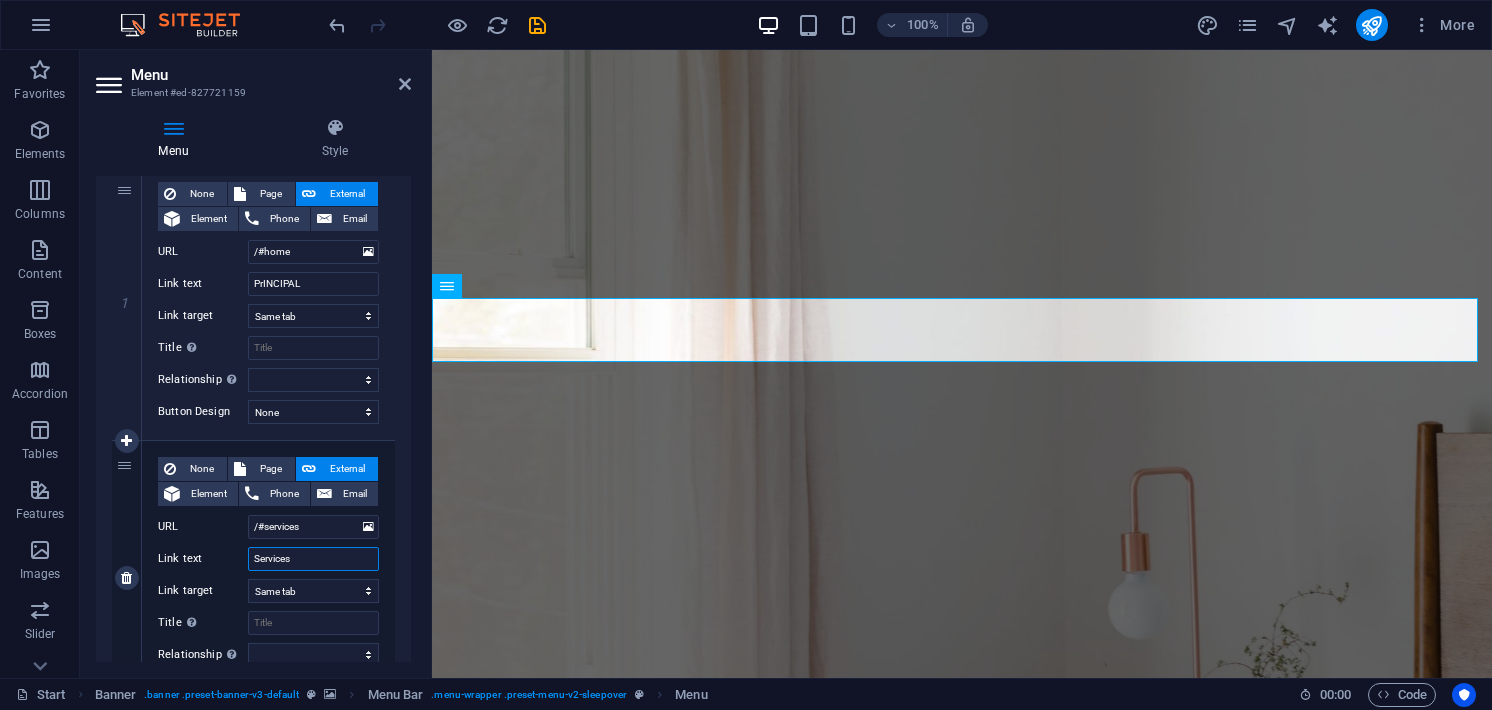 drag, startPoint x: 307, startPoint y: 557, endPoint x: 230, endPoint y: 565, distance: 77.41447 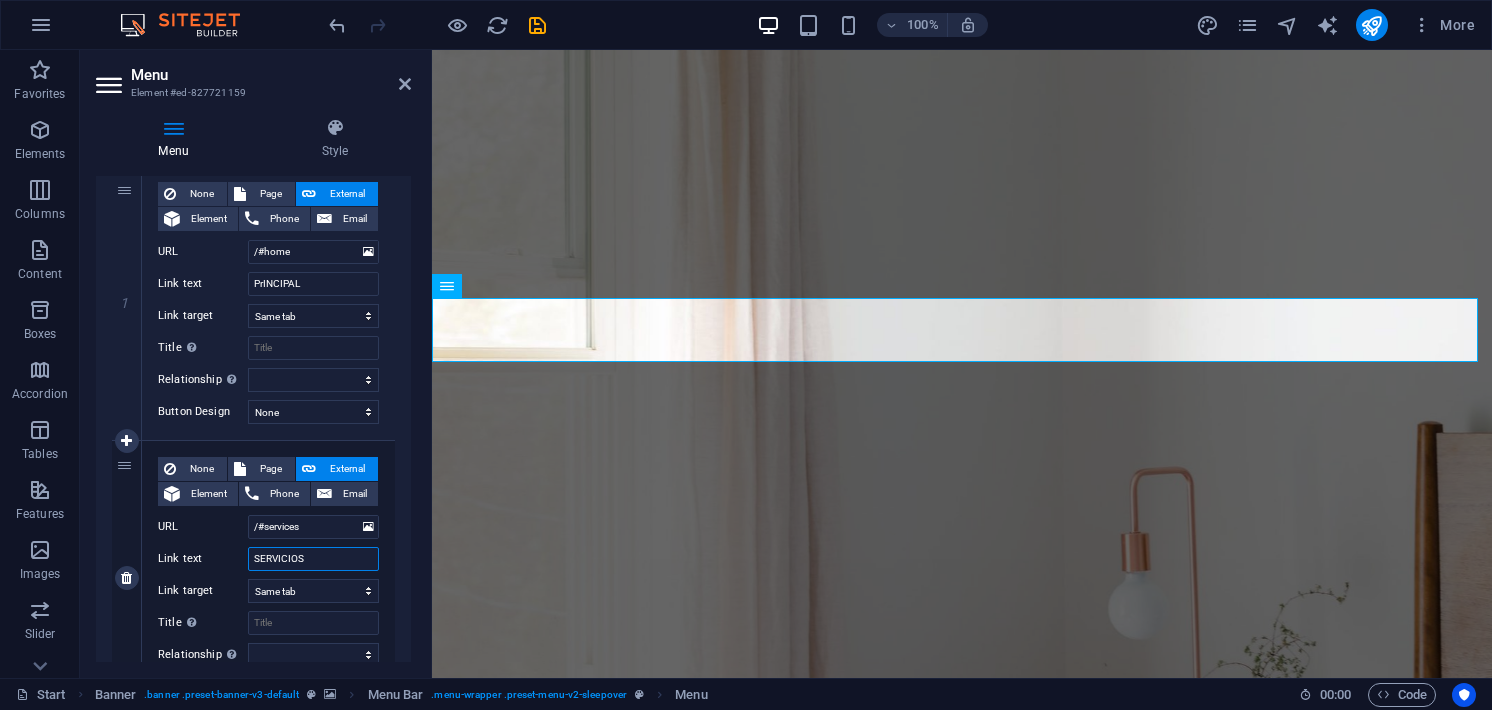 type on "SERVICIOS" 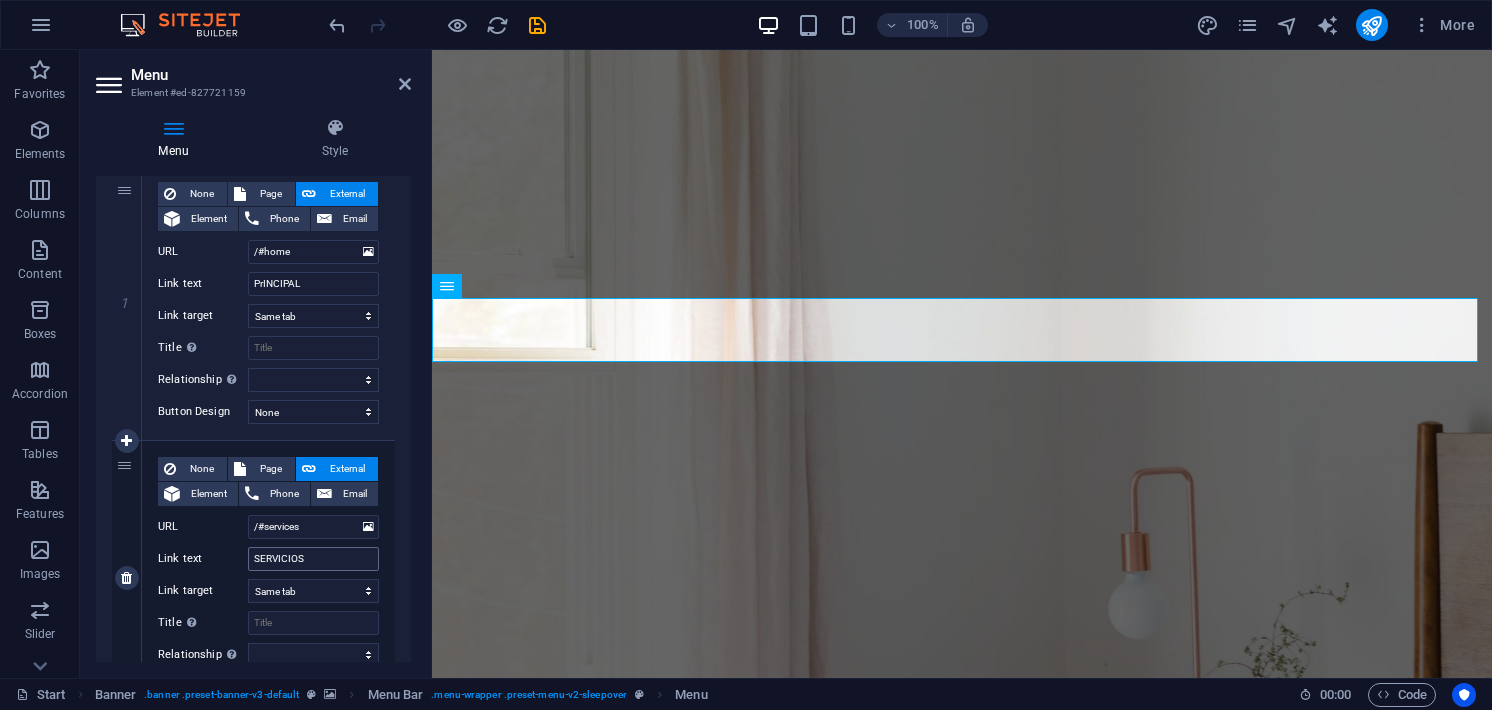 select 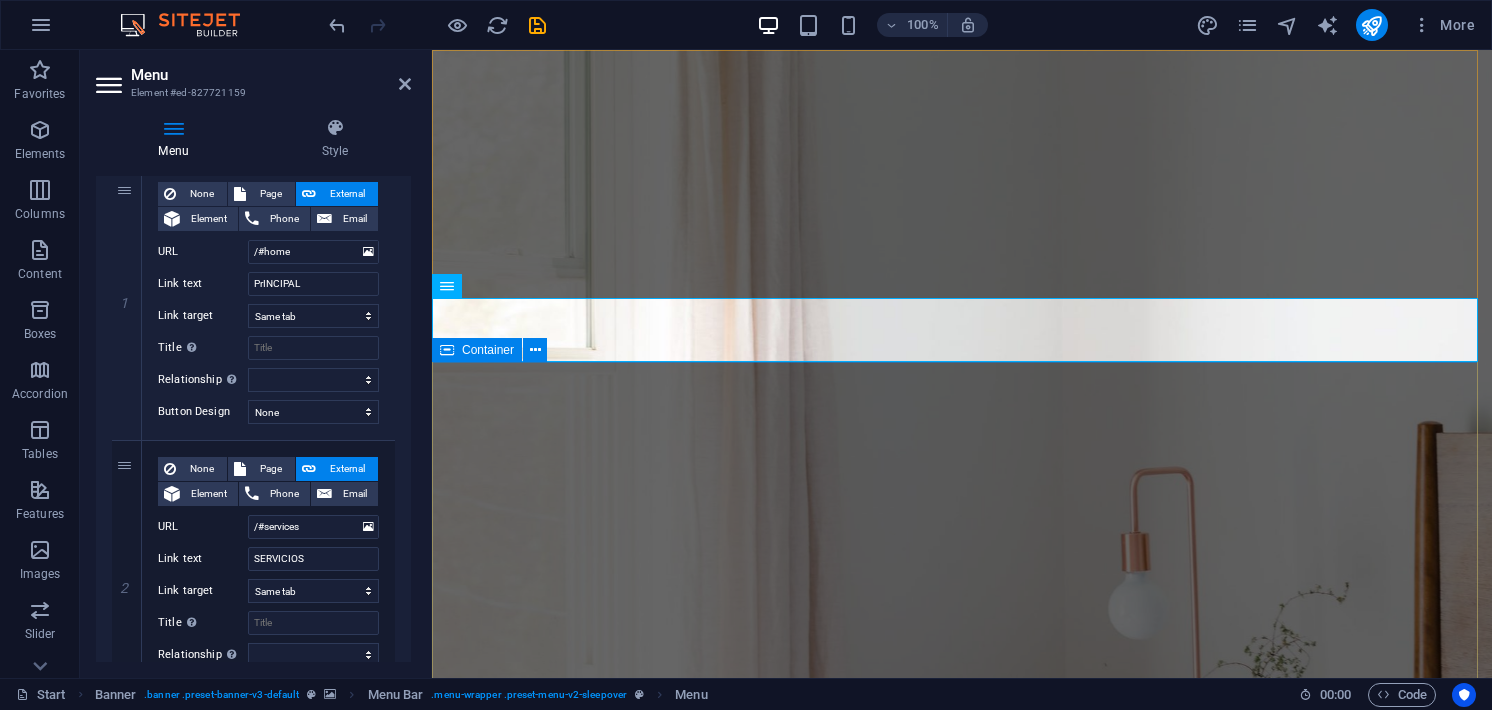 click on "Comfy rooms for low prices Starting at $29/night BOOK NOW" at bounding box center (962, 1682) 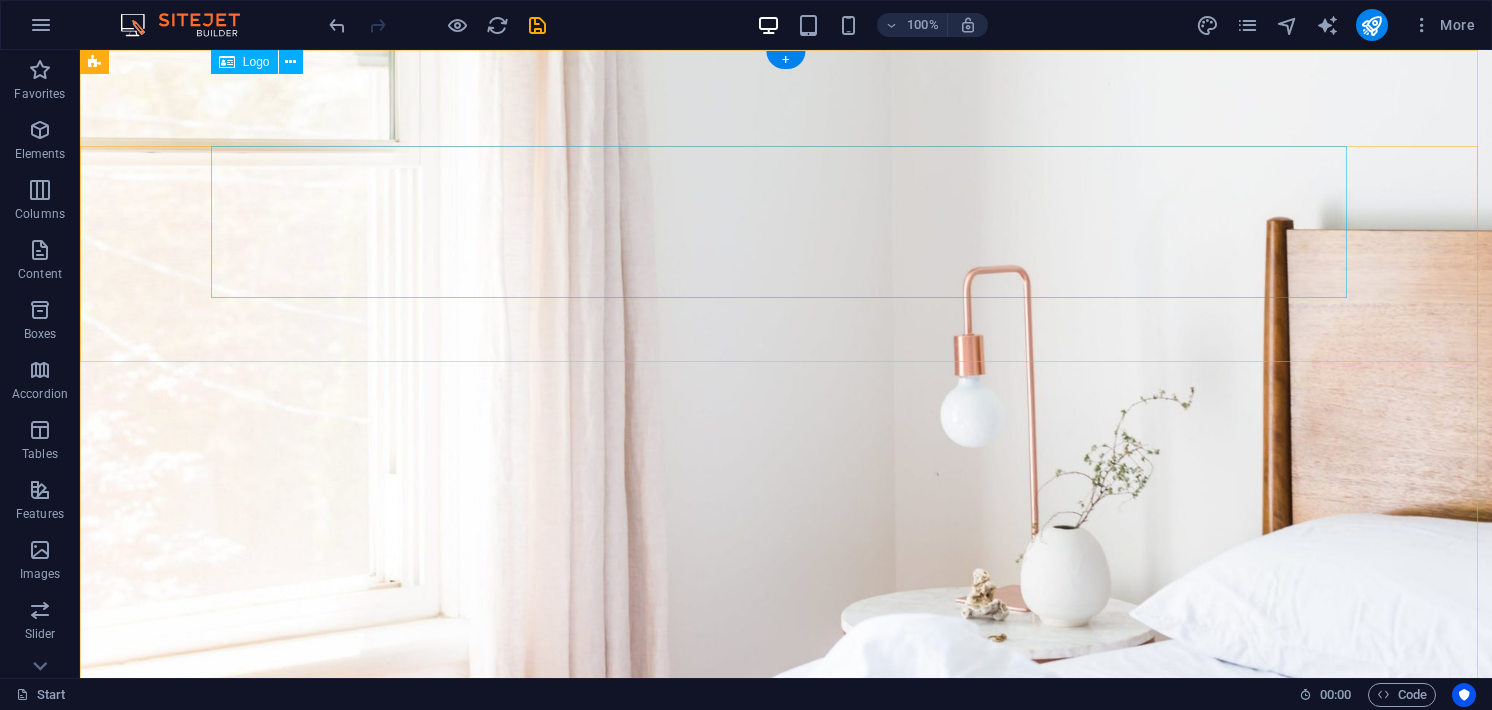 scroll, scrollTop: 0, scrollLeft: 0, axis: both 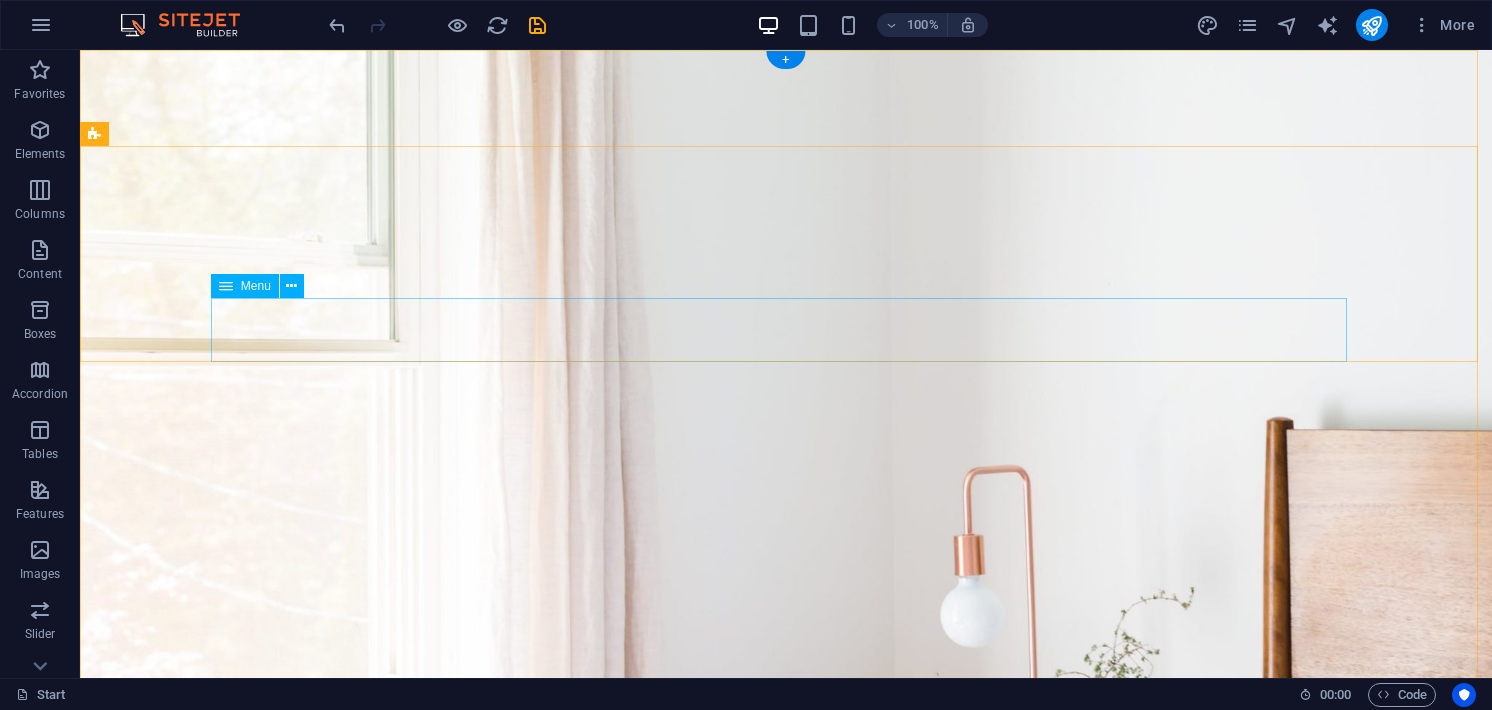 click on "PrINCIPAL SERVICIOS Rooms Gallery Testimonials Book now Contact" at bounding box center (786, 1337) 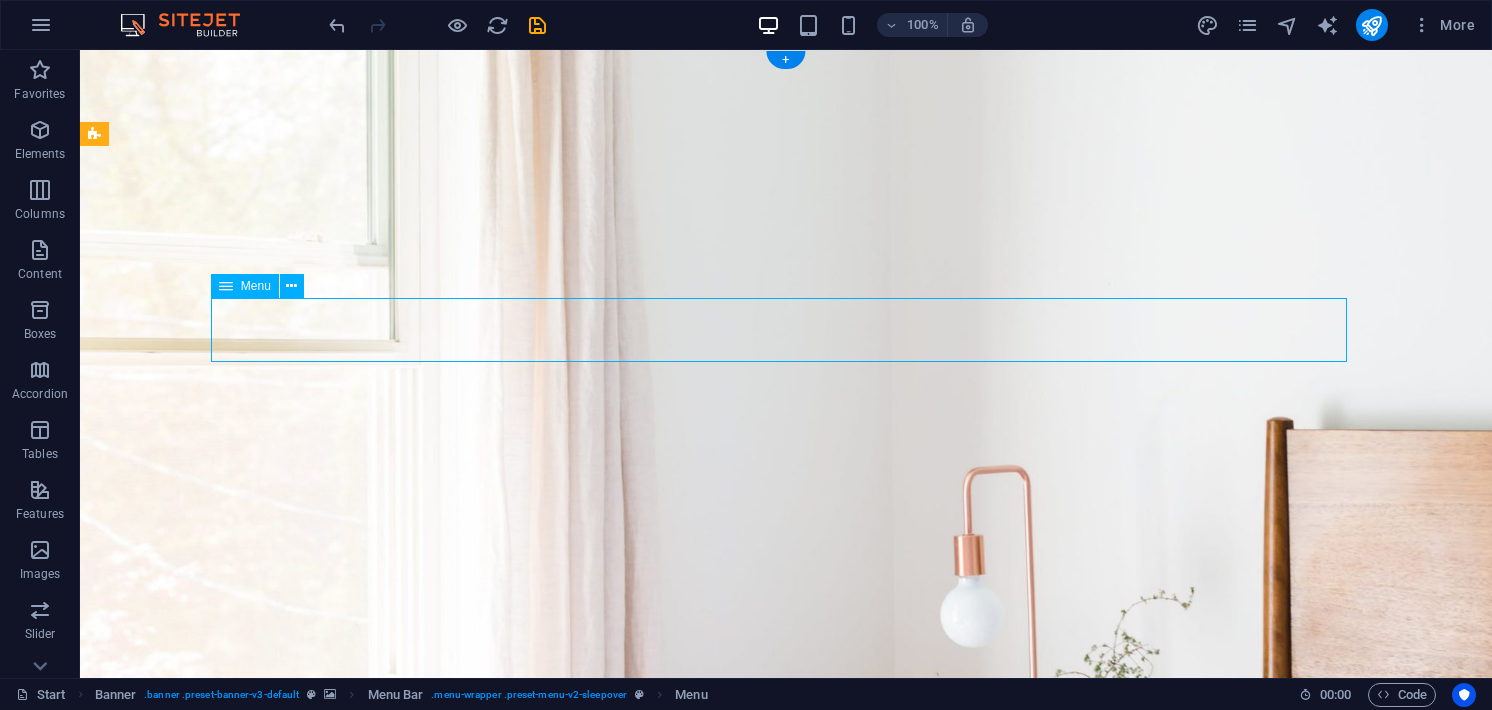 click on "PrINCIPAL SERVICIOS Rooms Gallery Testimonials Book now Contact" at bounding box center [786, 1337] 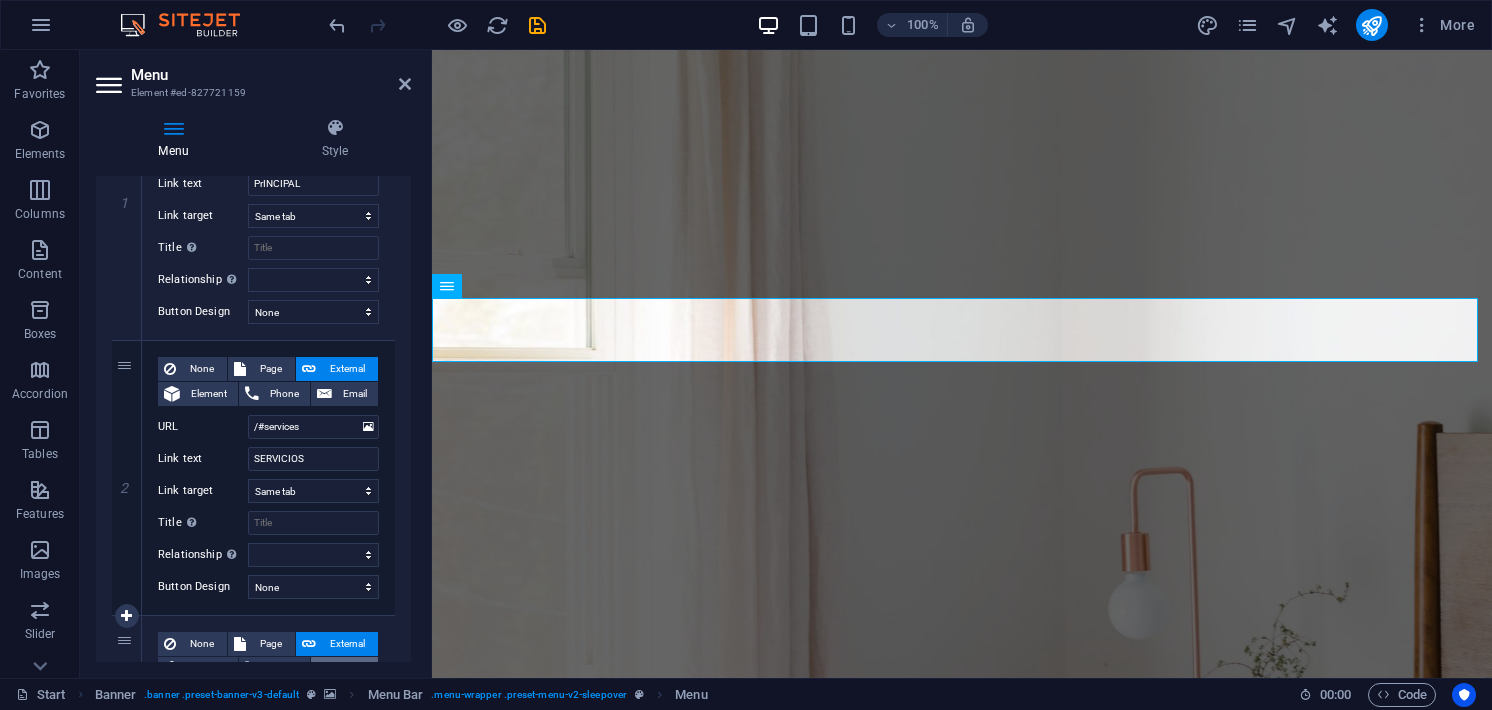 scroll, scrollTop: 600, scrollLeft: 0, axis: vertical 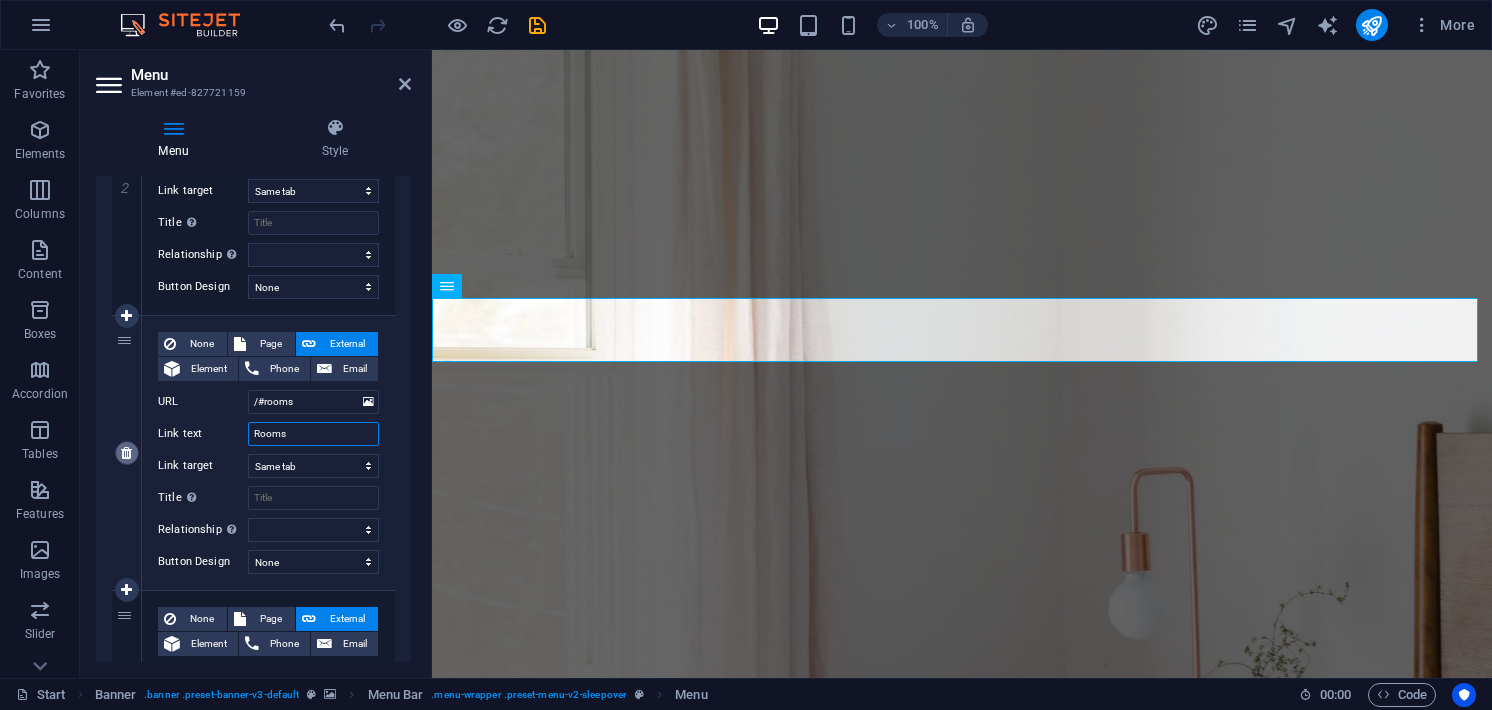 drag, startPoint x: 304, startPoint y: 436, endPoint x: 131, endPoint y: 455, distance: 174.04022 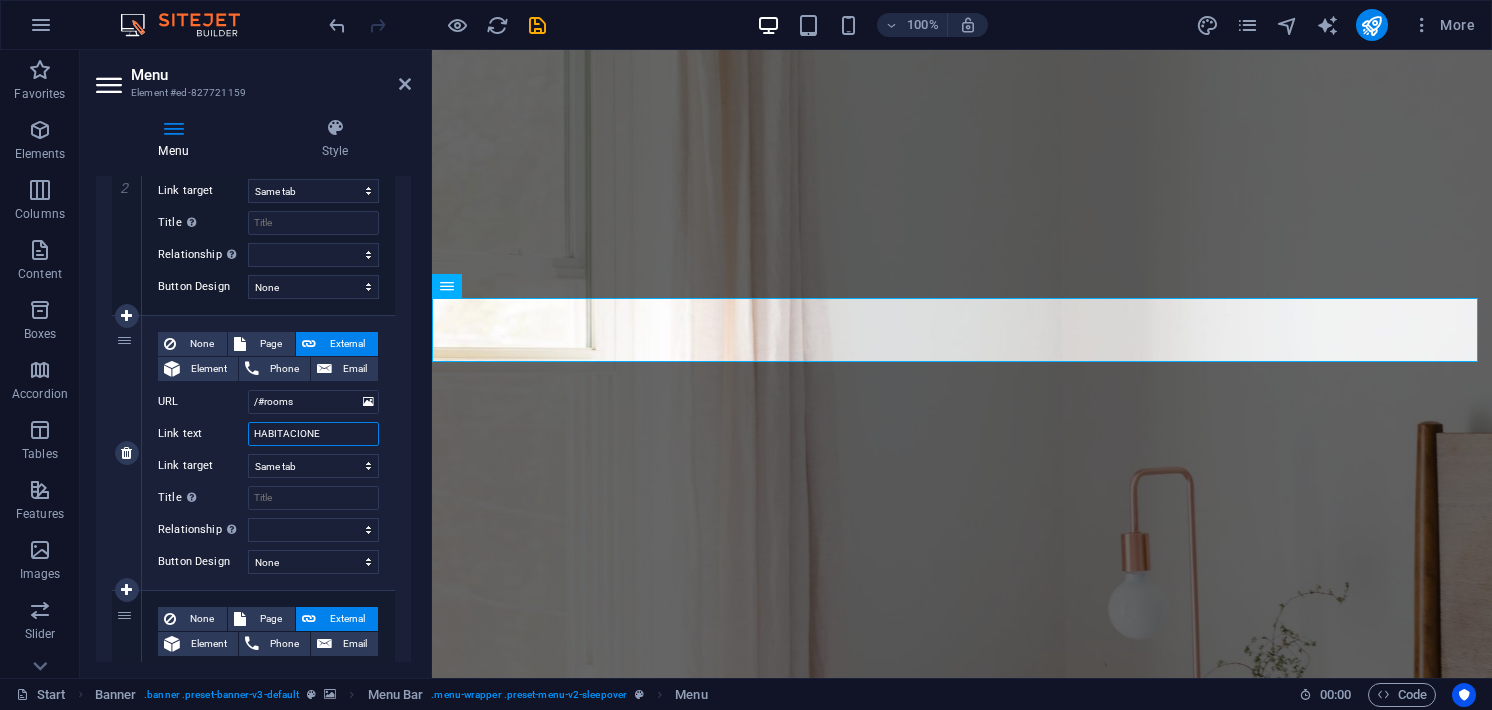 type on "HABITACIONEZ" 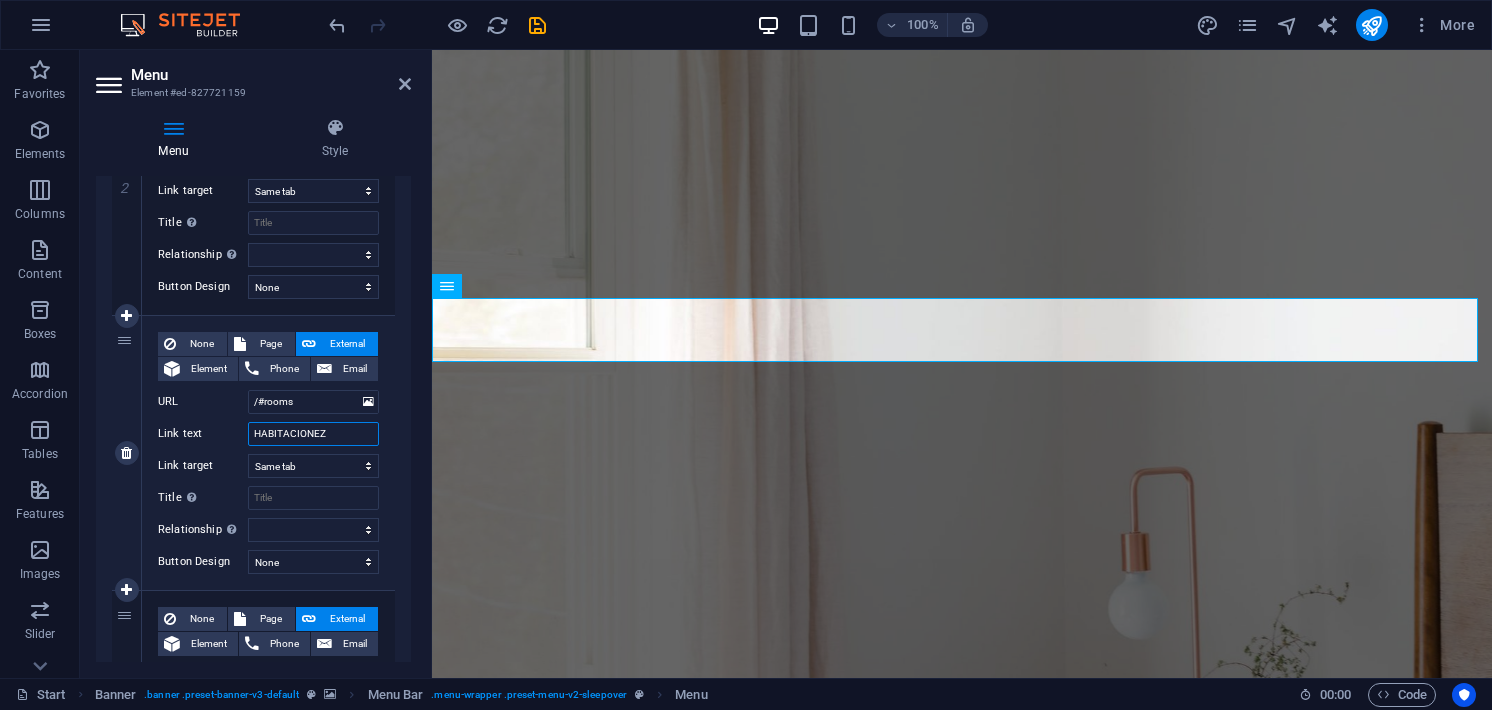 select 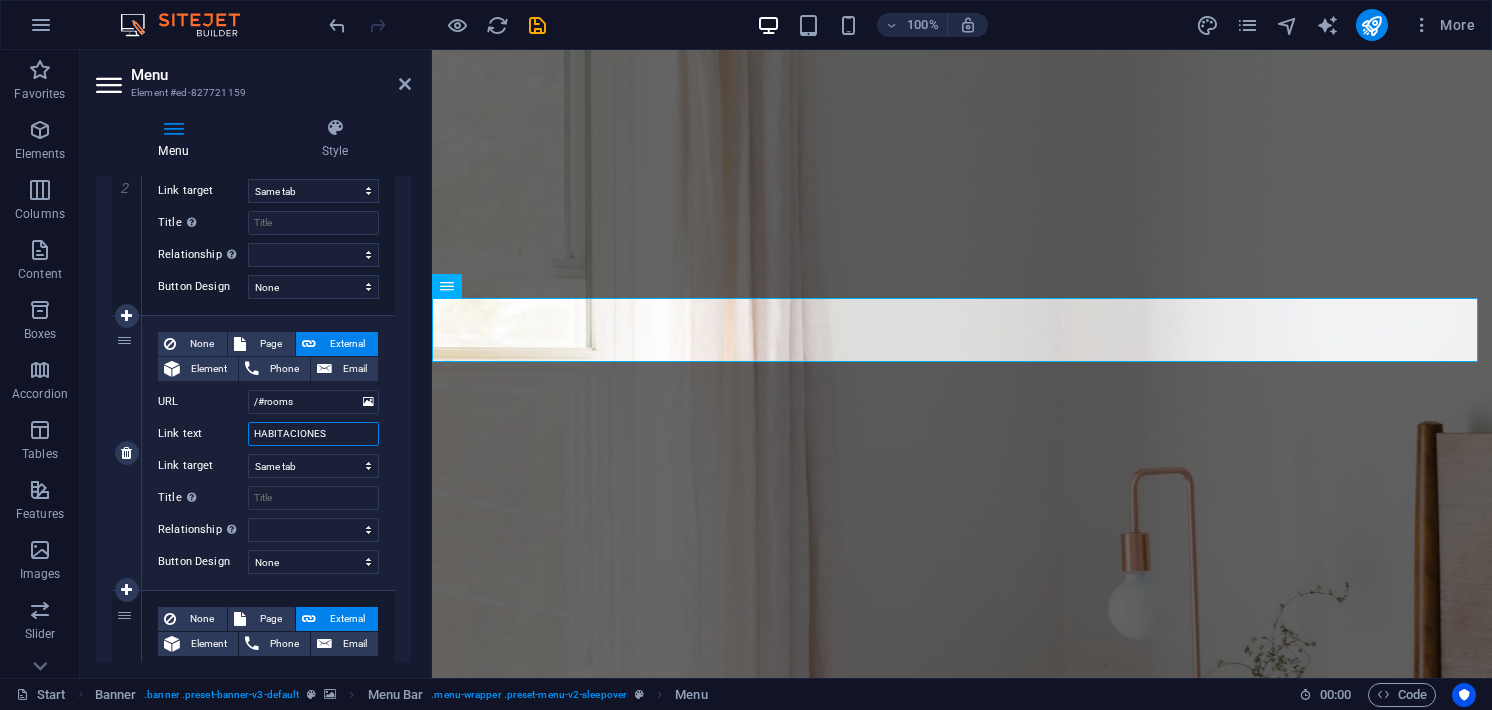 type on "HABITACIONES" 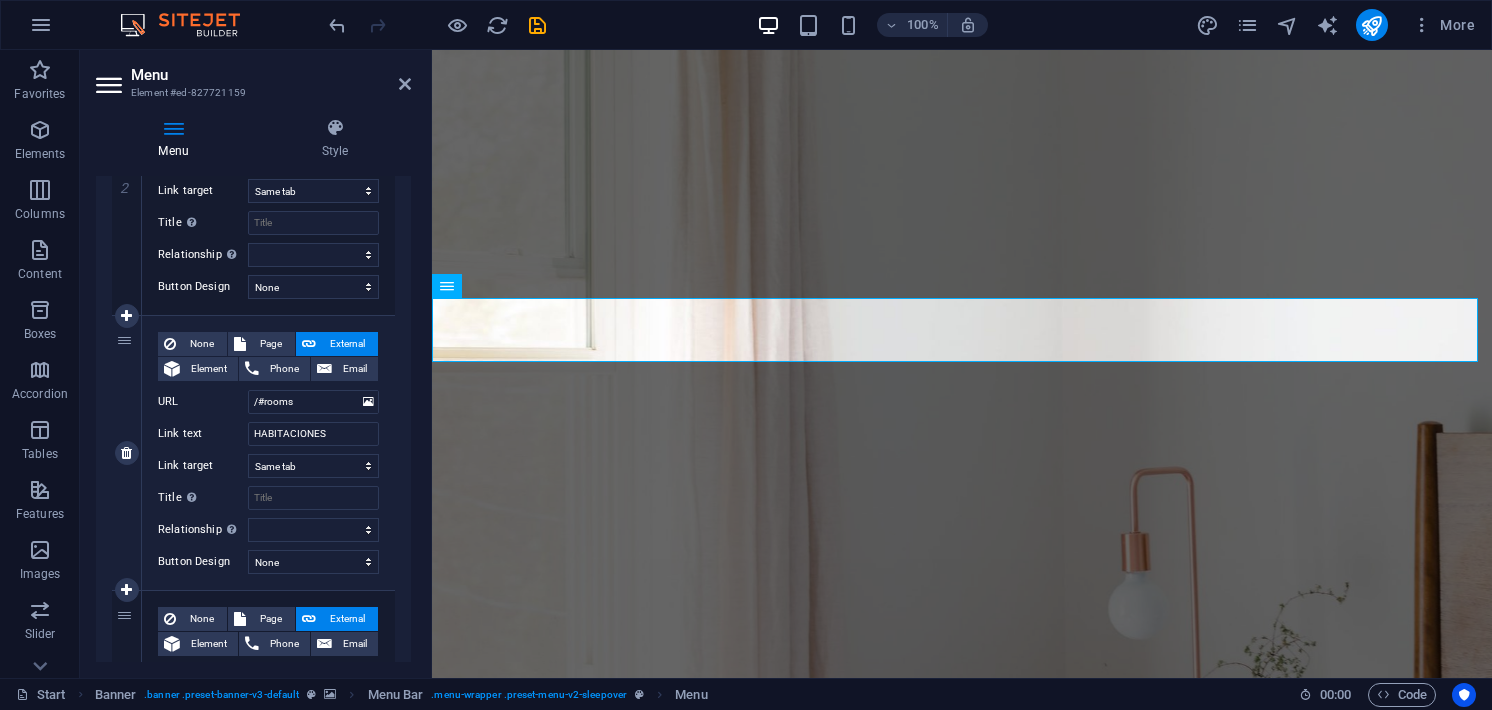 select 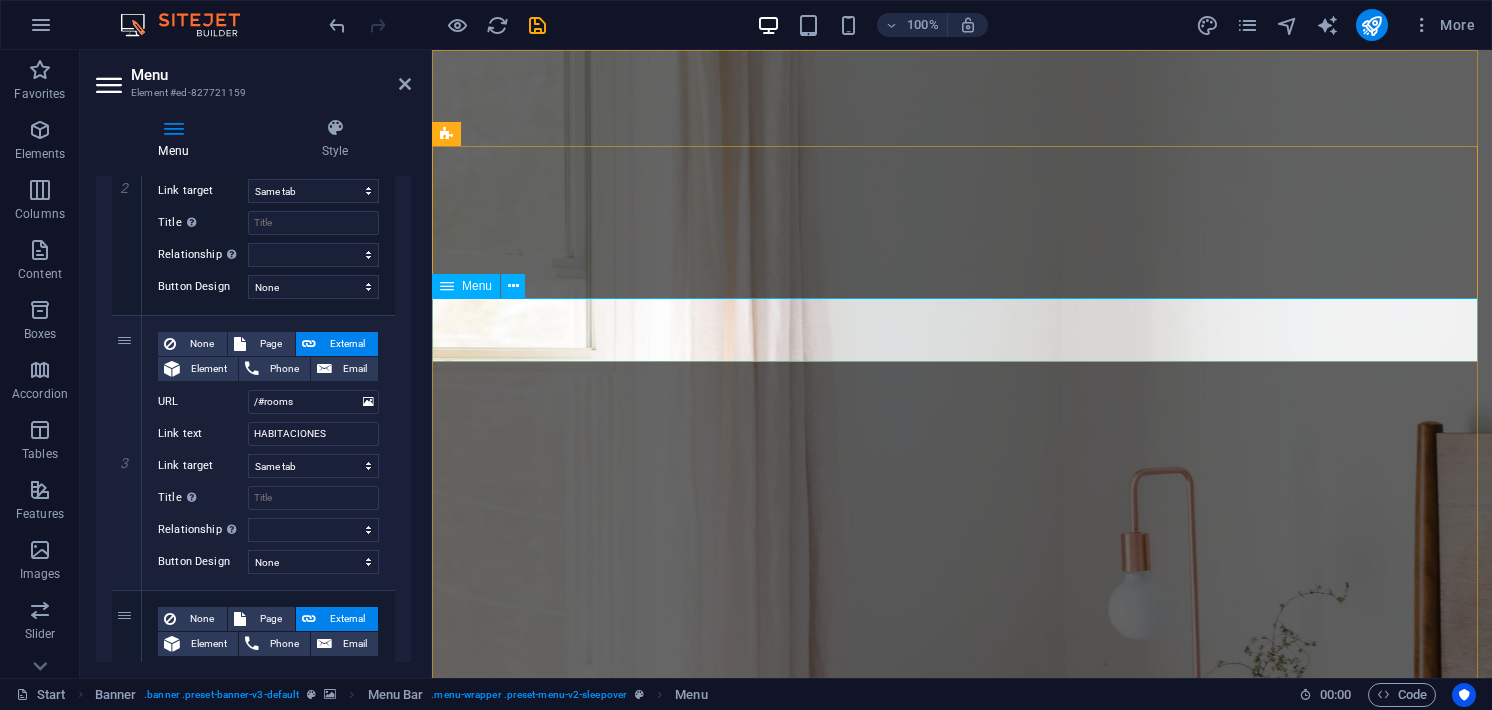 click on "PrINCIPAL SERVICIOS HABITACIONES Gallery Testimonials Book now Contact" at bounding box center (962, 1337) 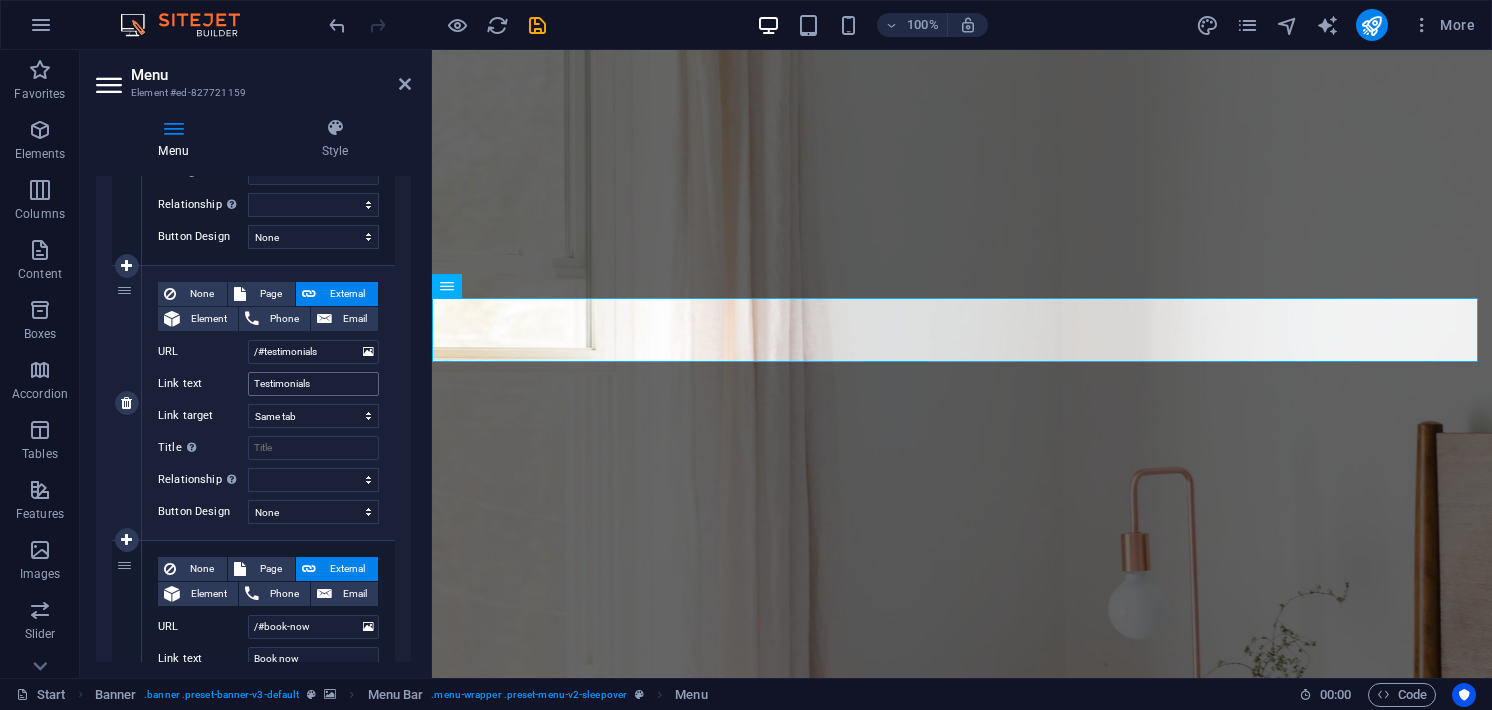 scroll, scrollTop: 1000, scrollLeft: 0, axis: vertical 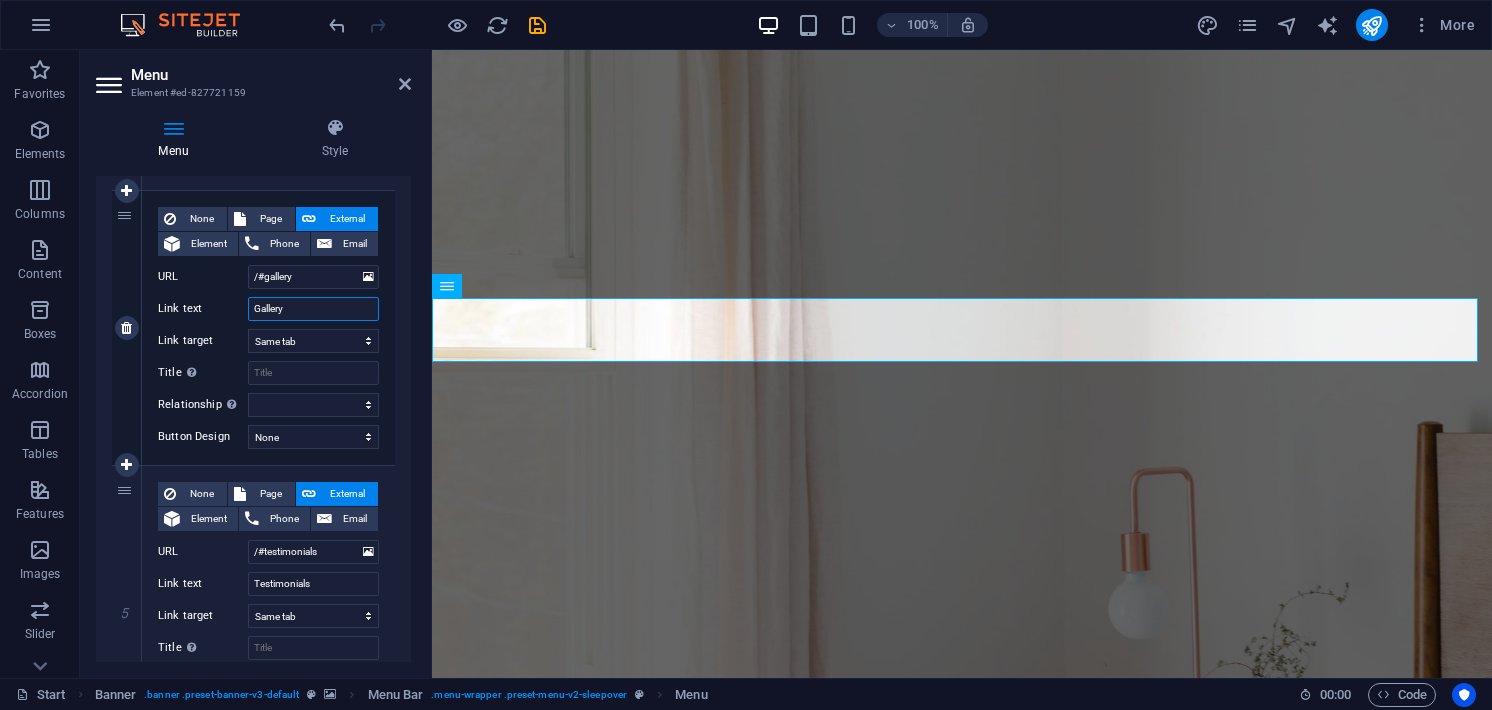 click on "Gallery" at bounding box center [313, 309] 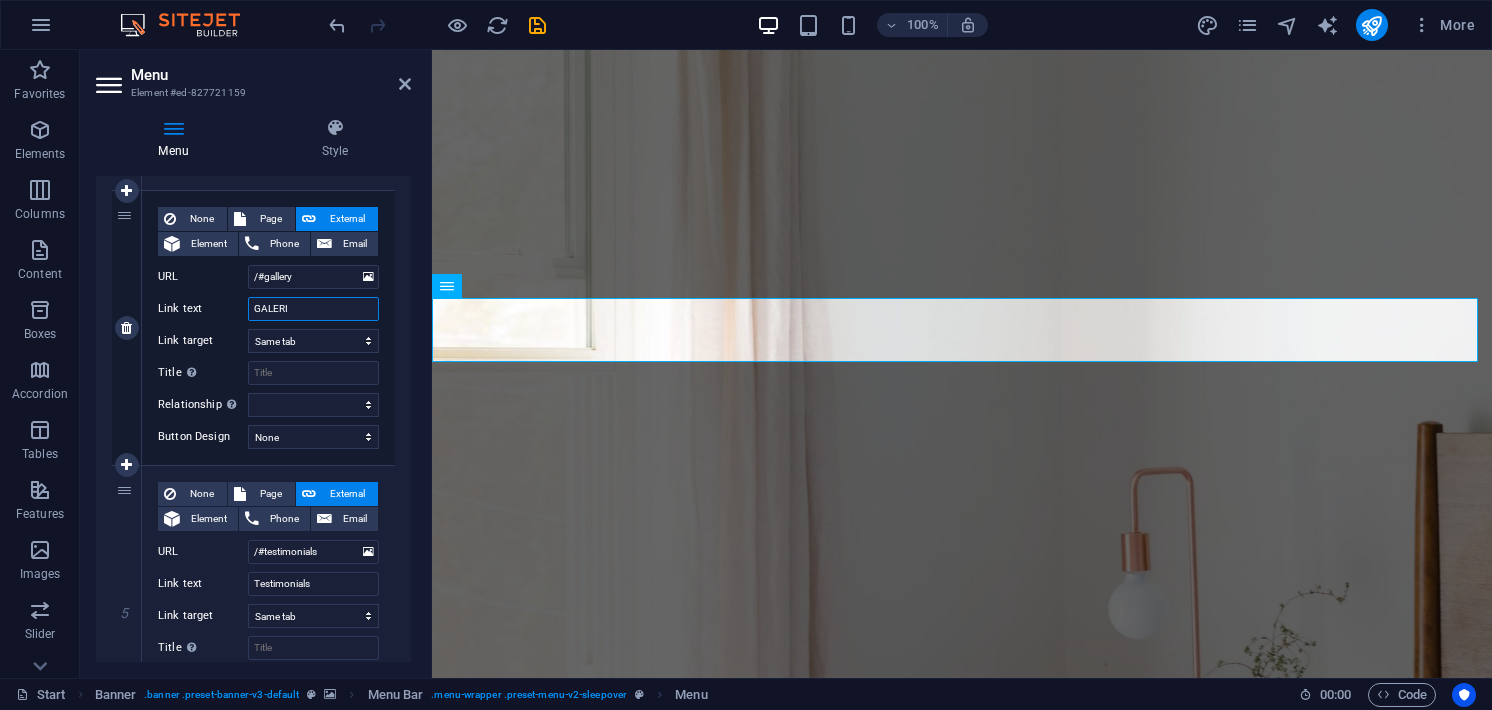 type on "GALERIA" 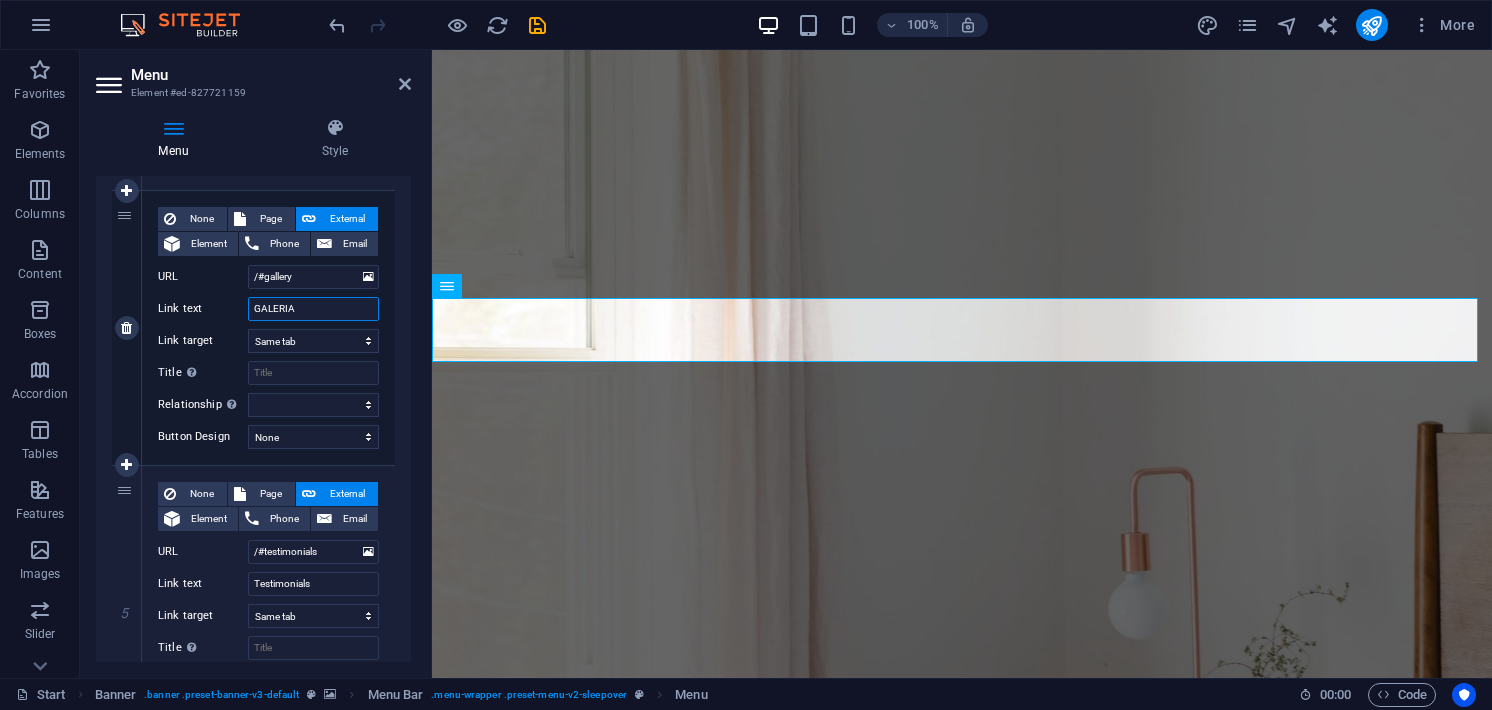 select 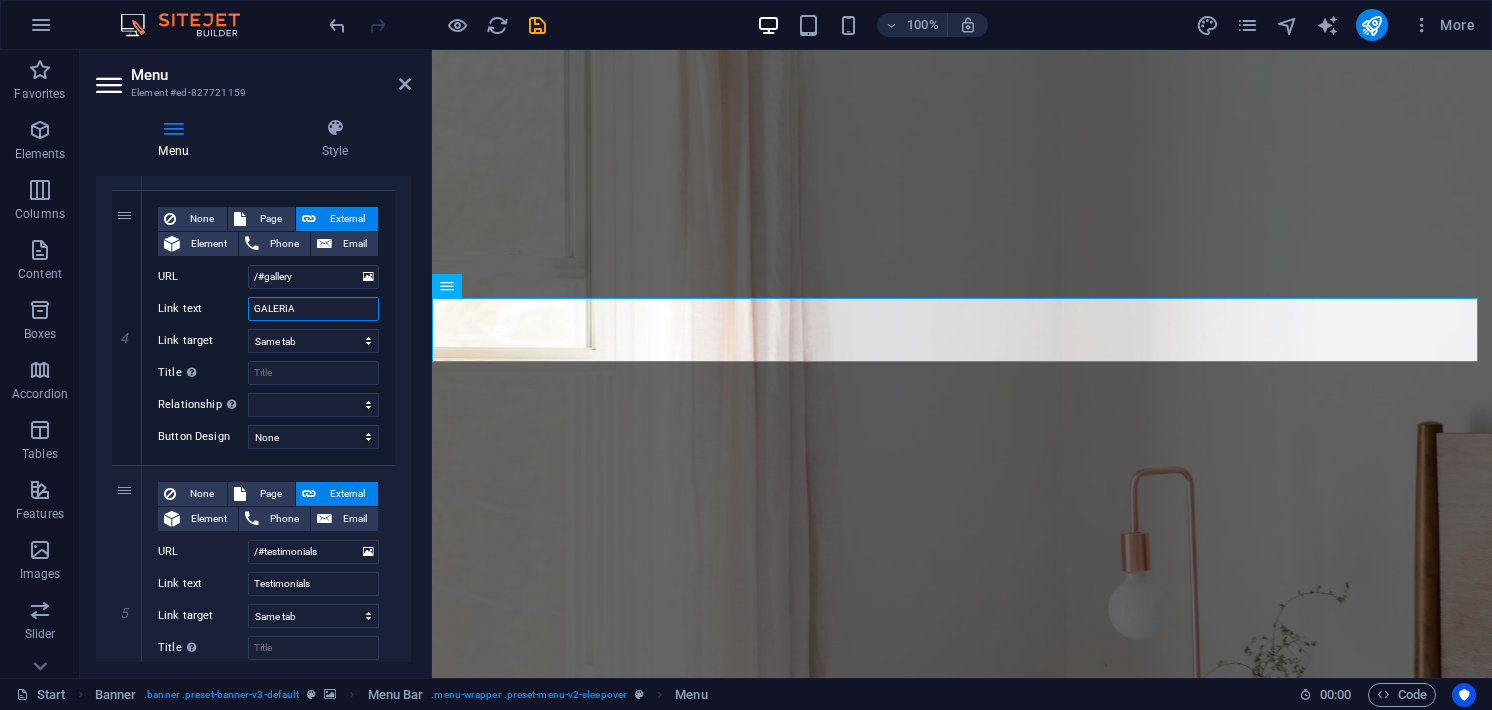 type on "GALERIA" 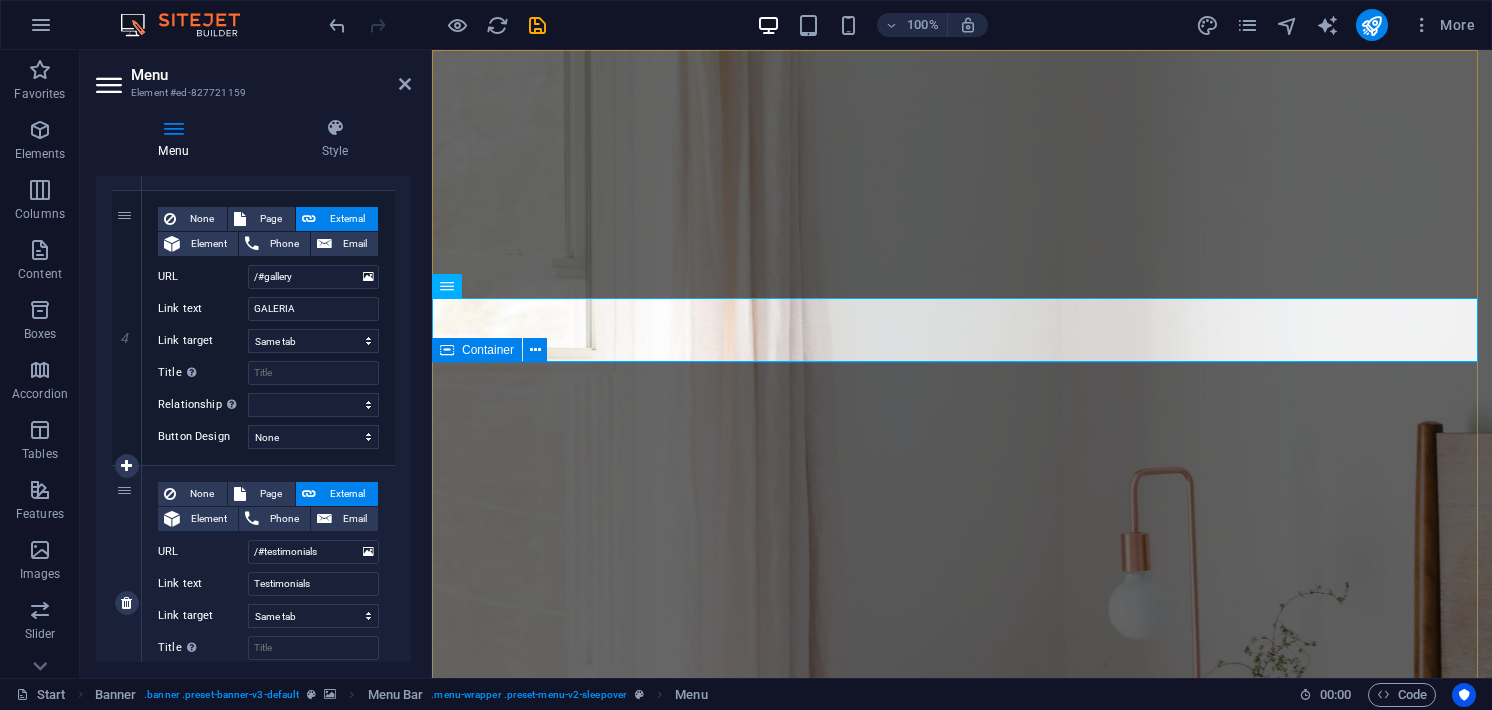 scroll, scrollTop: 100, scrollLeft: 0, axis: vertical 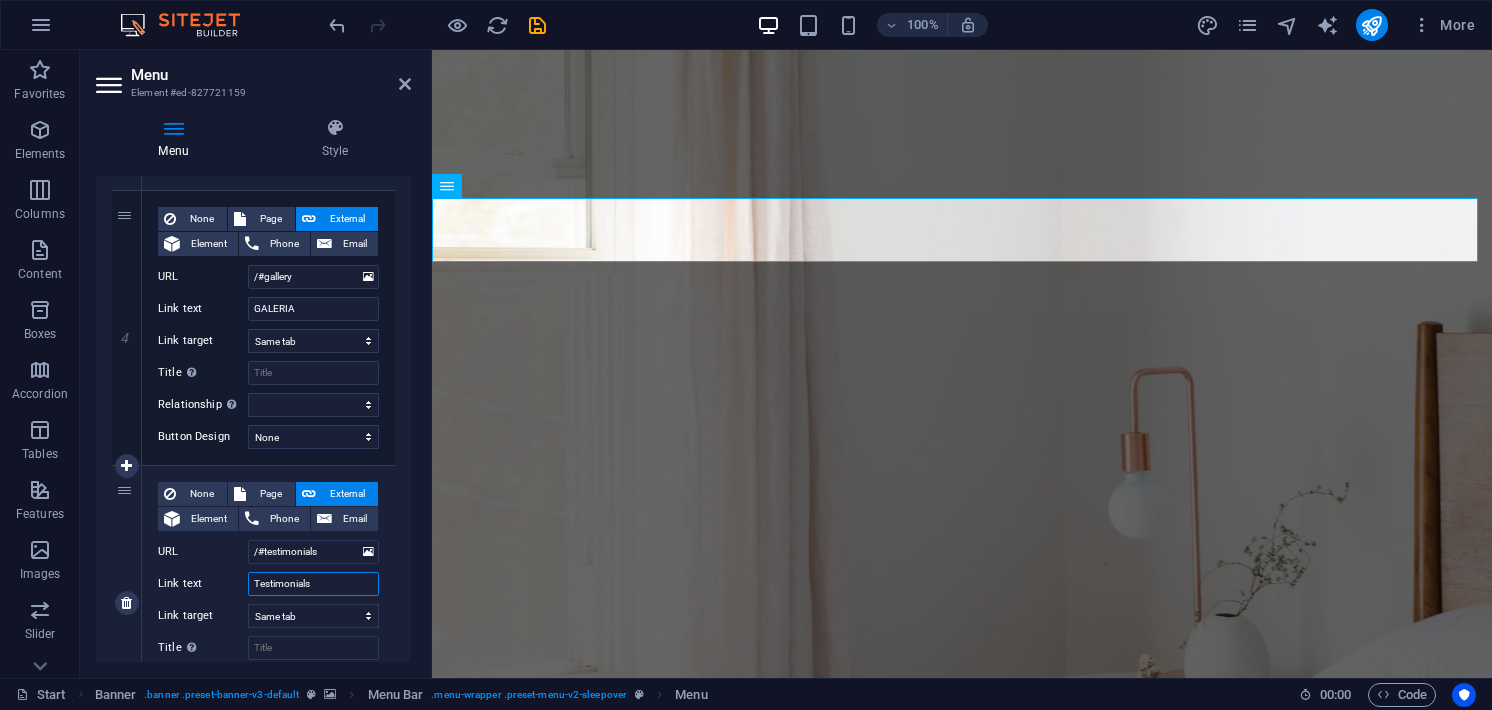 drag, startPoint x: 323, startPoint y: 575, endPoint x: 171, endPoint y: 589, distance: 152.64337 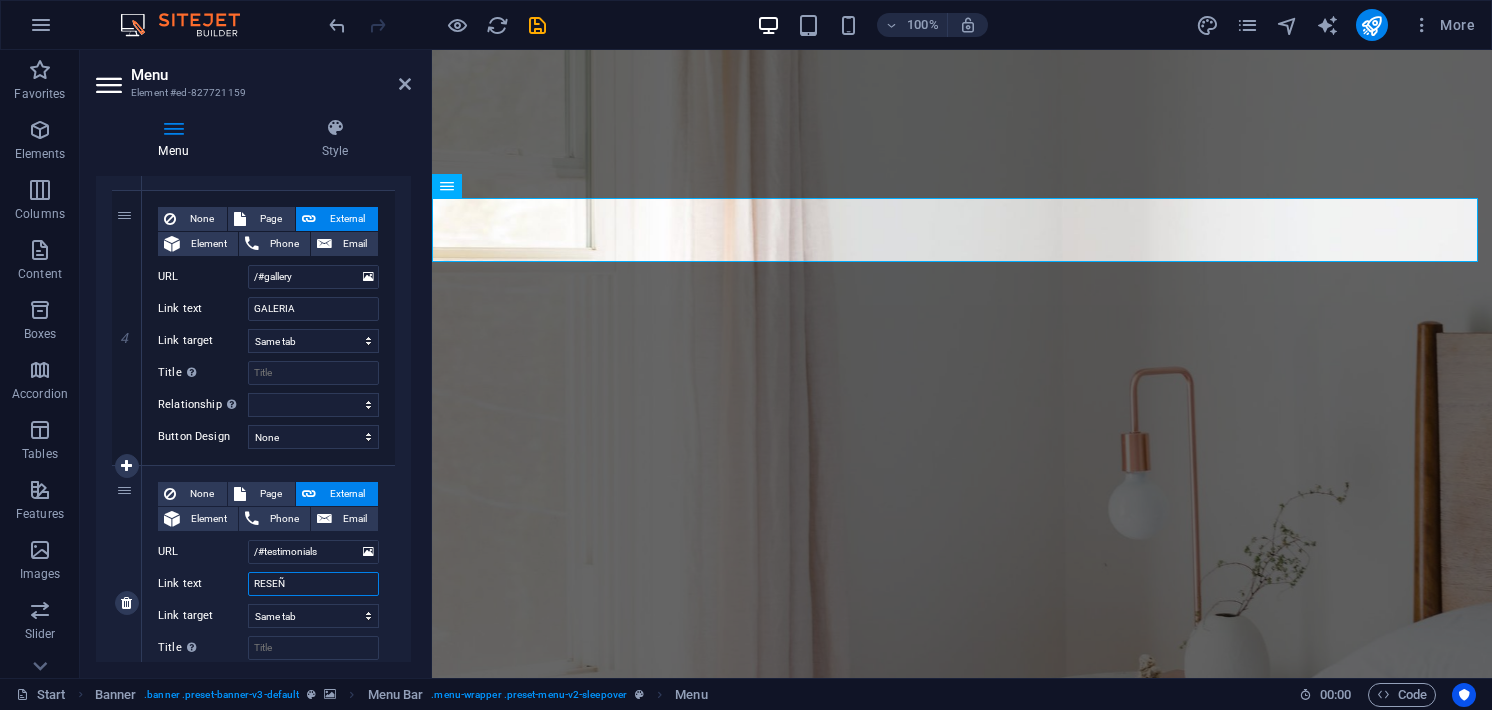type on "RESEÑA" 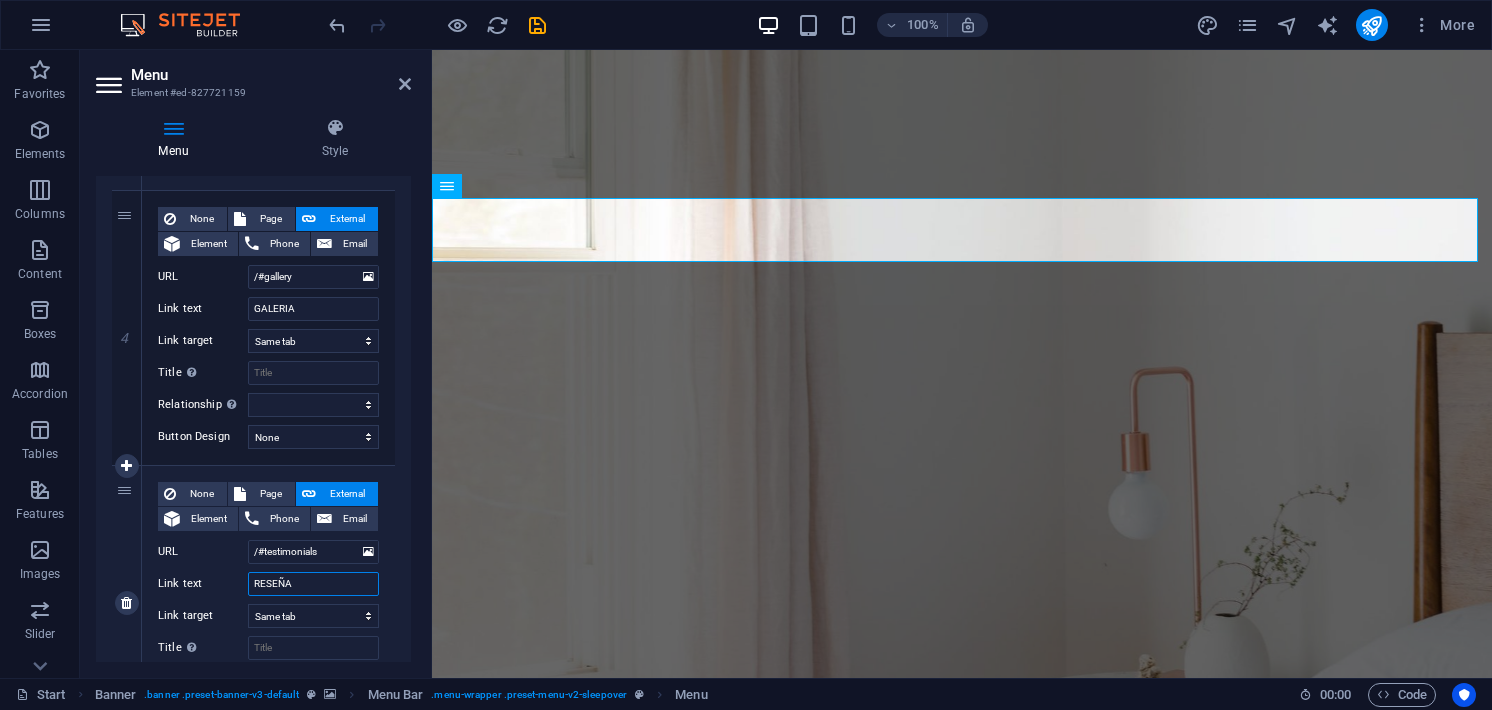 select 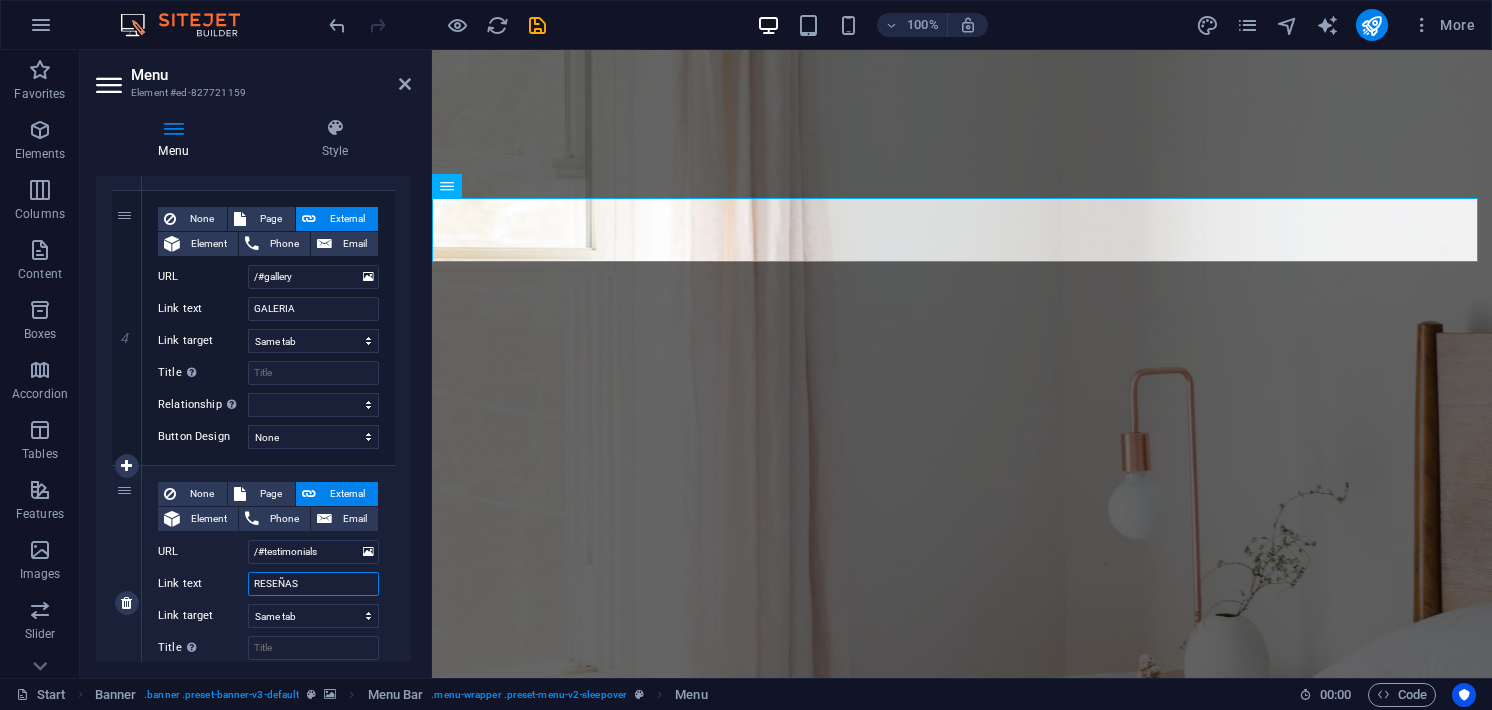 select 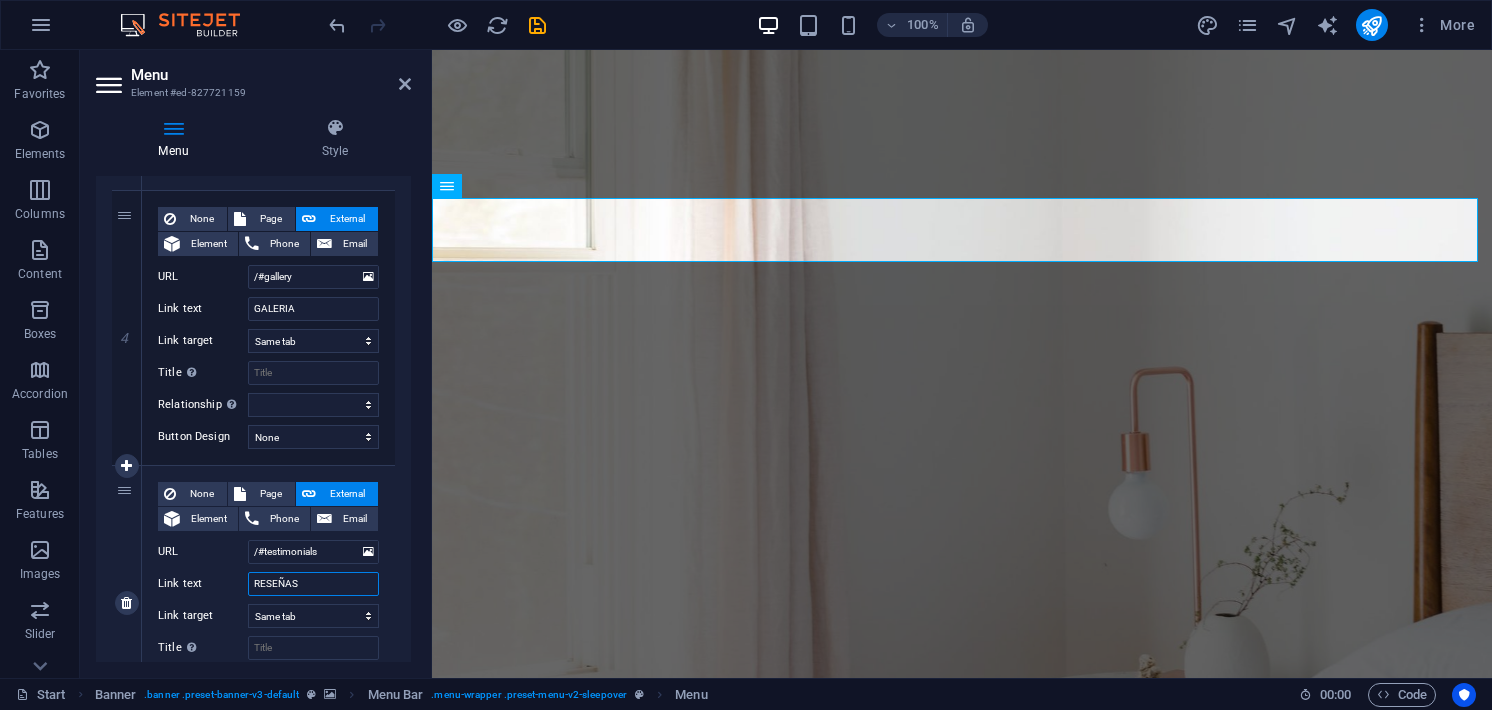 select 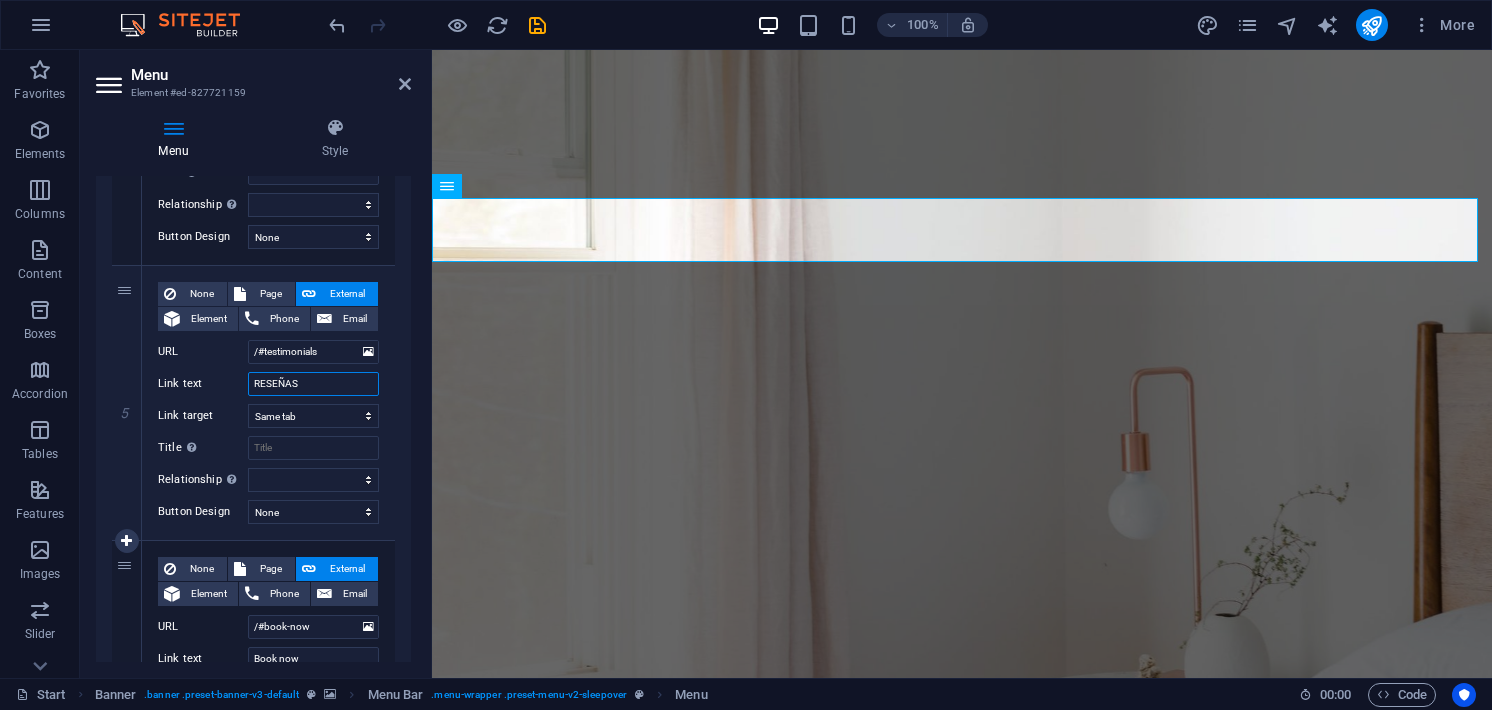 scroll, scrollTop: 1300, scrollLeft: 0, axis: vertical 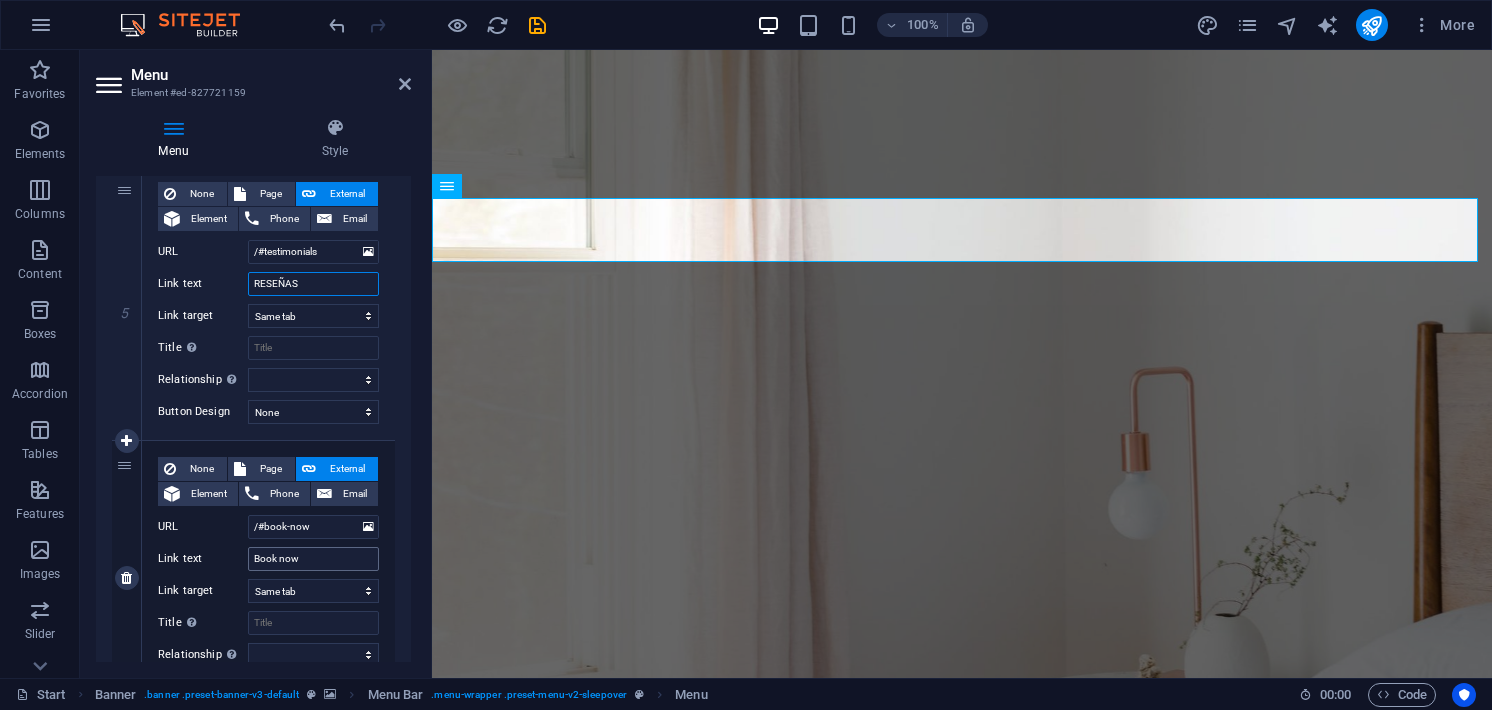 type on "RESEÑAS" 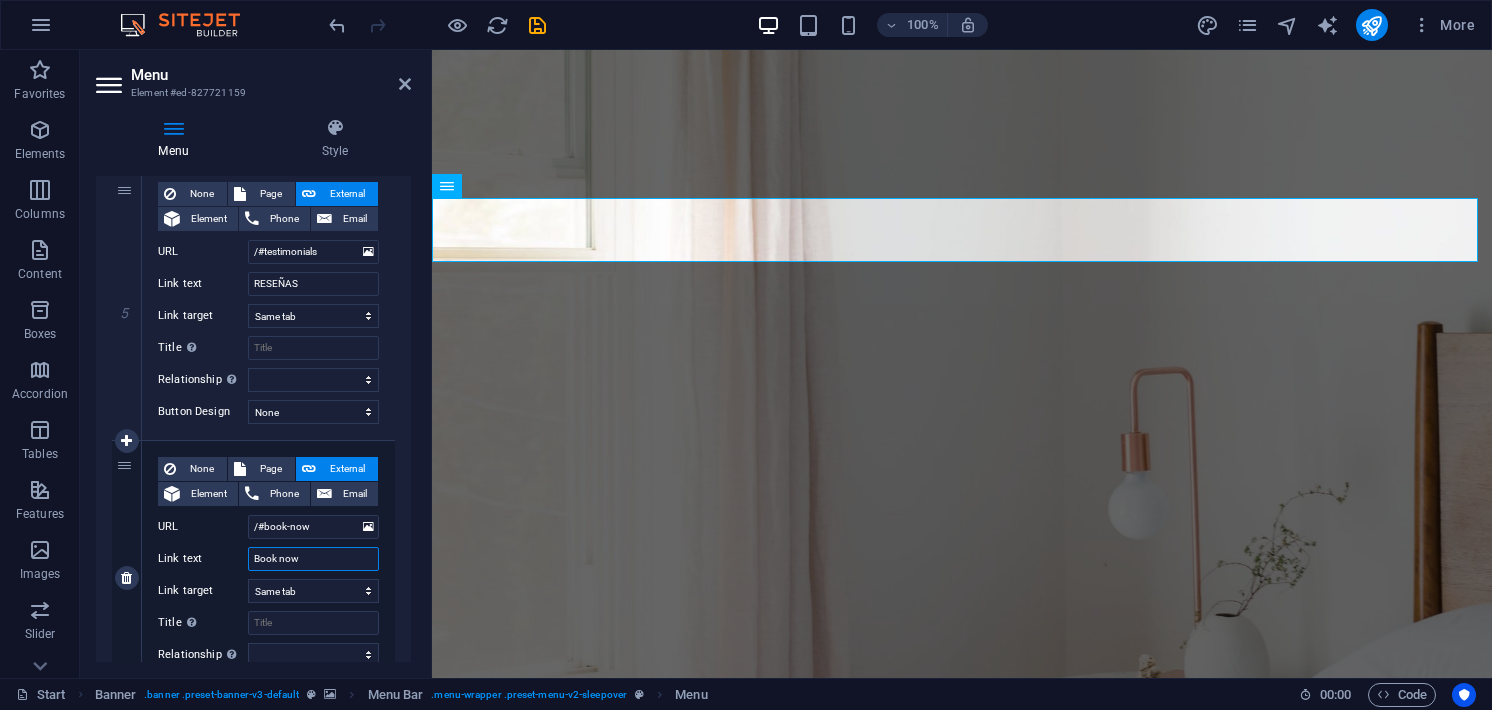 click on "Book now" at bounding box center [313, 559] 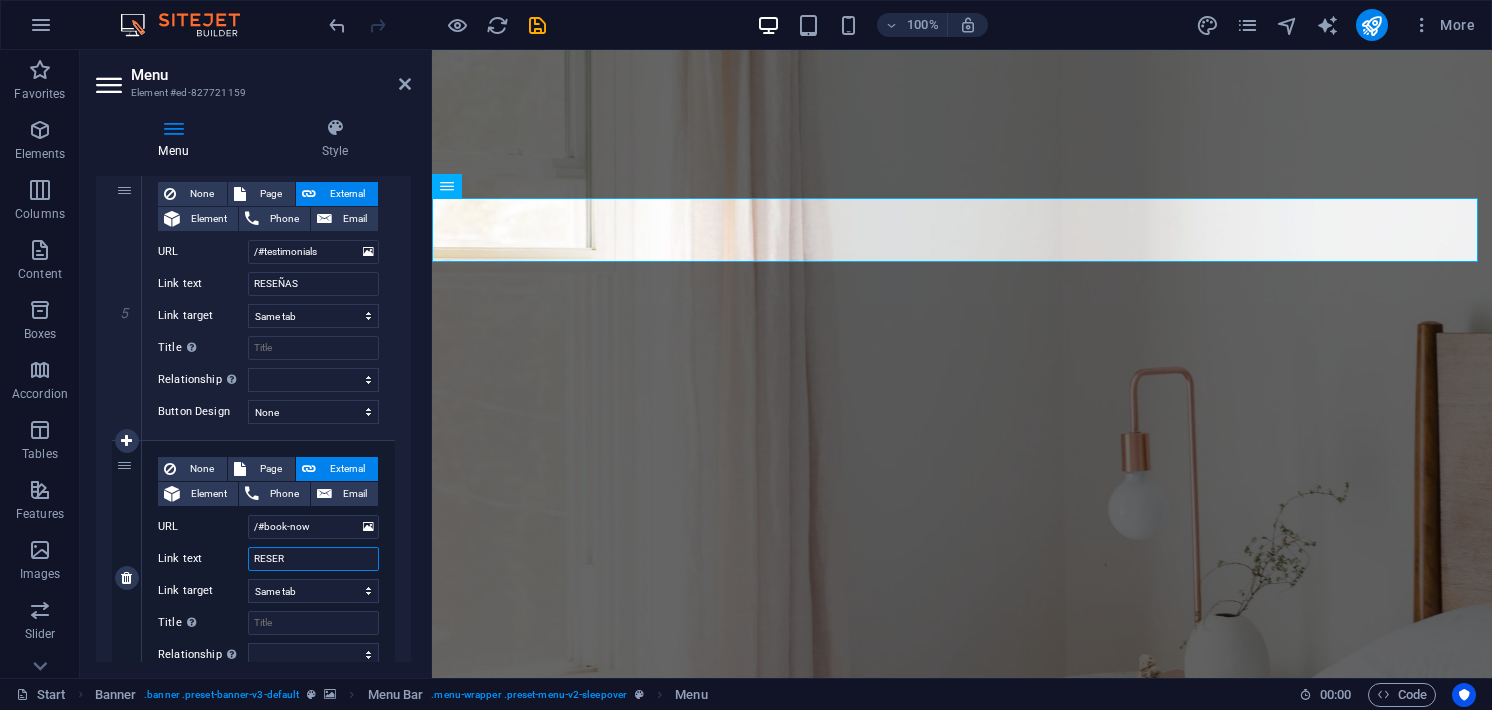 type on "RESERV" 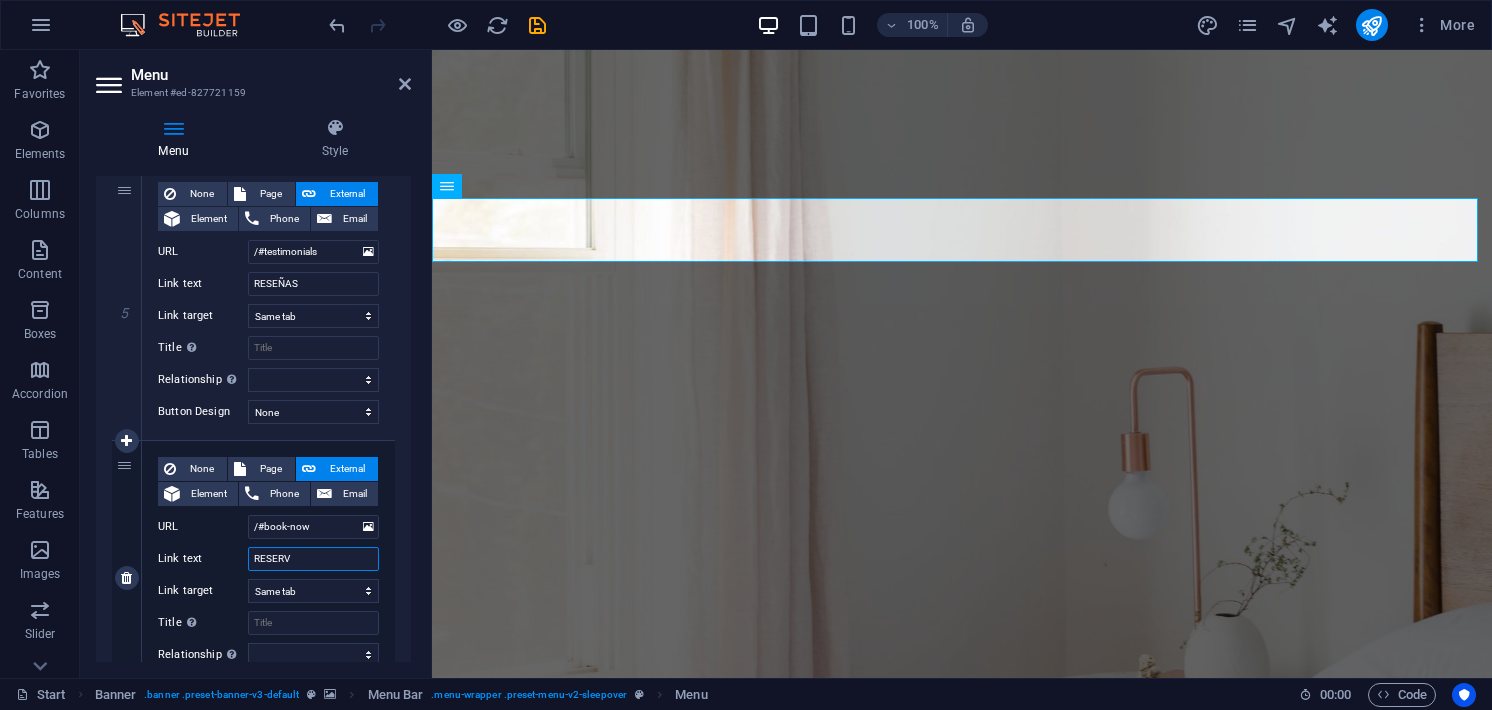 select 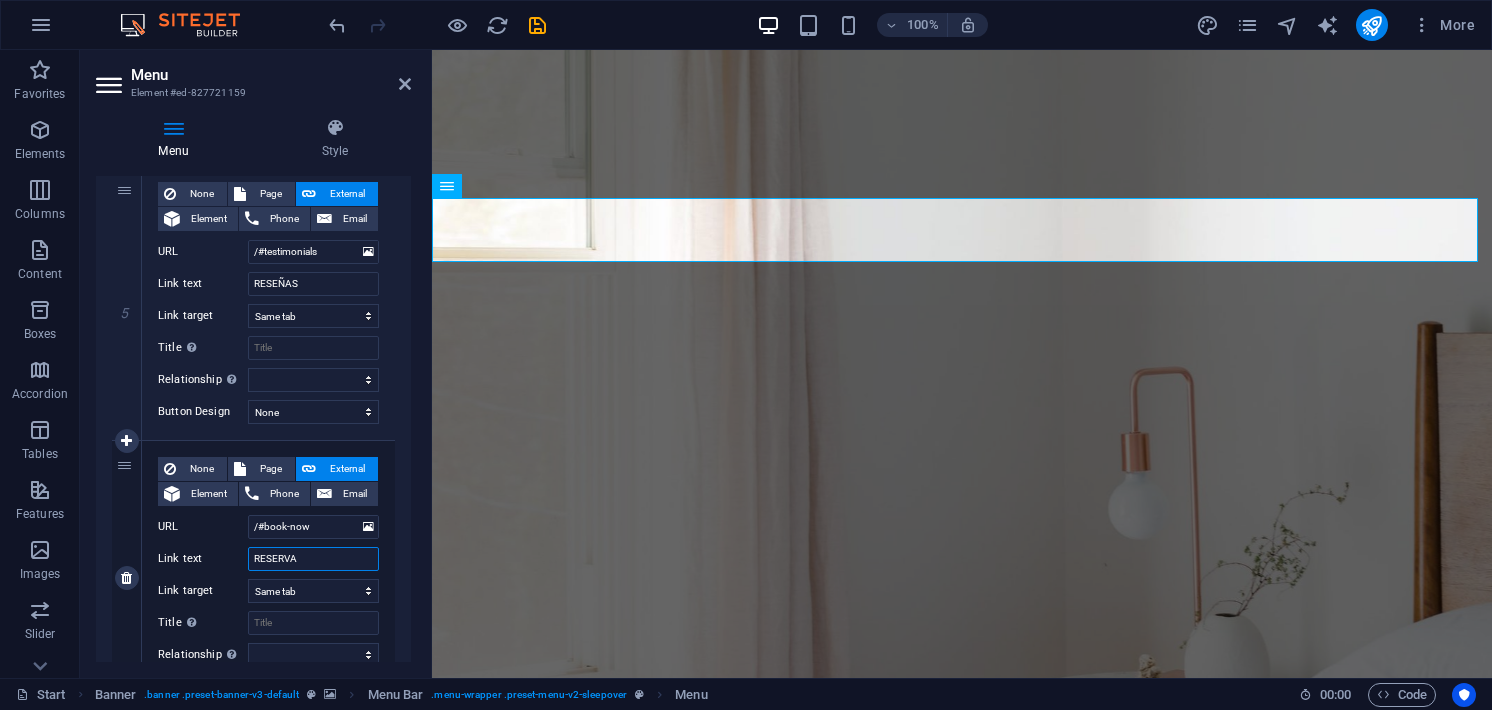 type on "RESERVAR" 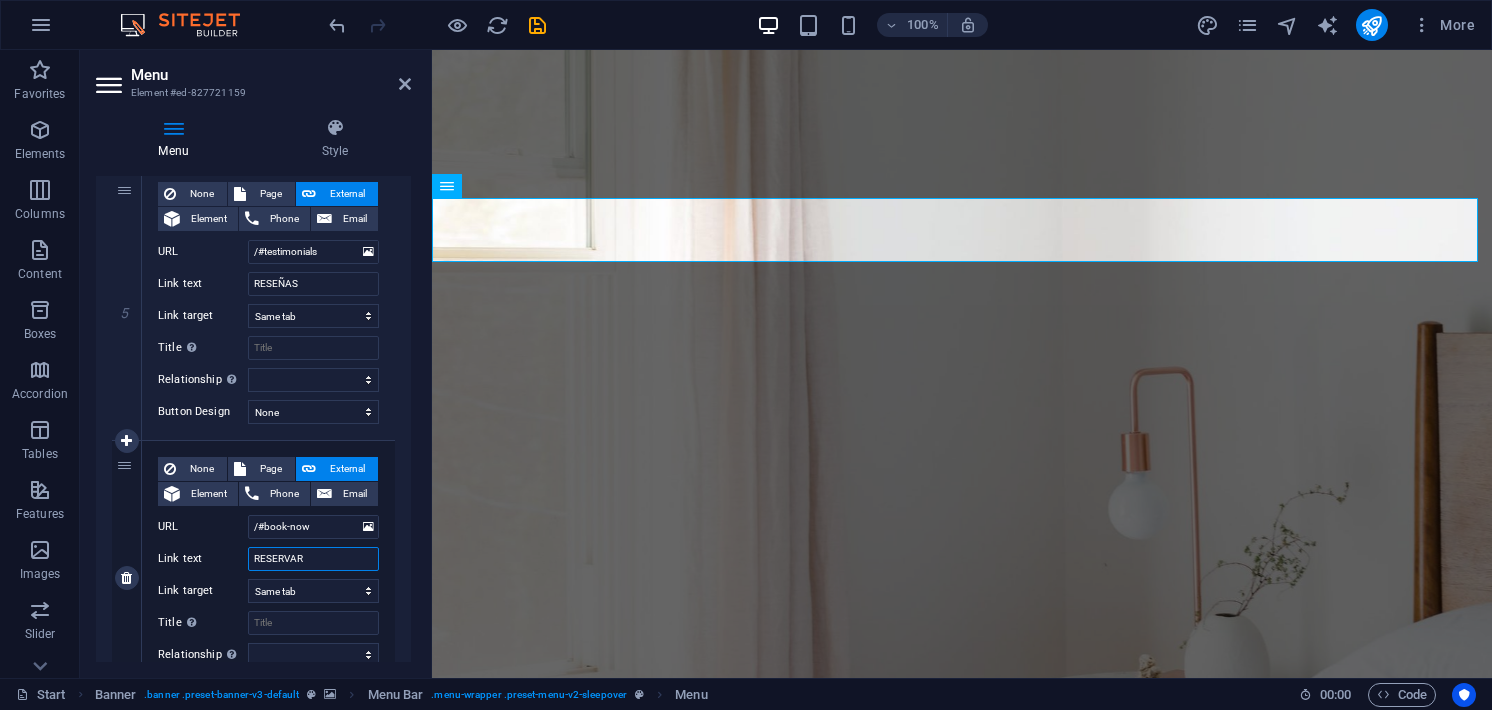 select 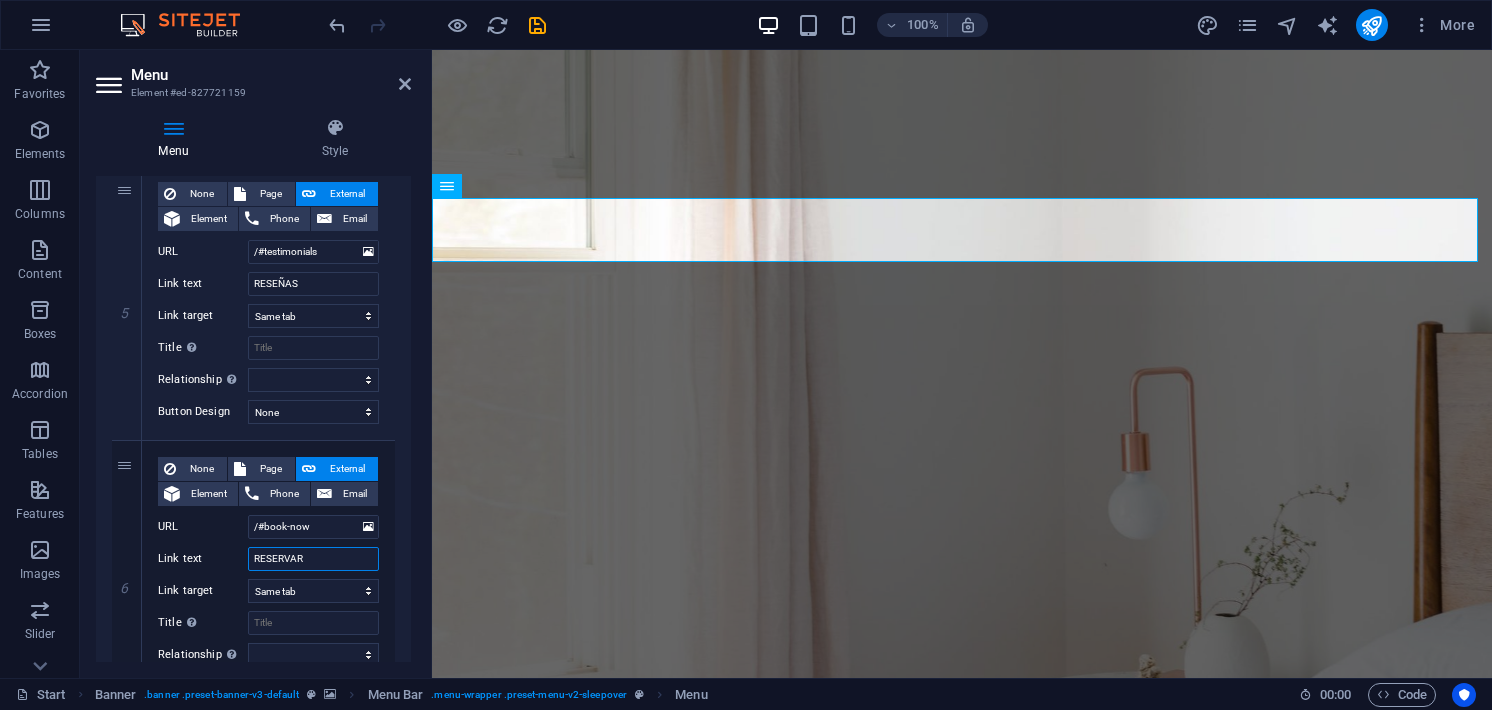 scroll, scrollTop: 1683, scrollLeft: 0, axis: vertical 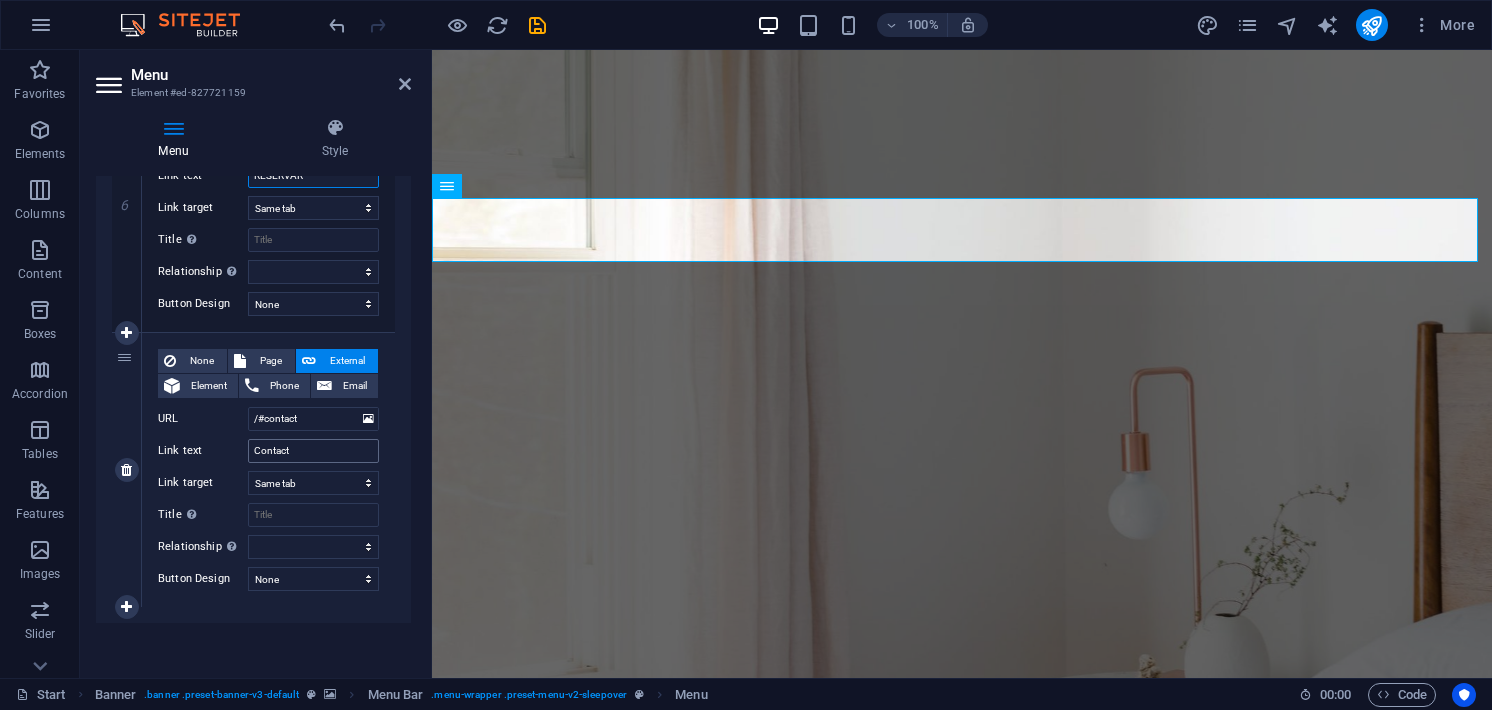 type on "RESERVAR" 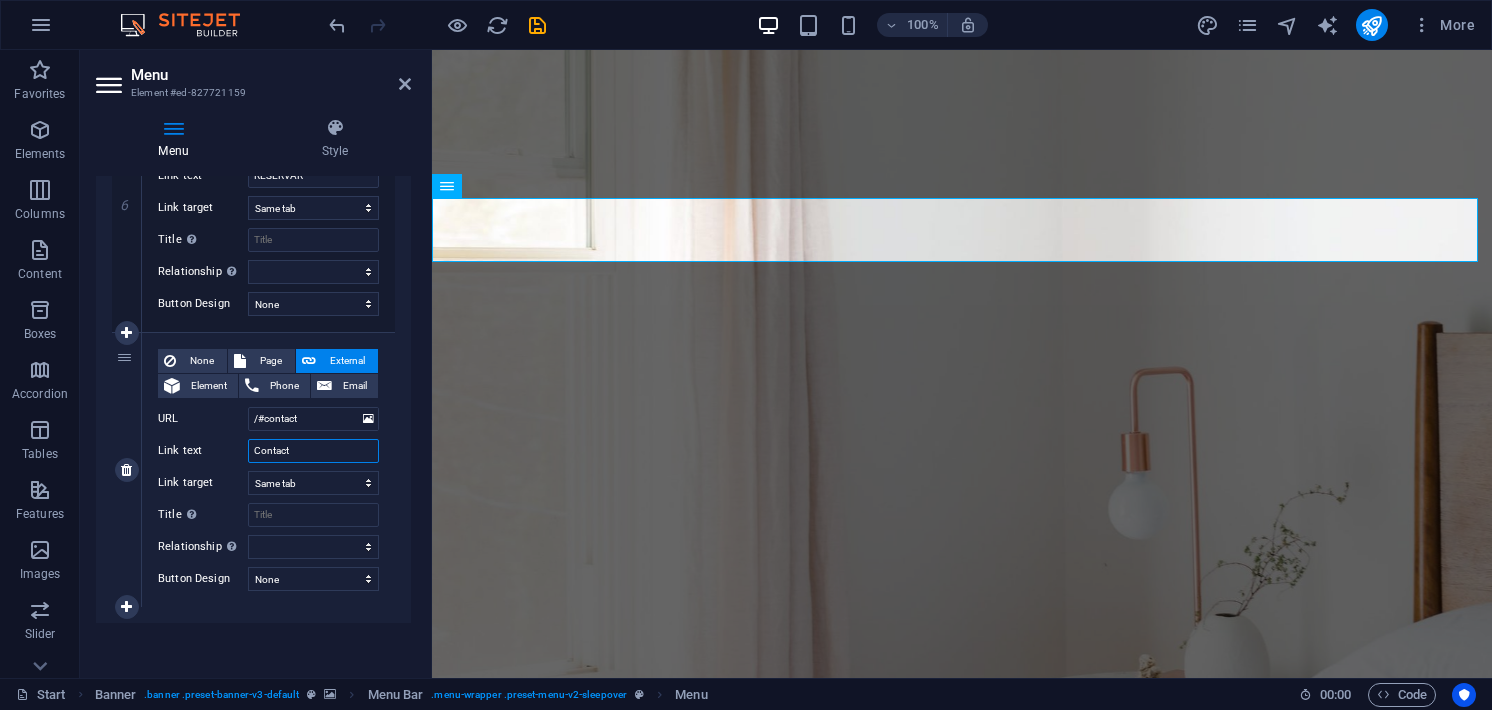 click on "Contact" at bounding box center (313, 451) 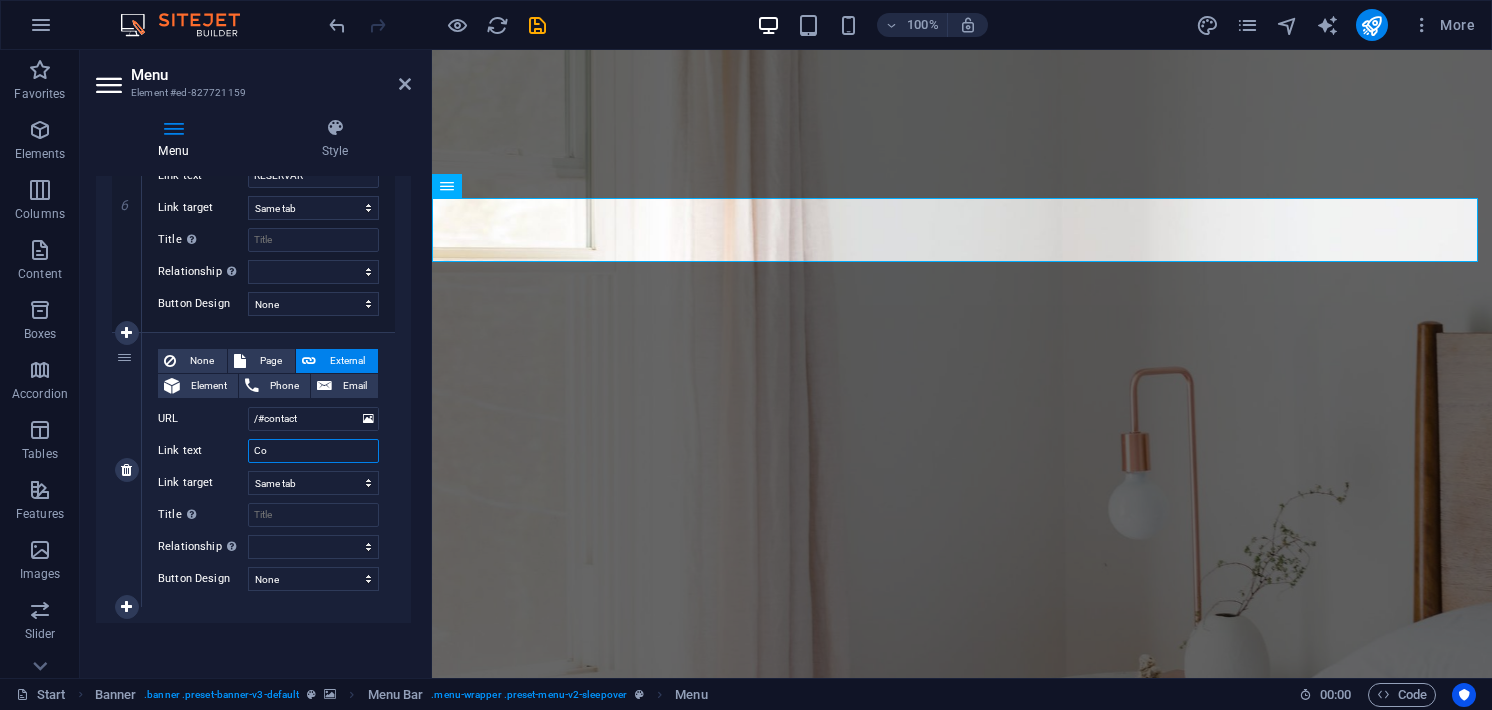 type on "C" 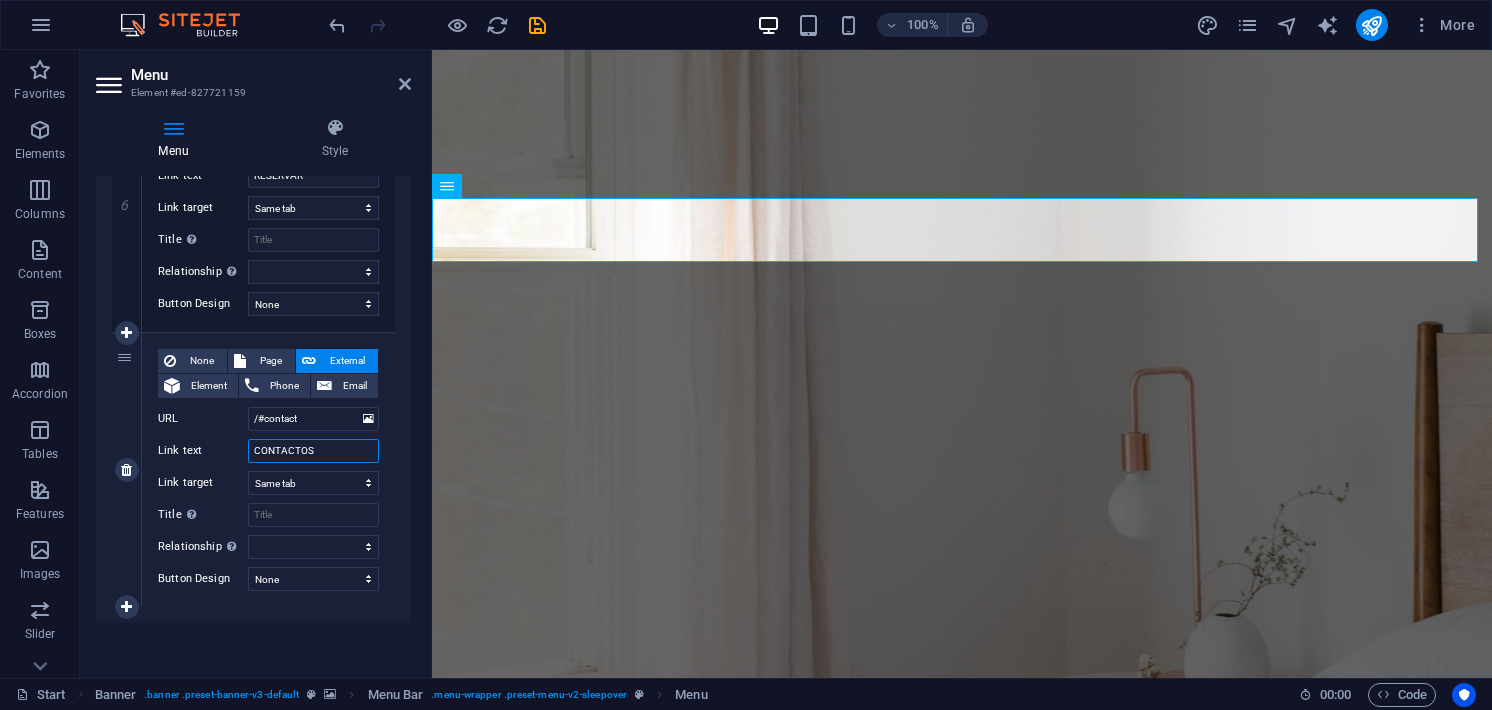 type on "CONTACTOS" 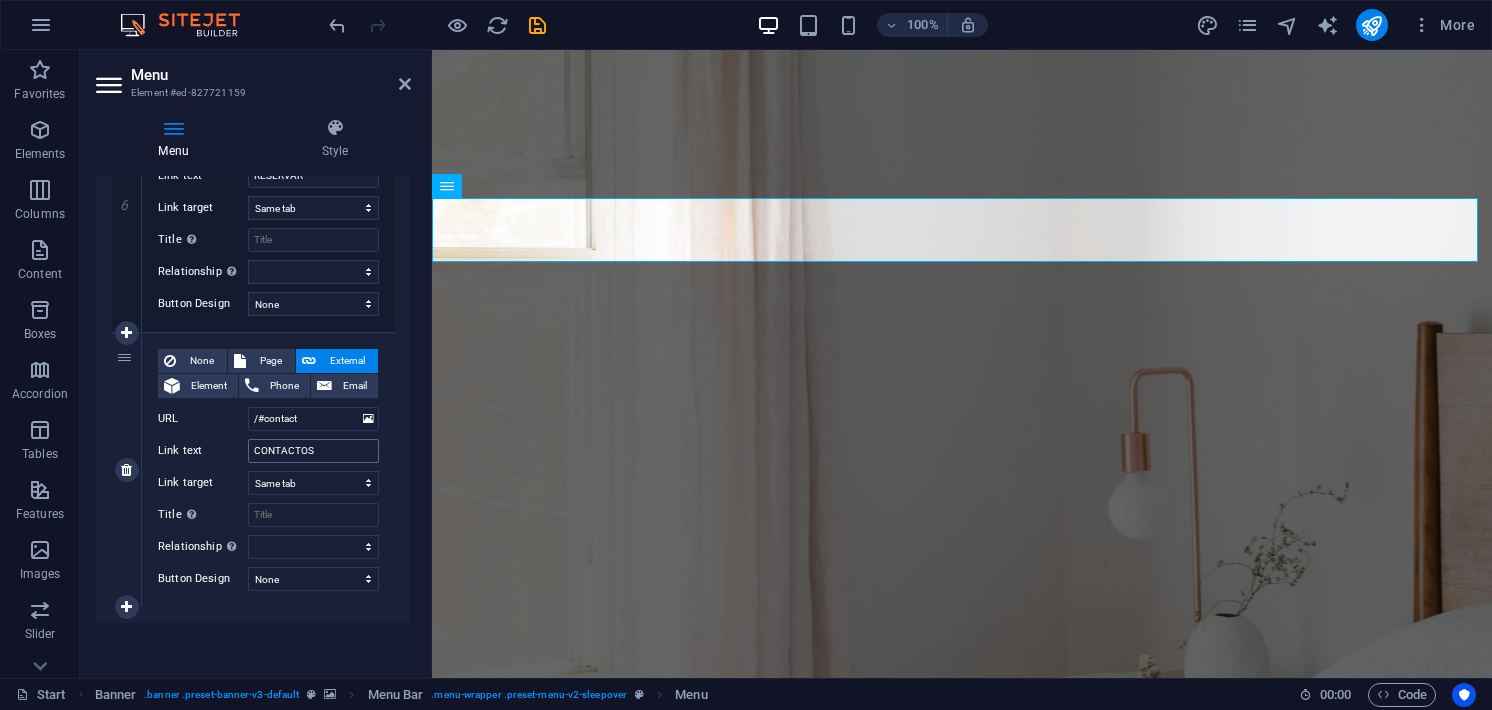 select 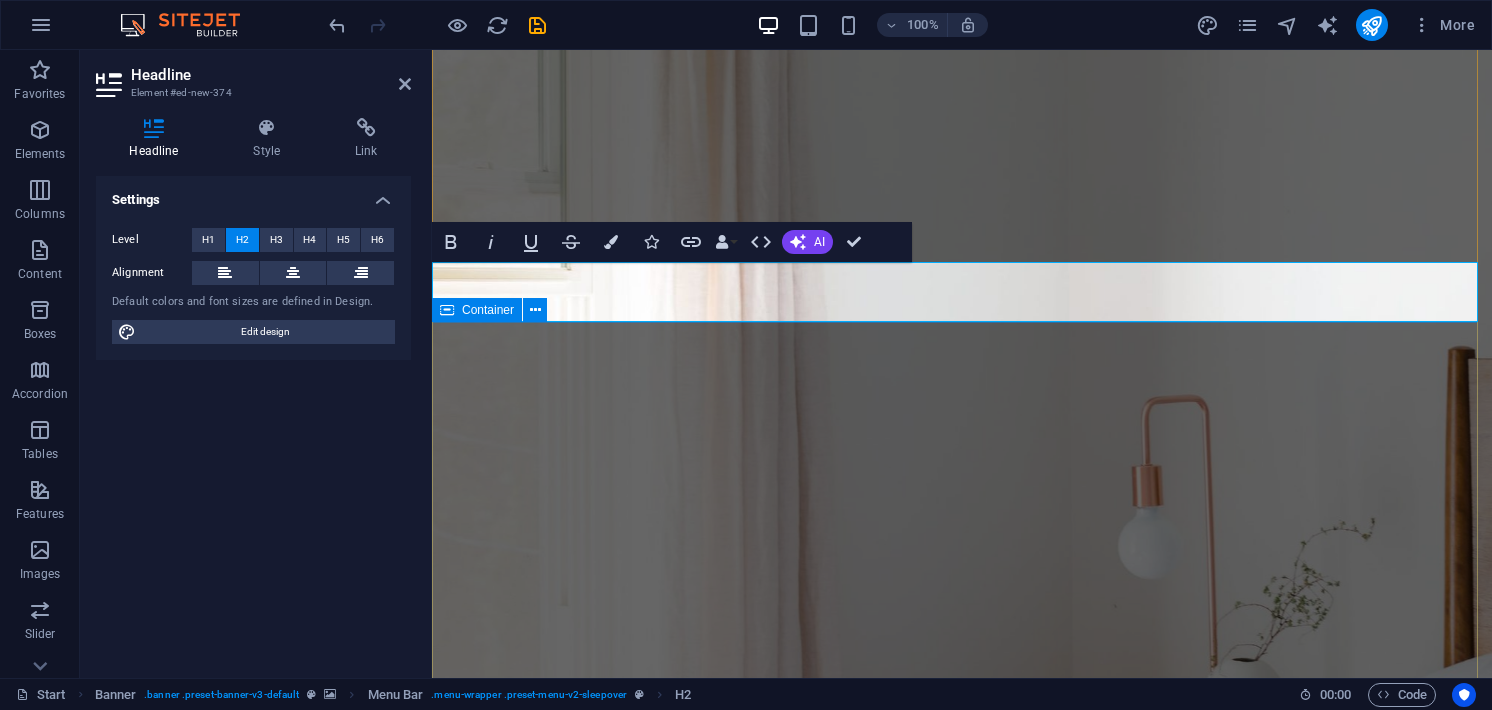 click on "Comfy rooms for low prices Starting at $29/night BOOK NOW" at bounding box center [962, 1702] 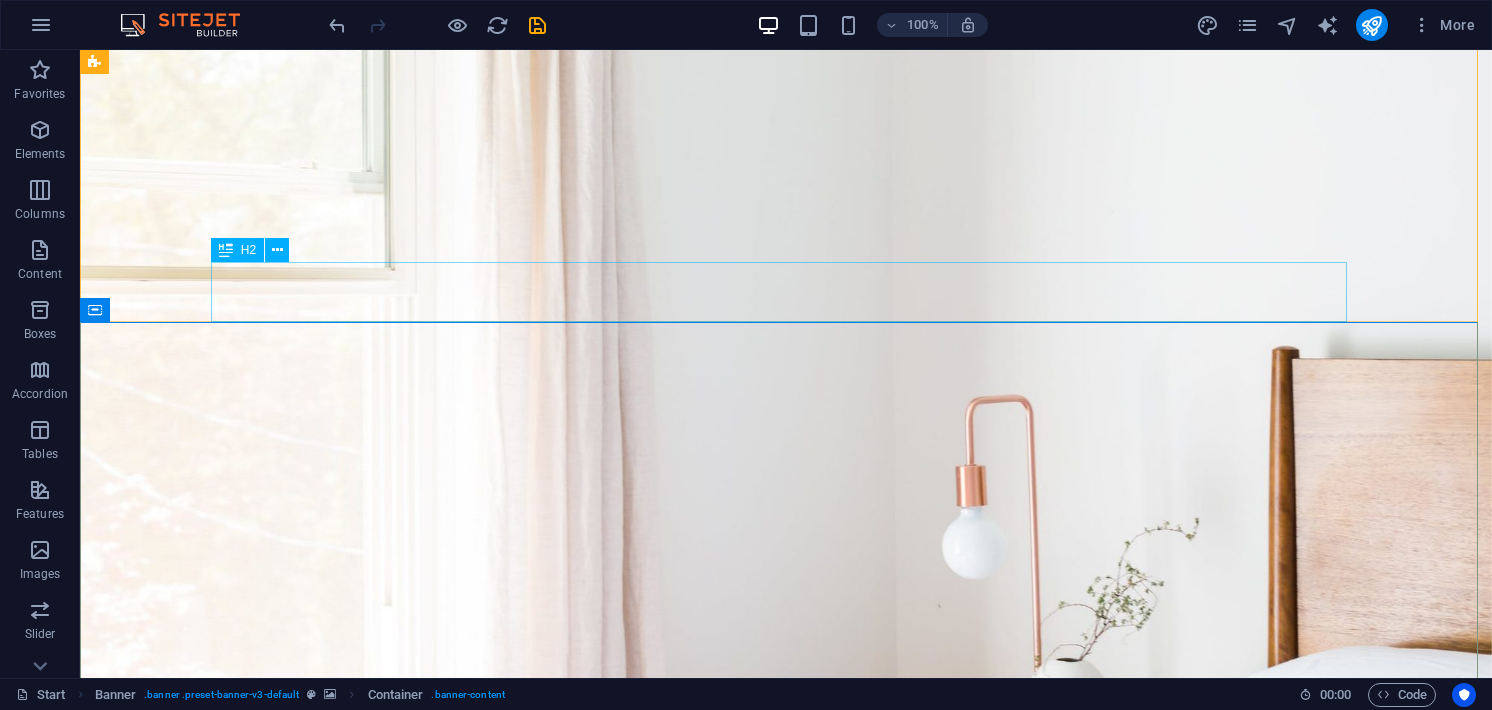 click on "New headline" at bounding box center (786, 1359) 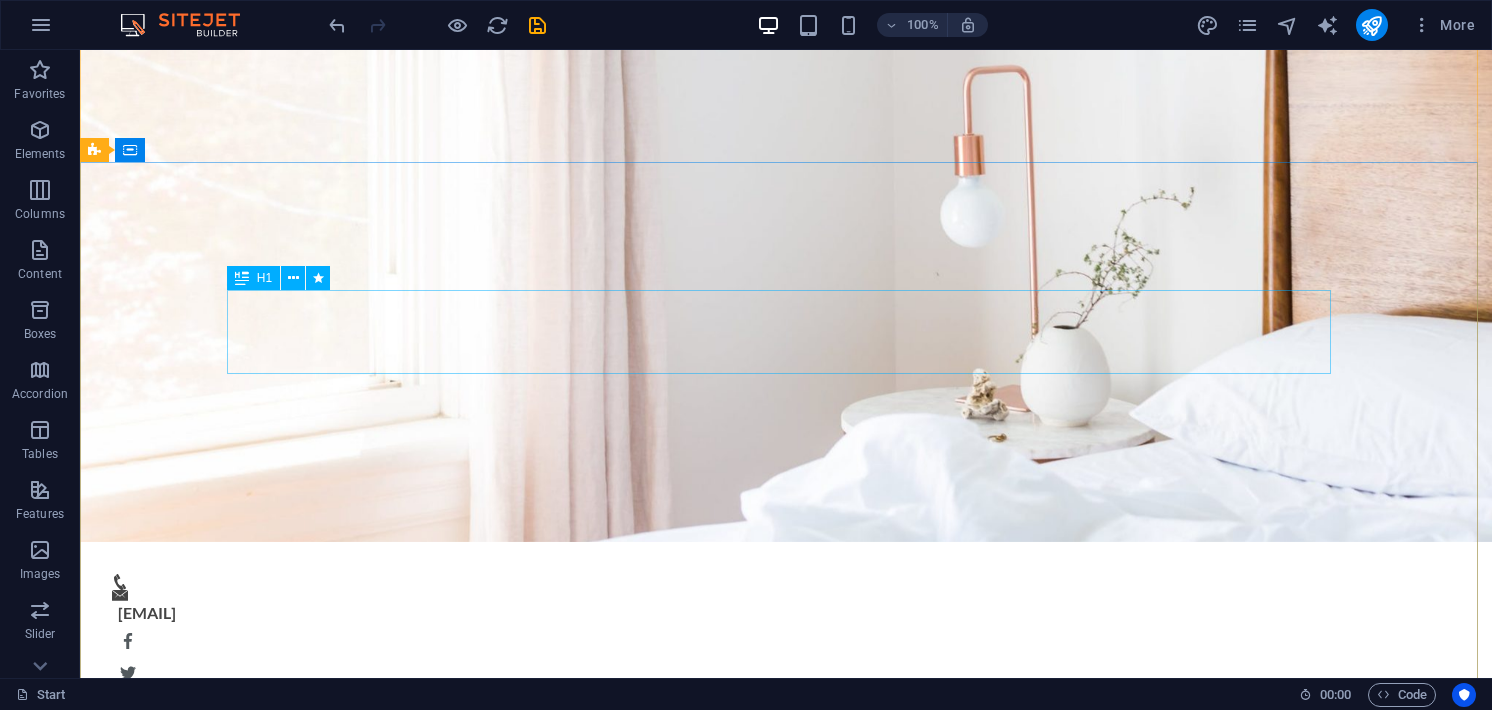 scroll, scrollTop: 200, scrollLeft: 0, axis: vertical 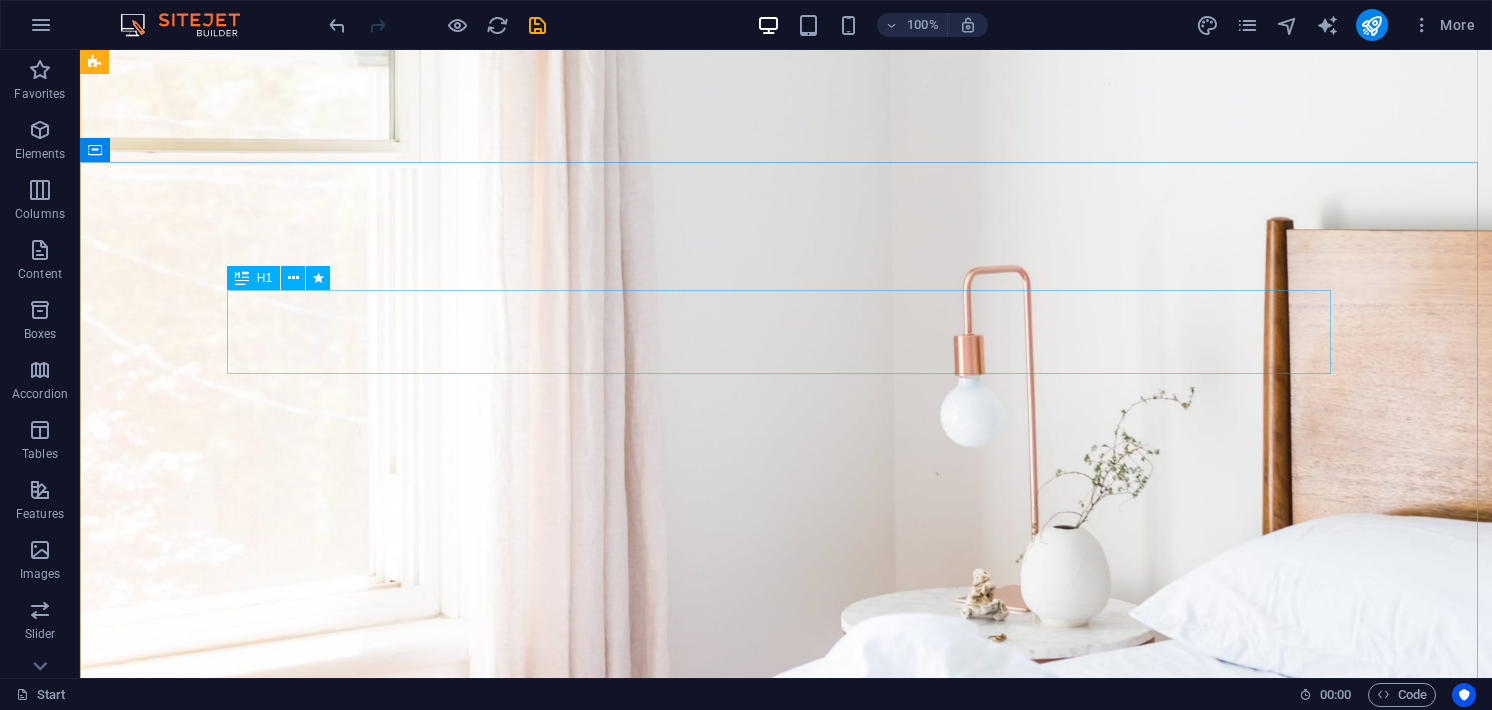 click on "Comfy rooms for low prices" at bounding box center [786, 1339] 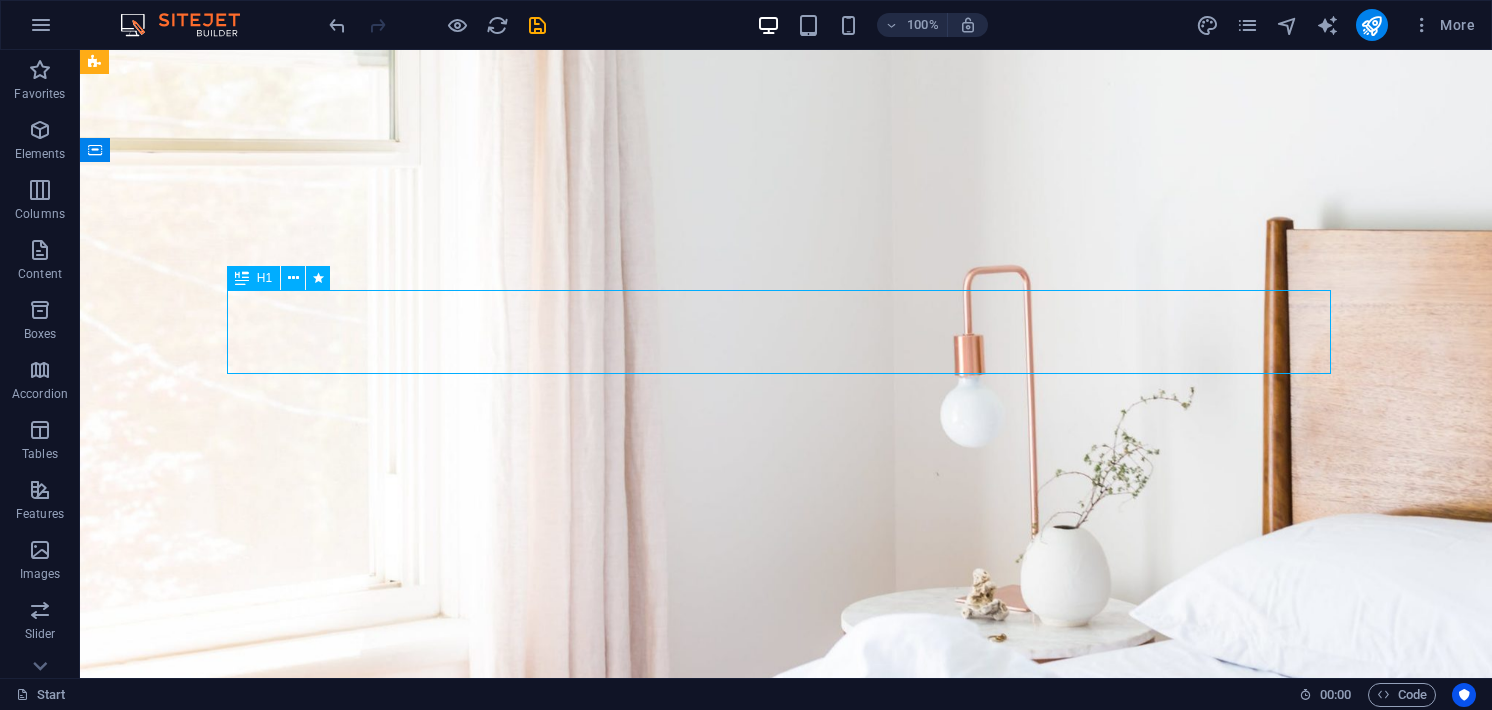 click on "Comfy rooms for low prices" at bounding box center (786, 1339) 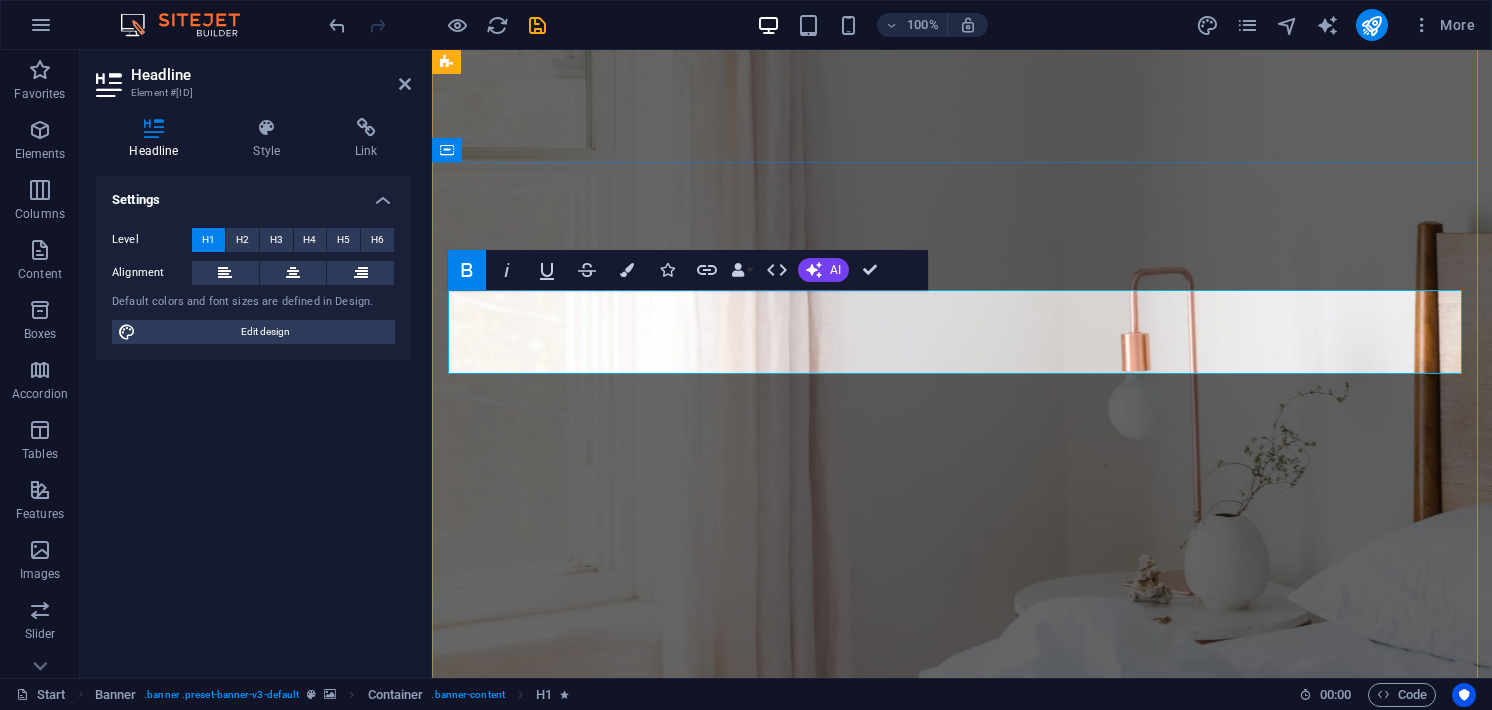 click on "Comfy rooms for low prices" at bounding box center [962, 1339] 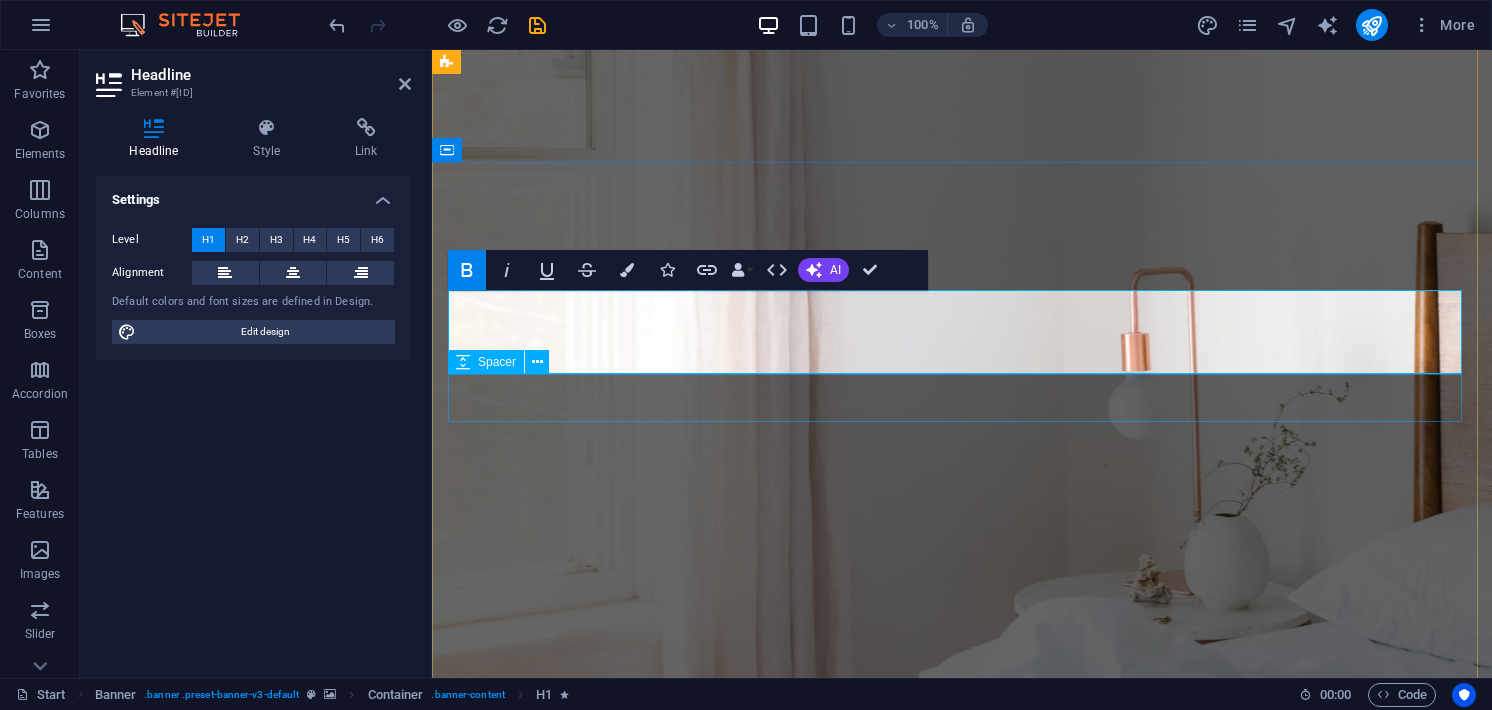 drag, startPoint x: 1417, startPoint y: 337, endPoint x: 937, endPoint y: 381, distance: 482.01245 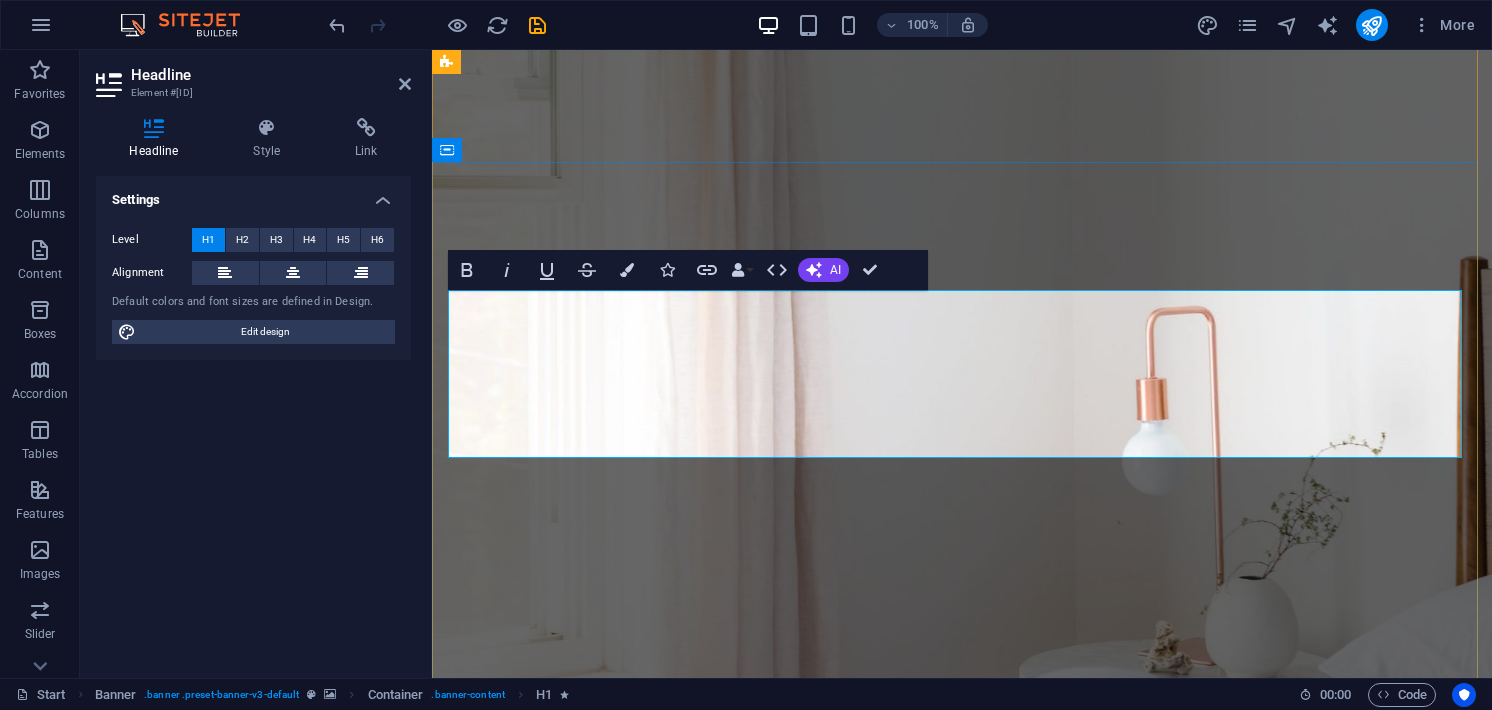 drag, startPoint x: 1225, startPoint y: 424, endPoint x: 789, endPoint y: 437, distance: 436.19376 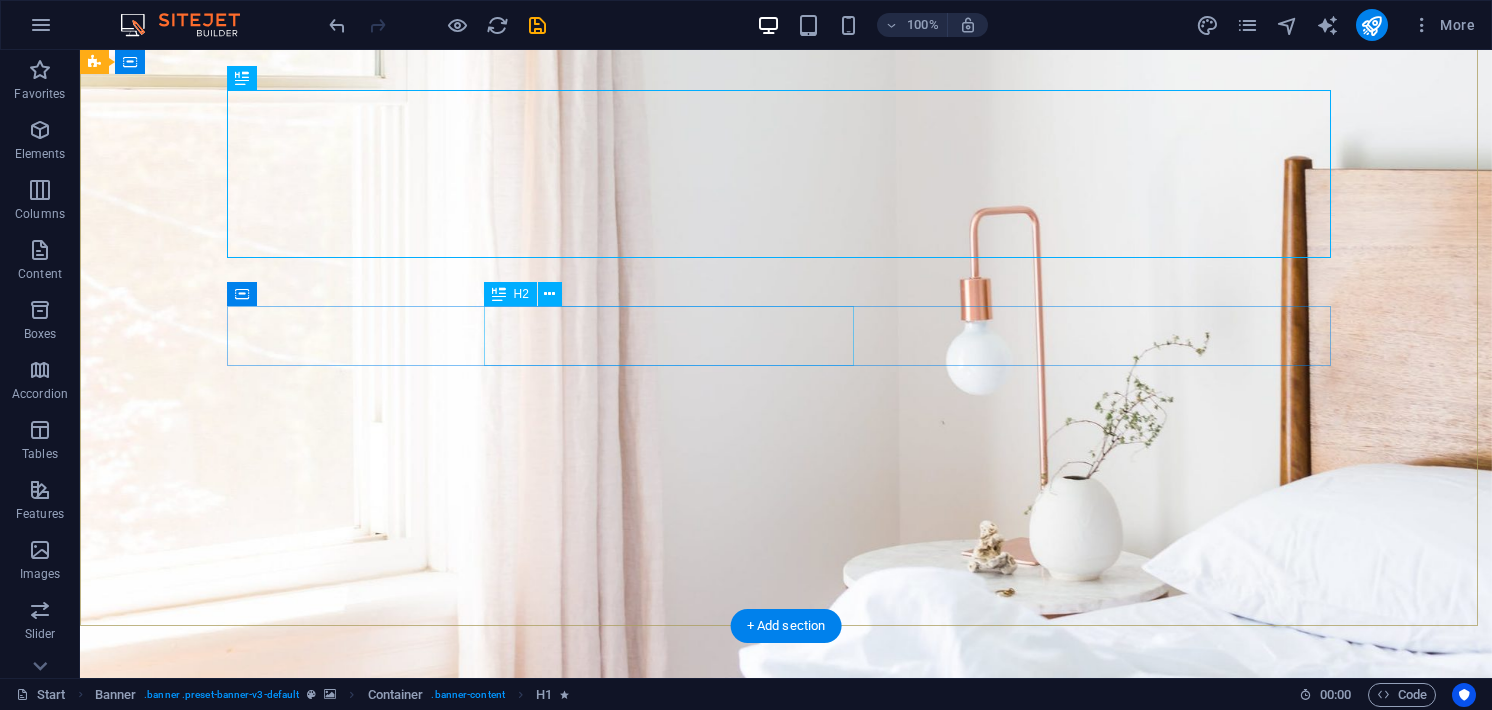 scroll, scrollTop: 400, scrollLeft: 0, axis: vertical 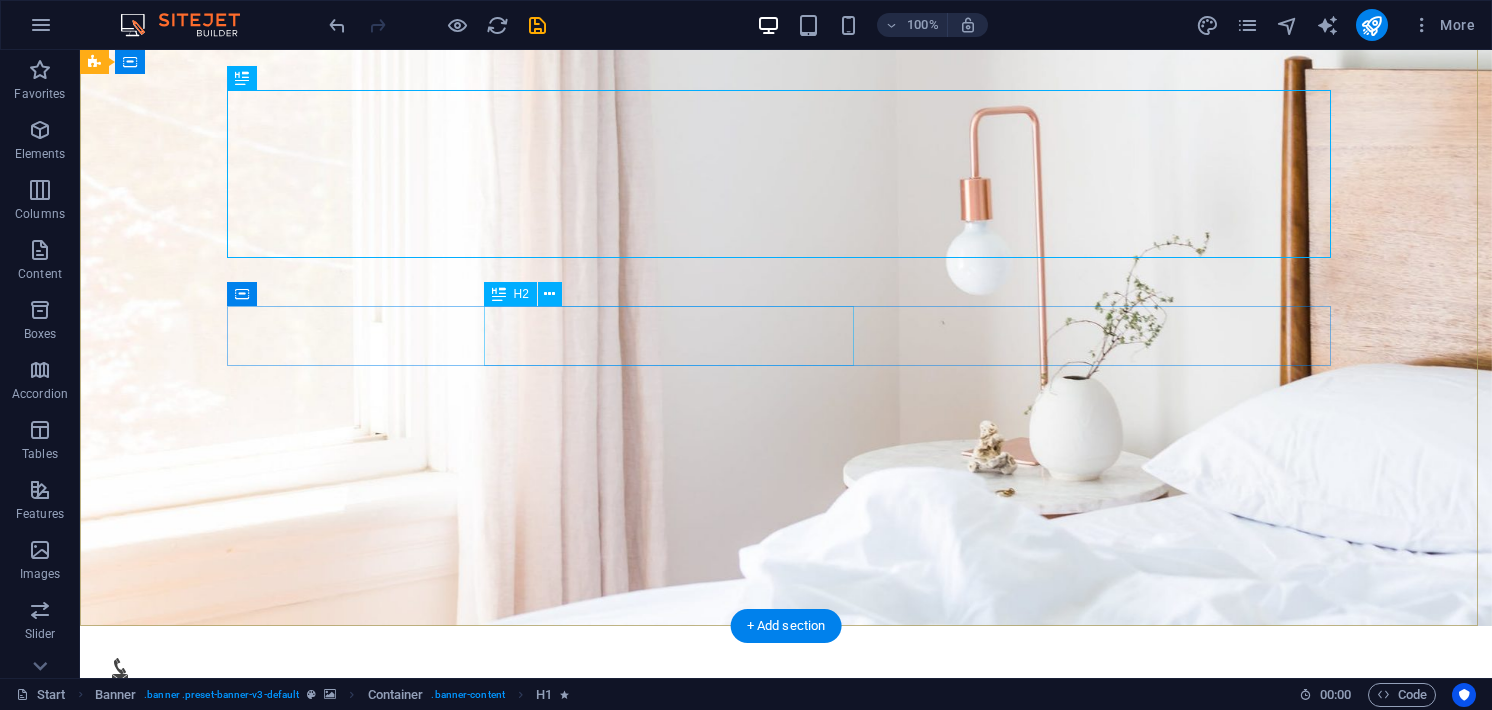 click on "Starting at $29/night" at bounding box center (786, 1427) 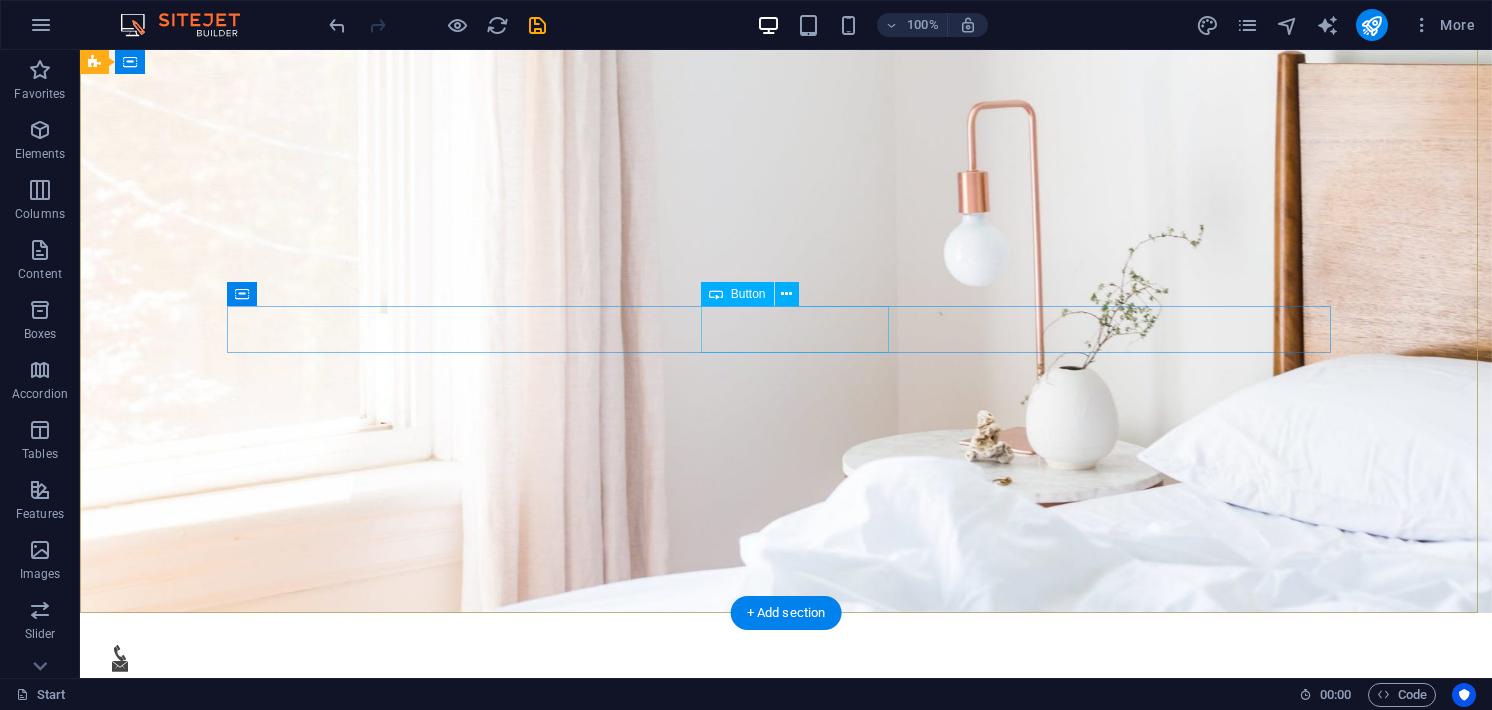 click on "BOOK NOW" at bounding box center [802, 1407] 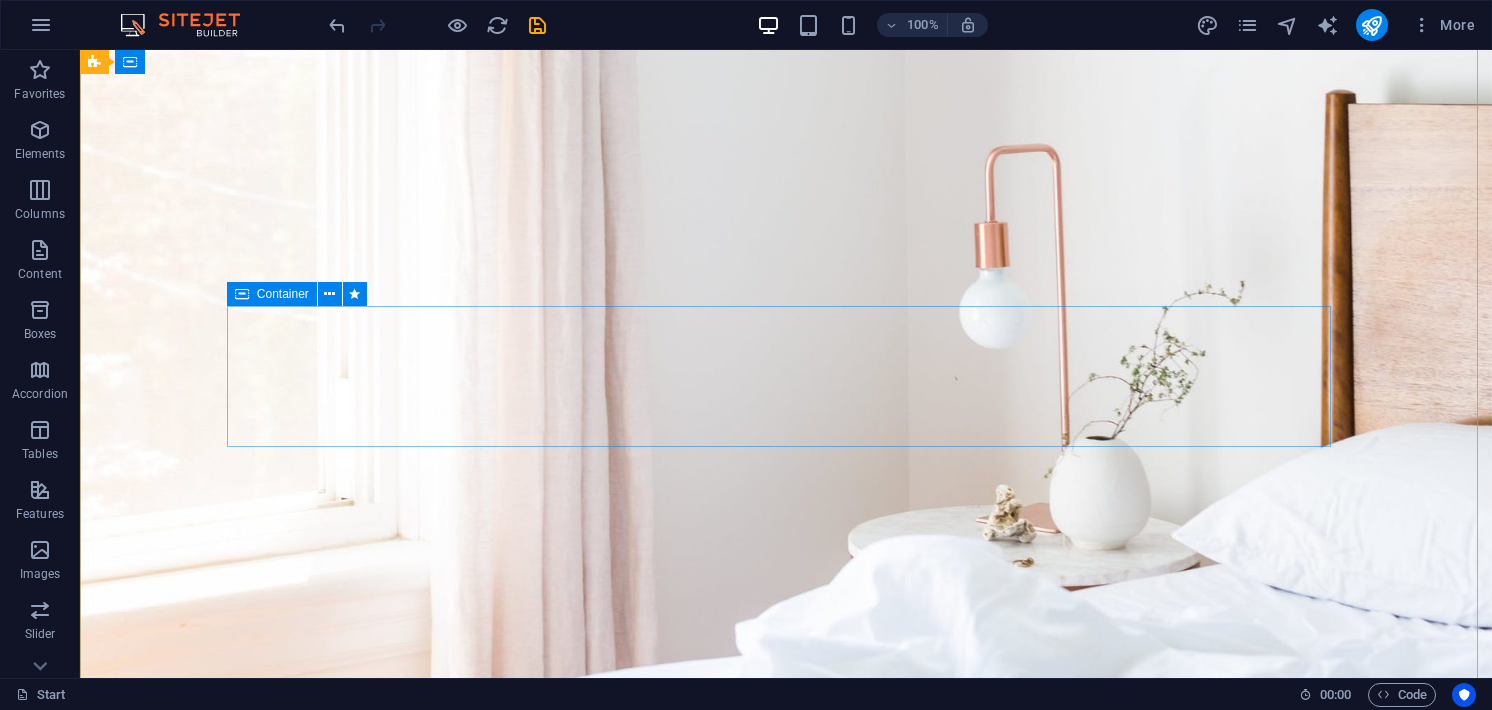 click on "Drop content here or  Add elements  Paste clipboard" at bounding box center (786, 1549) 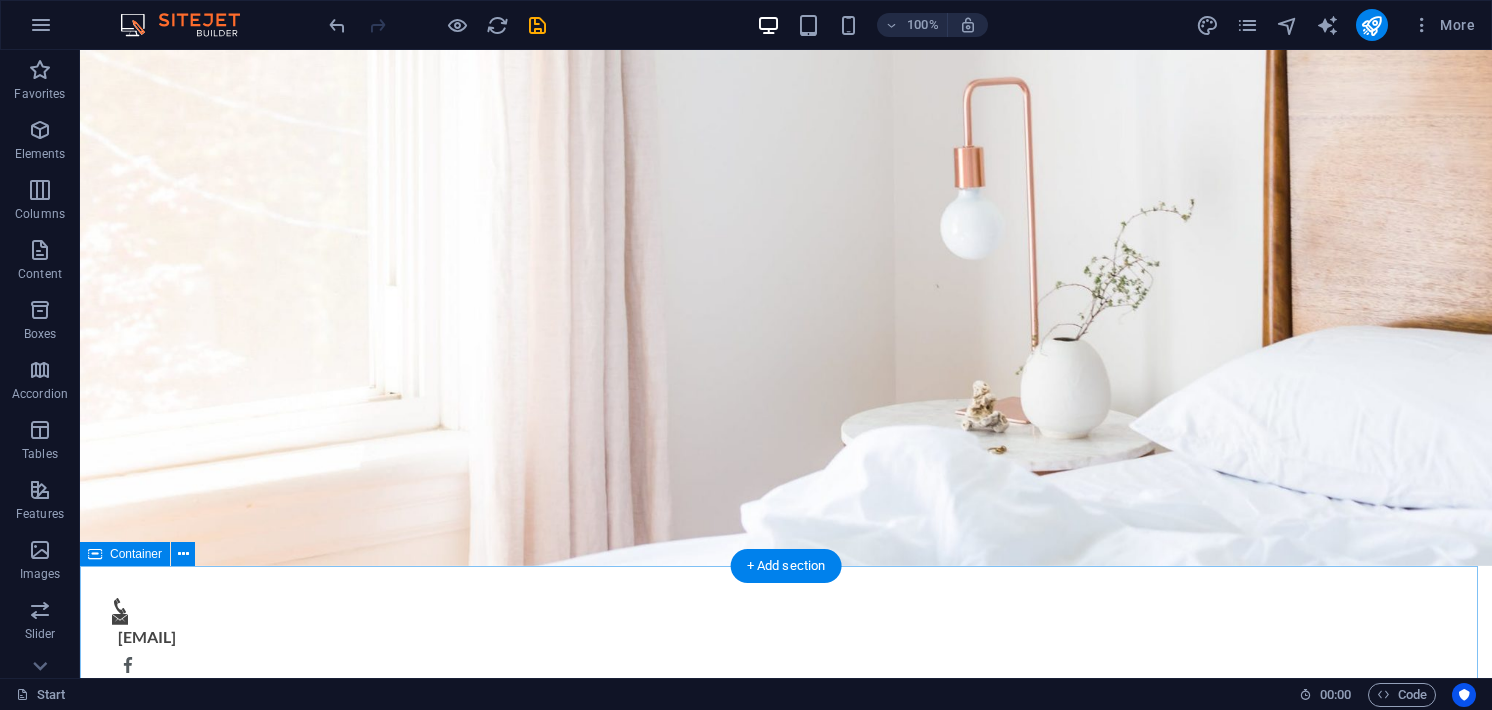 click on "Services Free WiFi Lorem ipsum dolor sit amet, consectetur adipisicing elit. Veritatis, dolorem! Laundry service Lorem ipsum dolor sit amet, consectetur adipisicing elit. Veritatis, dolorem! Free Parking Lorem ipsum dolor sit amet, consectetur adipisicing elit. Veritatis, dolorem! Breakfast buffet Lorem ipsum dolor sit amet, consectetur adipisicing elit. Veritatis, dolorem! Gym Access 24/7 Lorem ipsum dolor sit amet, consectetur adipisicing elit. Veritatis, dolorem! Pool area Lorem ipsum dolor sit amet, consectetur adipisicing elit. Veritatis, dolorem!" at bounding box center [786, 2465] 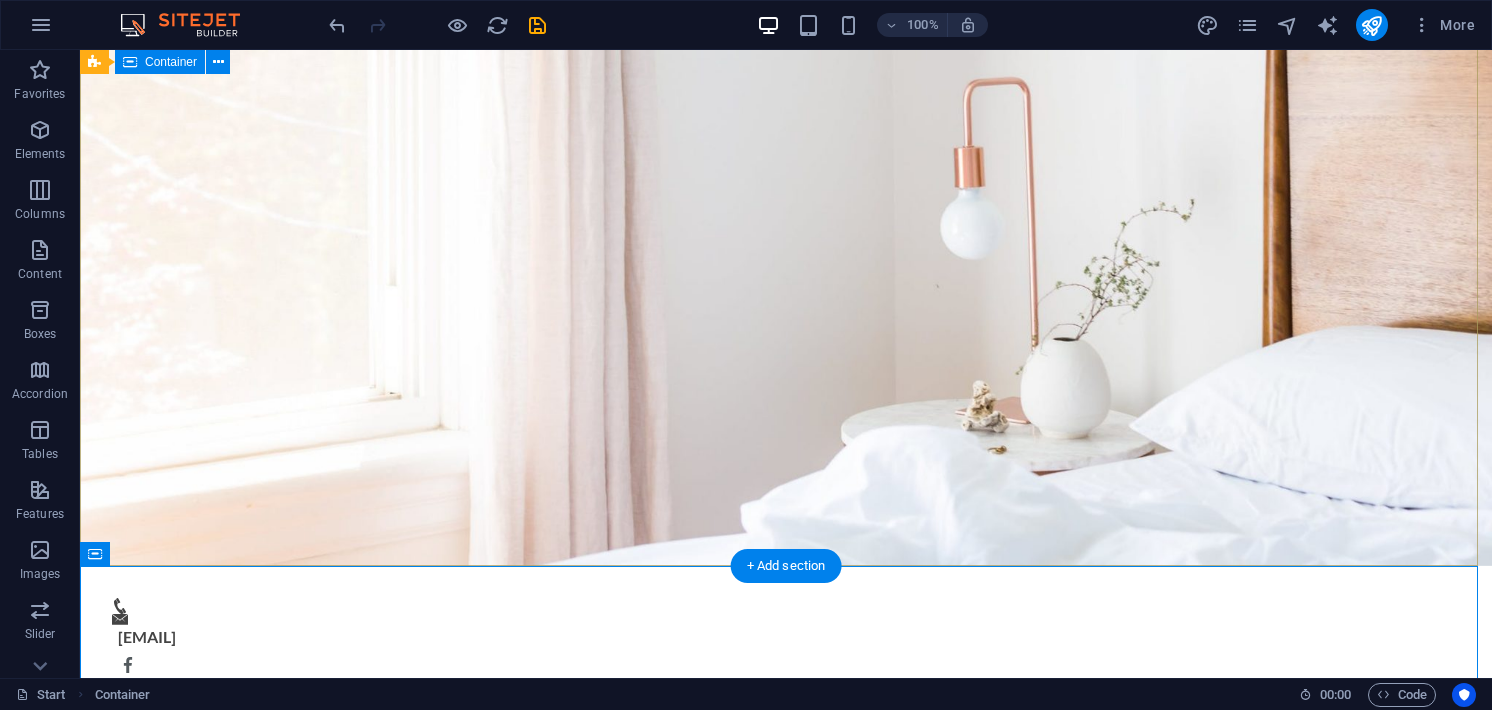 drag, startPoint x: 866, startPoint y: 566, endPoint x: 653, endPoint y: 570, distance: 213.03755 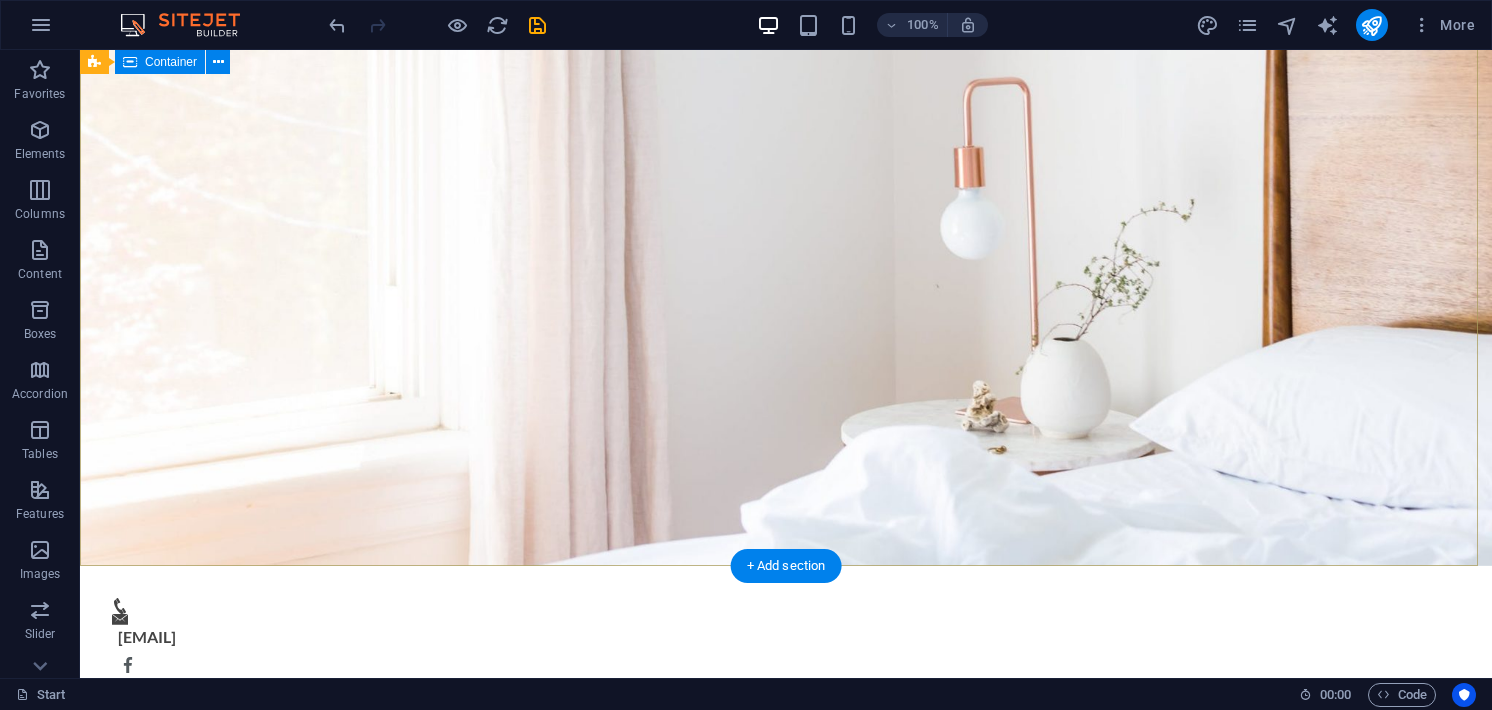 click on "priorizamos UNA EXPERIENCIA Y COMODIDAD GRATIFICANTE" at bounding box center [786, 1295] 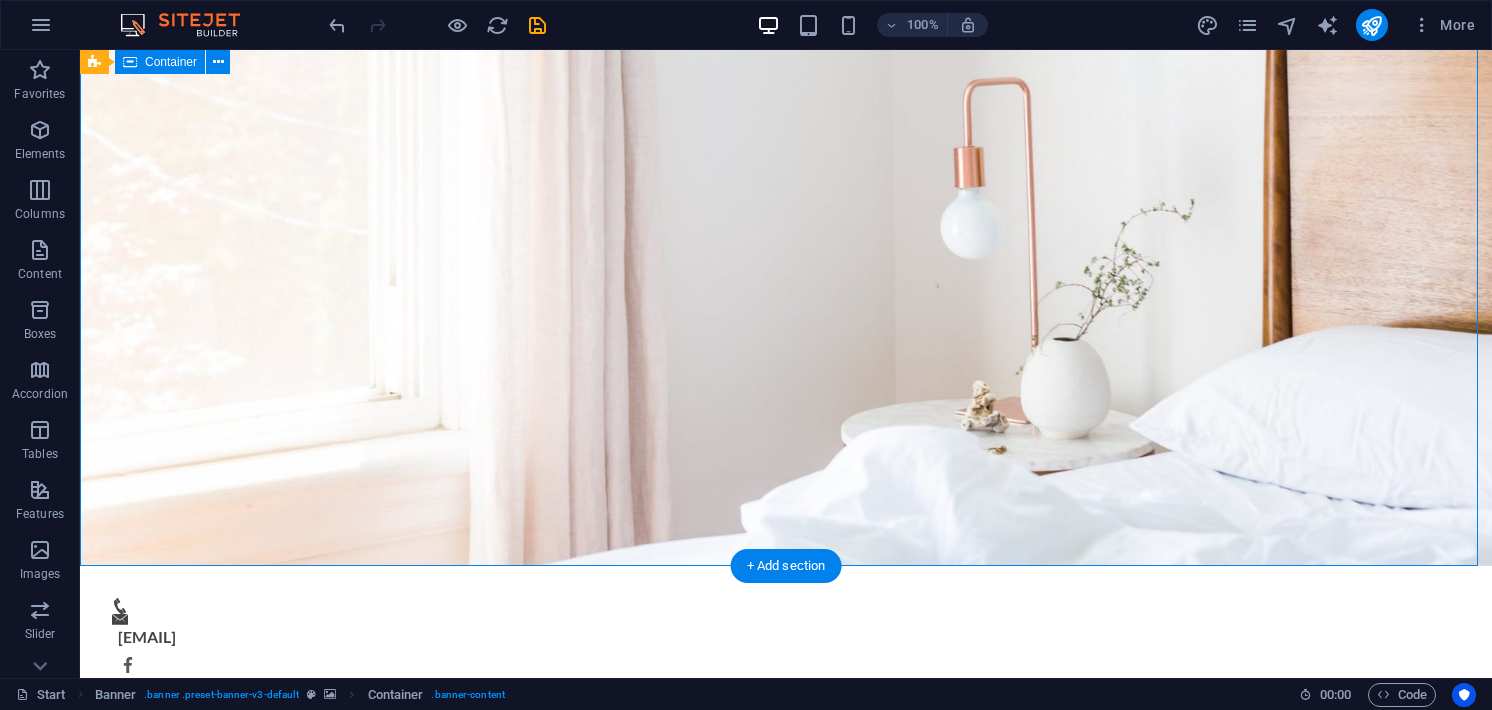 click on "priorizamos UNA EXPERIENCIA Y COMODIDAD GRATIFICANTE" at bounding box center [786, 1295] 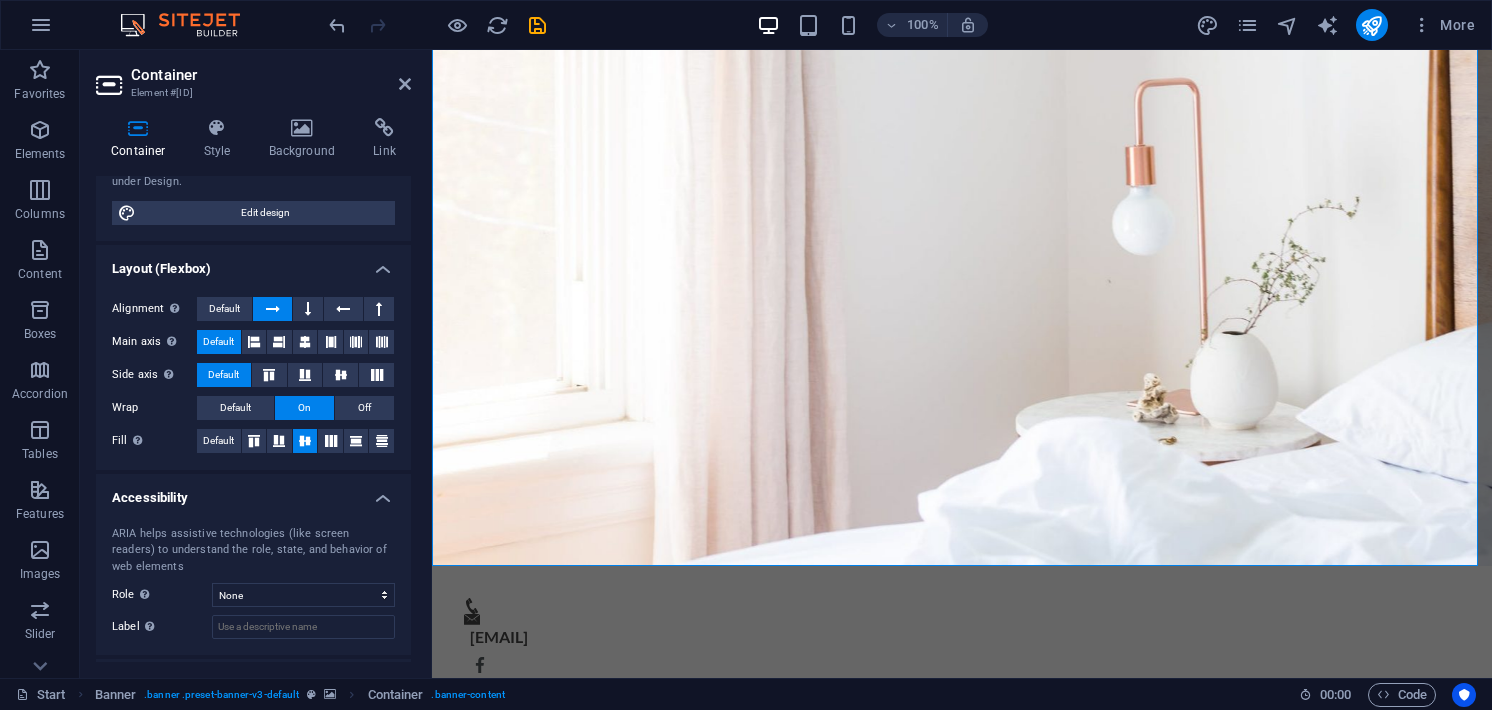 scroll, scrollTop: 0, scrollLeft: 0, axis: both 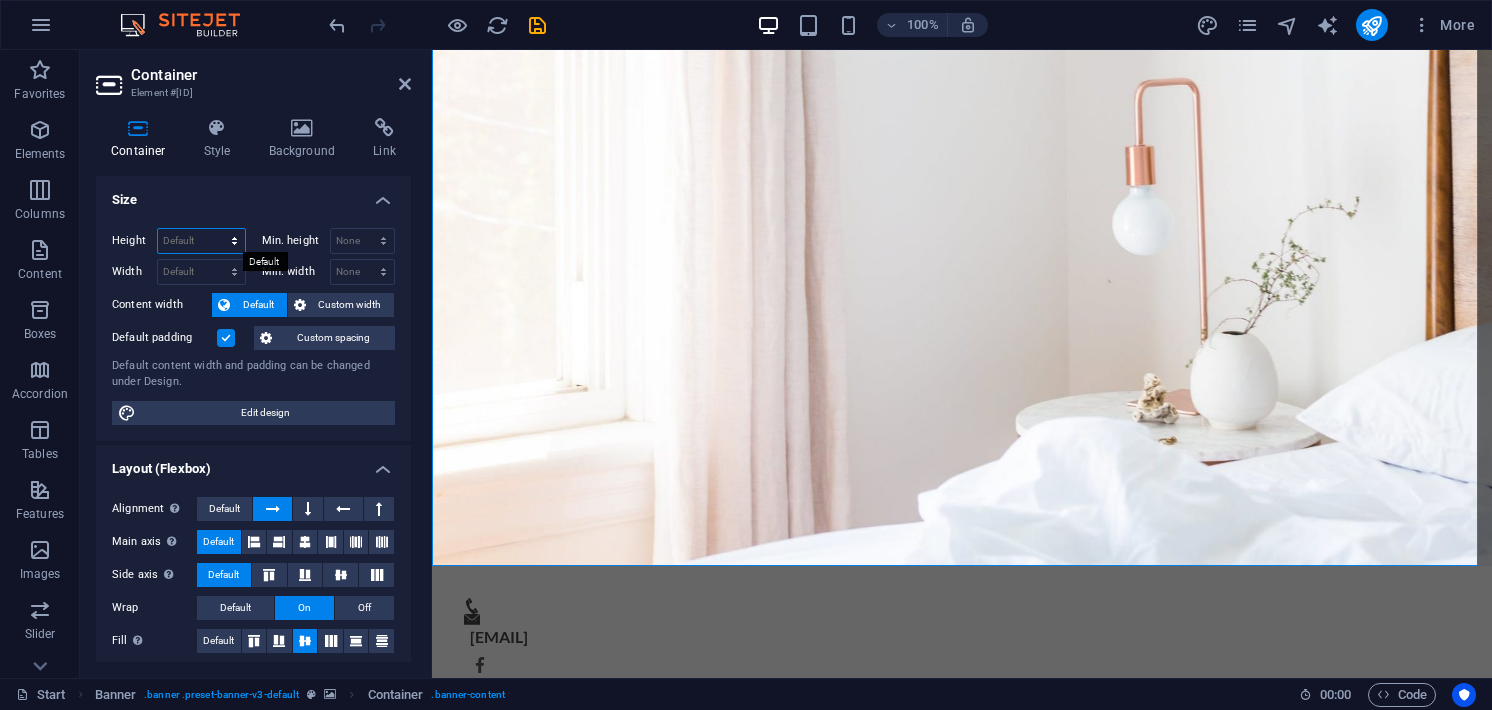 click on "Default px rem % vh vw" at bounding box center (201, 241) 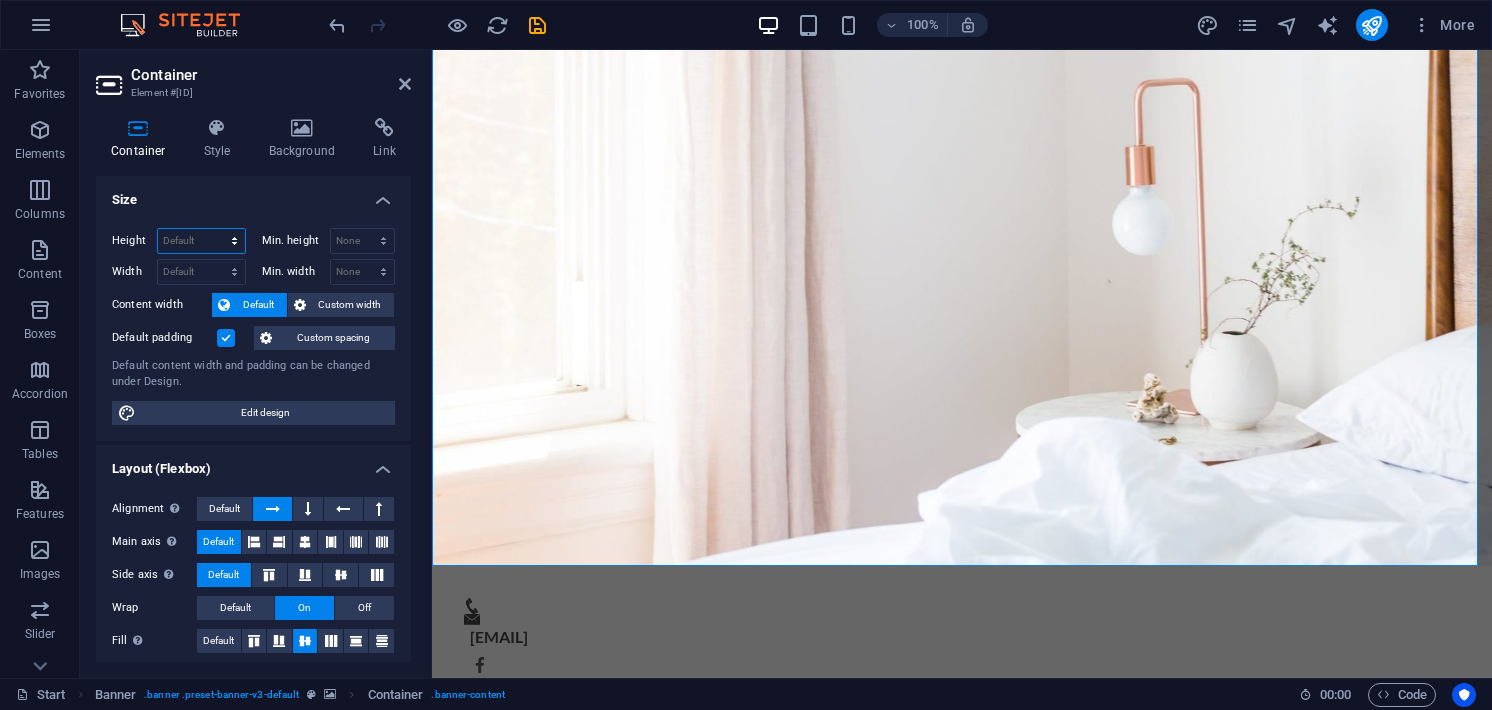 select on "px" 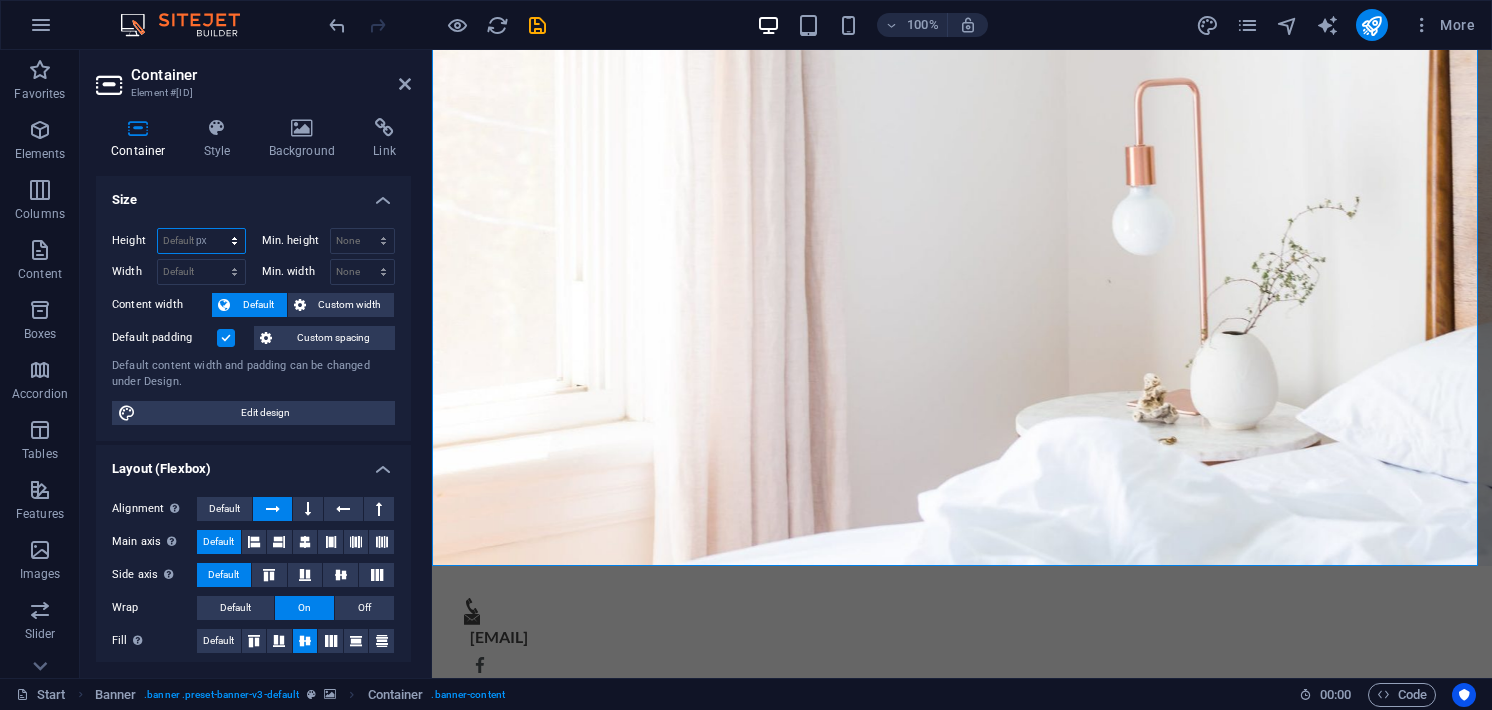 click on "Default px rem % vh vw" at bounding box center (201, 241) 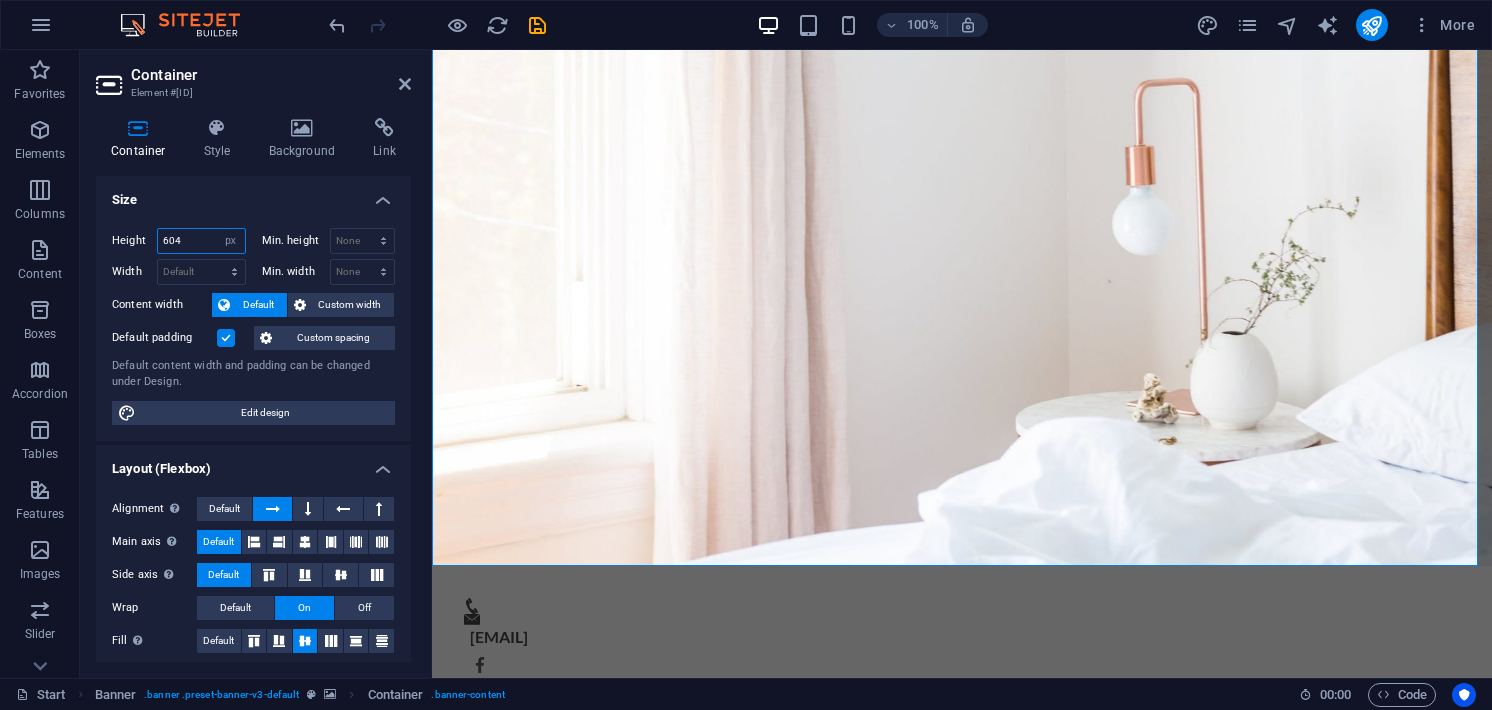 click on "604" at bounding box center [201, 241] 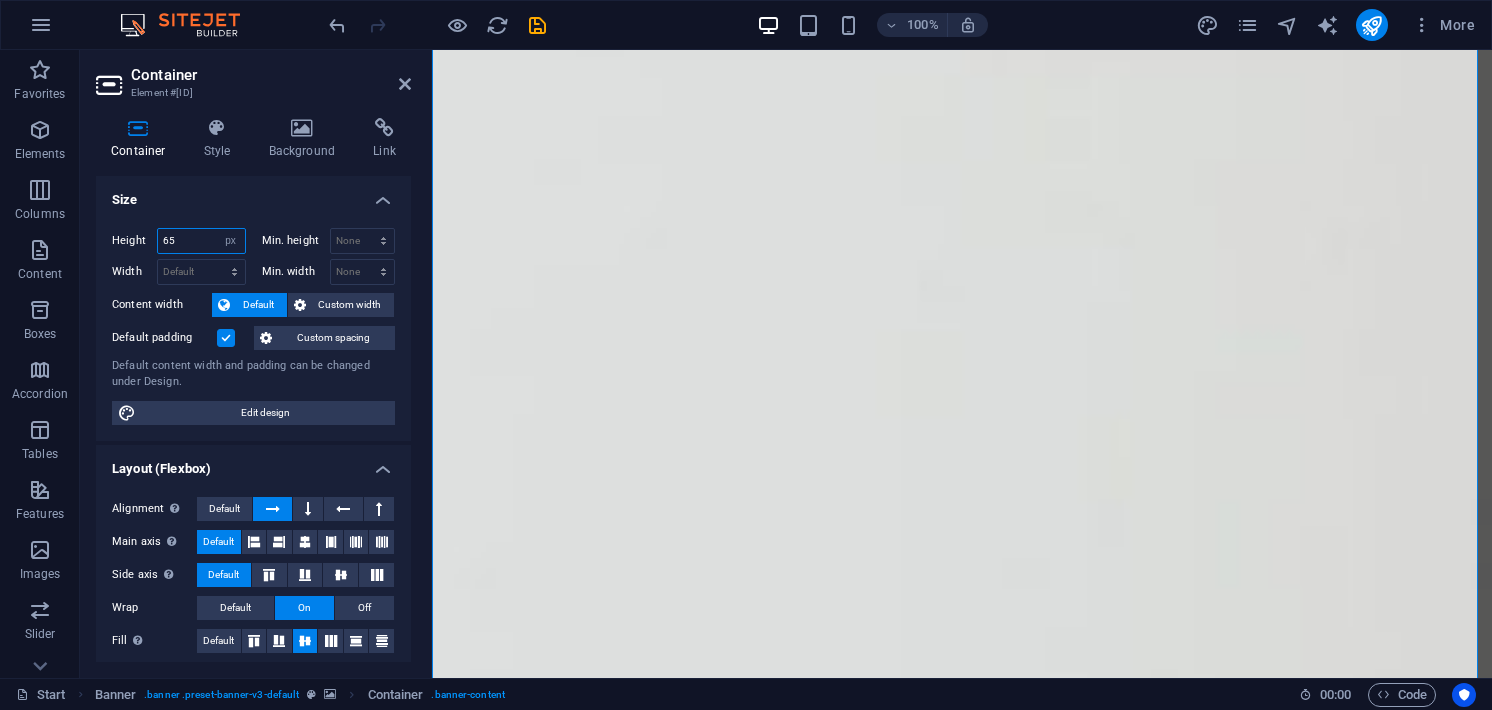 type on "6" 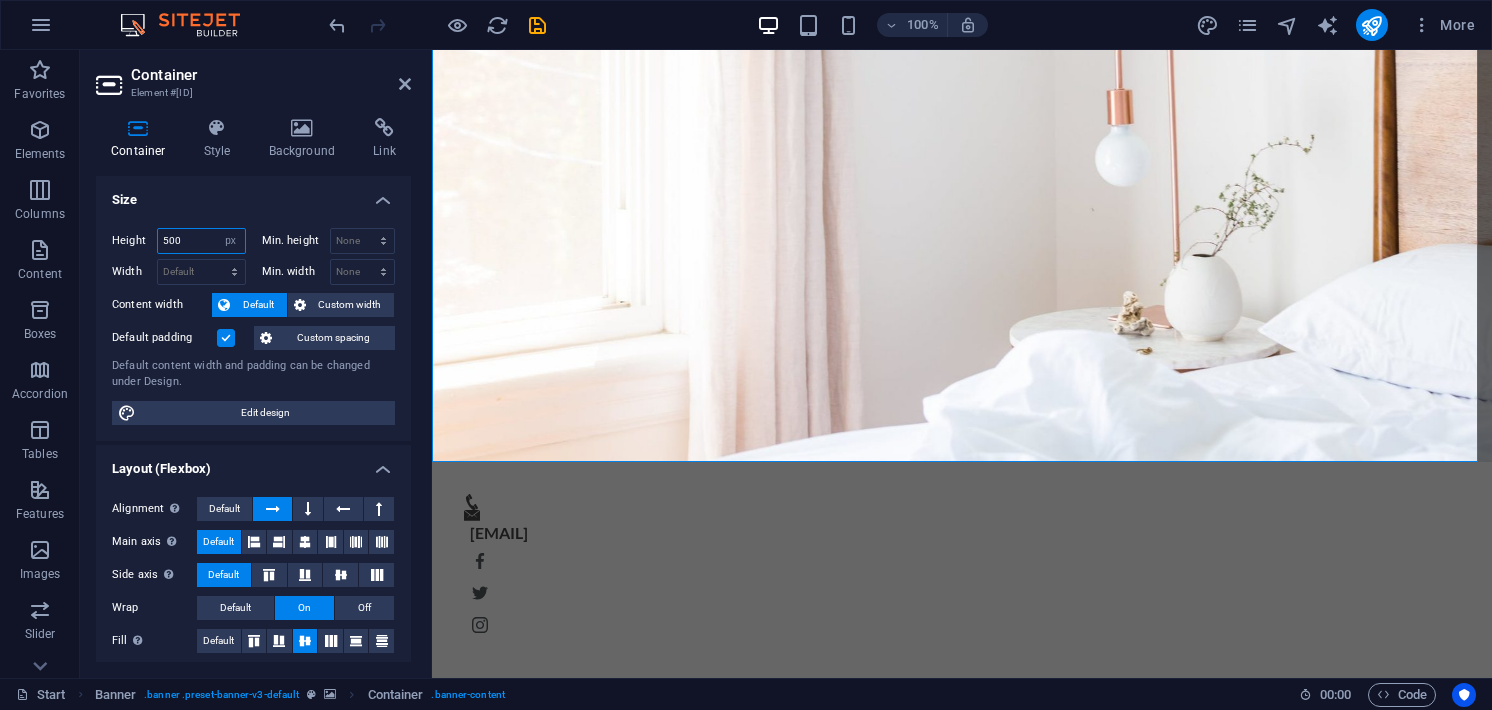 type on "500" 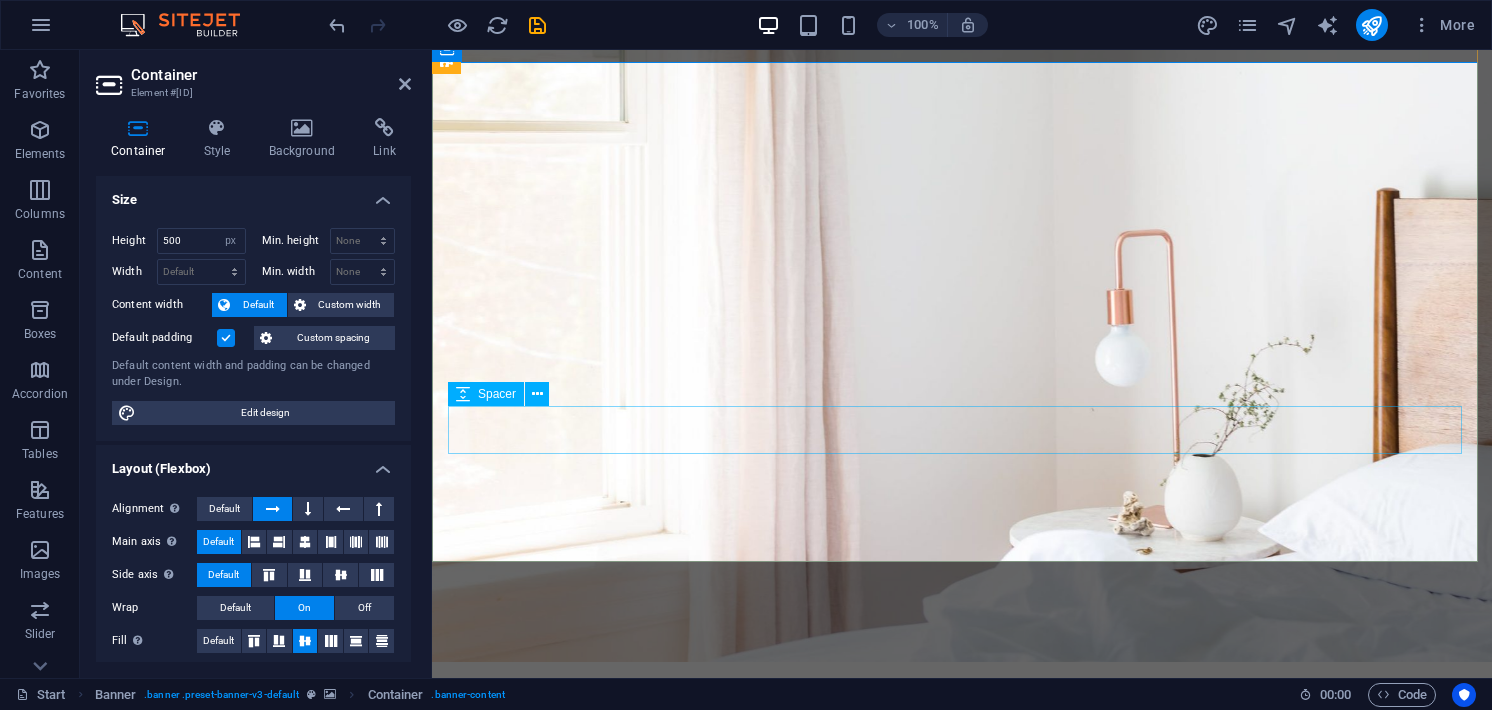 scroll, scrollTop: 300, scrollLeft: 0, axis: vertical 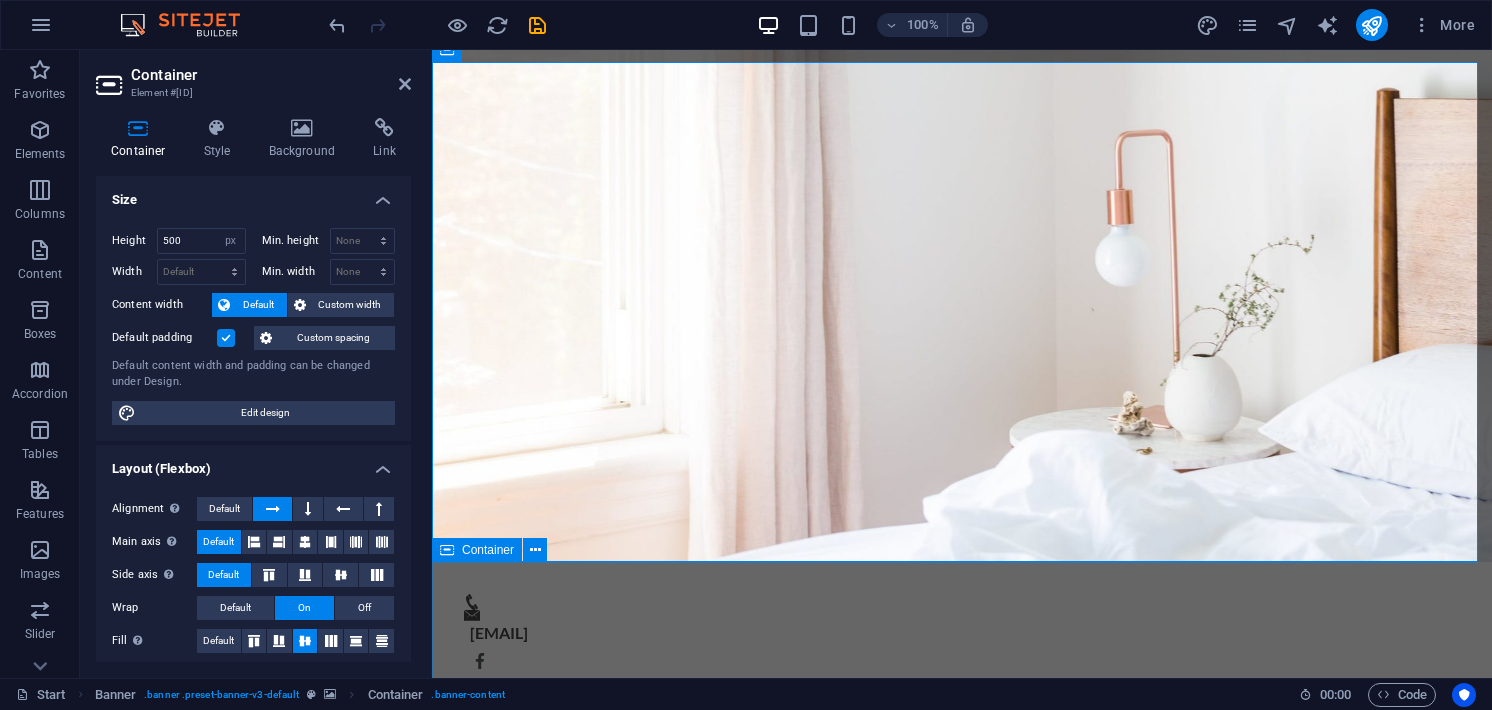 click on "Services Free WiFi Lorem ipsum dolor sit amet, consectetur adipisicing elit. Veritatis, dolorem! Laundry service Lorem ipsum dolor sit amet, consectetur adipisicing elit. Veritatis, dolorem! Free Parking Lorem ipsum dolor sit amet, consectetur adipisicing elit. Veritatis, dolorem! Breakfast buffet Lorem ipsum dolor sit amet, consectetur adipisicing elit. Veritatis, dolorem! Gym Access 24/7 Lorem ipsum dolor sit amet, consectetur adipisicing elit. Veritatis, dolorem! Pool area Lorem ipsum dolor sit amet, consectetur adipisicing elit. Veritatis, dolorem!" at bounding box center (962, 2429) 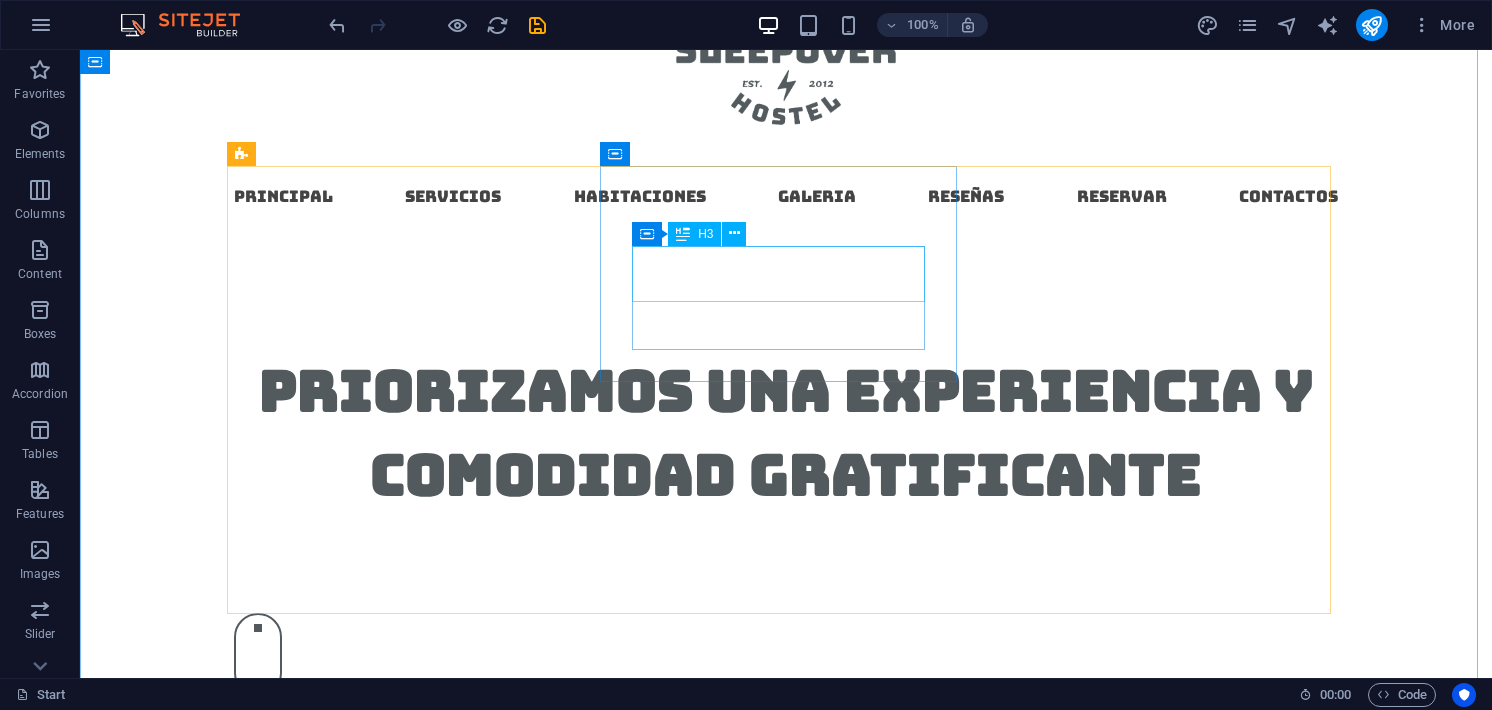 scroll, scrollTop: 968, scrollLeft: 0, axis: vertical 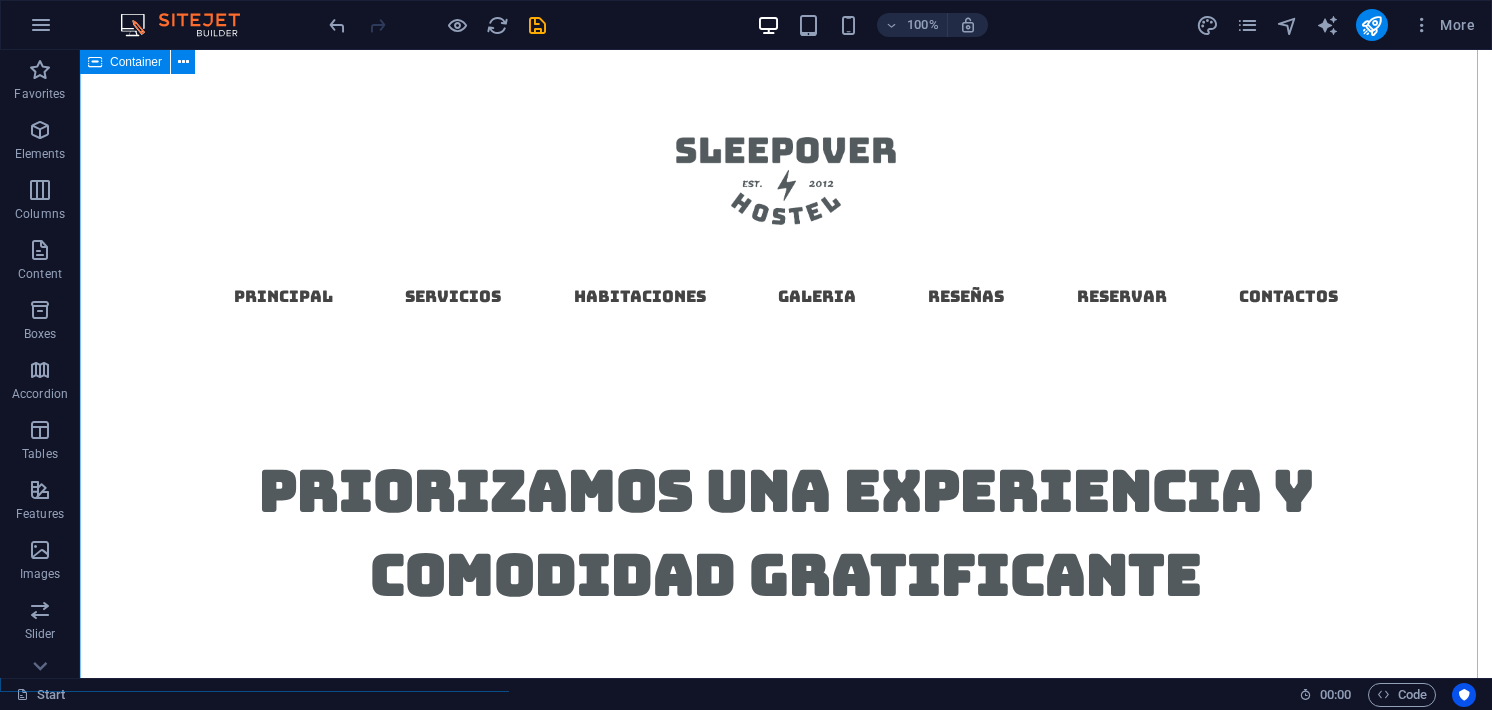click on "Services Free WiFi Lorem ipsum dolor sit amet, consectetur adipisicing elit. Veritatis, dolorem! Laundry service Lorem ipsum dolor sit amet, consectetur adipisicing elit. Veritatis, dolorem! Free Parking Lorem ipsum dolor sit amet, consectetur adipisicing elit. Veritatis, dolorem! Breakfast buffet Lorem ipsum dolor sit amet, consectetur adipisicing elit. Veritatis, dolorem! Gym Access 24/7 Lorem ipsum dolor sit amet, consectetur adipisicing elit. Veritatis, dolorem! Pool area Lorem ipsum dolor sit amet, consectetur adipisicing elit. Veritatis, dolorem!" at bounding box center (786, 1689) 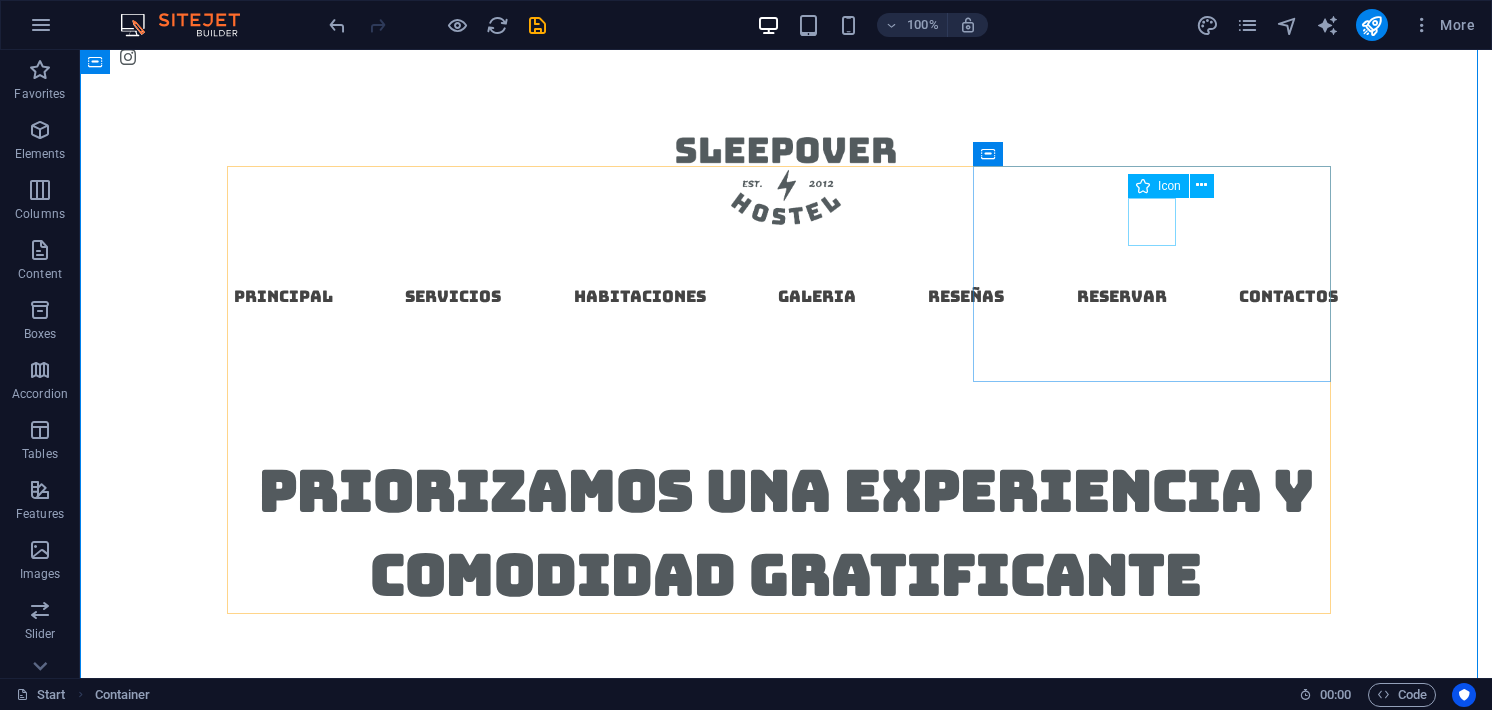 click at bounding box center [412, 1596] 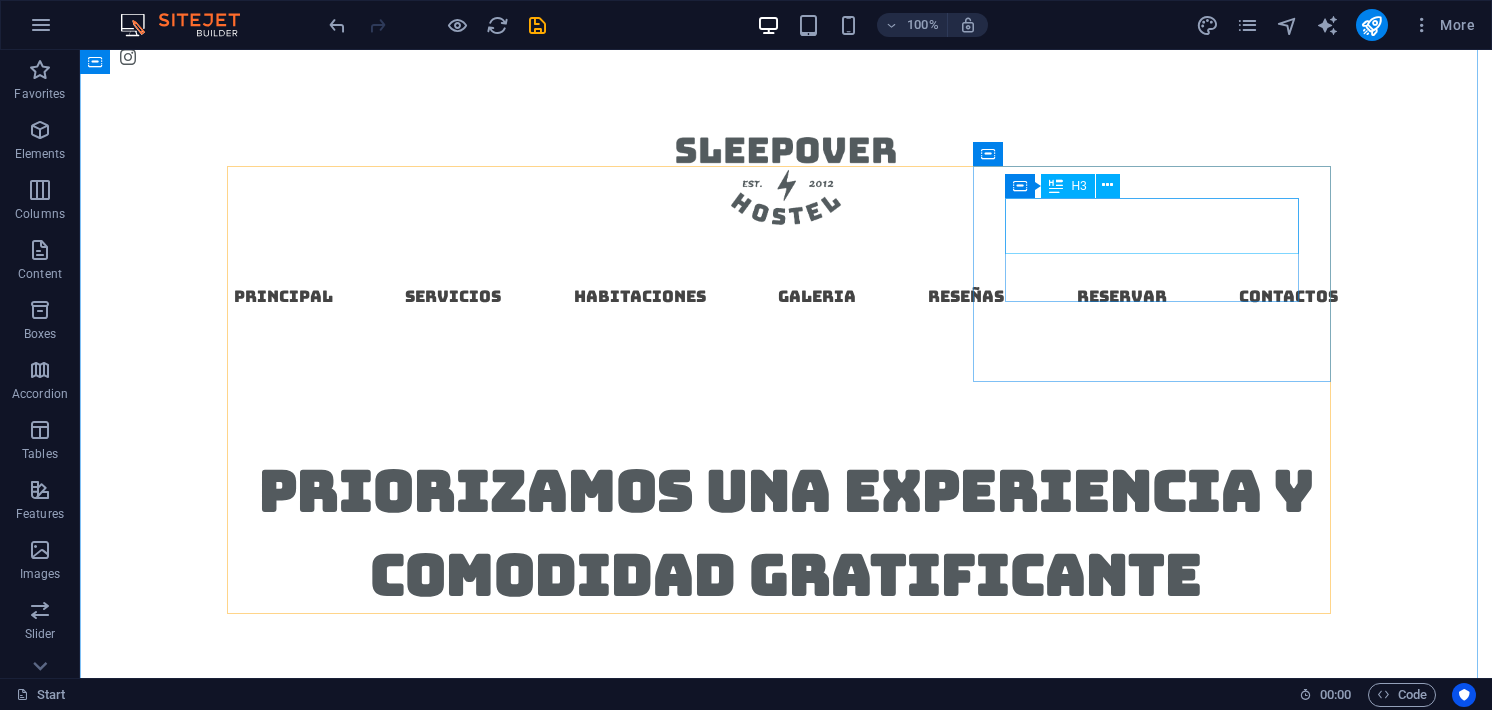click on "Free Parking" at bounding box center [412, 1600] 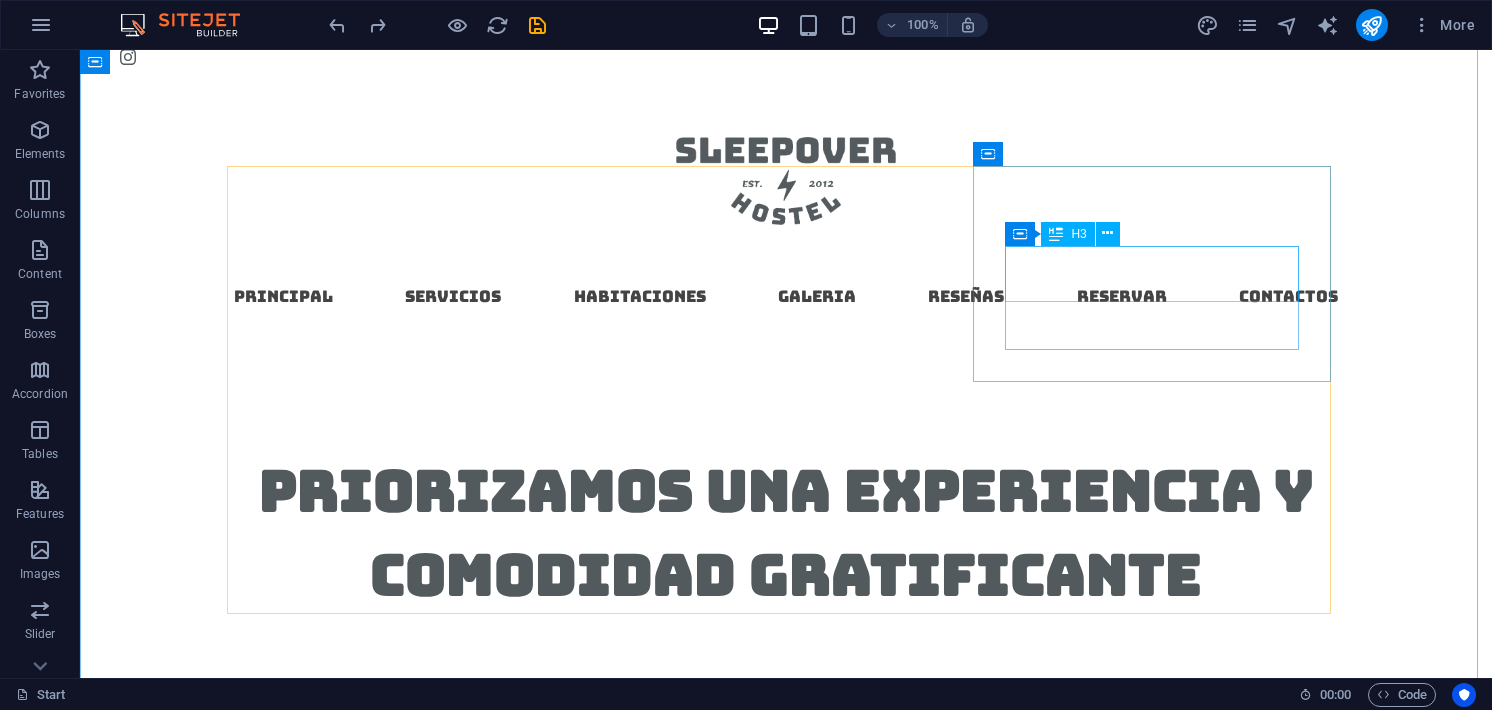 click on "Free Parking" at bounding box center [412, 1648] 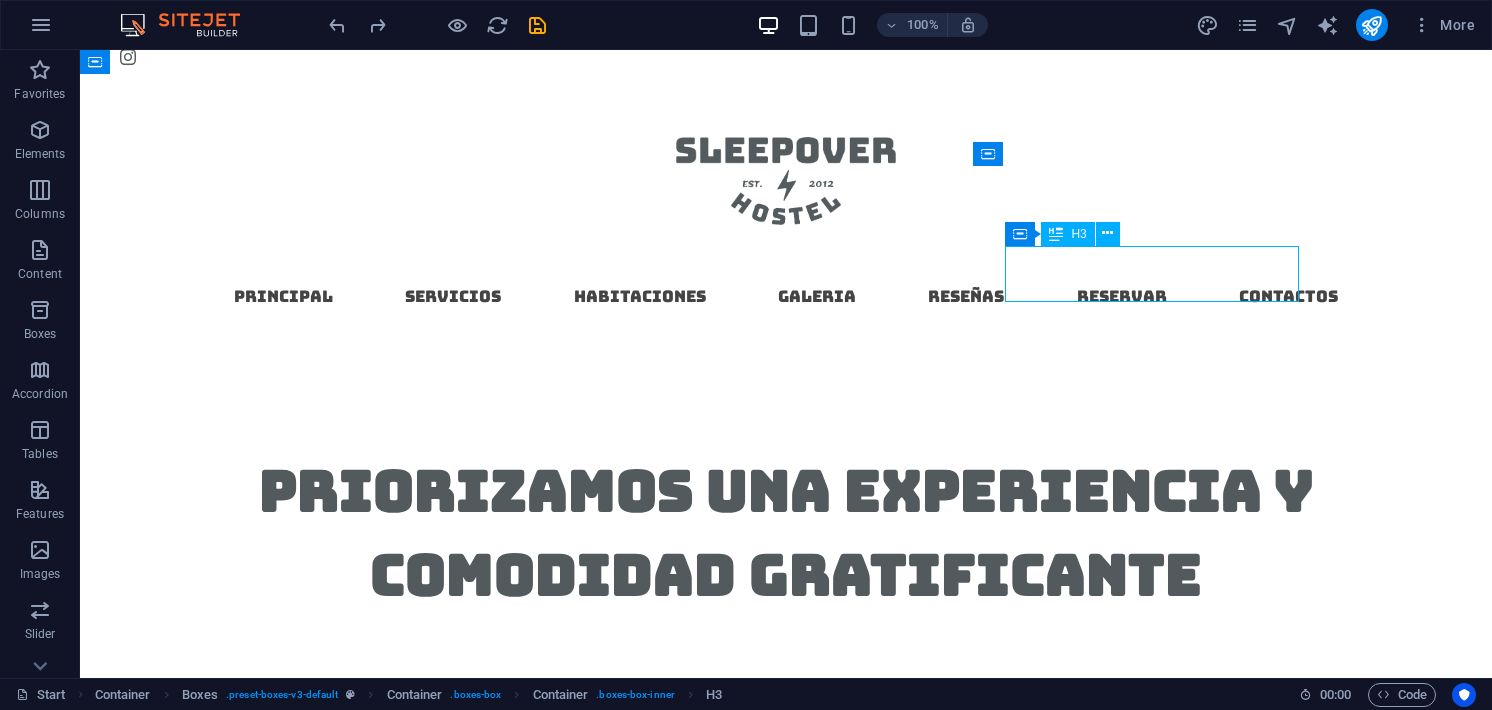 click on "Free Parking" at bounding box center (412, 1648) 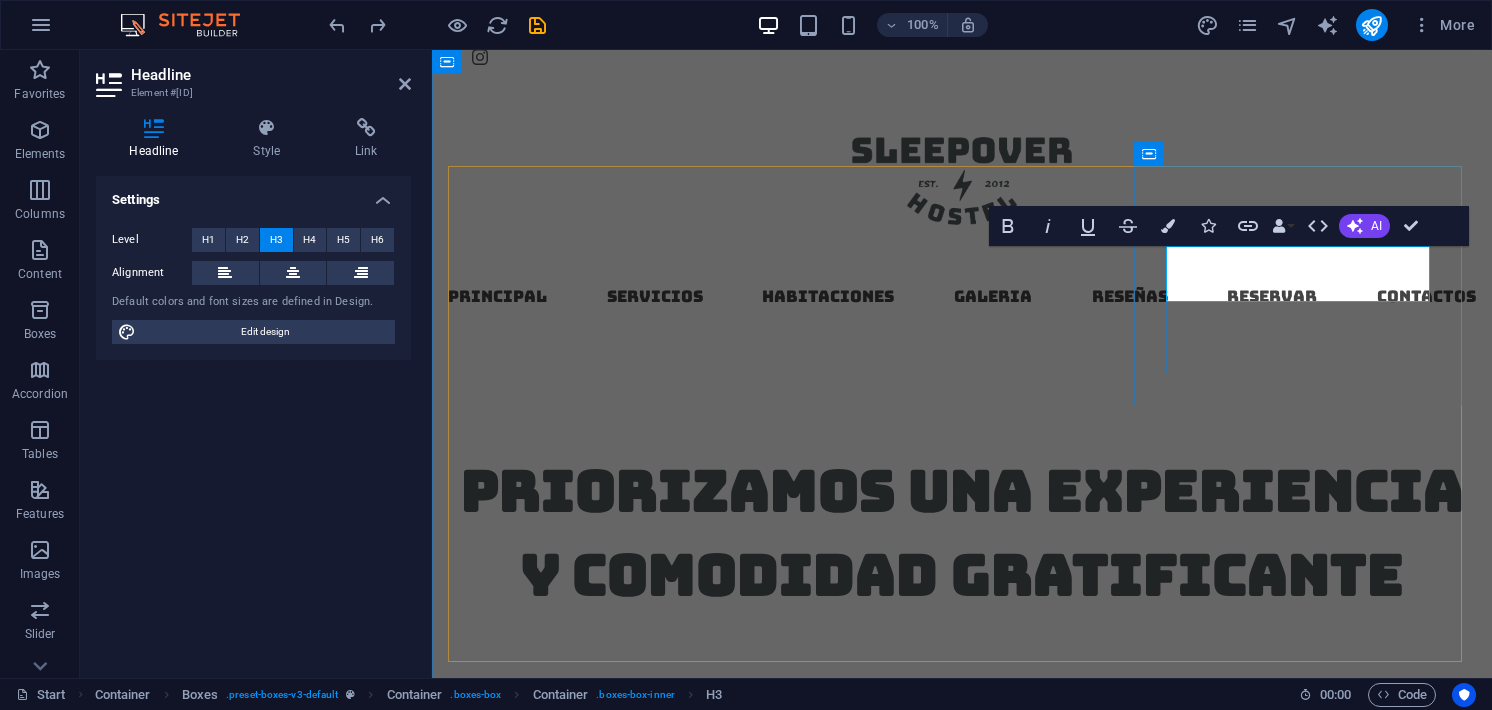 type 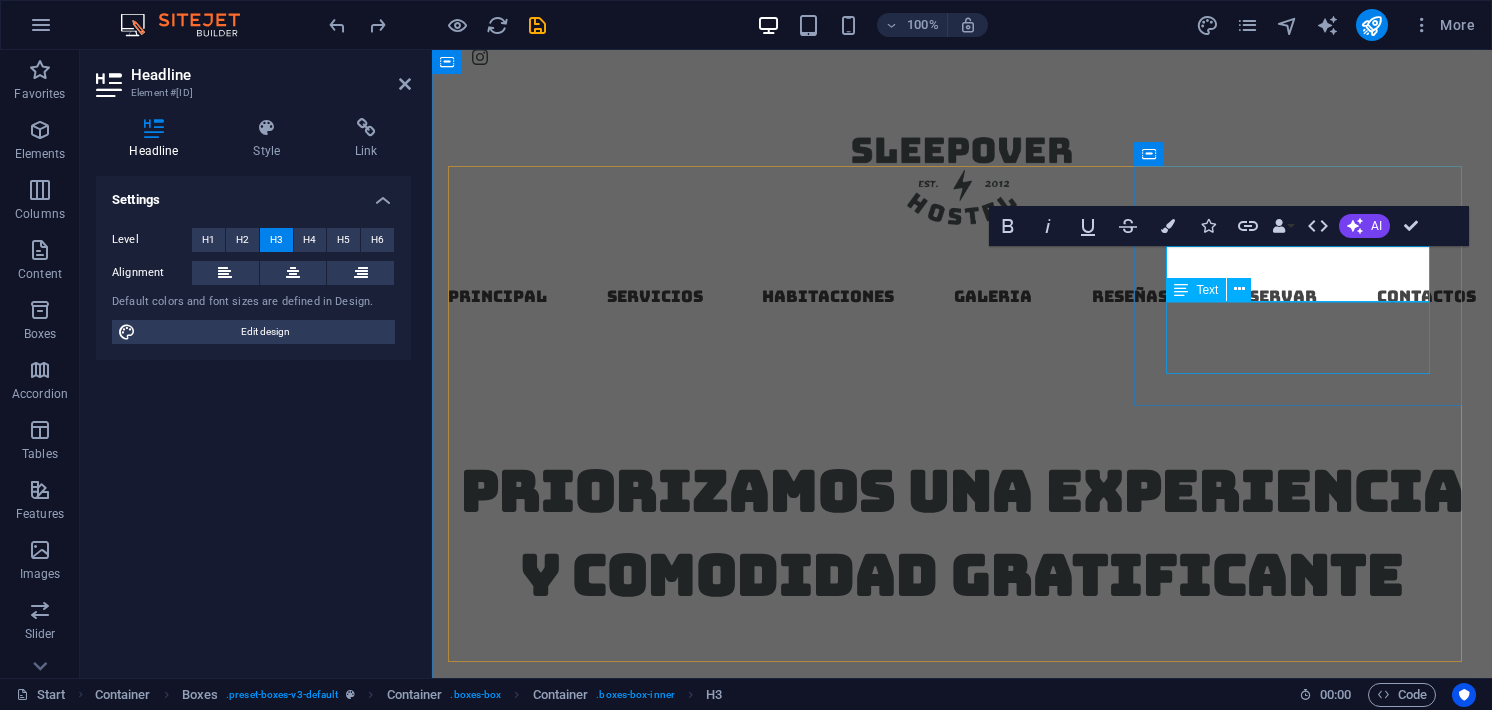 click on "Lorem ipsum dolor sit amet, consectetur adipisicing elit. Veritatis, dolorem!" at bounding box center [614, 1760] 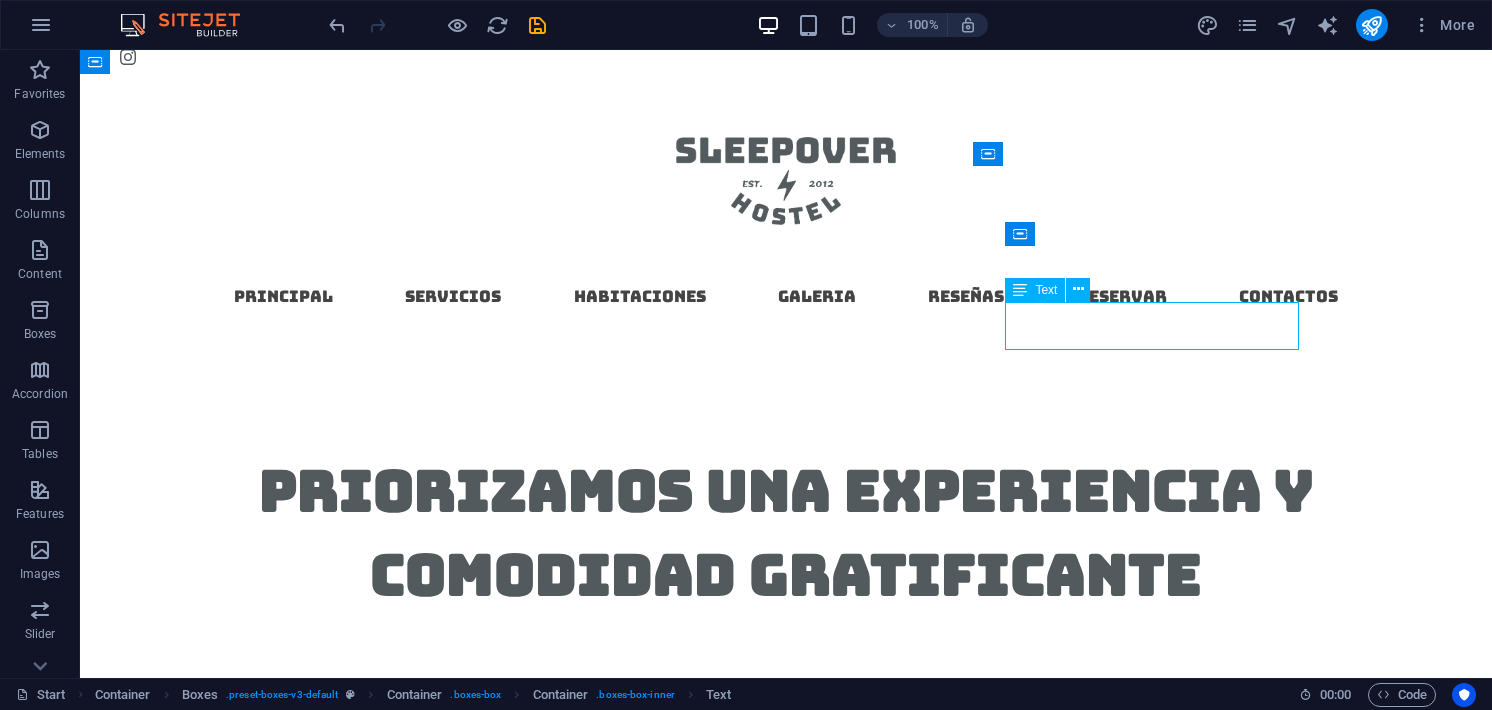 click on "Lorem ipsum dolor sit amet, consectetur adipisicing elit. Veritatis, dolorem!" at bounding box center (412, 1700) 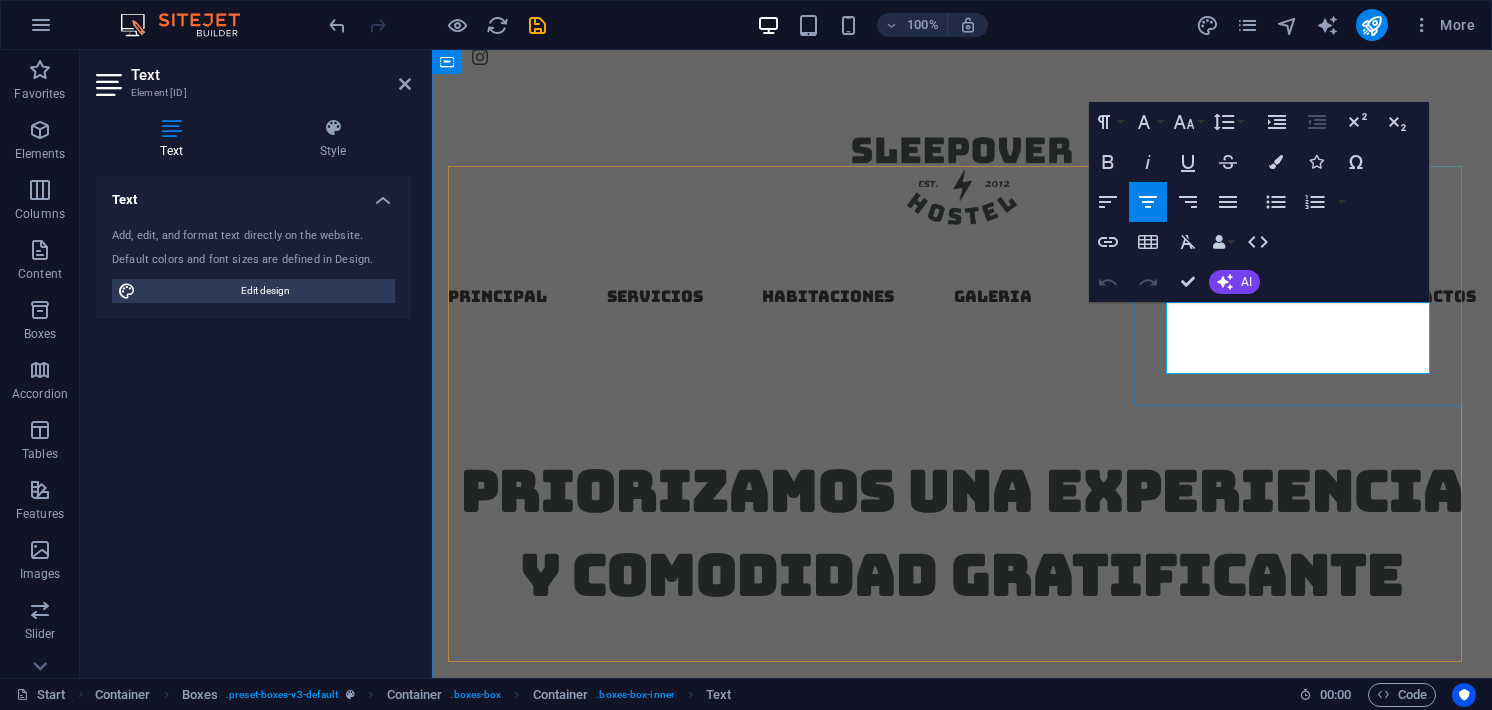 type 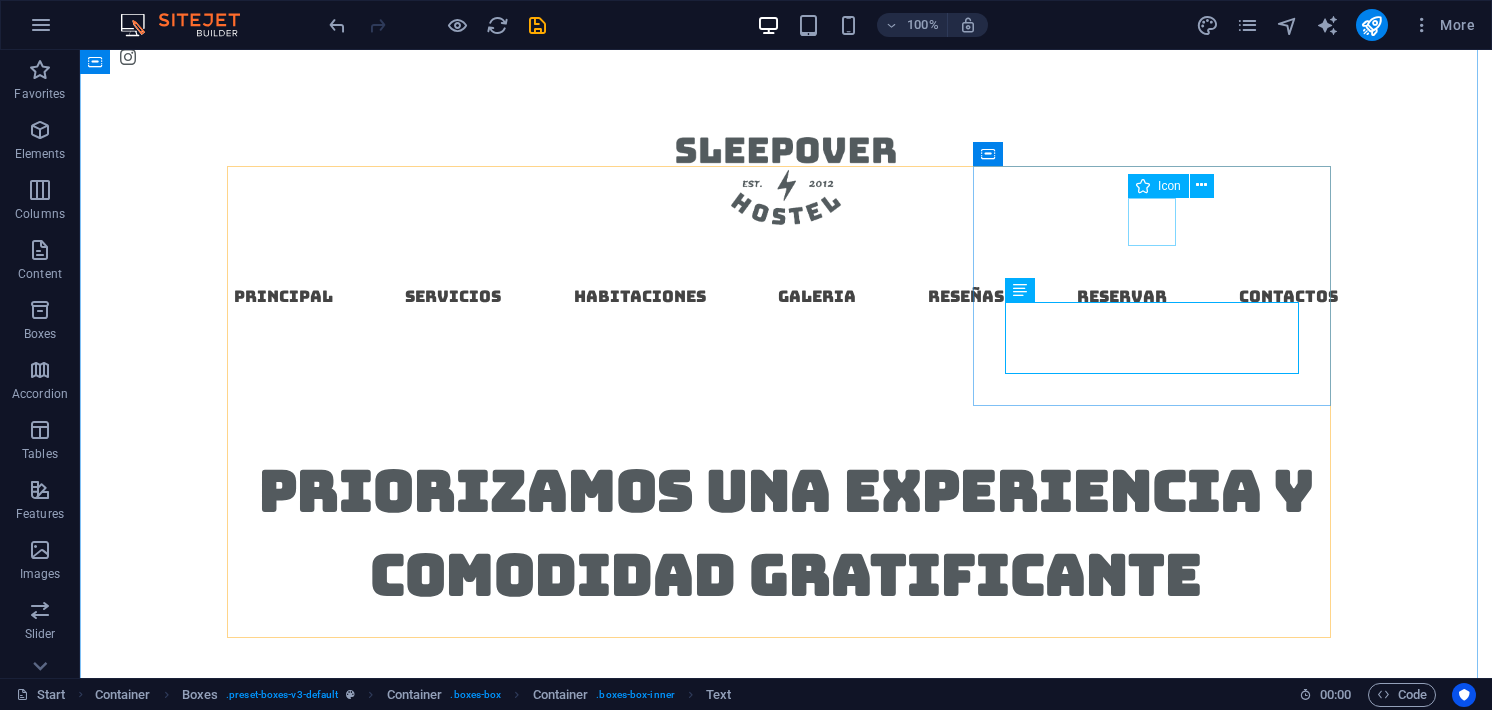 click at bounding box center (412, 1596) 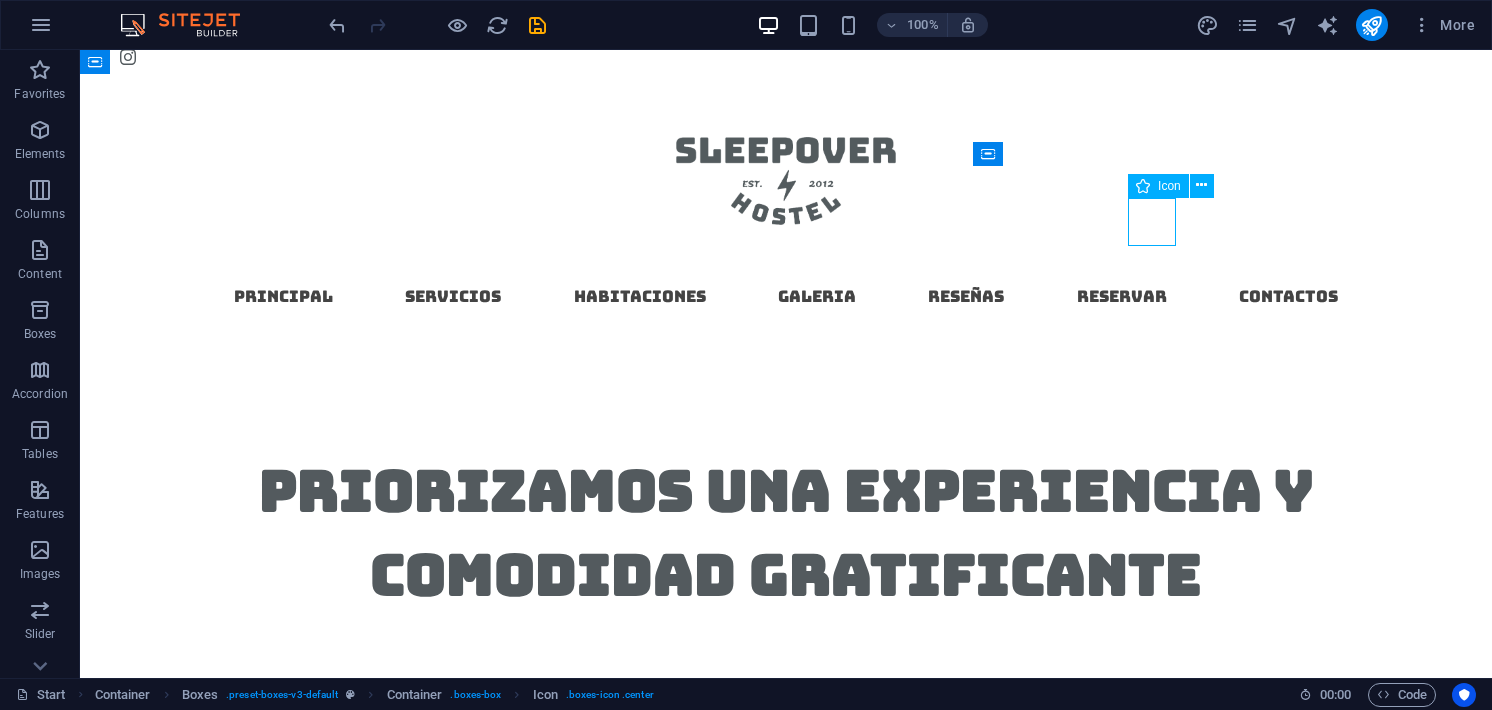 click at bounding box center (412, 1596) 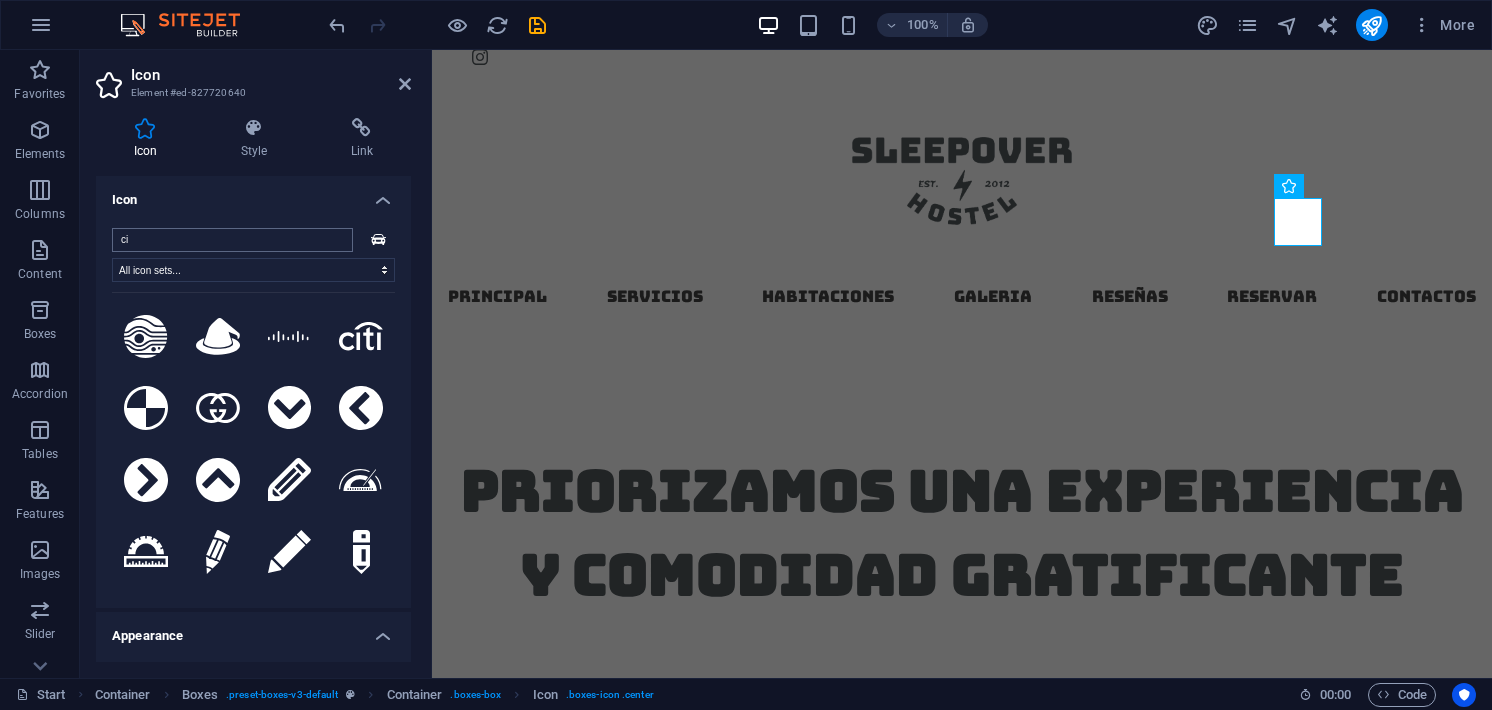 type on "c" 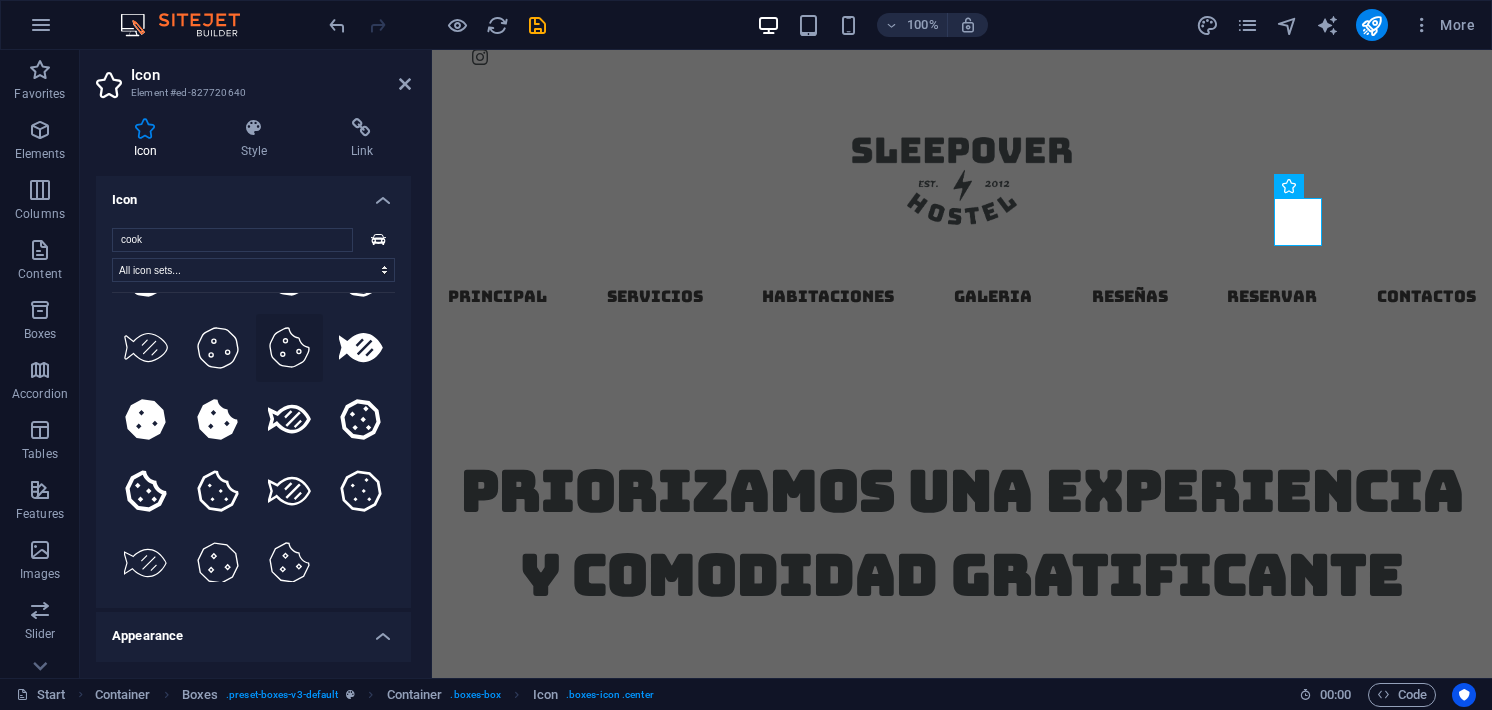 scroll, scrollTop: 0, scrollLeft: 0, axis: both 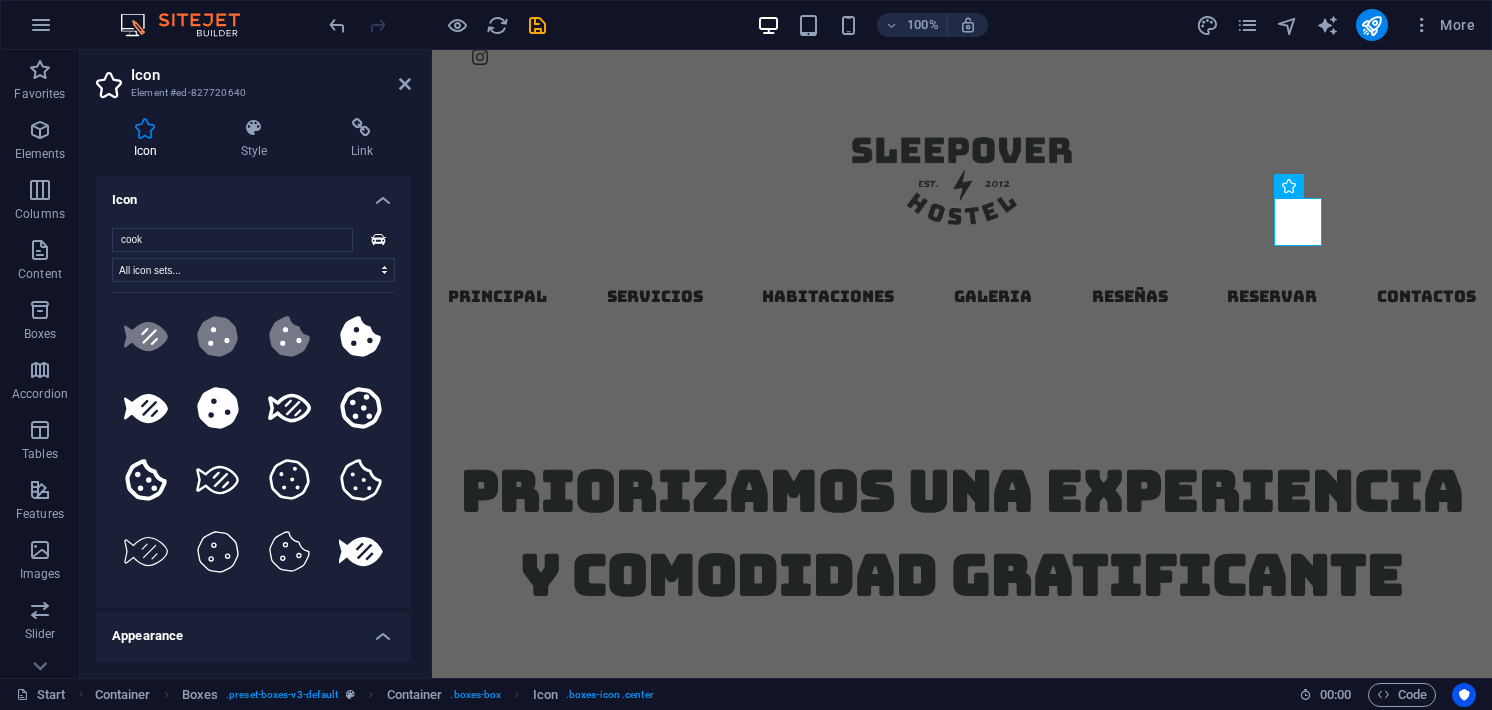 drag, startPoint x: 270, startPoint y: 233, endPoint x: 107, endPoint y: 241, distance: 163.1962 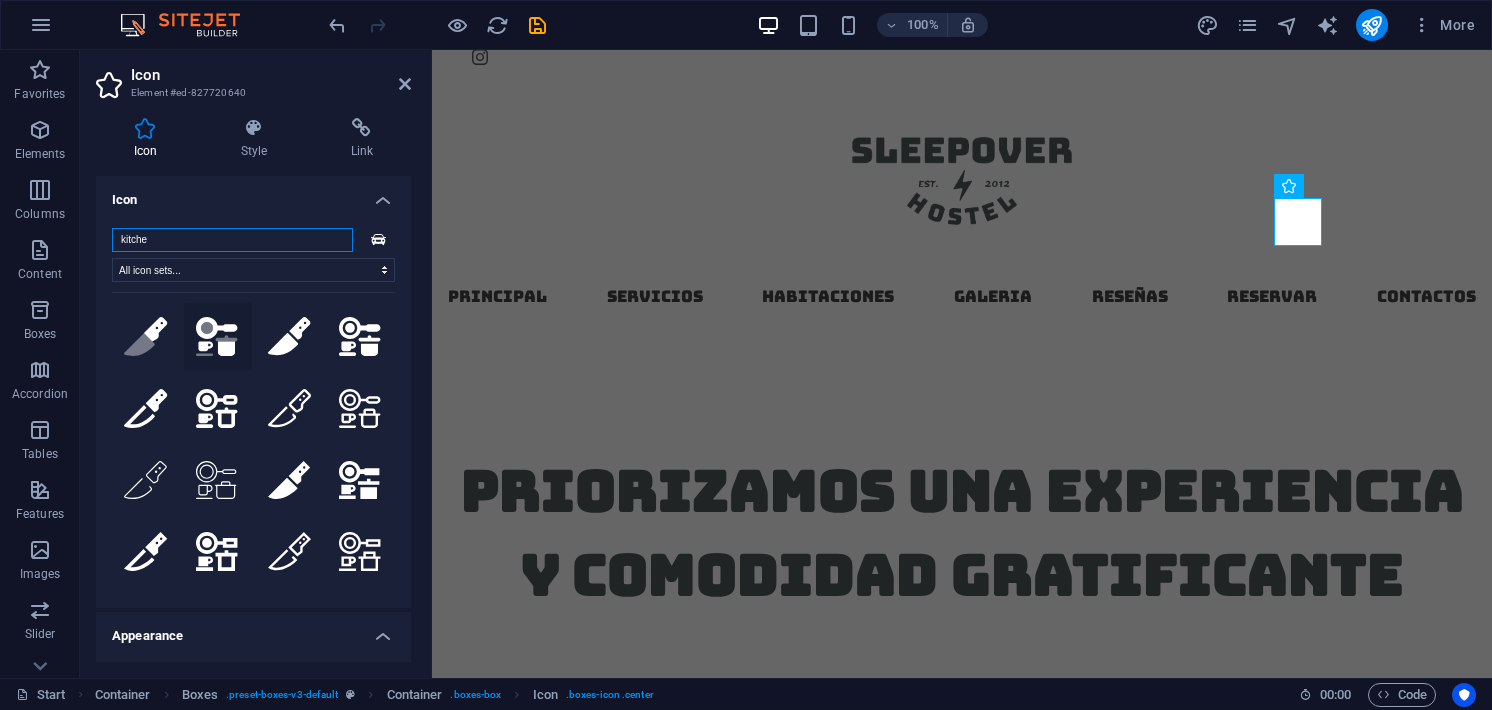 type on "kitche" 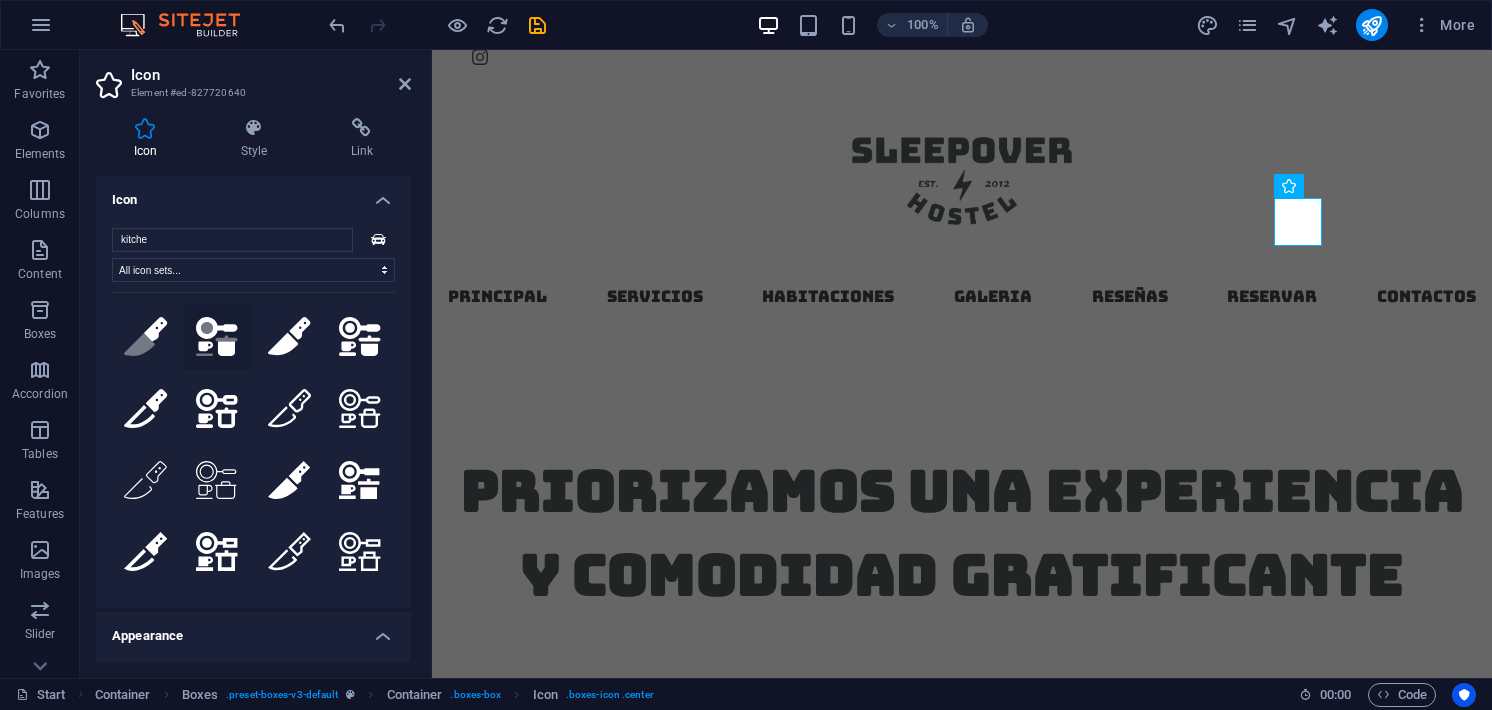 click on ".fa-secondary{opacity:.4}" 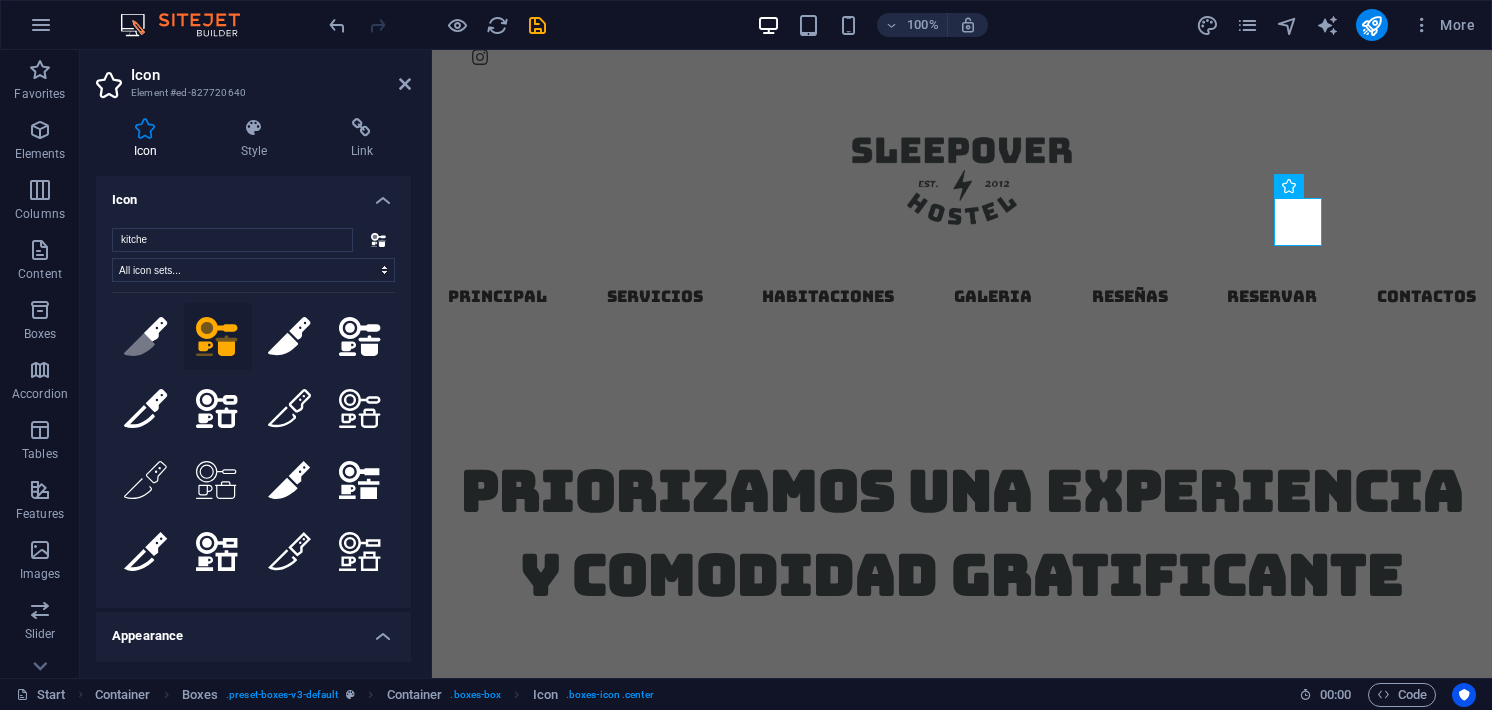 scroll, scrollTop: 65, scrollLeft: 0, axis: vertical 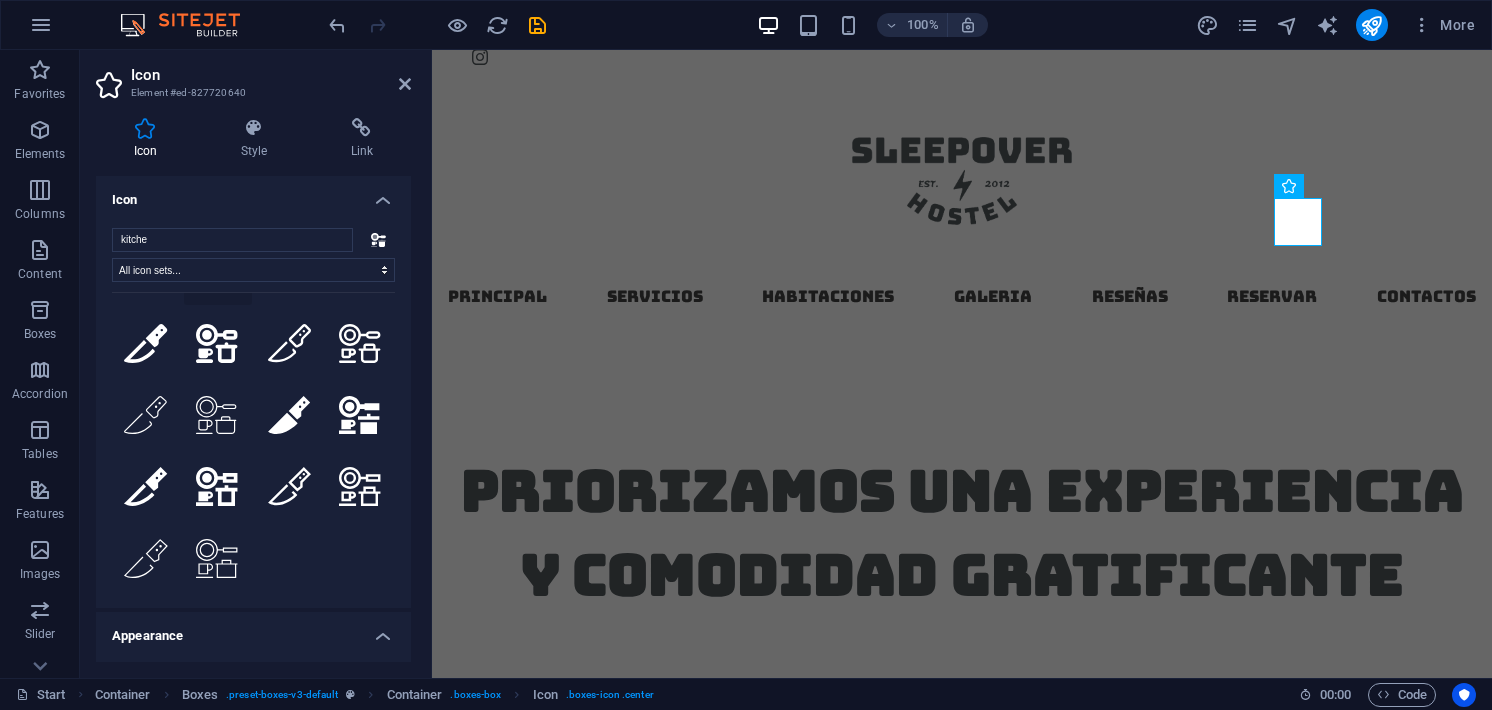 click on "Appearance" at bounding box center [253, 630] 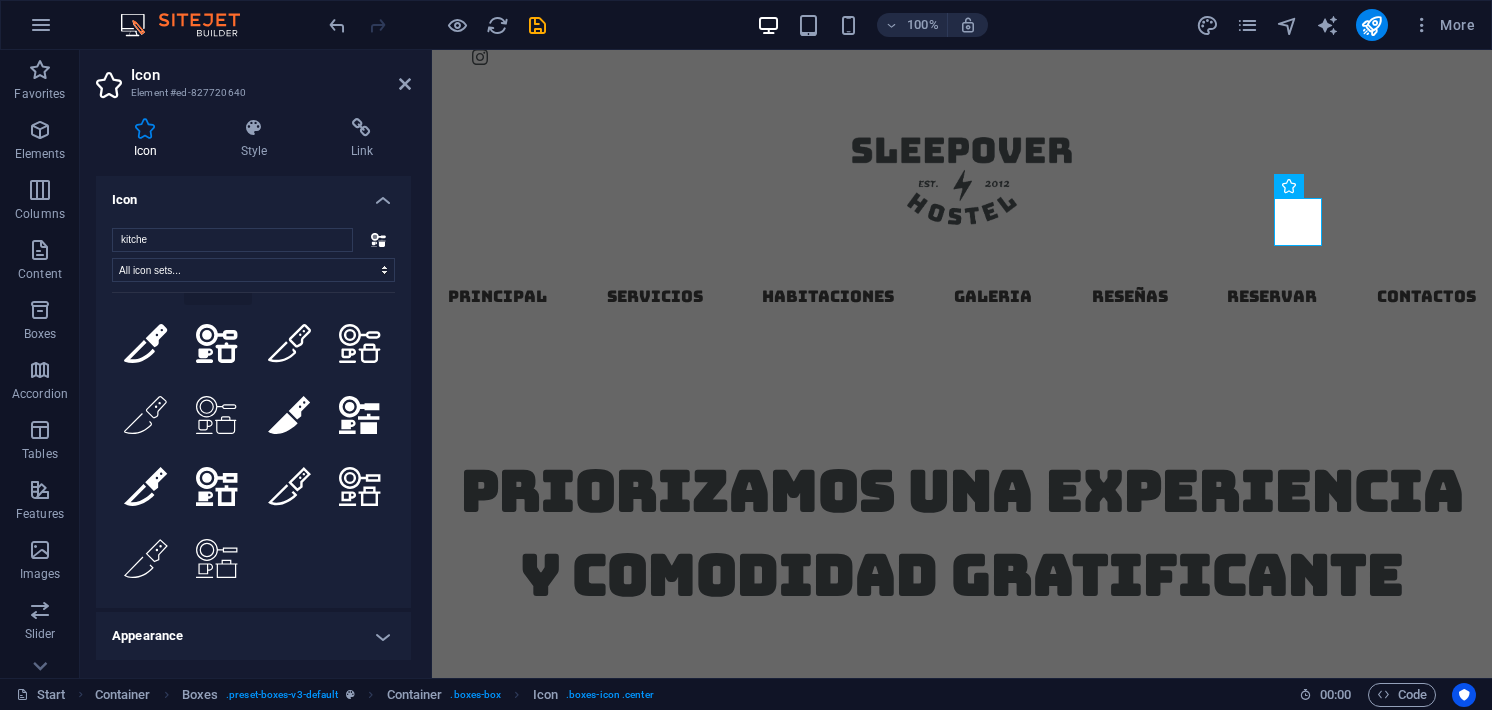 scroll, scrollTop: 288, scrollLeft: 0, axis: vertical 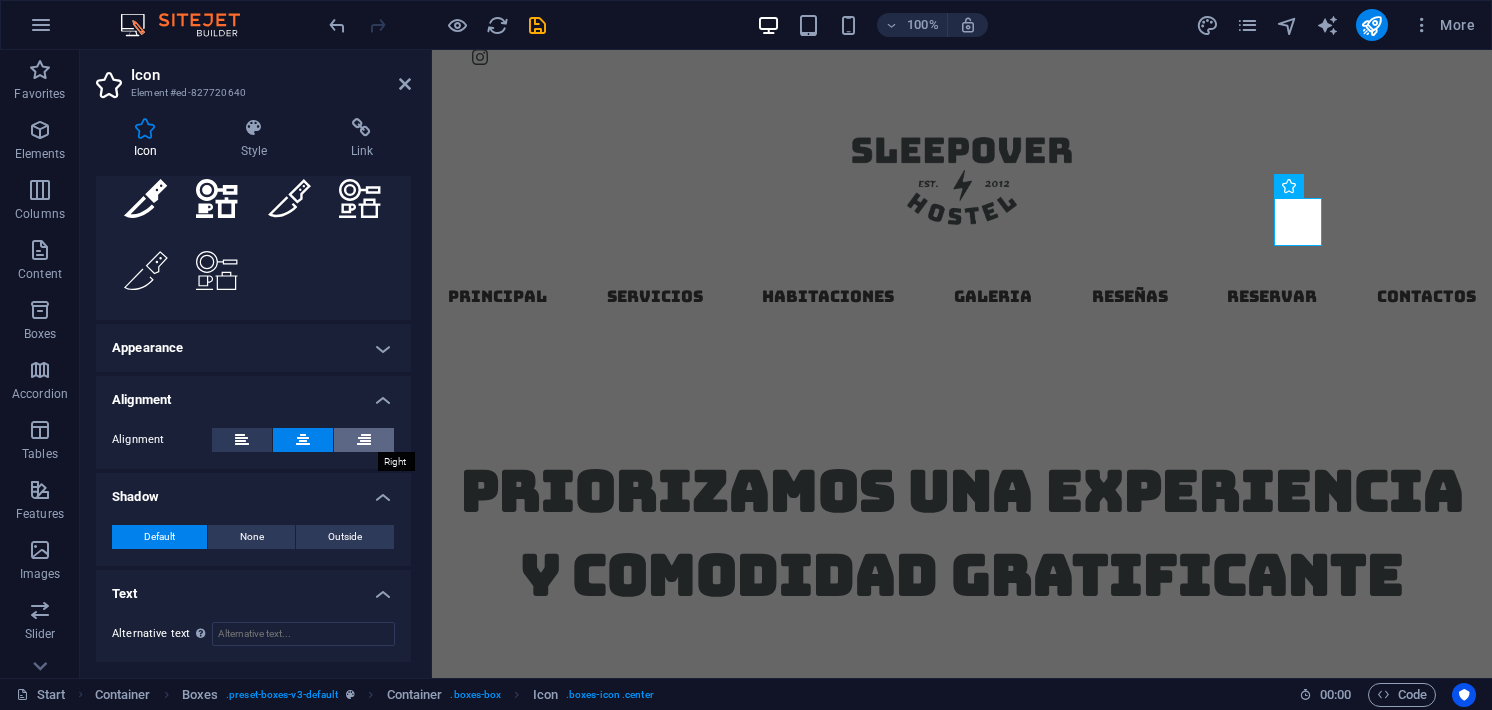 click at bounding box center [364, 440] 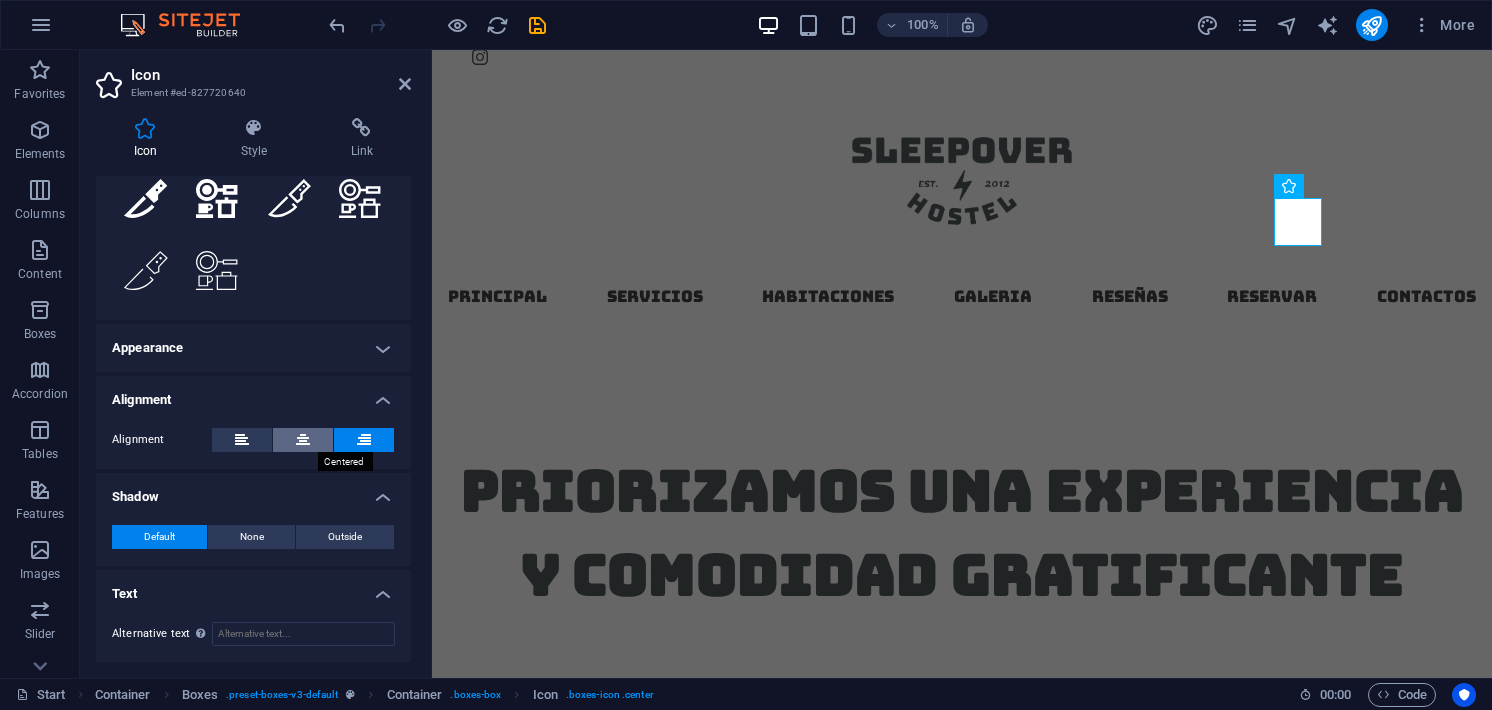 click at bounding box center (303, 440) 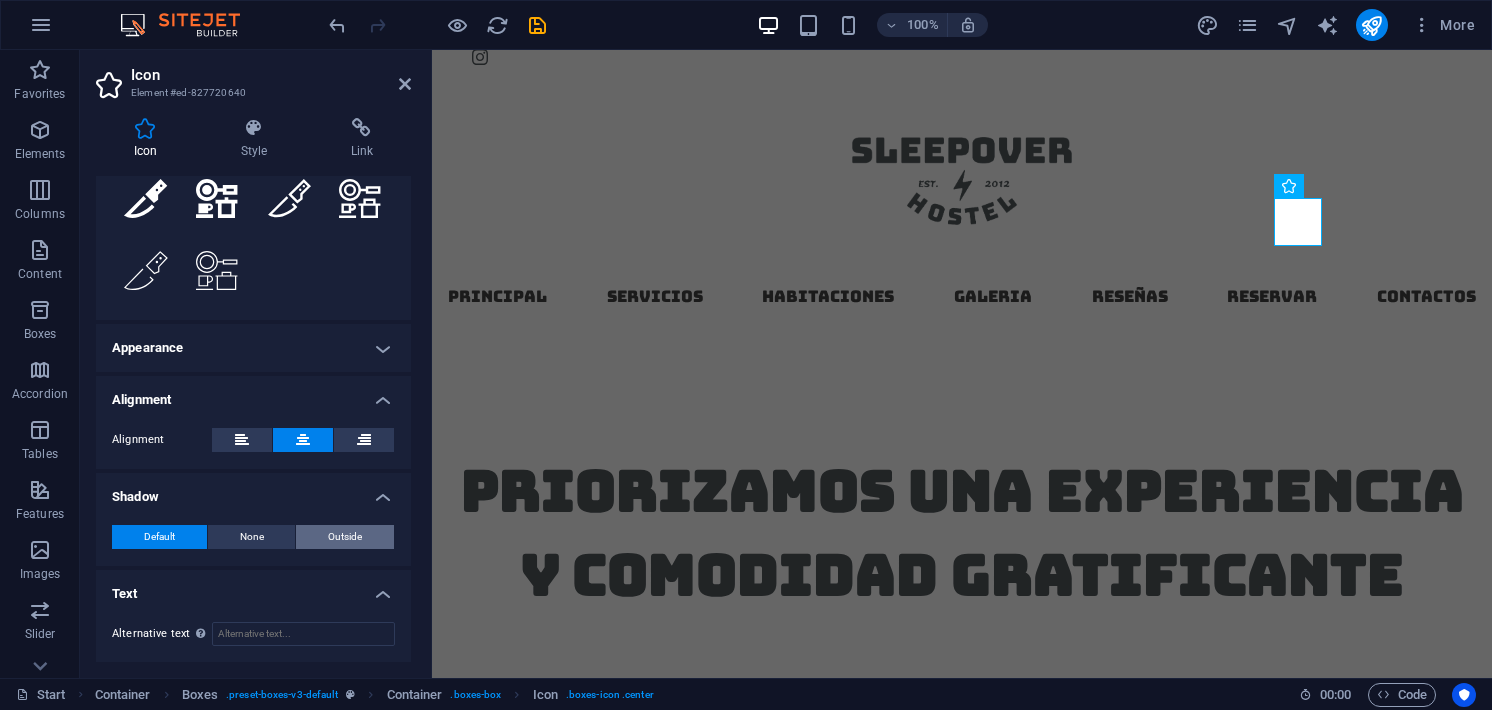 click on "Outside" at bounding box center [345, 537] 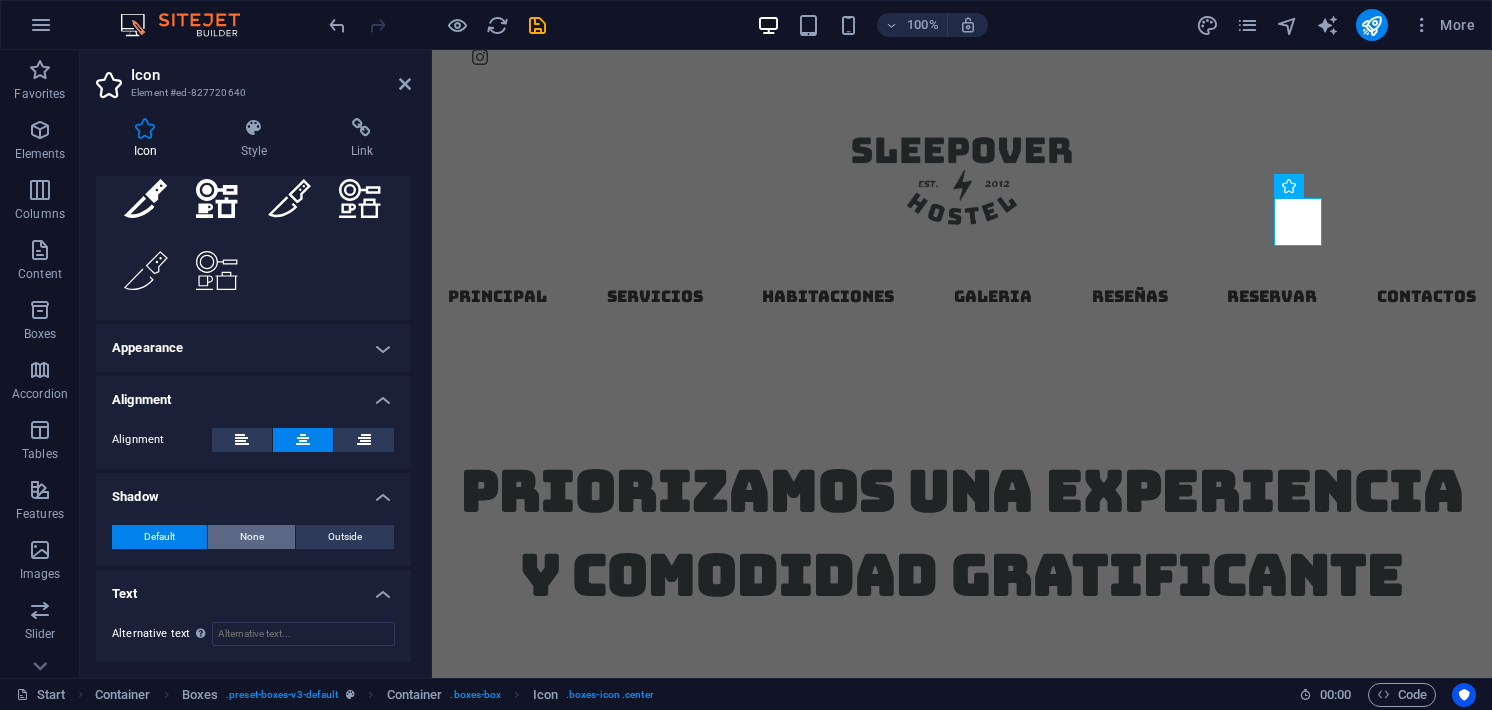 click on "None" at bounding box center [252, 537] 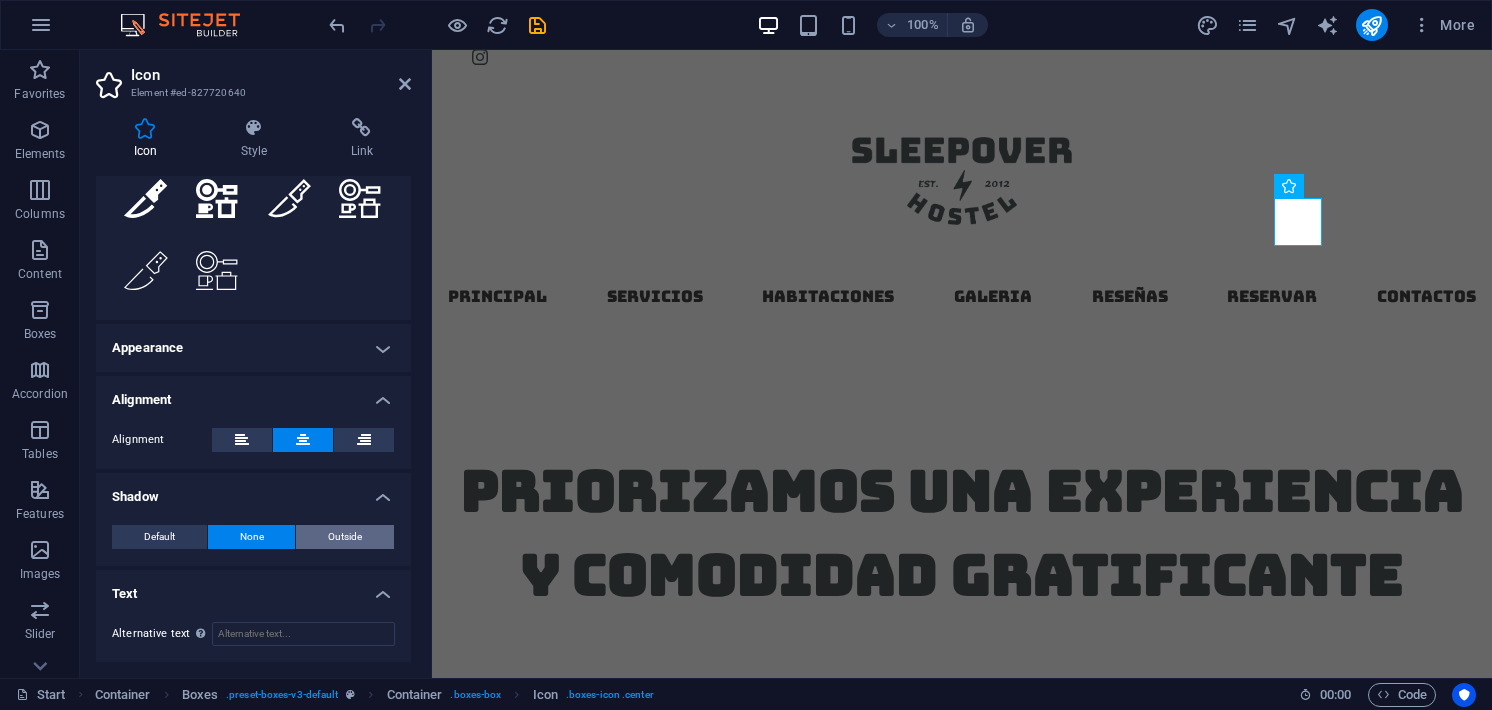 click on "Outside" at bounding box center [345, 537] 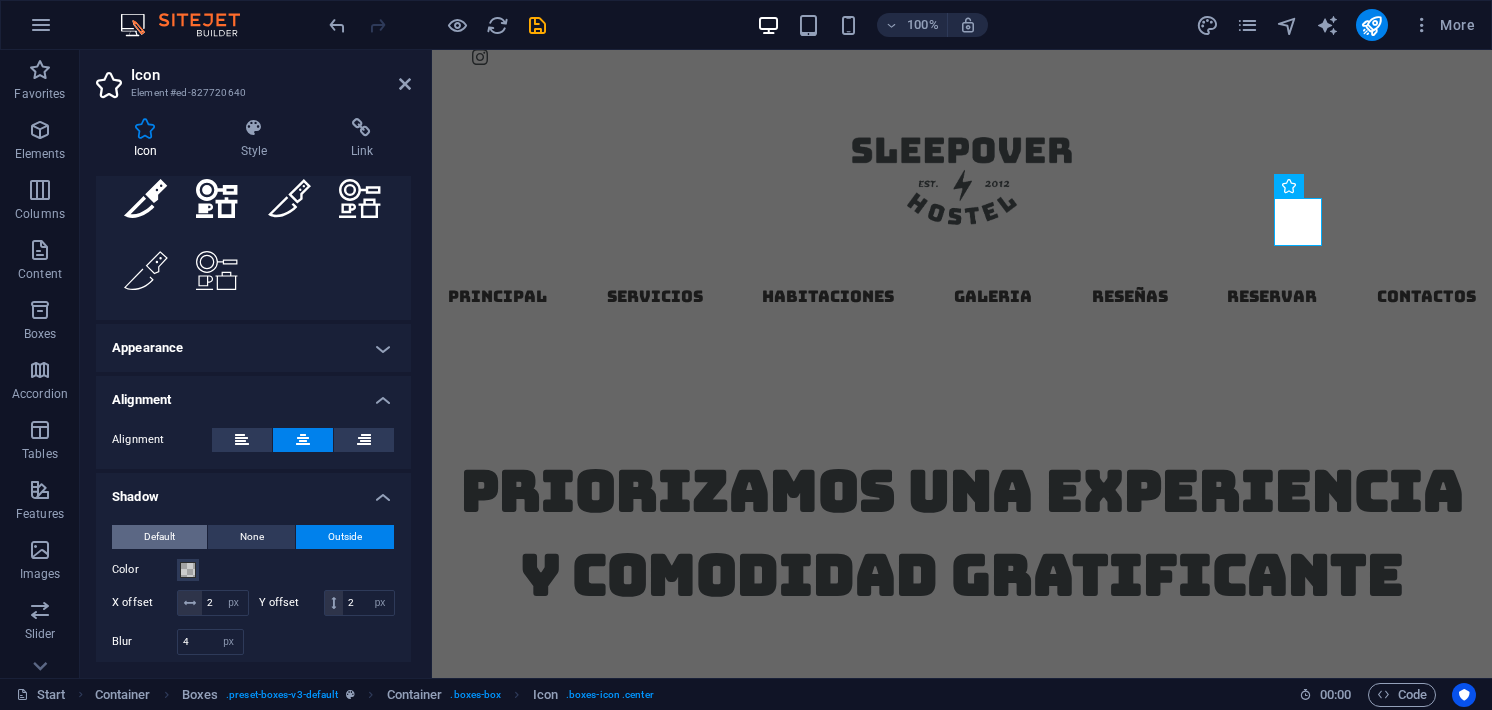 click on "Default" at bounding box center (159, 537) 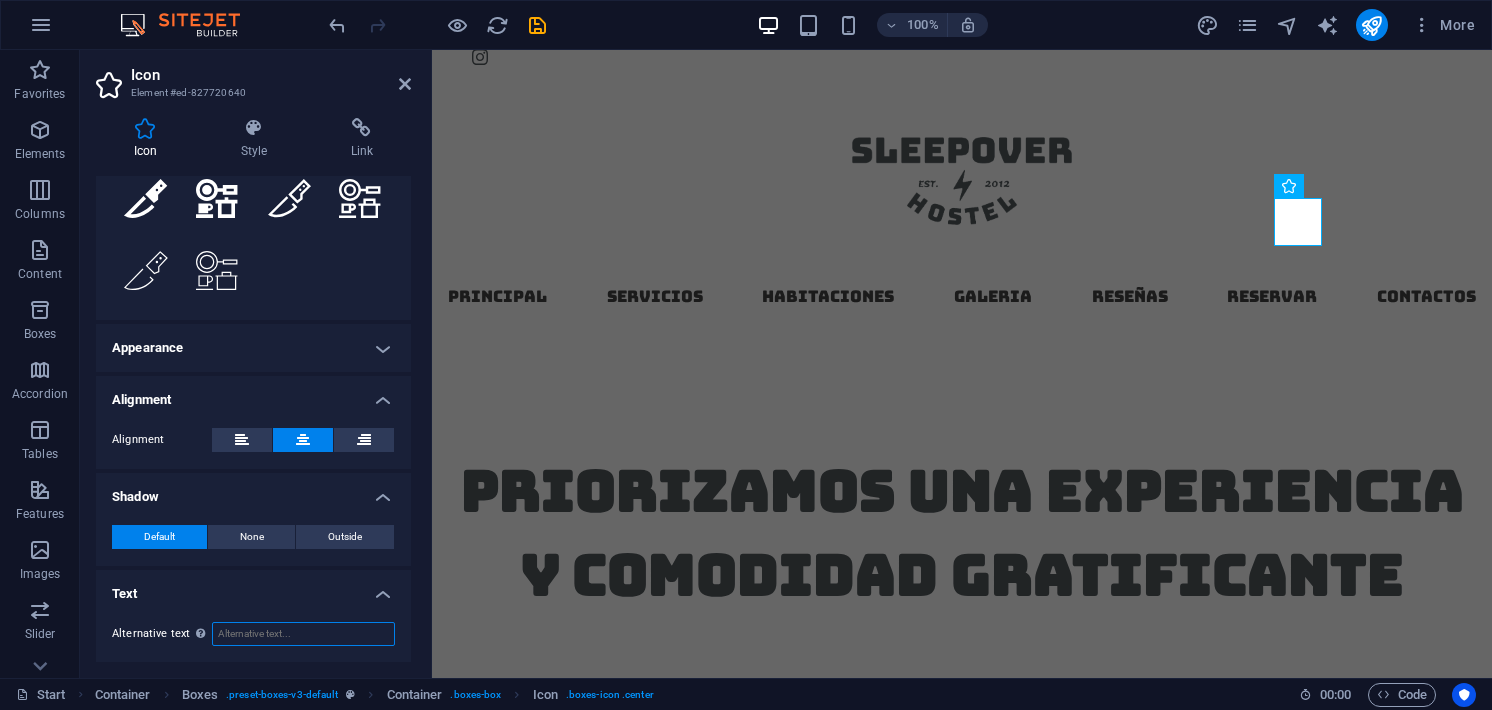 click on "Alternative text The alternative text is used by devices that cannot display images (e.g. image search engines) and should be added to every image to improve website accessibility." at bounding box center (303, 634) 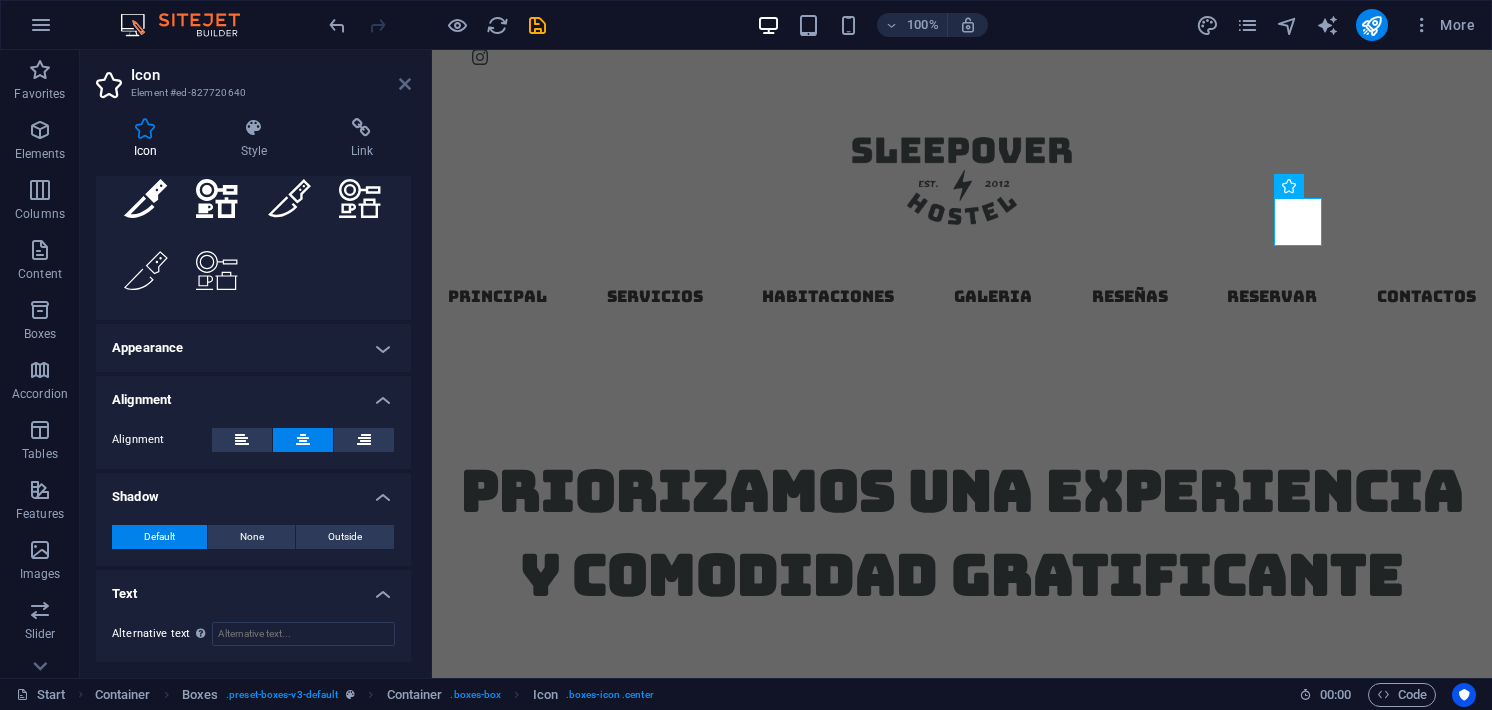 click at bounding box center [405, 84] 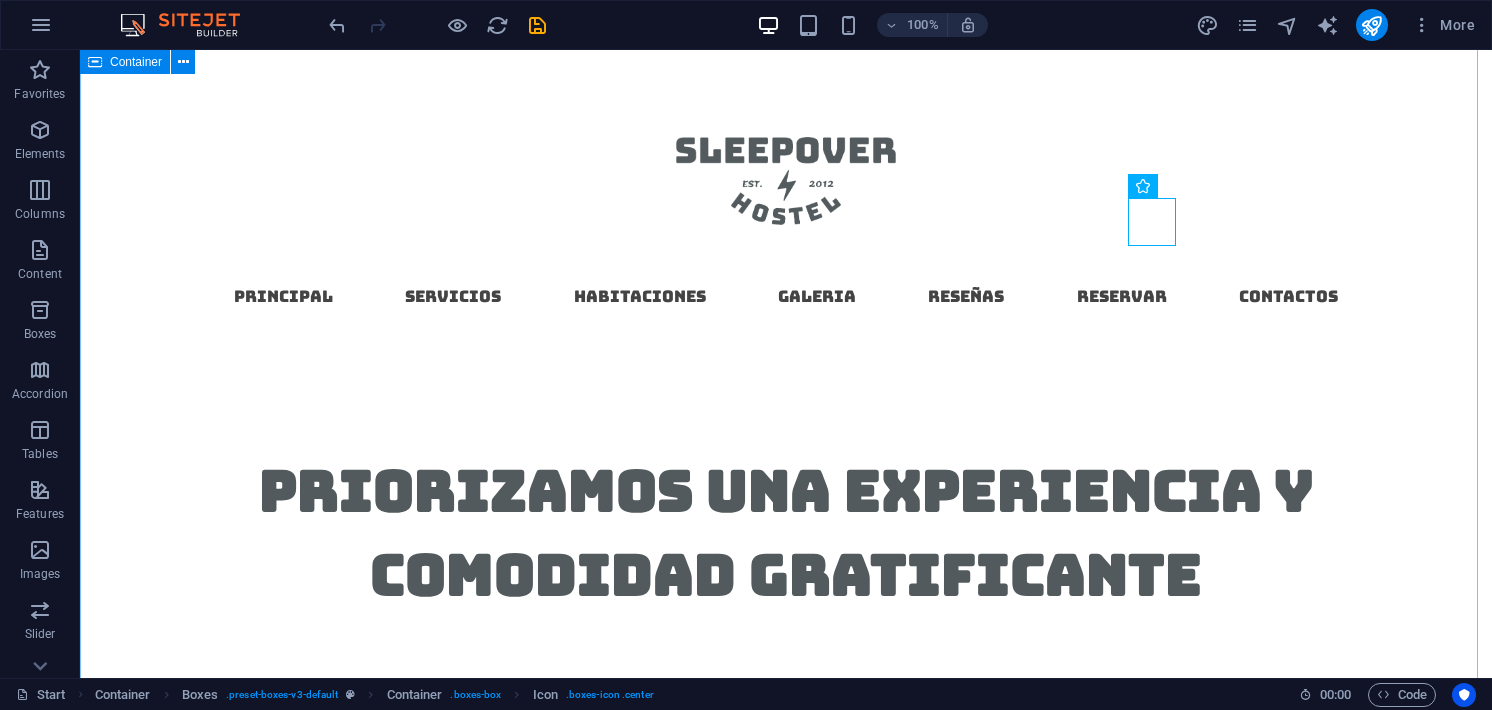 click on "Services Free WiFi Lorem ipsum dolor sit amet, consectetur adipisicing elit. Veritatis, dolorem! Laundry service Lorem ipsum dolor sit amet, consectetur adipisicing elit. Veritatis, dolorem! .fa-secondary{opacity:.4} Cocina Contamos con una cocina ampliamente equipada para cualquier preparación para ti, tu pareja o amigos. Breakfast buffet Lorem ipsum dolor sit amet, consectetur adipisicing elit. Veritatis, dolorem! Gym Access 24/7 Lorem ipsum dolor sit amet, consectetur adipisicing elit. Veritatis, dolorem! Pool area Lorem ipsum dolor sit amet, consectetur adipisicing elit. Veritatis, dolorem!" at bounding box center (786, 1701) 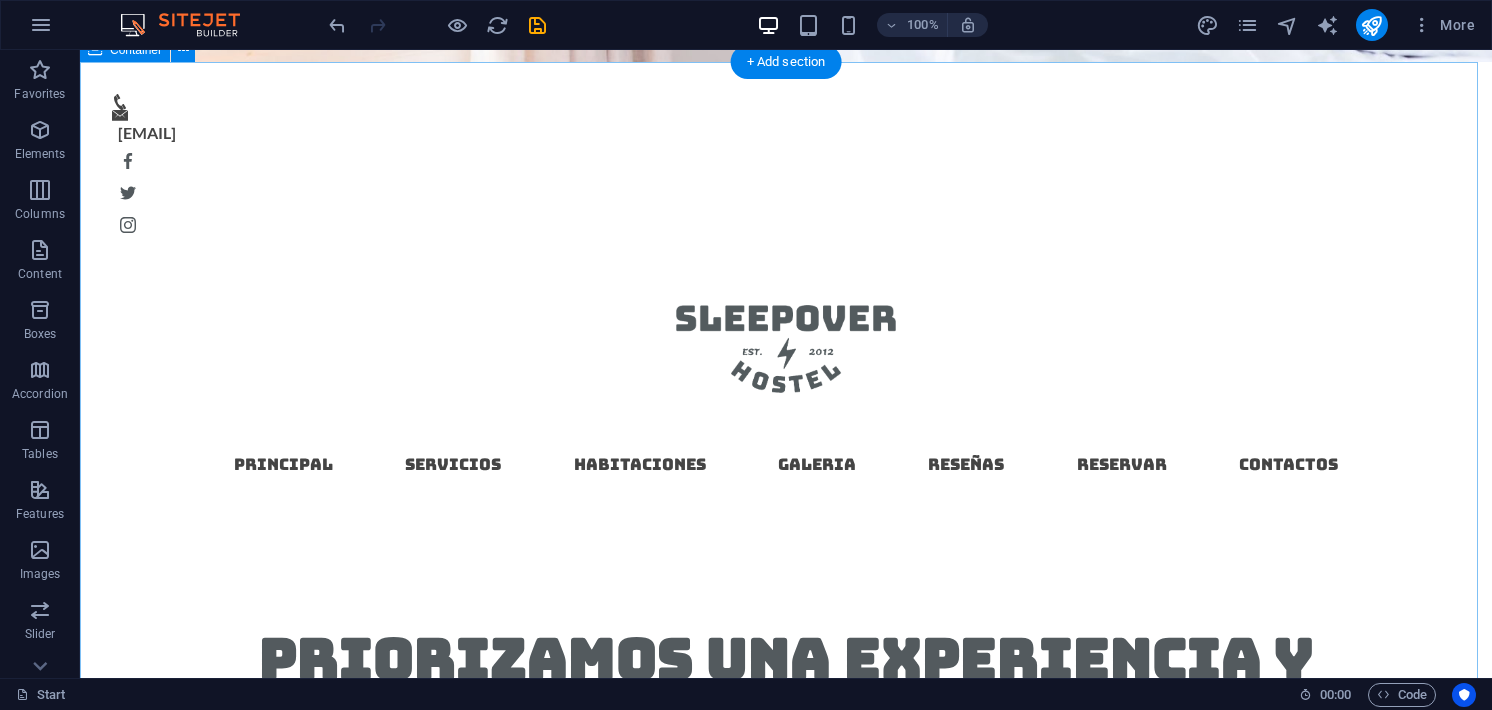 scroll, scrollTop: 900, scrollLeft: 0, axis: vertical 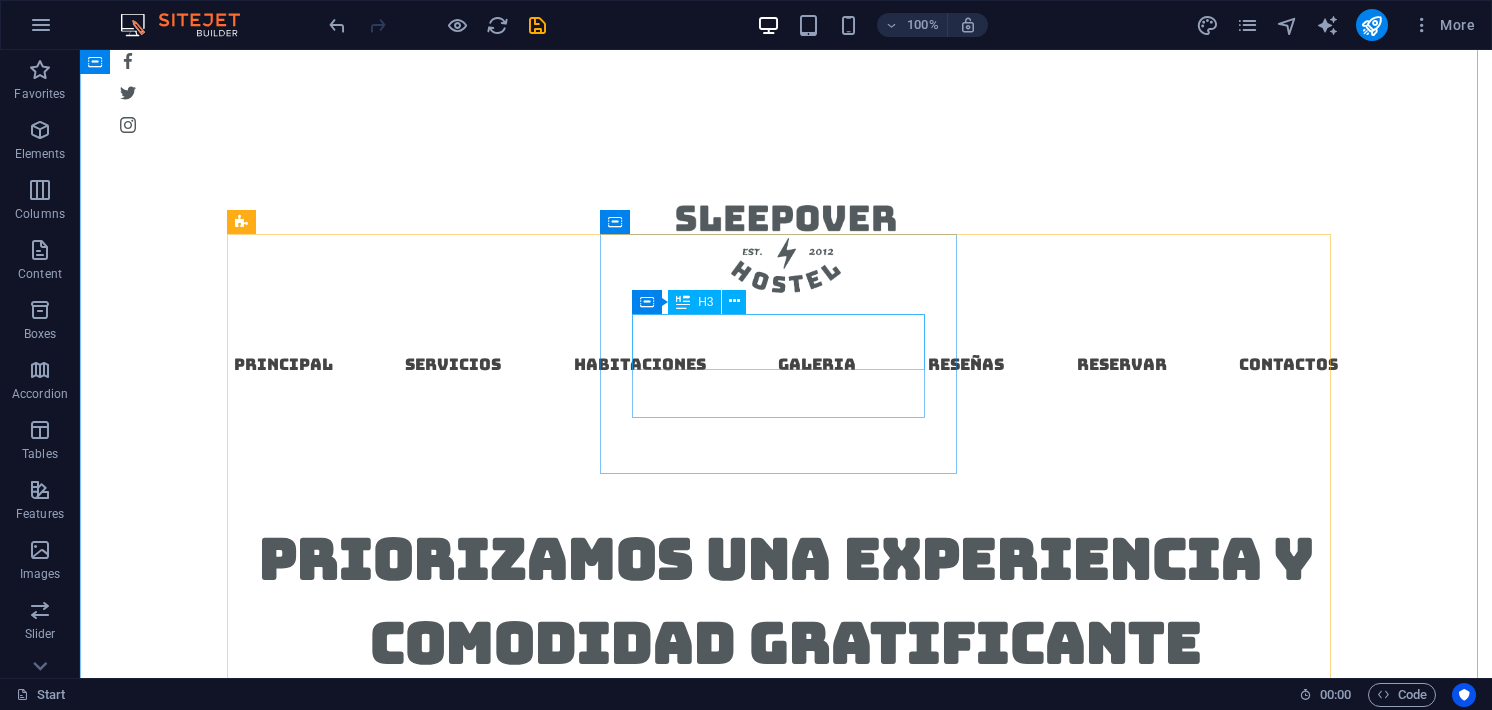 click on "Laundry service" at bounding box center [412, 1492] 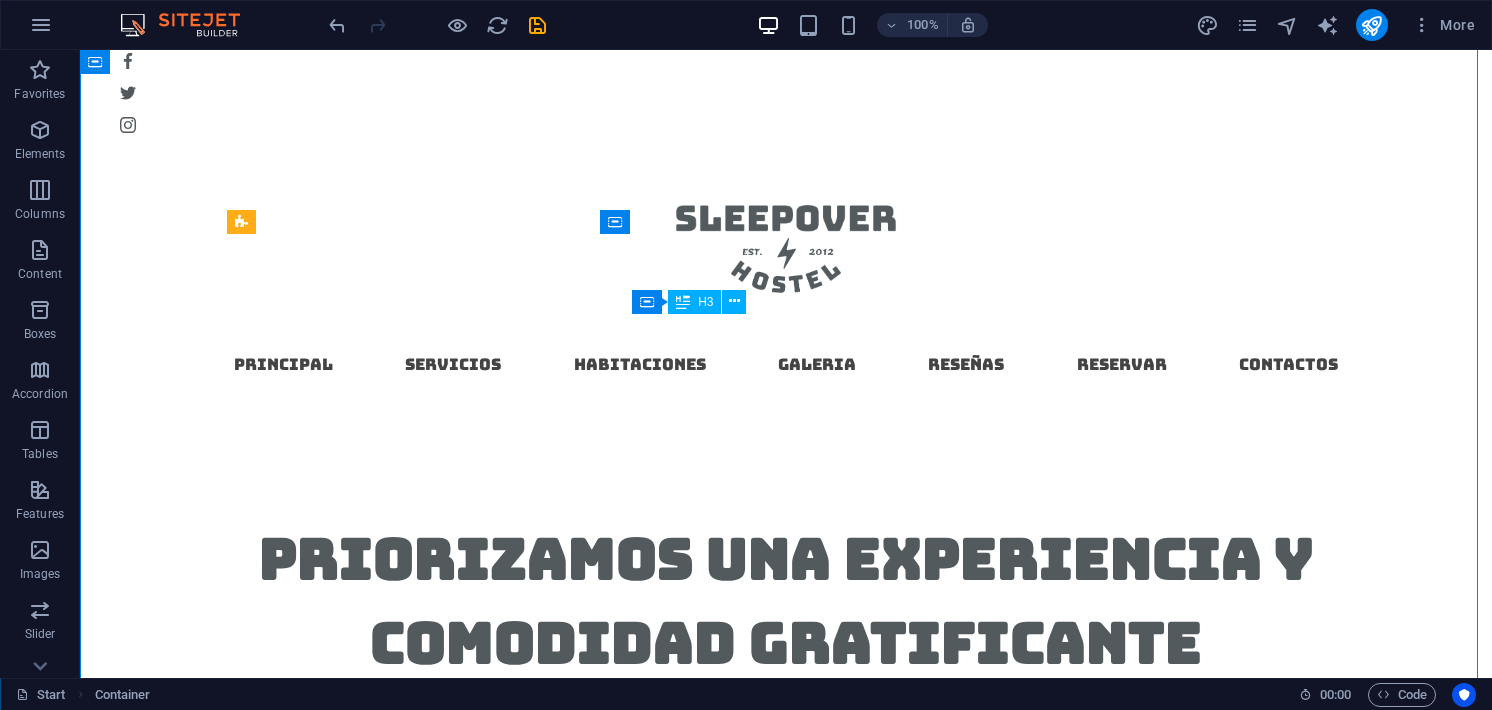click on "Laundry service" at bounding box center (412, 1492) 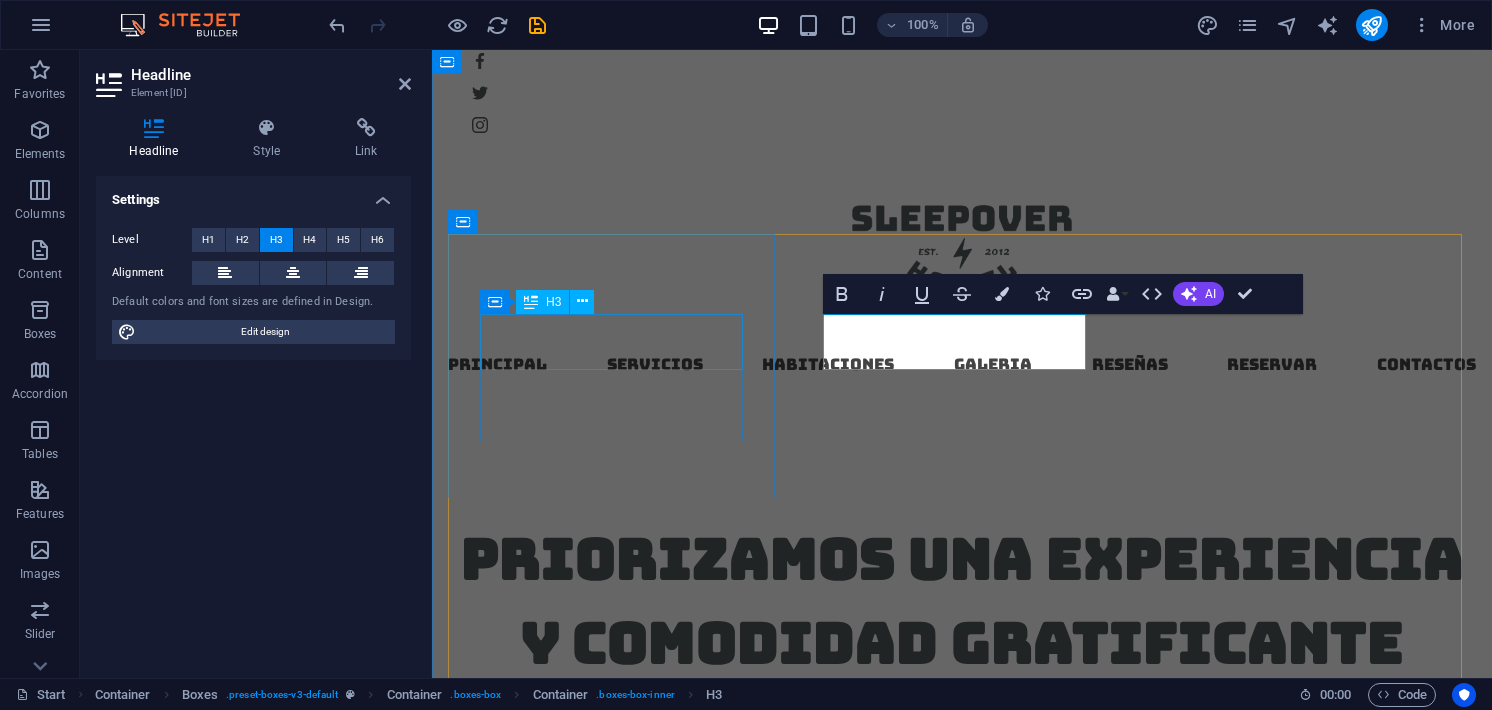 type 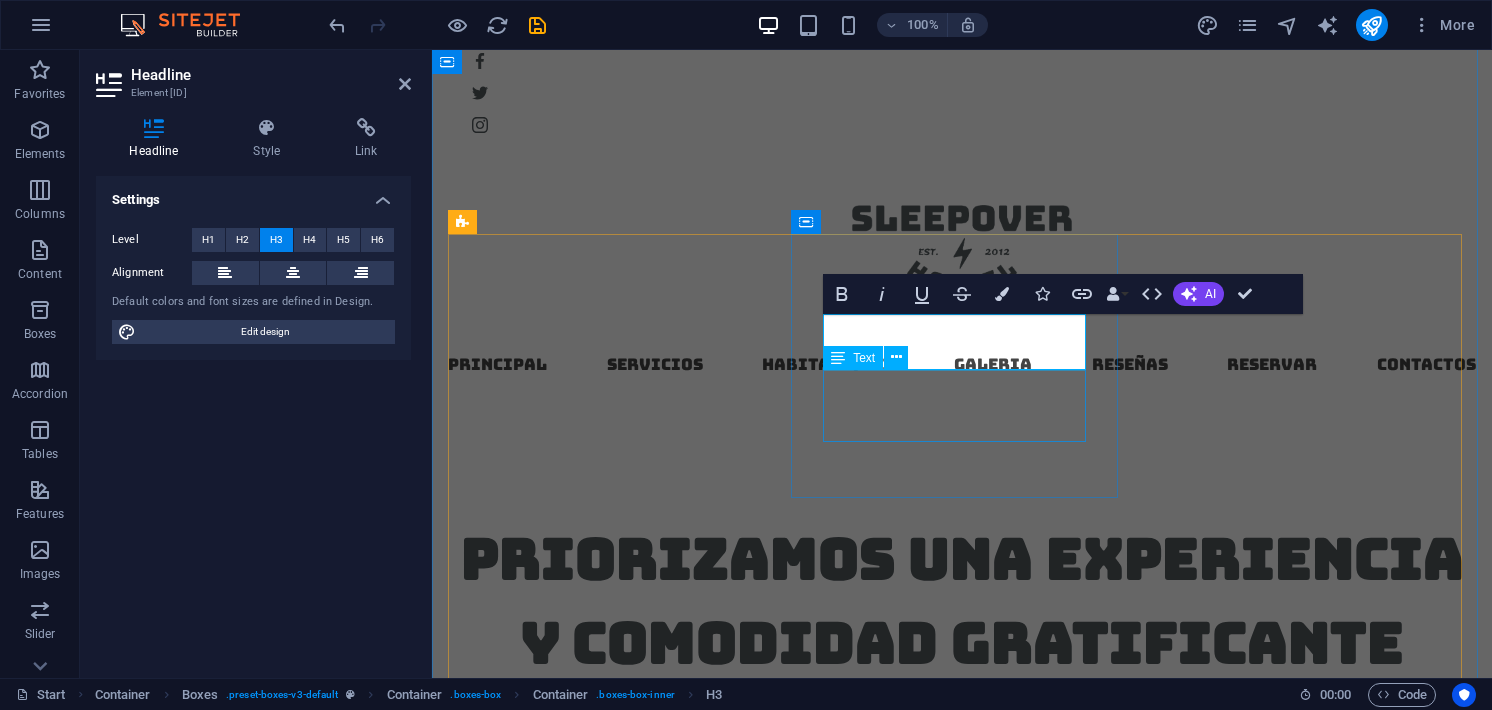 click on "Lorem ipsum dolor sit amet, consectetur adipisicing elit. Veritatis, dolorem!" at bounding box center (614, 1580) 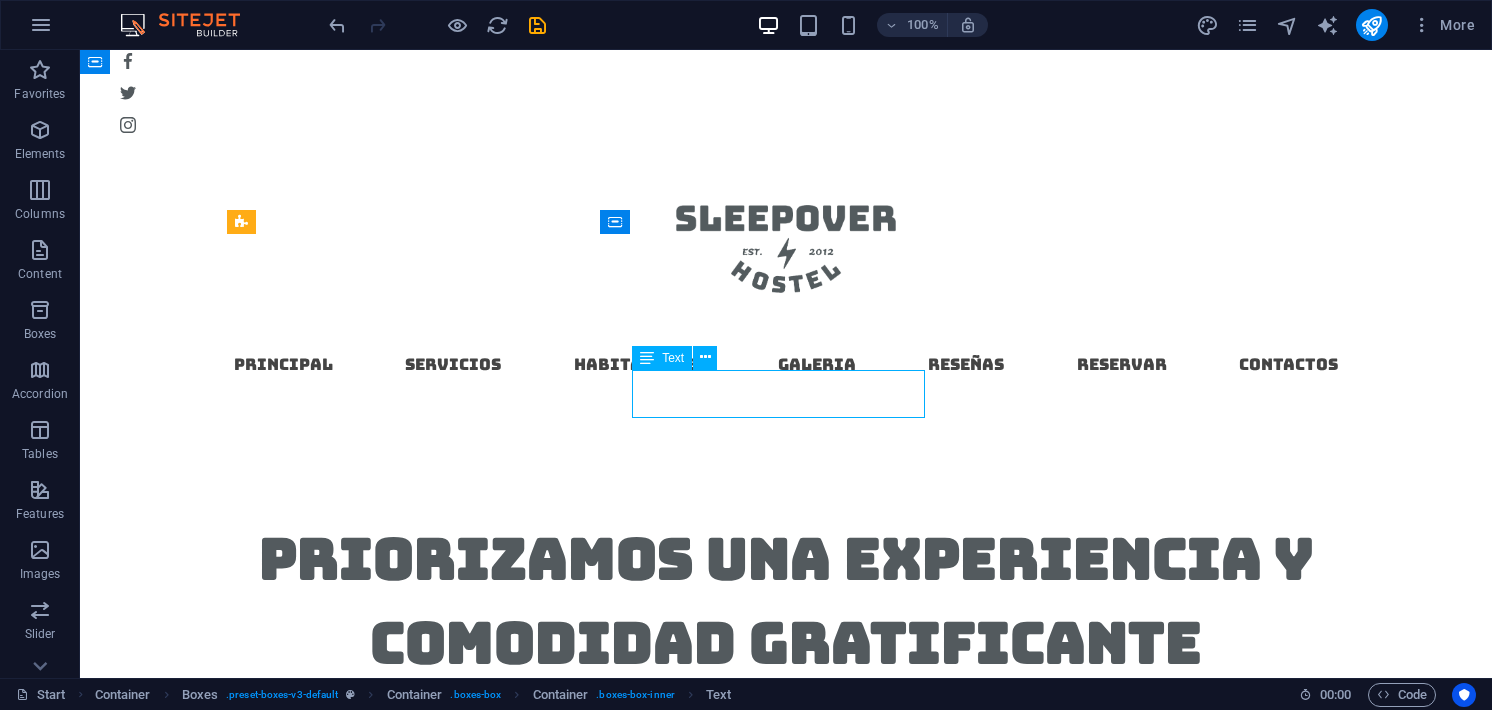 click on "Lorem ipsum dolor sit amet, consectetur adipisicing elit. Veritatis, dolorem!" at bounding box center (412, 1544) 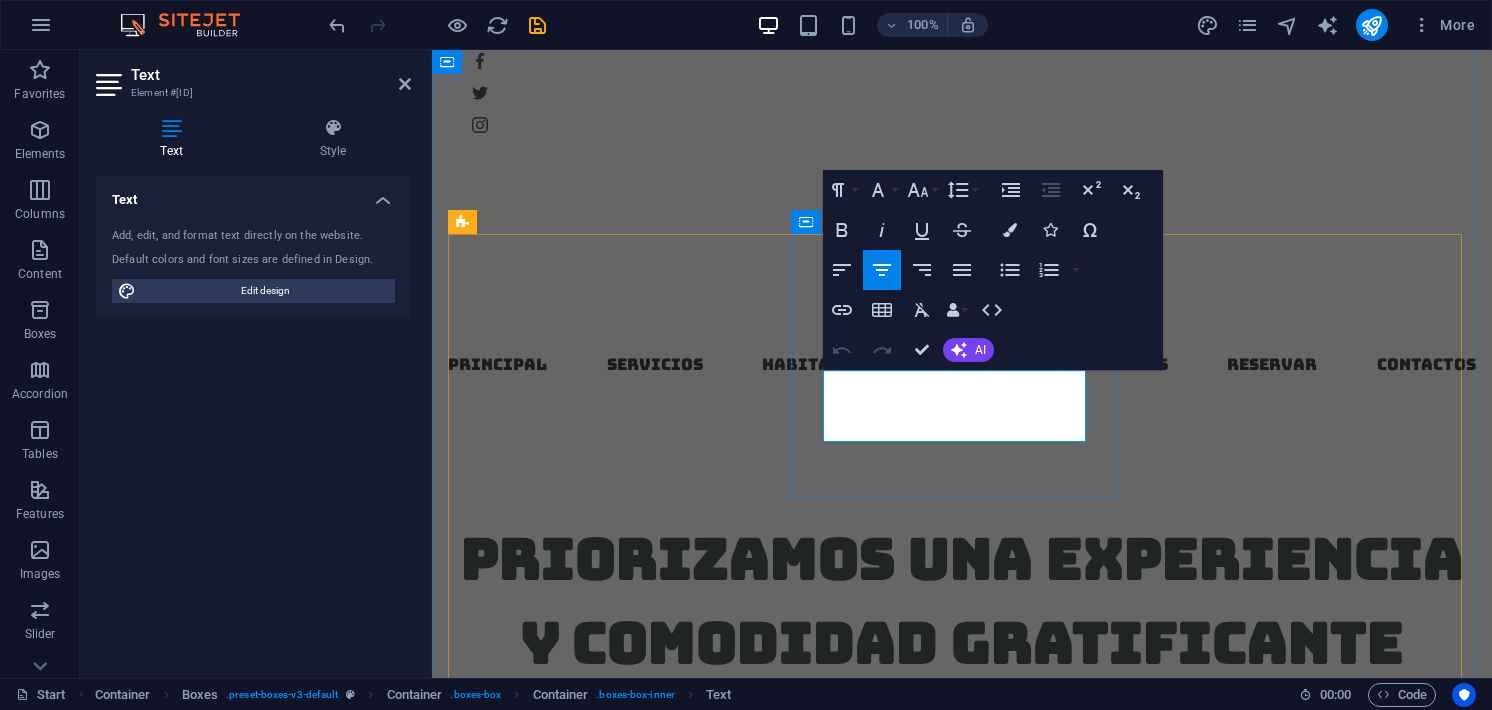 type 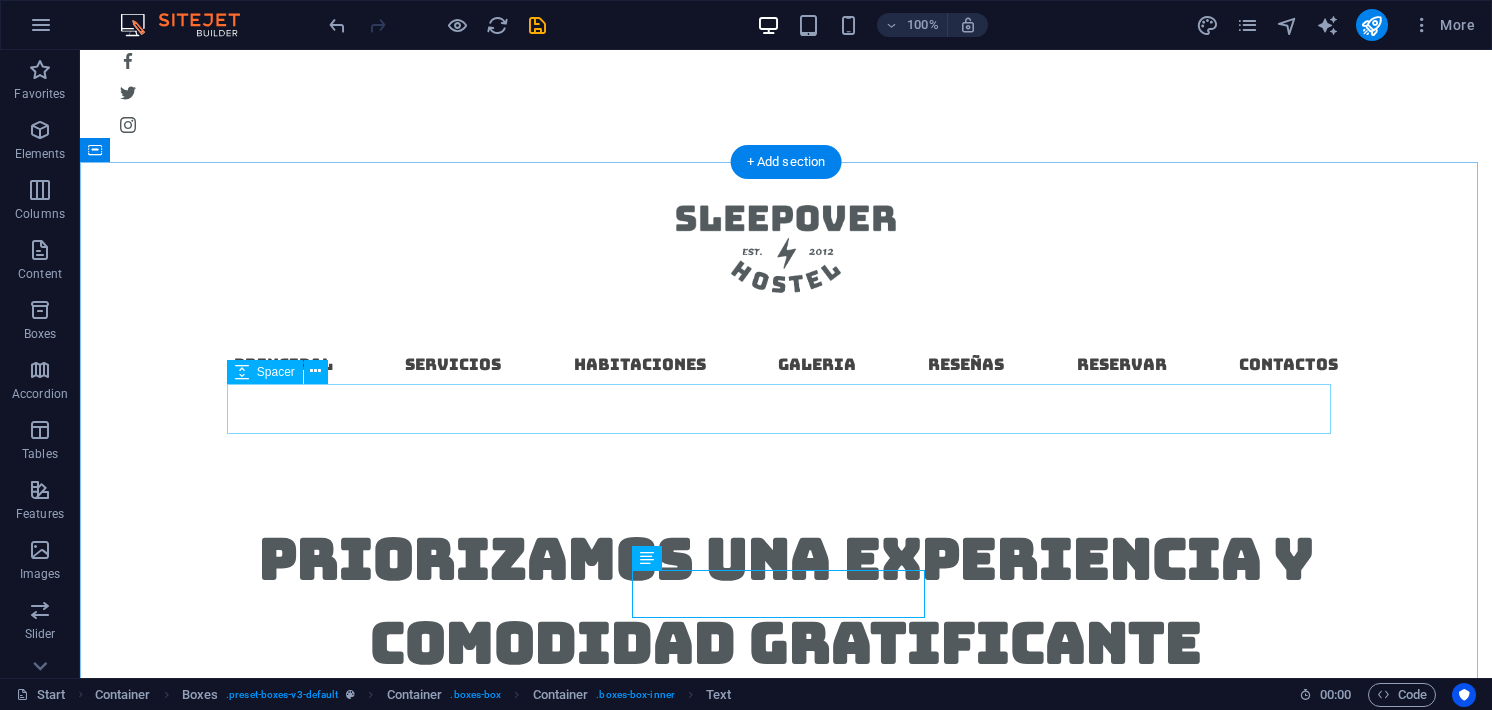 scroll, scrollTop: 700, scrollLeft: 0, axis: vertical 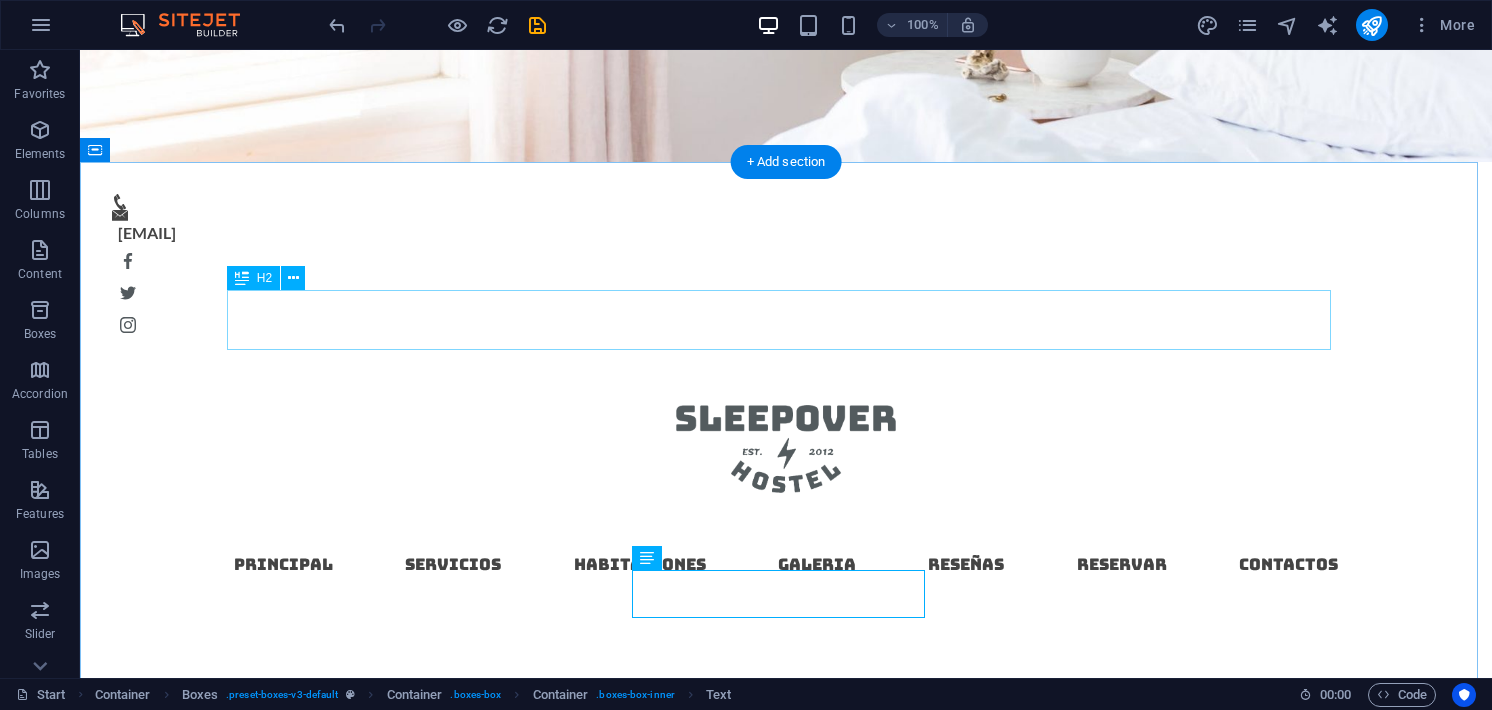 click on "Services" at bounding box center (786, 1247) 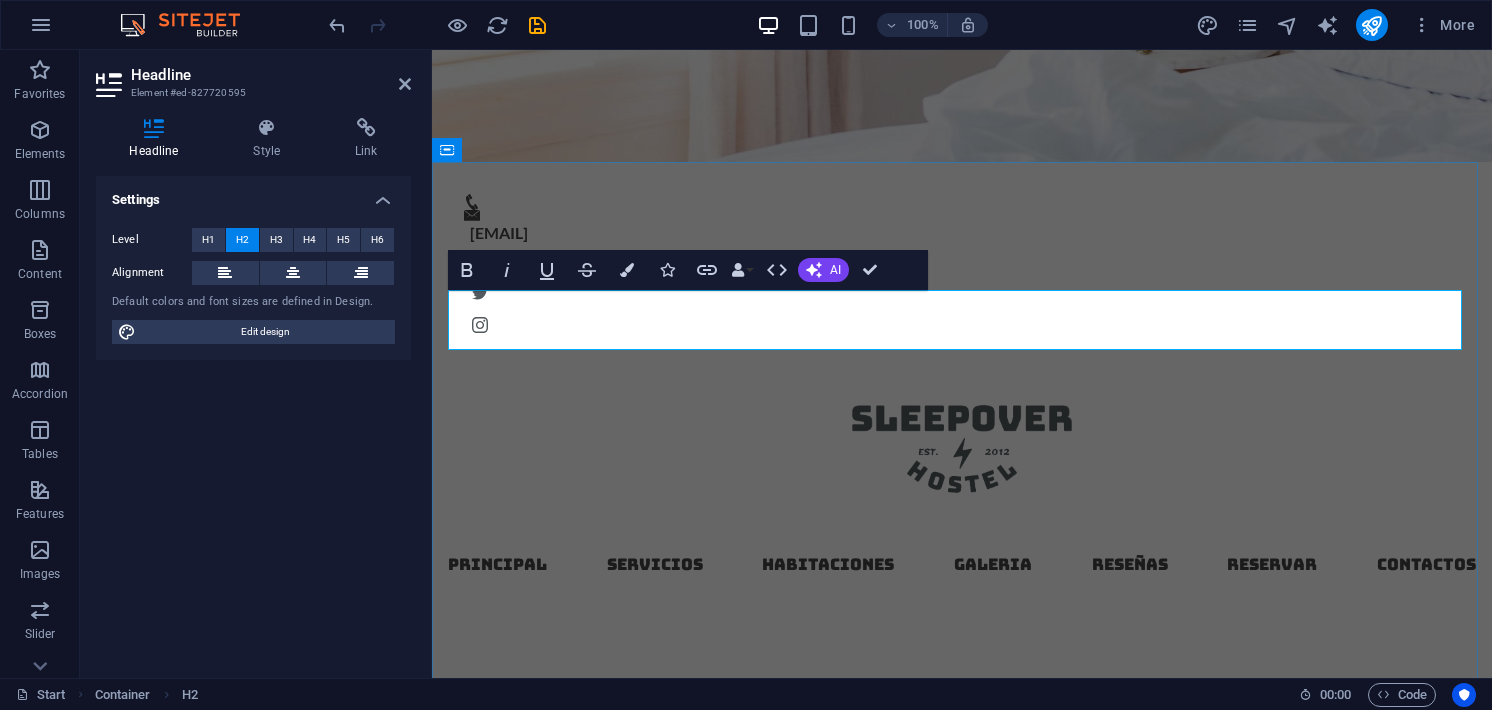 type 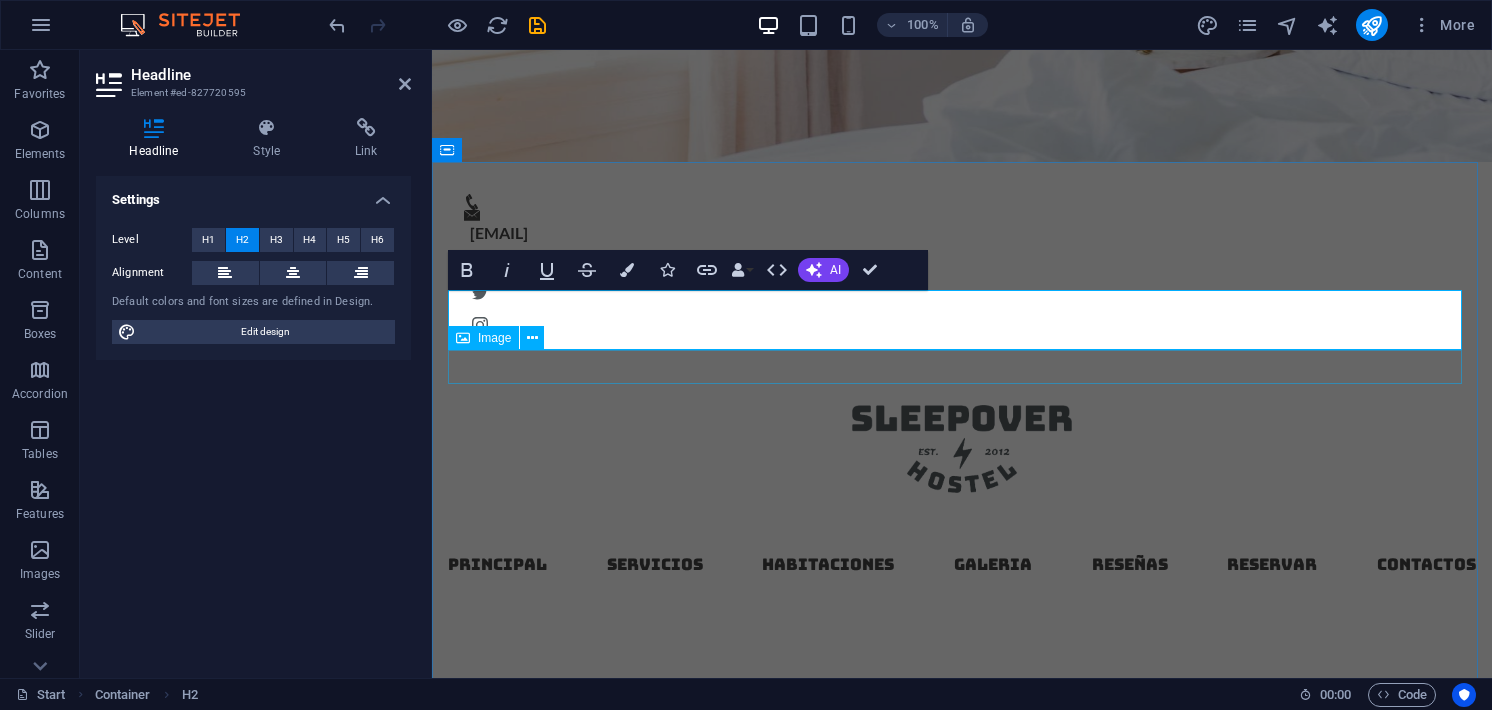 click at bounding box center [962, 1294] 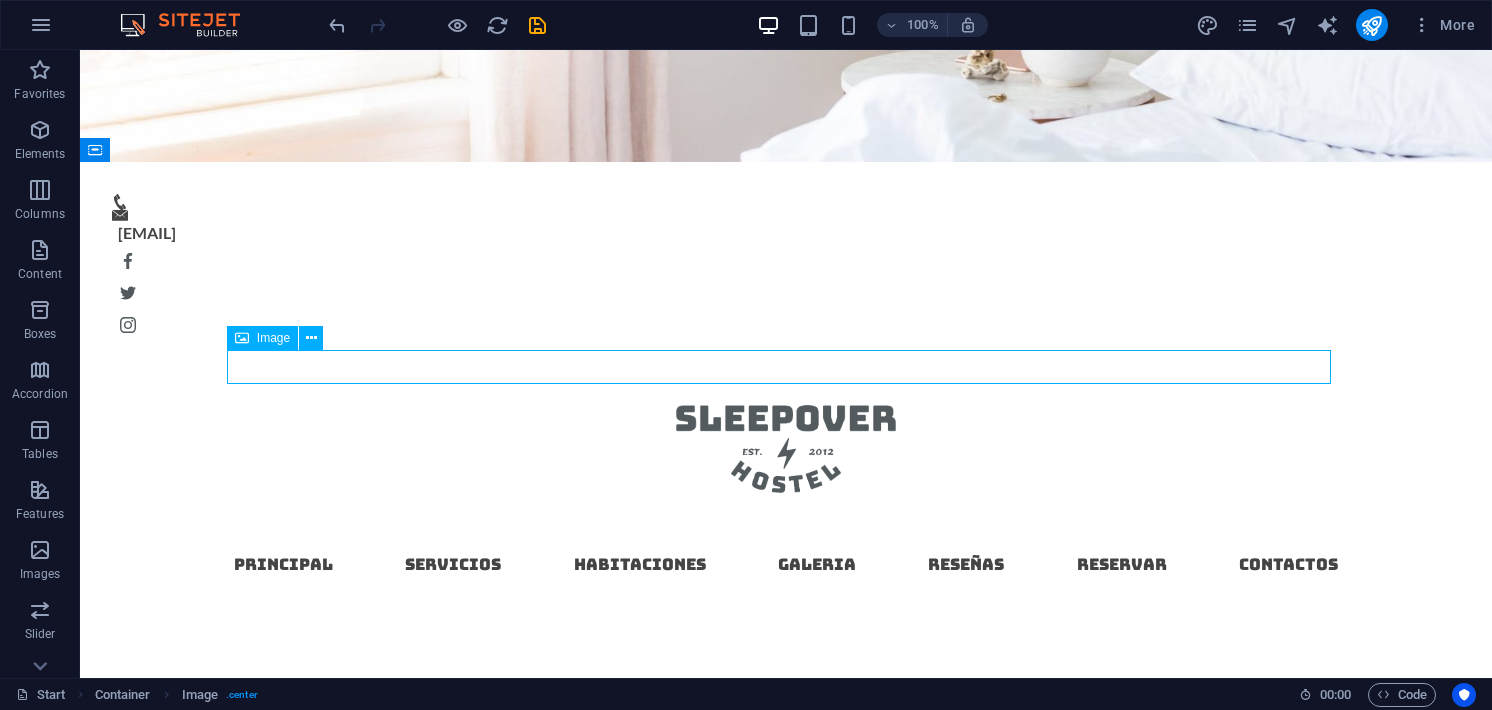 click at bounding box center [786, 1294] 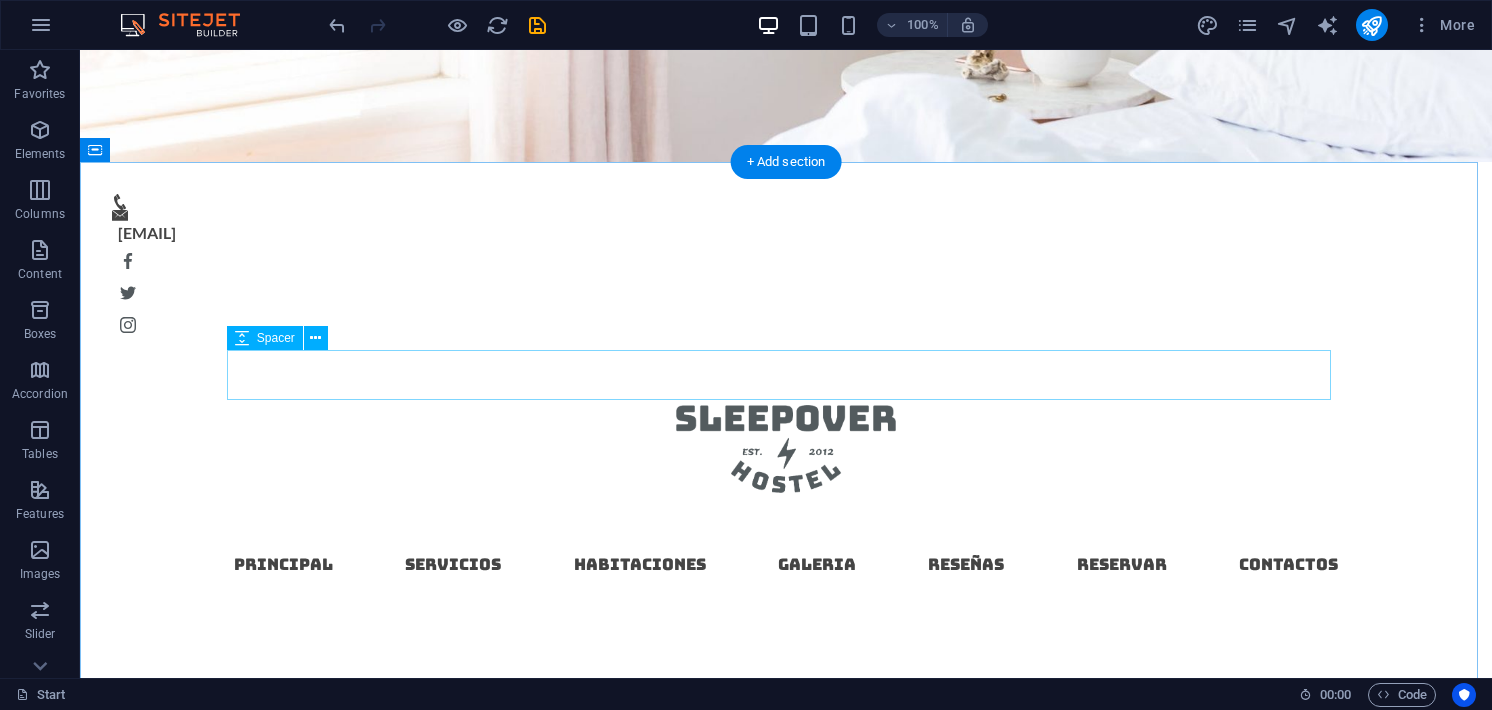click at bounding box center (786, 1302) 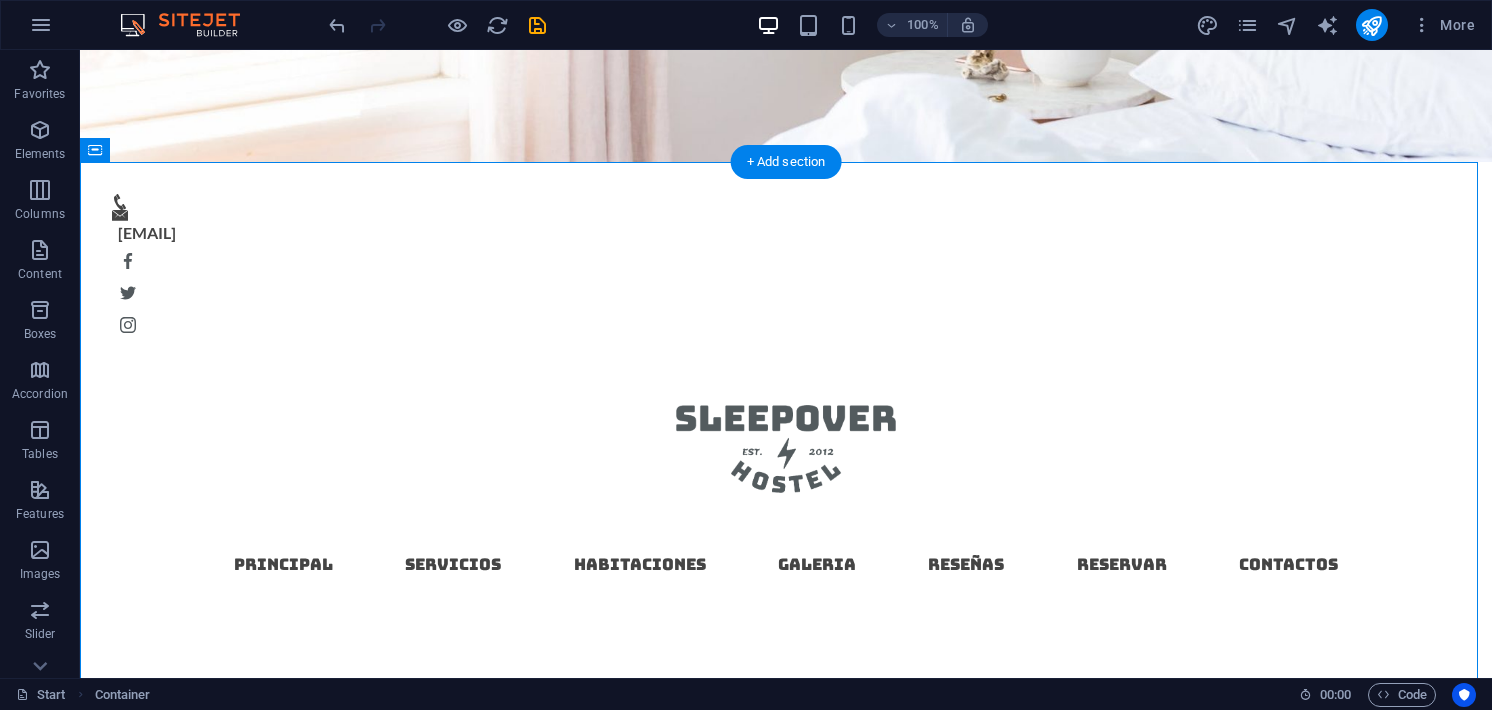 drag, startPoint x: 776, startPoint y: 322, endPoint x: 790, endPoint y: 333, distance: 17.804493 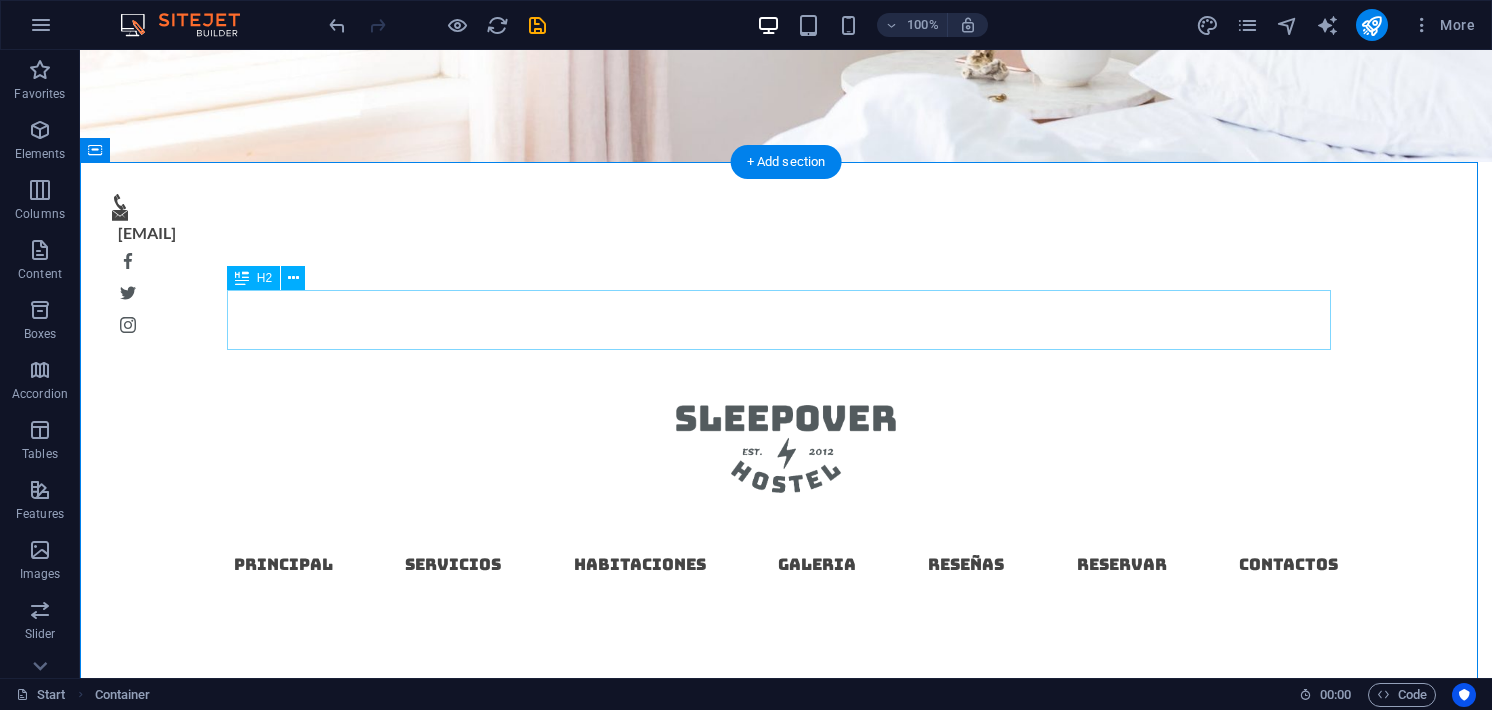 click on "SERVICIOS" at bounding box center (786, 1247) 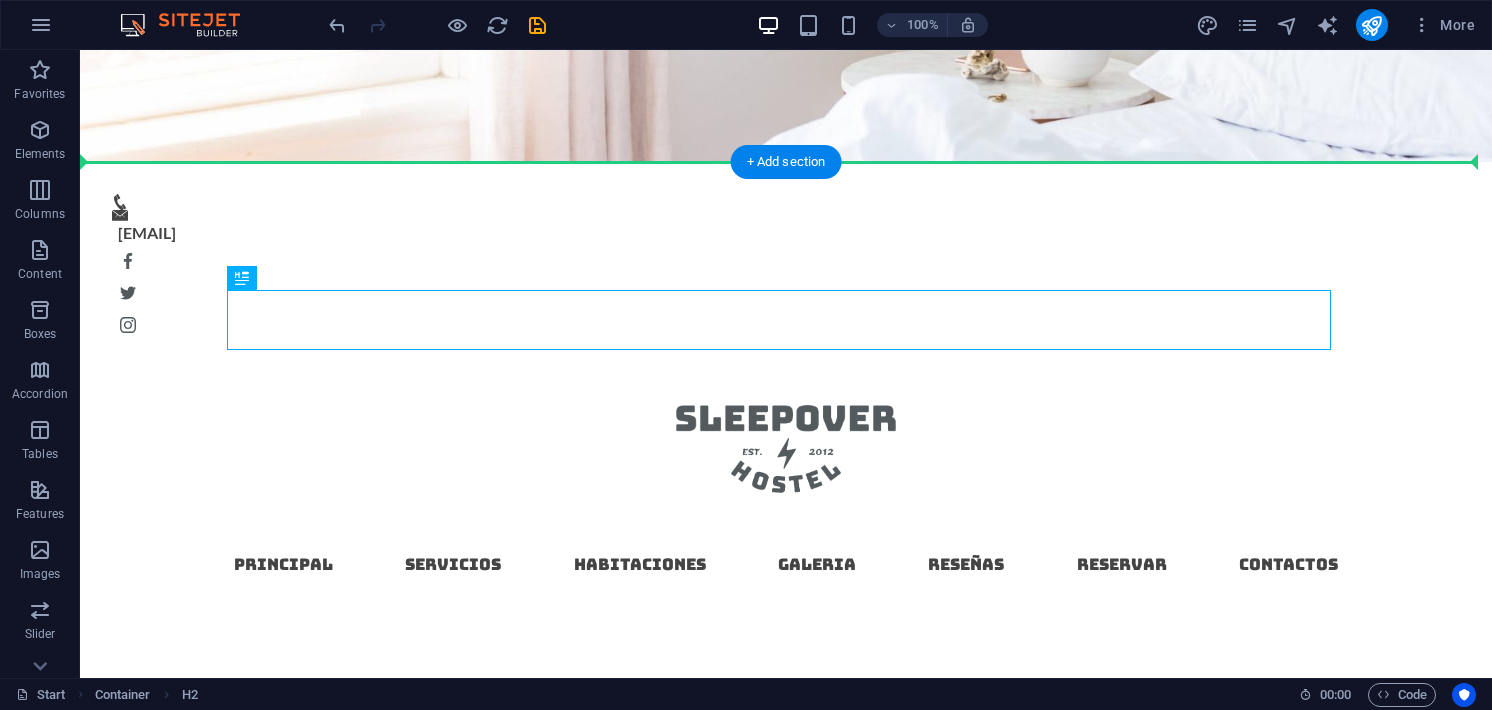 drag, startPoint x: 784, startPoint y: 320, endPoint x: 788, endPoint y: 245, distance: 75.10659 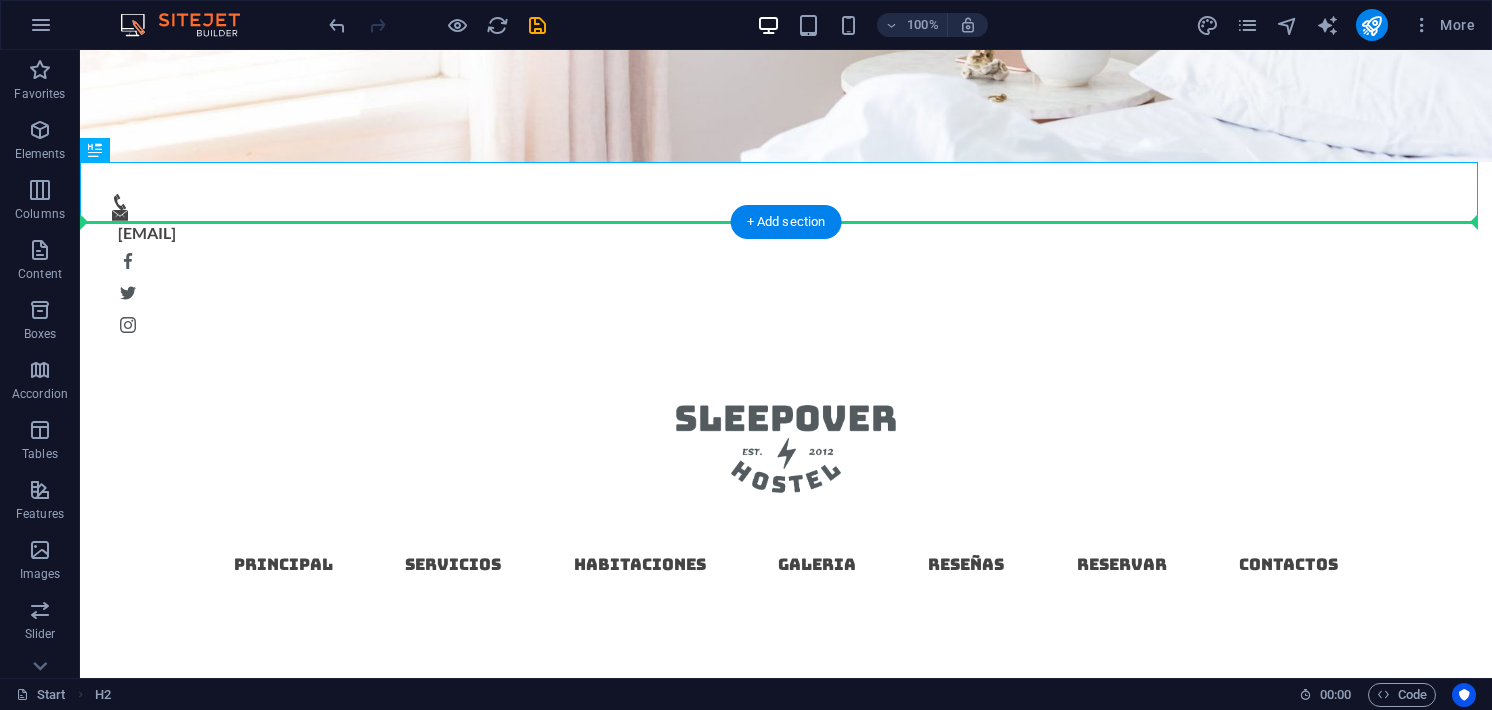 drag, startPoint x: 767, startPoint y: 202, endPoint x: 761, endPoint y: 275, distance: 73.24616 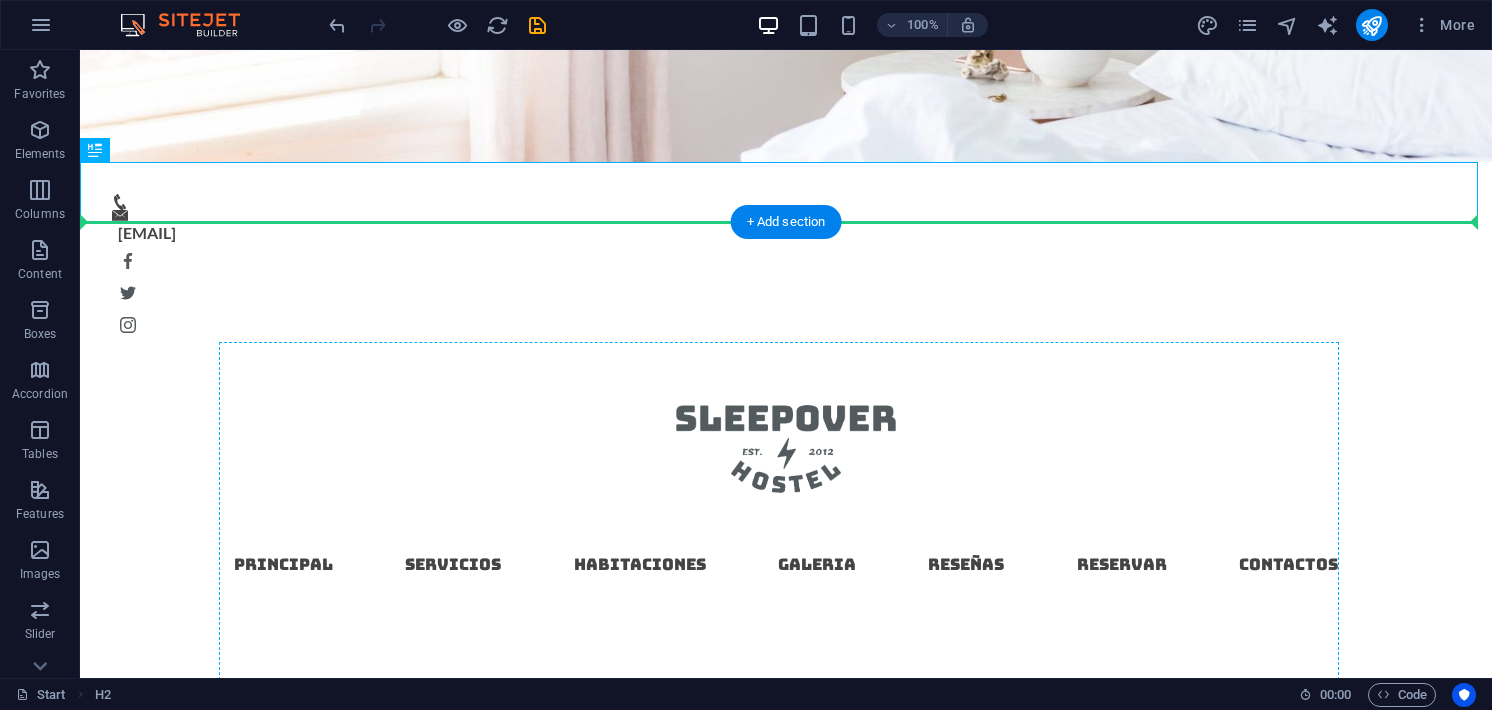 drag, startPoint x: 713, startPoint y: 187, endPoint x: 732, endPoint y: 349, distance: 163.1104 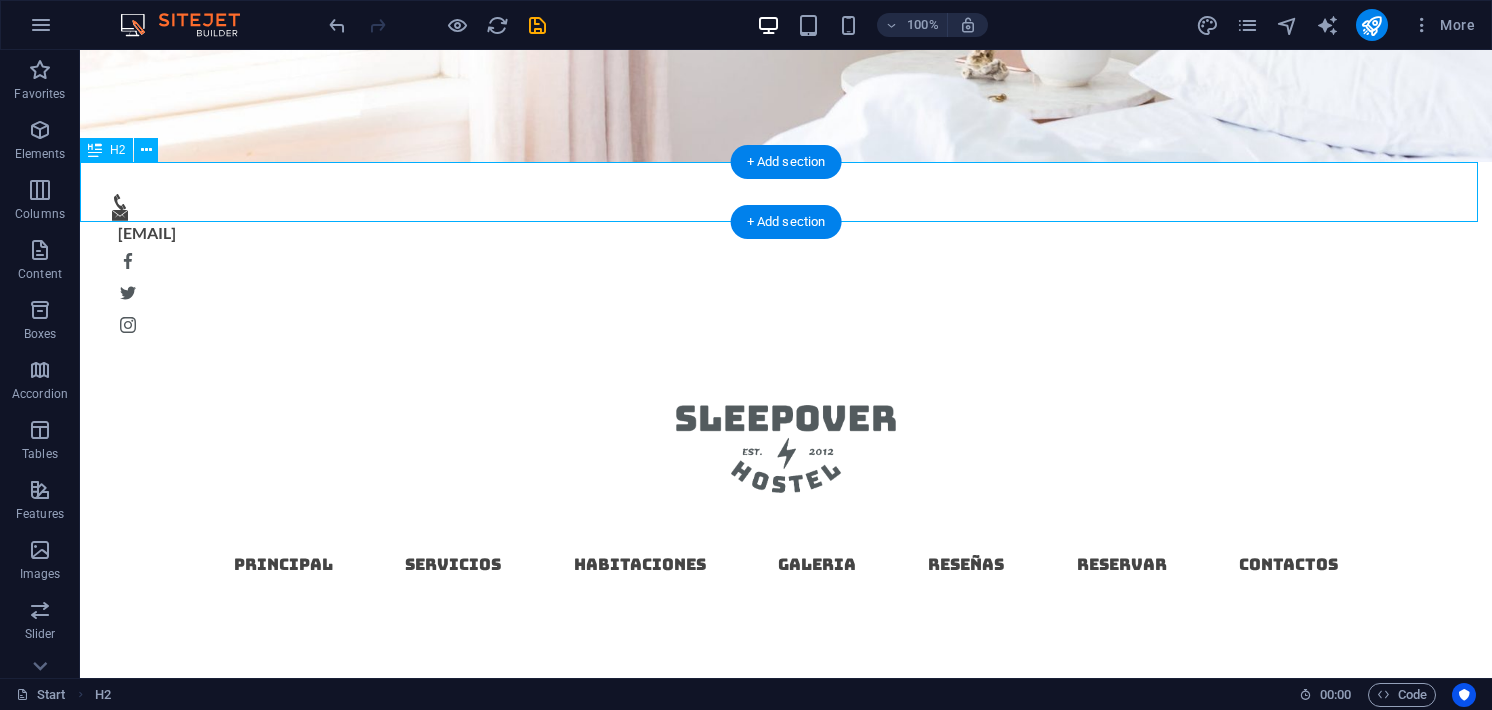 click on "SERVICIOS" at bounding box center (786, 1119) 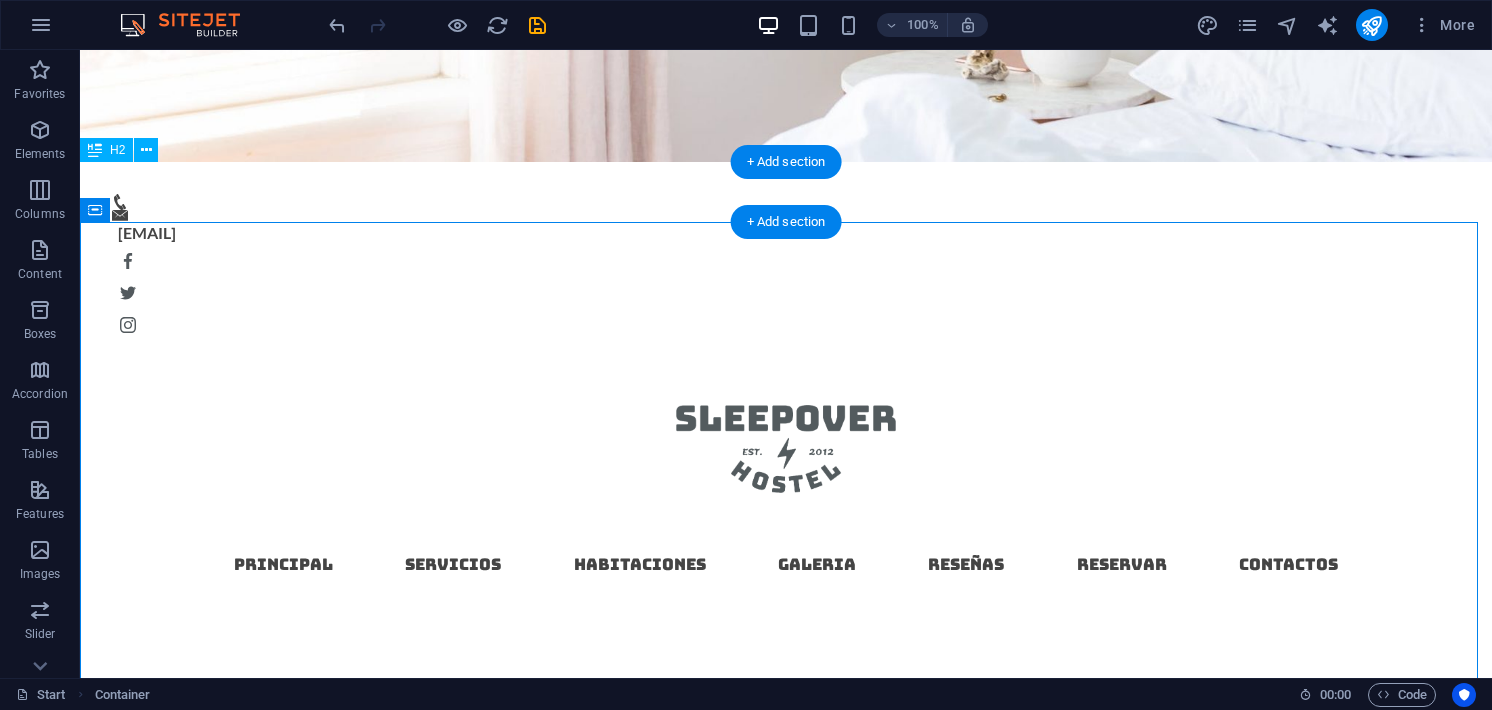 click on "SERVICIOS" at bounding box center [786, 1119] 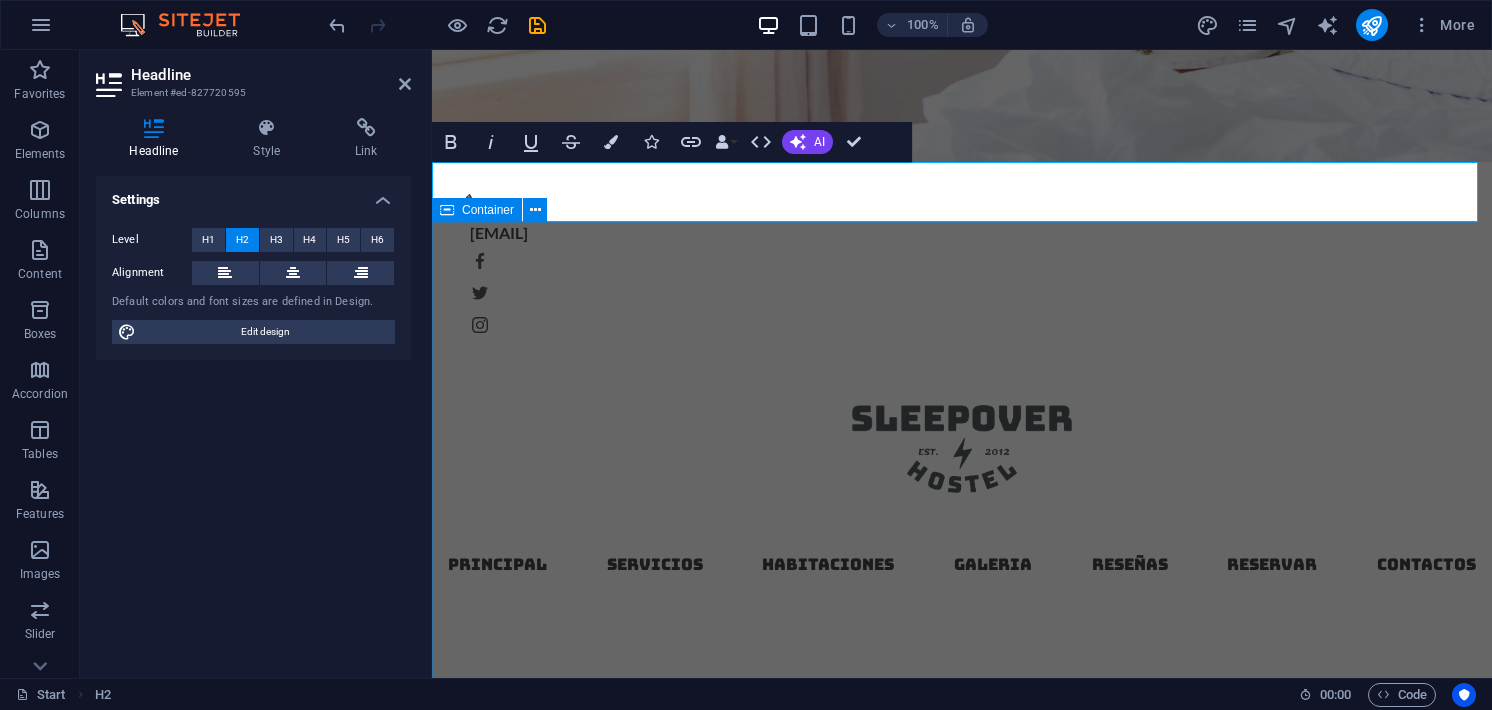 click on "Free WiFi Lorem ipsum dolor sit amet, consectetur adipisicing elit. Veritatis, dolorem! Lavanderia Cada habitación tiene su propia lavadora y secadora para tener tu ropa siempre lista. .fa-secondary{opacity:.4} Cocina Contamos con una cocina ampliamente equipada para cualquier preparación para ti, tu pareja o amigos. Breakfast buffet Lorem ipsum dolor sit amet, consectetur adipisicing elit. Veritatis, dolorem! Gym Access 24/7 Lorem ipsum dolor sit amet, consectetur adipisicing elit. Veritatis, dolorem! Pool area Lorem ipsum dolor sit amet, consectetur adipisicing elit. Veritatis, dolorem!" at bounding box center (962, 2017) 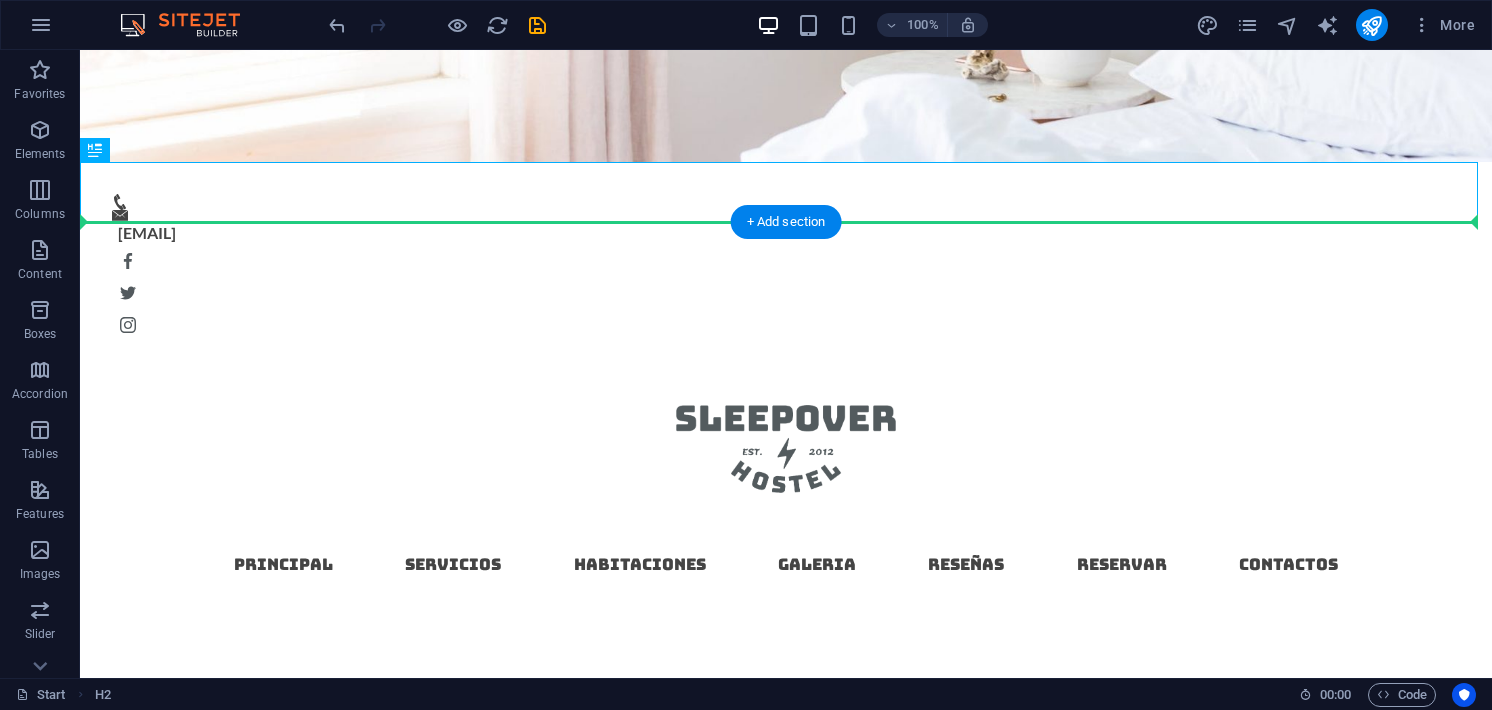 drag, startPoint x: 682, startPoint y: 204, endPoint x: 684, endPoint y: 261, distance: 57.035076 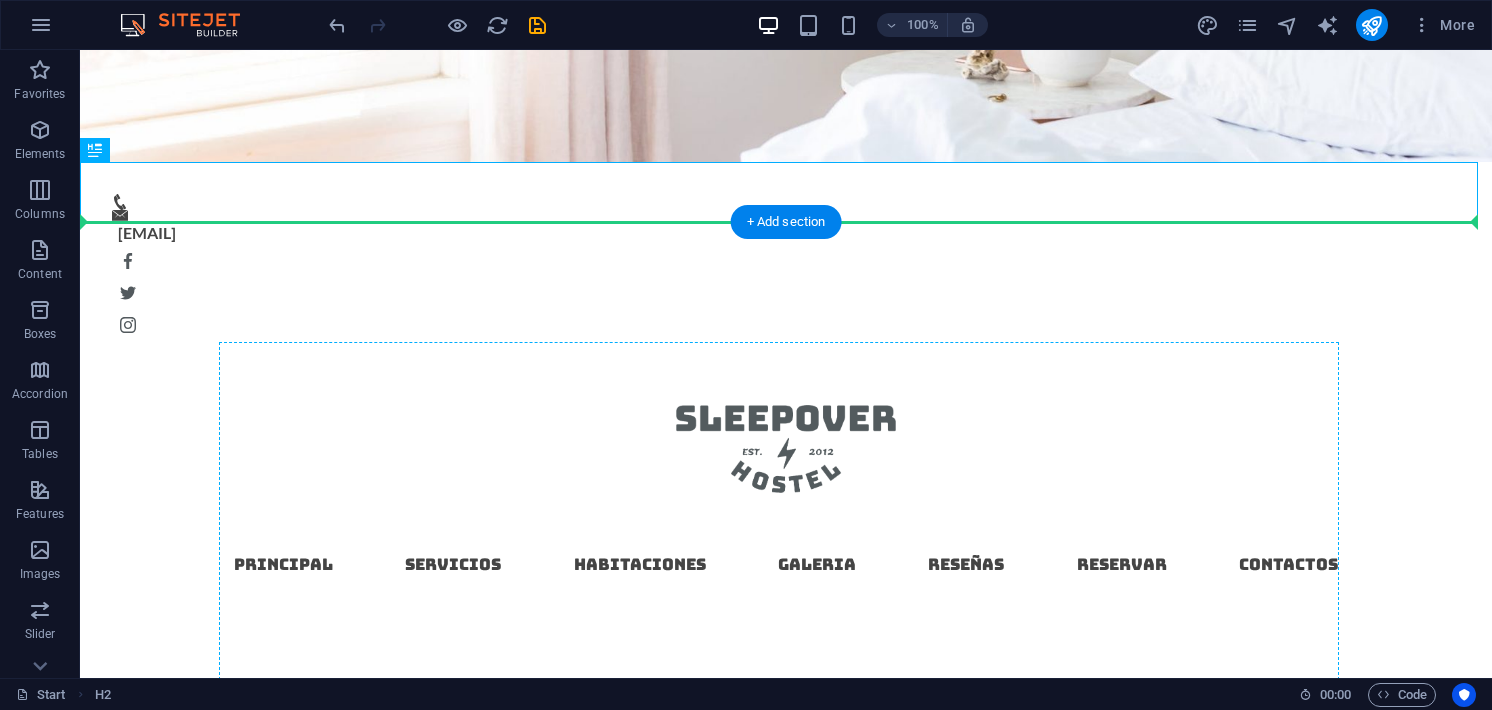drag, startPoint x: 705, startPoint y: 214, endPoint x: 673, endPoint y: 355, distance: 144.58562 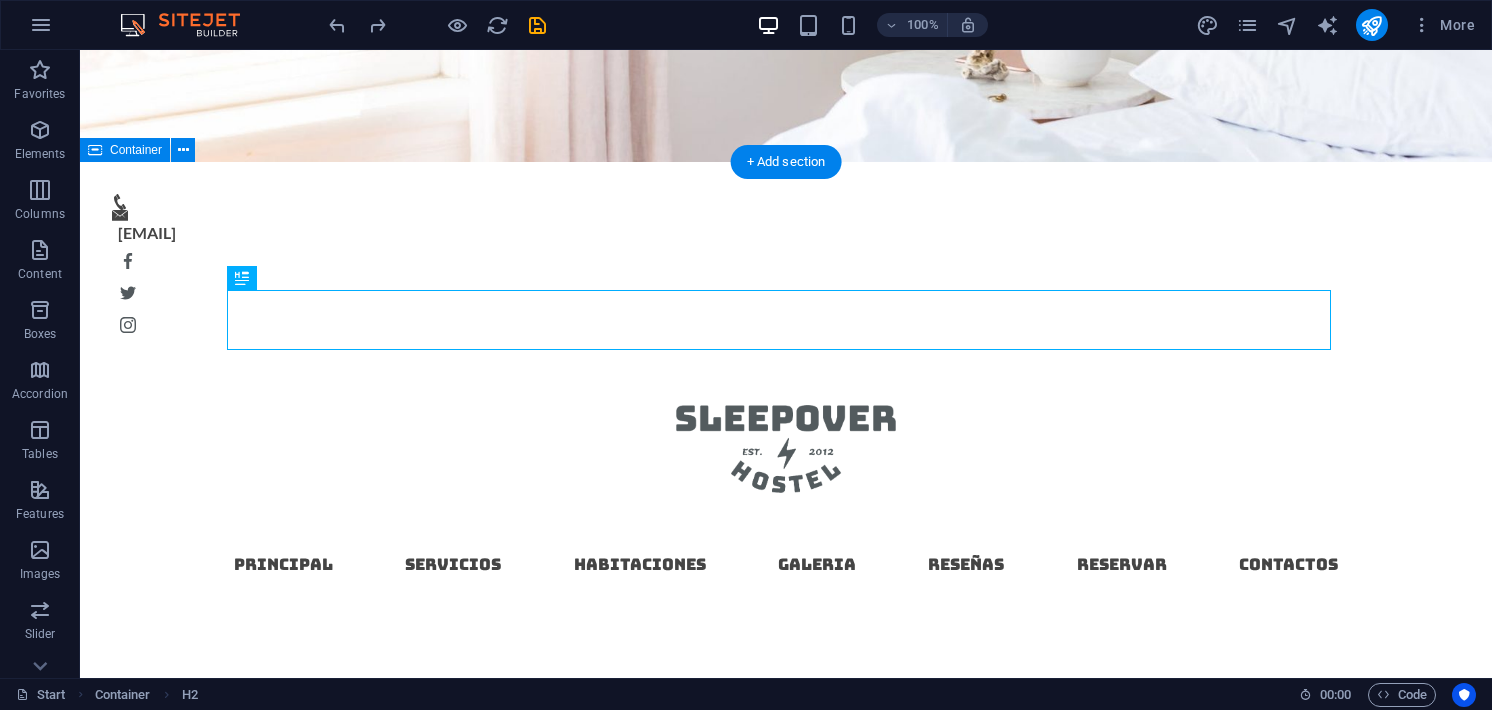 click on "SERVICIOS Free WiFi Lorem ipsum dolor sit amet, consectetur adipisicing elit. Veritatis, dolorem! Lavanderia Cada habitación tiene su propia lavadora y secadora para tener tu ropa siempre lista. .fa-secondary{opacity:.4} Cocina Contamos con una cocina ampliamente equipada para cualquier preparación para ti, tu pareja o amigos. Breakfast buffet Lorem ipsum dolor sit amet, consectetur adipisicing elit. Veritatis, dolorem! Gym Access 24/7 Lorem ipsum dolor sit amet, consectetur adipisicing elit. Veritatis, dolorem! Pool area Lorem ipsum dolor sit amet, consectetur adipisicing elit. Veritatis, dolorem!" at bounding box center (786, 1927) 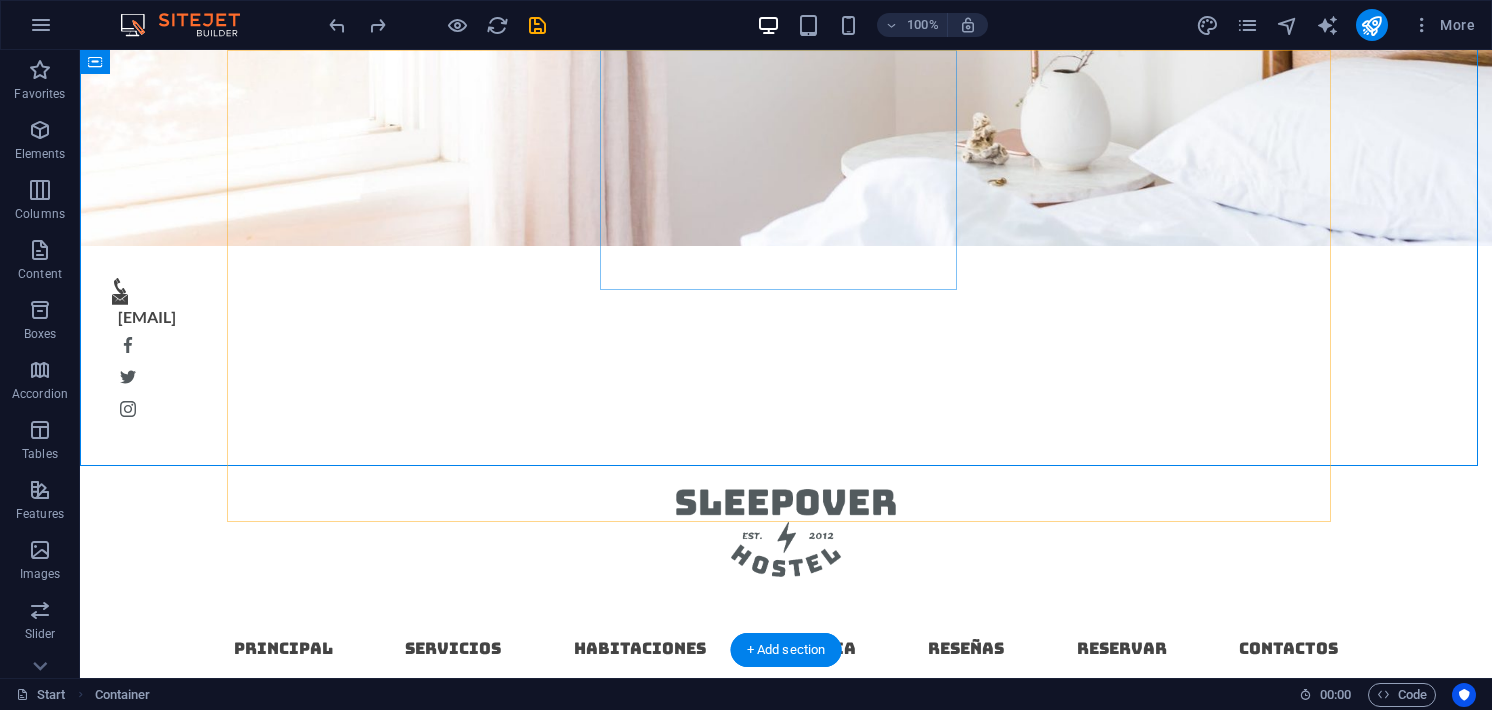 scroll, scrollTop: 1000, scrollLeft: 0, axis: vertical 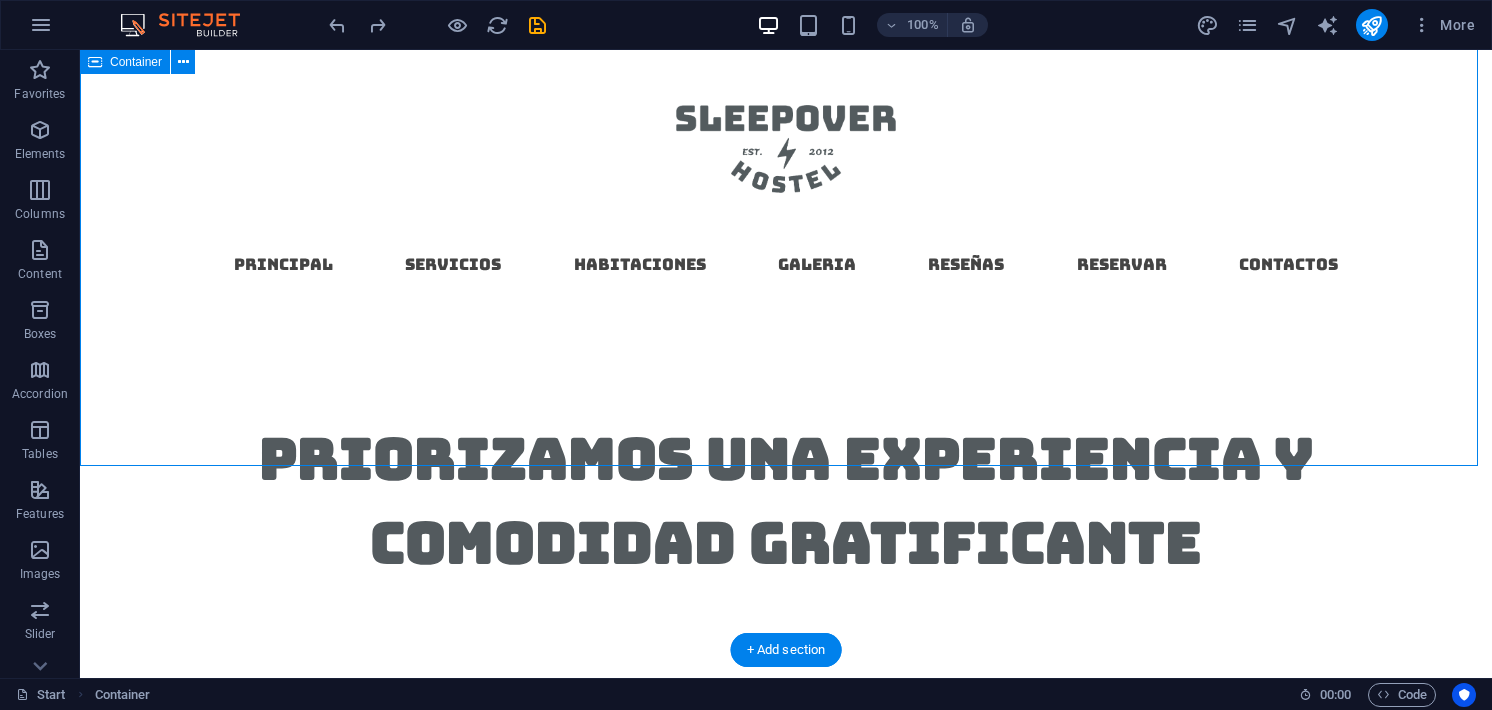 click on "SERVICIOS Free WiFi Lorem ipsum dolor sit amet, consectetur adipisicing elit. Veritatis, dolorem! Lavanderia Cada habitación tiene su propia lavadora y secadora para tener tu ropa siempre lista. .fa-secondary{opacity:.4} Cocina Contamos con una cocina ampliamente equipada para cualquier preparación para ti, tu pareja o amigos. Breakfast buffet Lorem ipsum dolor sit amet, consectetur adipisicing elit. Veritatis, dolorem! Gym Access 24/7 Lorem ipsum dolor sit amet, consectetur adipisicing elit. Veritatis, dolorem! Pool area Lorem ipsum dolor sit amet, consectetur adipisicing elit. Veritatis, dolorem!" at bounding box center (786, 1627) 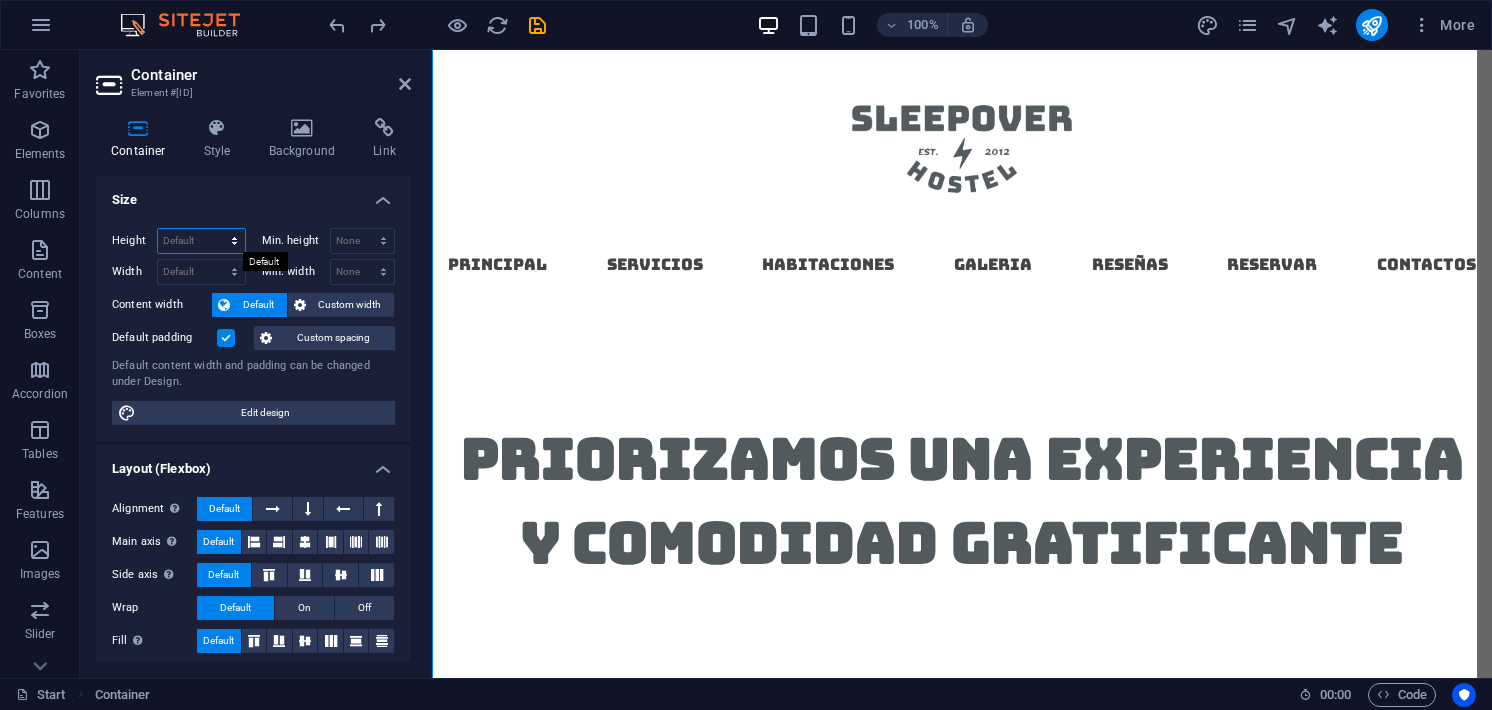 click on "Default px rem % vh vw" at bounding box center (201, 241) 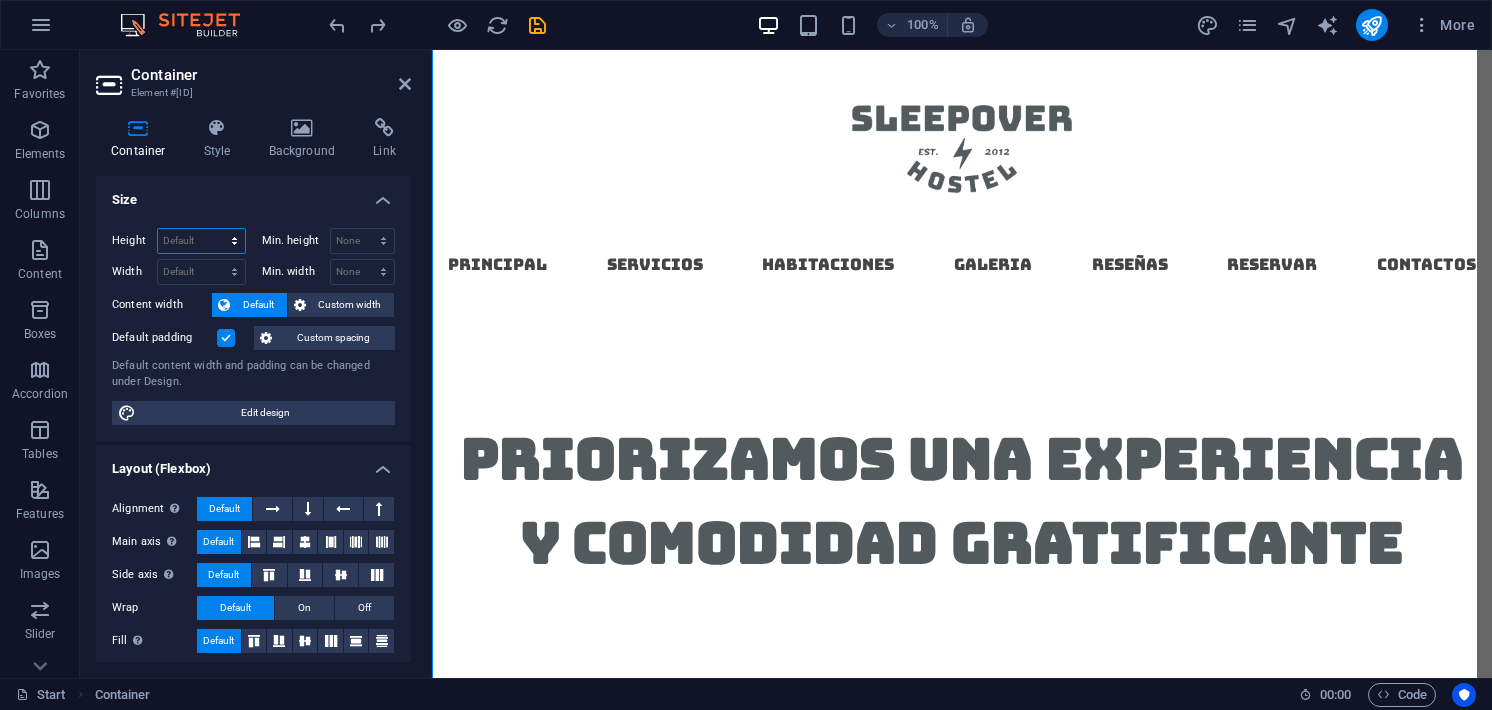 select on "px" 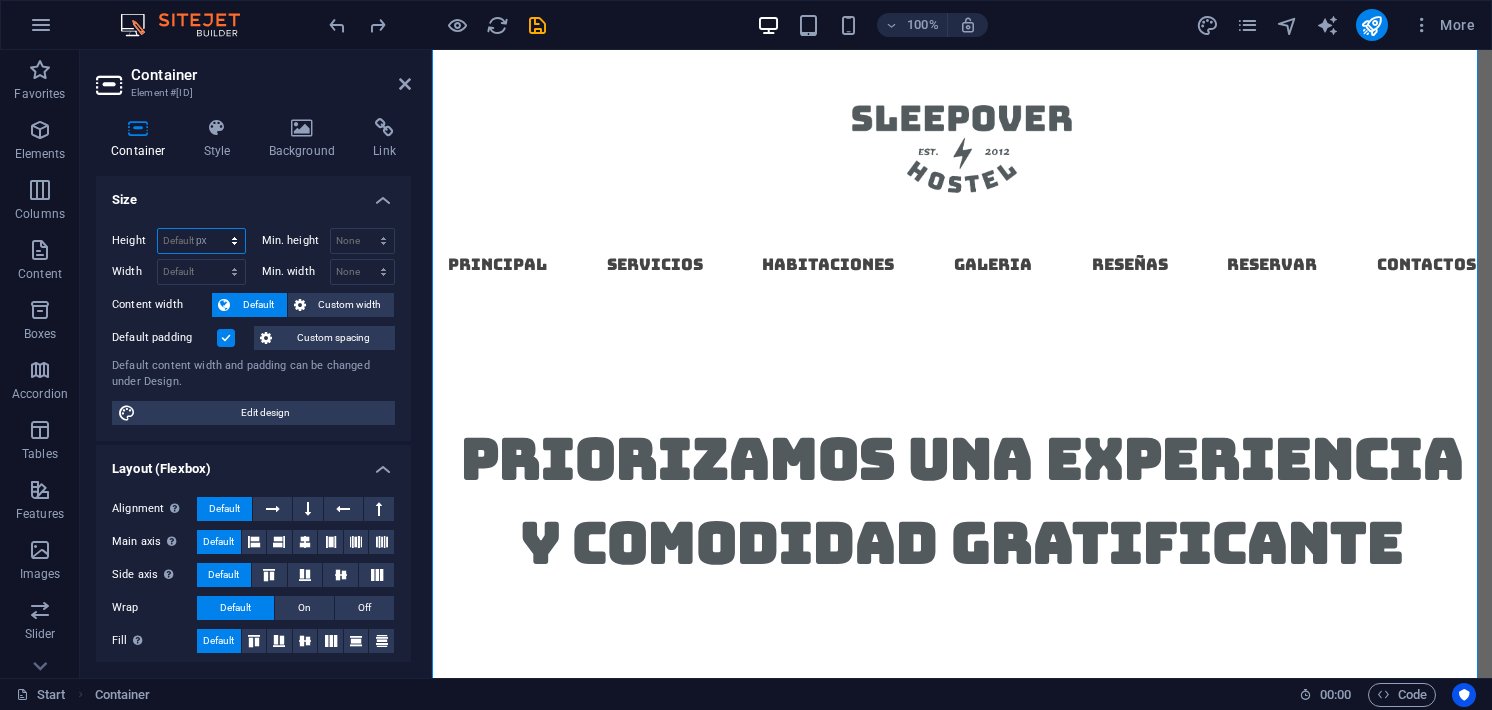 click on "Default px rem % vh vw" at bounding box center [201, 241] 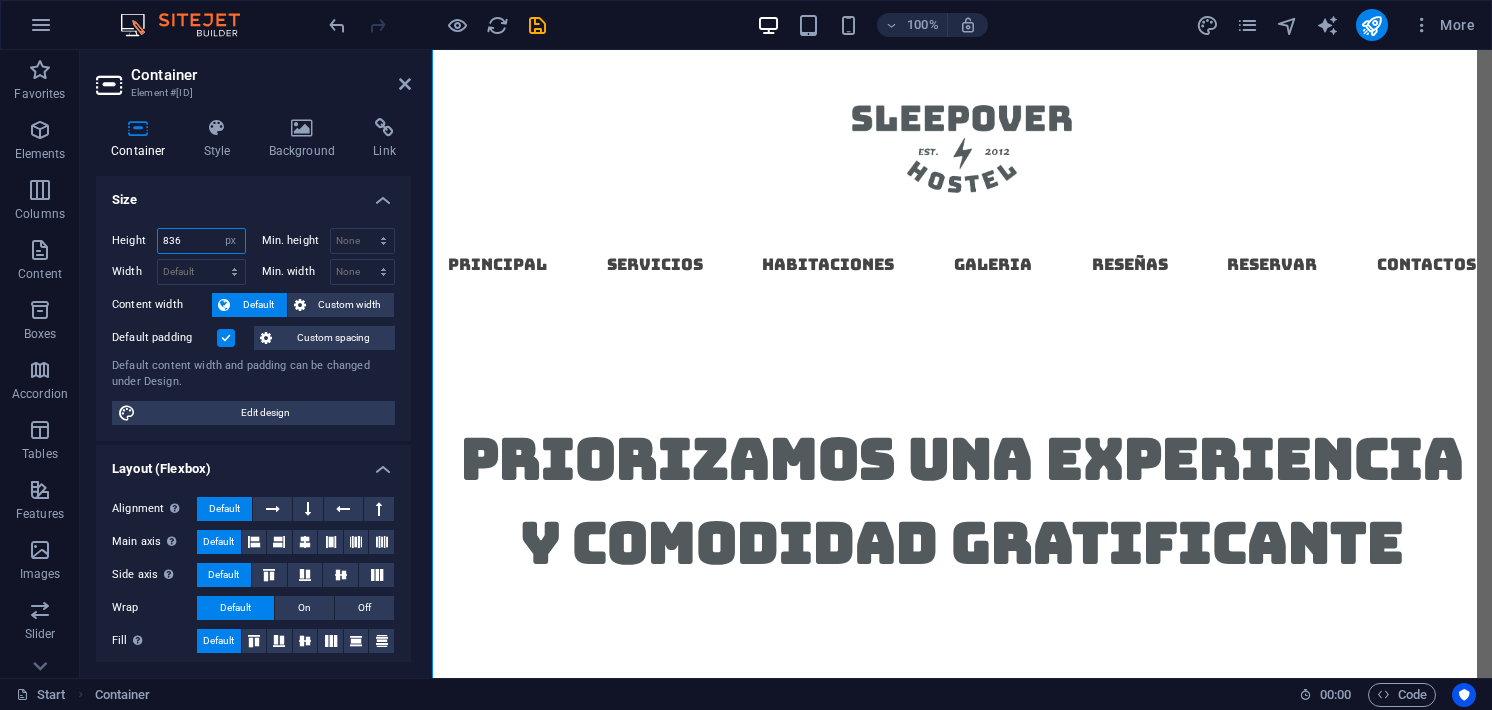 click on "836" at bounding box center (201, 241) 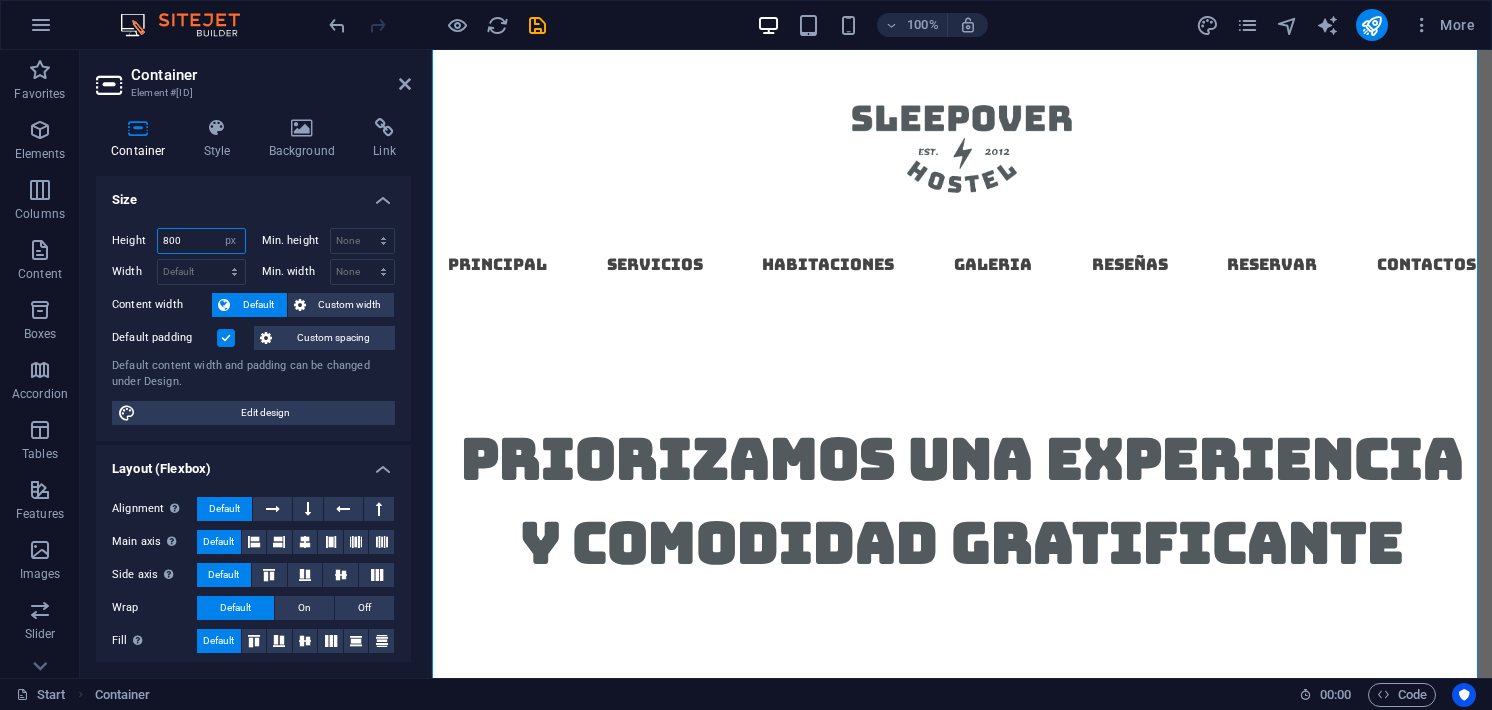 type on "800" 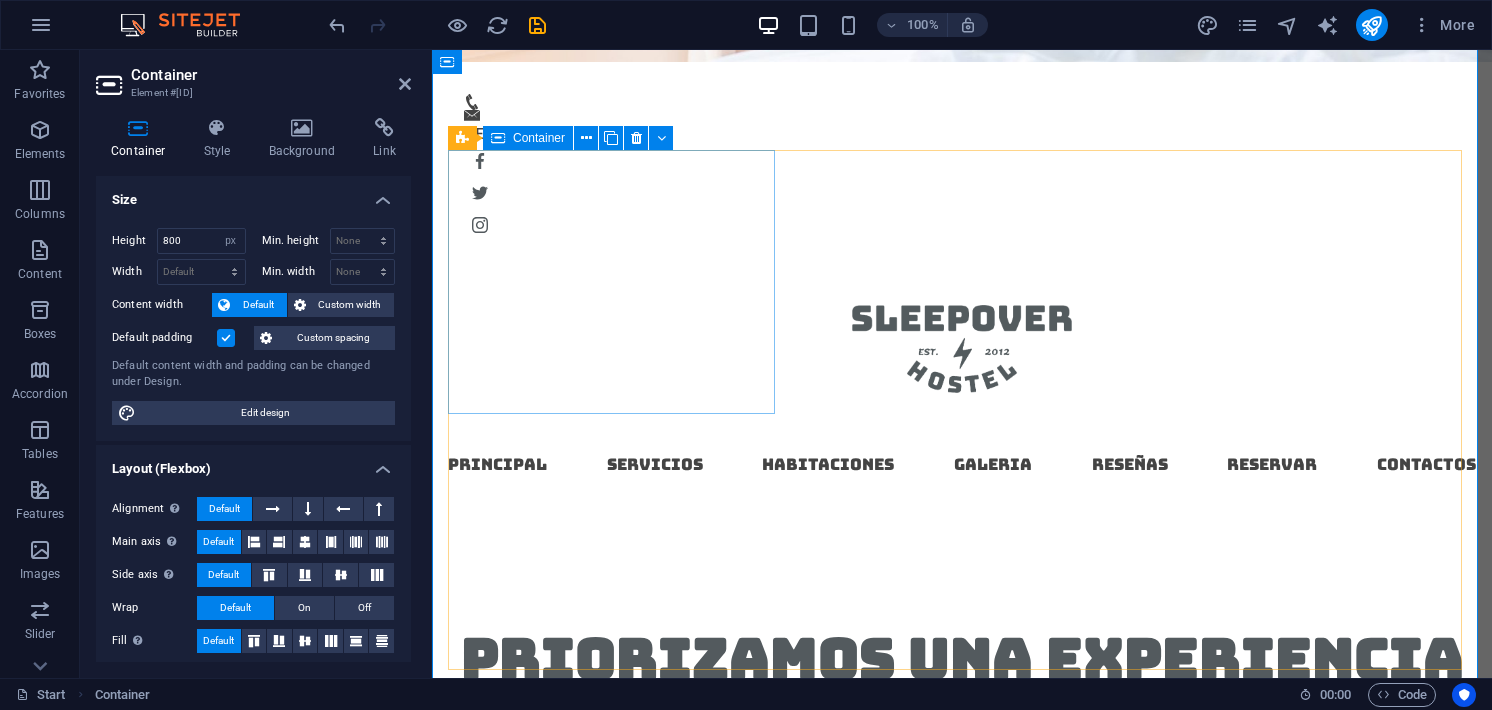 scroll, scrollTop: 1000, scrollLeft: 0, axis: vertical 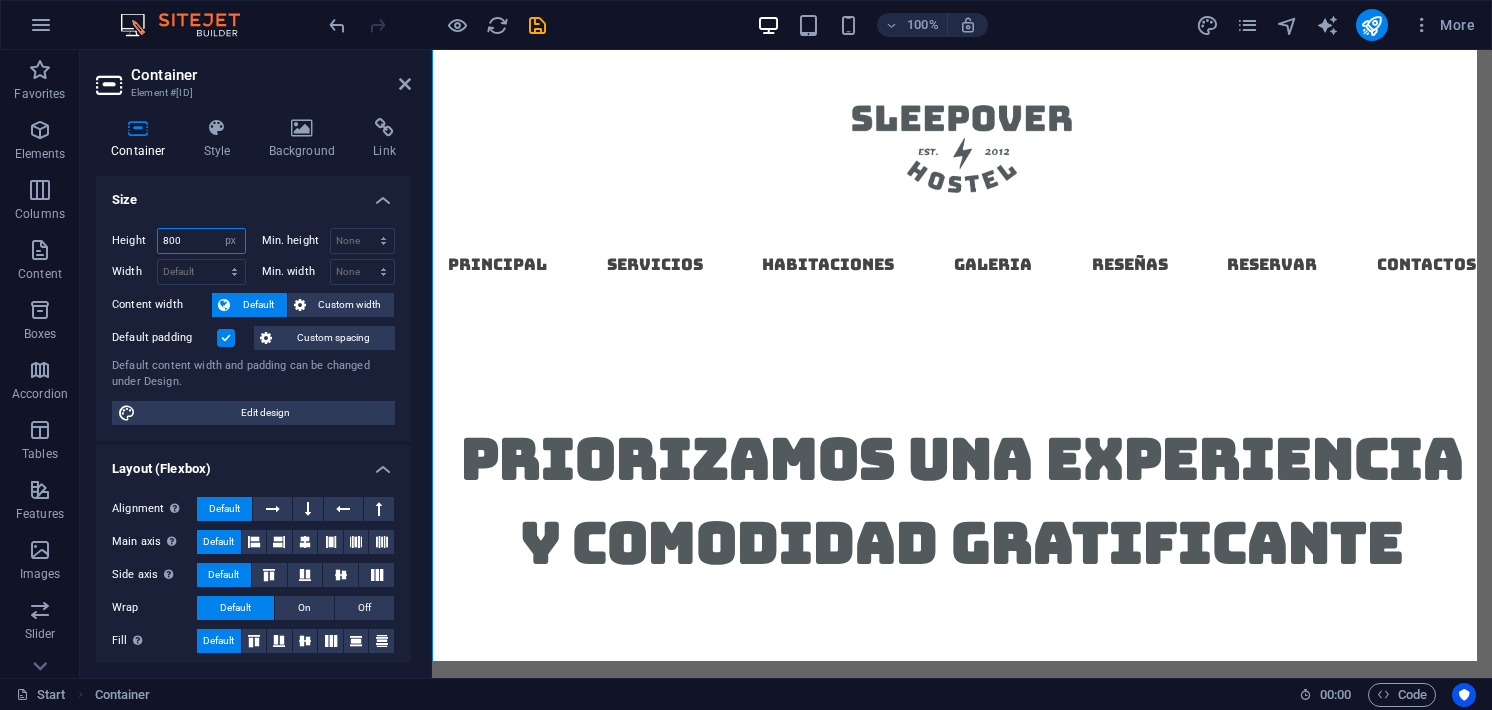 drag, startPoint x: 196, startPoint y: 237, endPoint x: 81, endPoint y: 258, distance: 116.901665 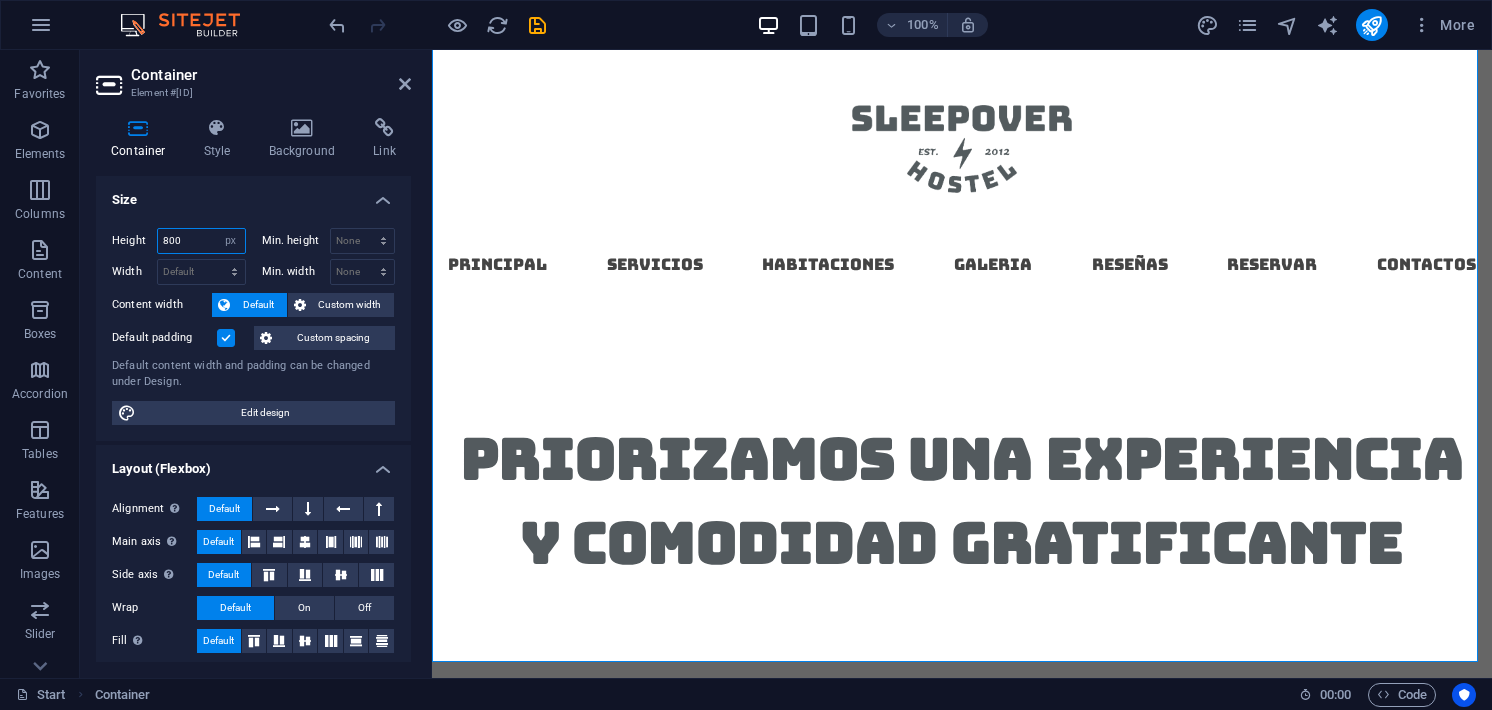 click on "Container Style Background Link Size Height 800 Default px rem % vh vw Min. height None px rem % vh vw Width Default px rem % em vh vw Min. width None px rem % vh vw Content width Default Custom width Width Default px rem % em vh vw Min. width None px rem % vh vw Default padding Custom spacing Default content width and padding can be changed under Design. Edit design Layout (Flexbox) Alignment Determines the flex direction. Default Main axis Determine how elements should behave along the main axis inside this container (justify content). Default Side axis Control the vertical direction of the element inside of the container (align items). Default Wrap Default On Off Fill Controls the distances and direction of elements on the y-axis across several lines (align content). Default Accessibility ARIA helps assistive technologies (like screen readers) to understand the role, state, and behavior of web elements Role The ARIA role defines the purpose of an element.  None Alert Article Banner Comment" at bounding box center [253, 390] 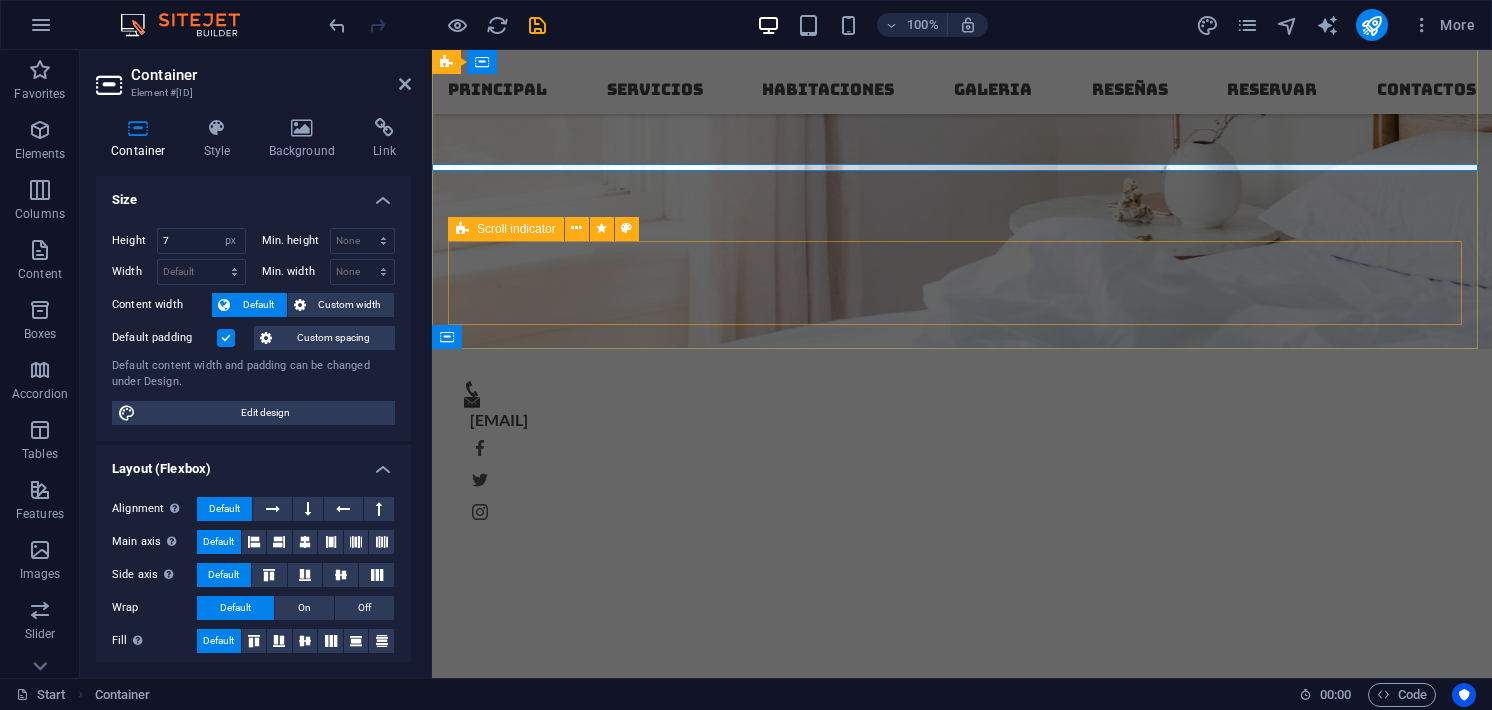 scroll, scrollTop: 501, scrollLeft: 0, axis: vertical 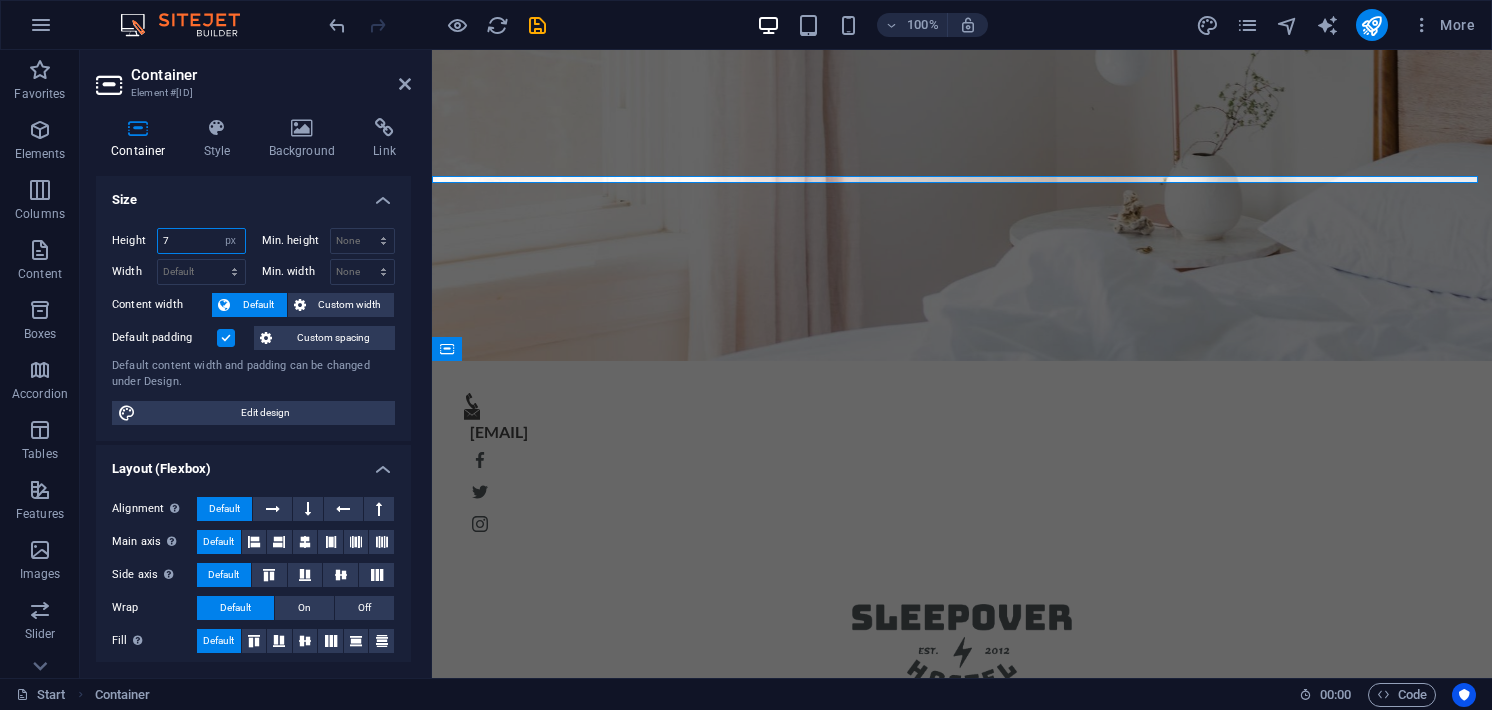 click on "7" at bounding box center [201, 241] 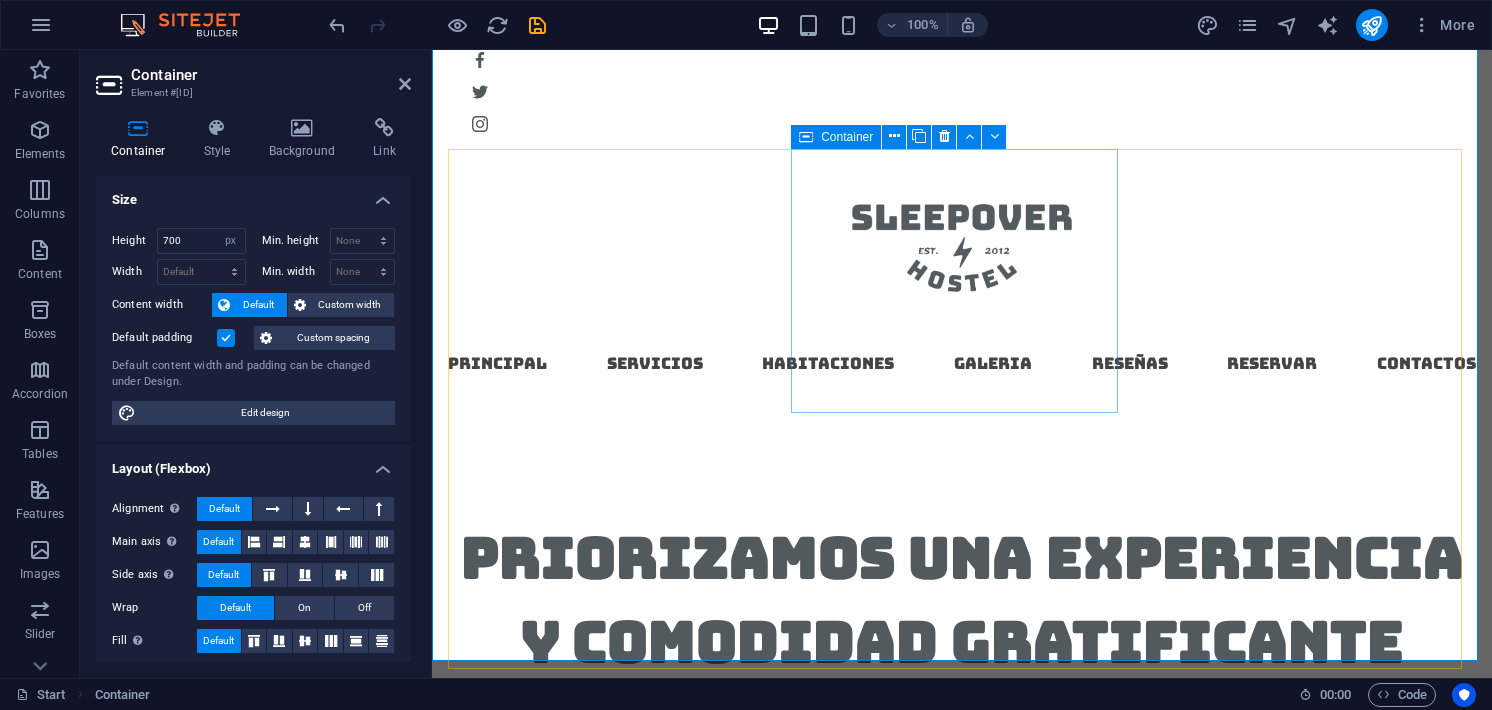 scroll, scrollTop: 1101, scrollLeft: 0, axis: vertical 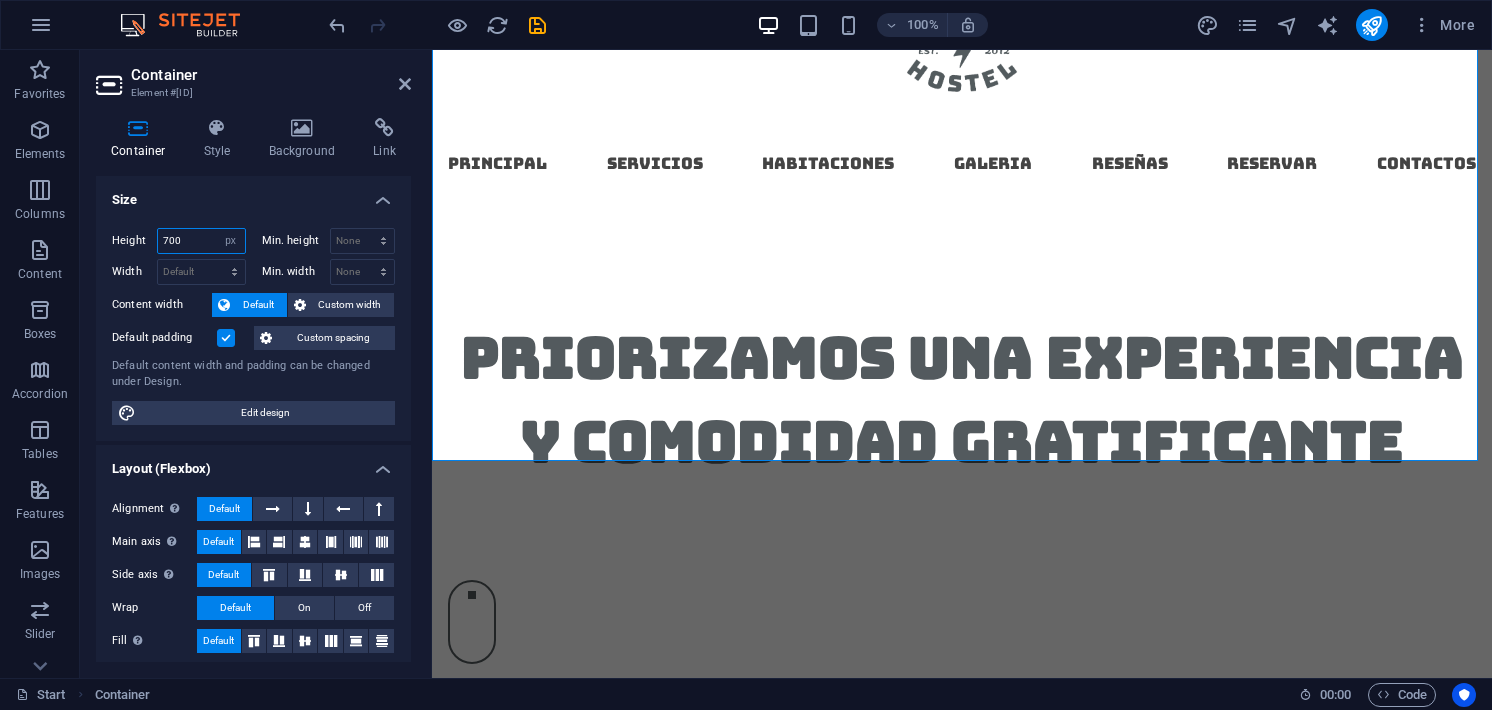 drag, startPoint x: 186, startPoint y: 243, endPoint x: 95, endPoint y: 243, distance: 91 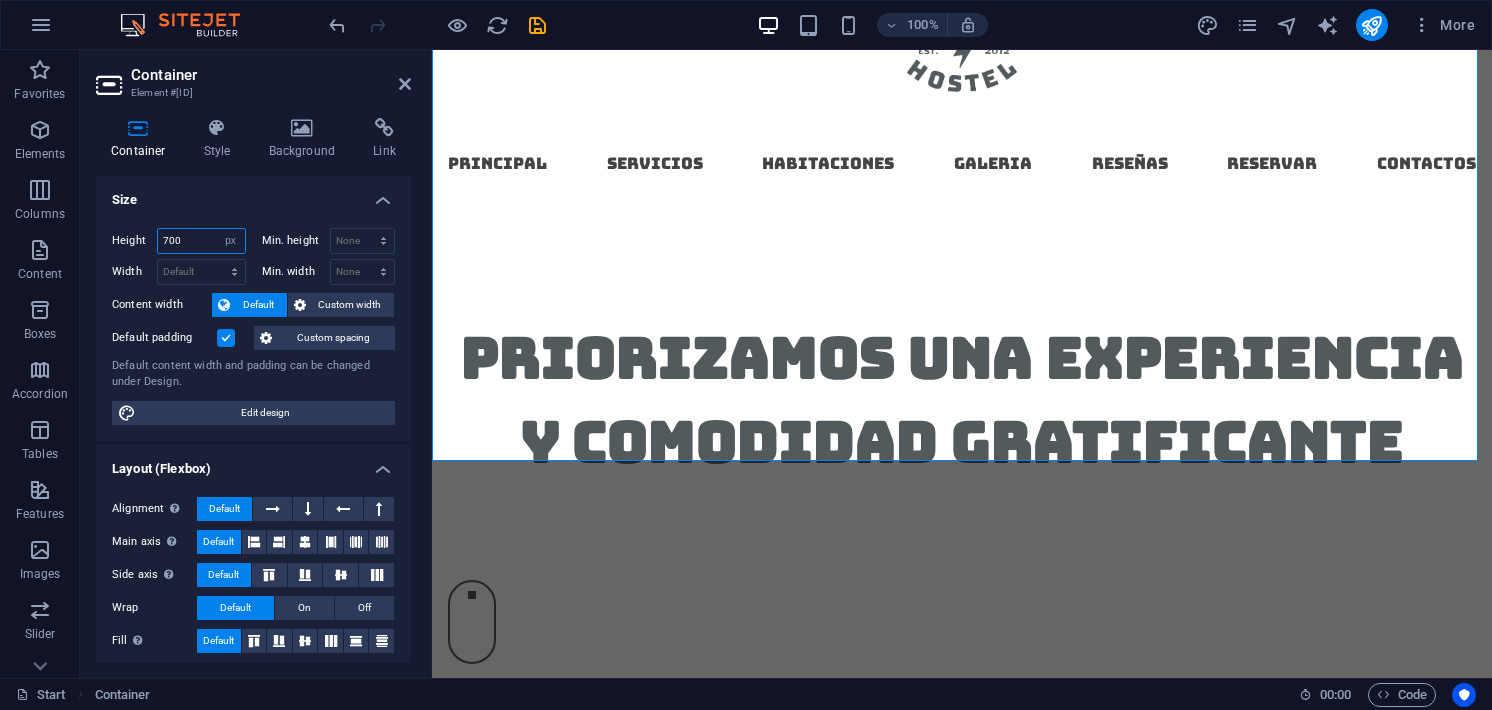 click on "Container Style Background Link Size Height 700 Default px rem % vh vw Min. height None px rem % vh vw Width Default px rem % em vh vw Min. width None px rem % vh vw Content width Default Custom width Width Default px rem % em vh vw Min. width None px rem % vh vw Default padding Custom spacing Default content width and padding can be changed under Design. Edit design Layout (Flexbox) Alignment Determines the flex direction. Default Main axis Determine how elements should behave along the main axis inside this container (justify content). Default Side axis Control the vertical direction of the element inside of the container (align items). Default Wrap Default On Off Fill Controls the distances and direction of elements on the y-axis across several lines (align content). Default Accessibility ARIA helps assistive technologies (like screen readers) to understand the role, state, and behavior of web elements Role The ARIA role defines the purpose of an element.  None Alert Article Banner Comment" at bounding box center [253, 390] 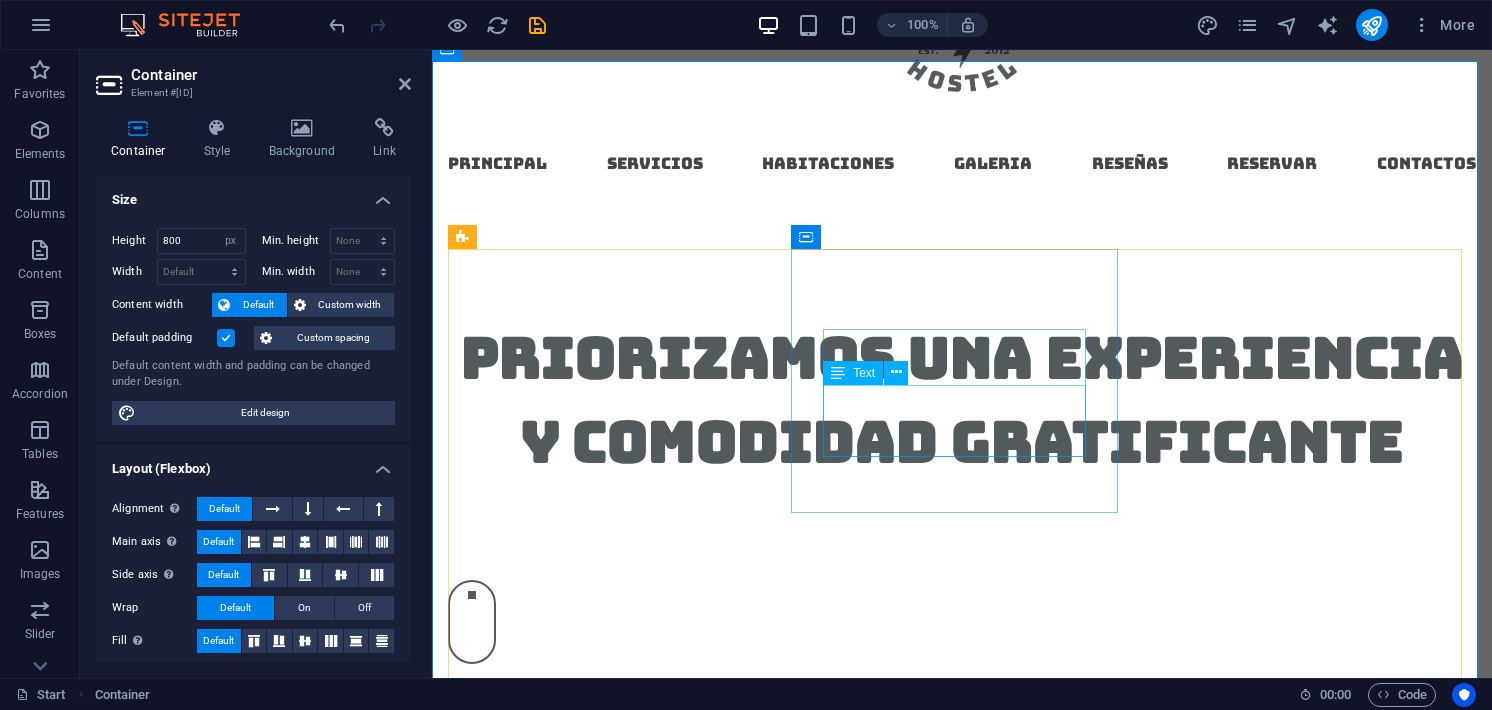 scroll, scrollTop: 801, scrollLeft: 0, axis: vertical 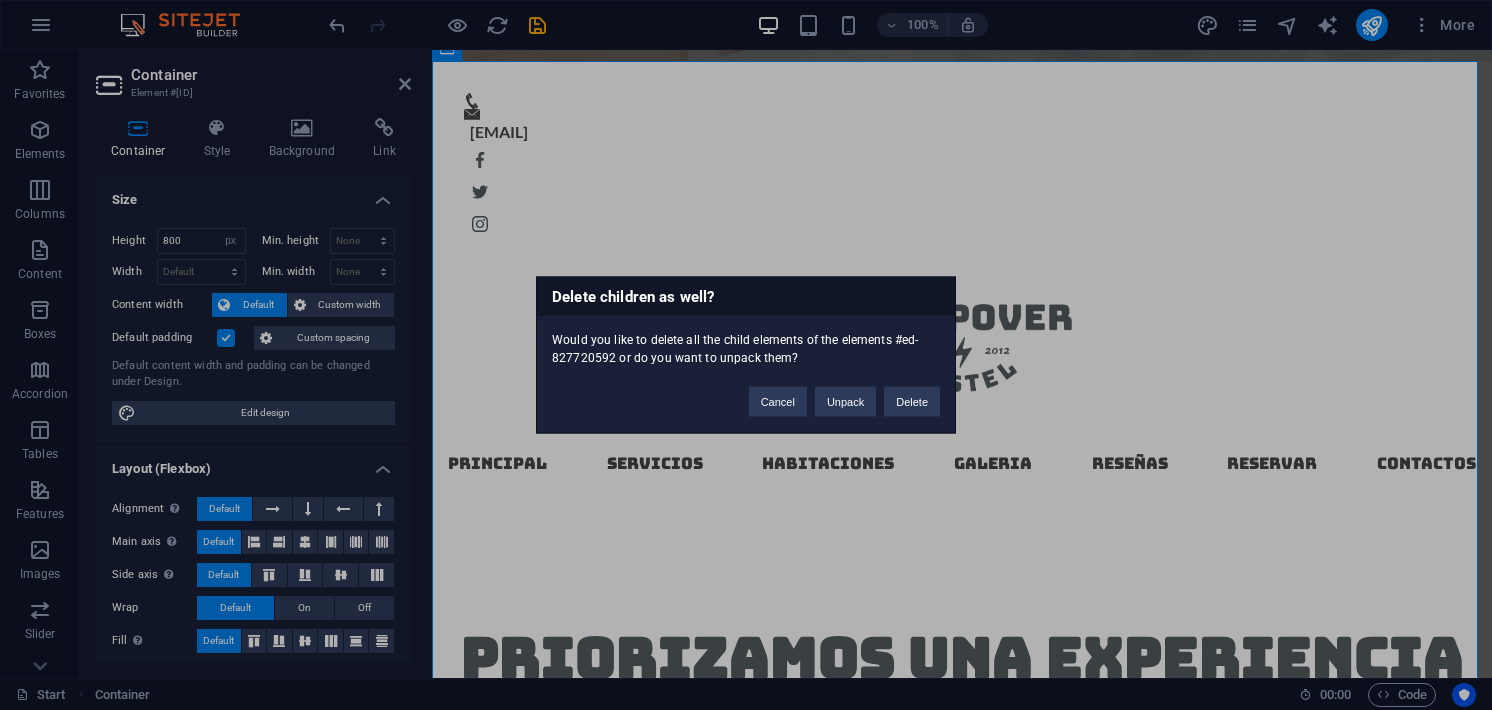 click on "Delete children as well? Would you like to delete all the child elements of the elements #[ID] or do you want to unpack them? Cancel Unpack Delete" at bounding box center (746, 355) 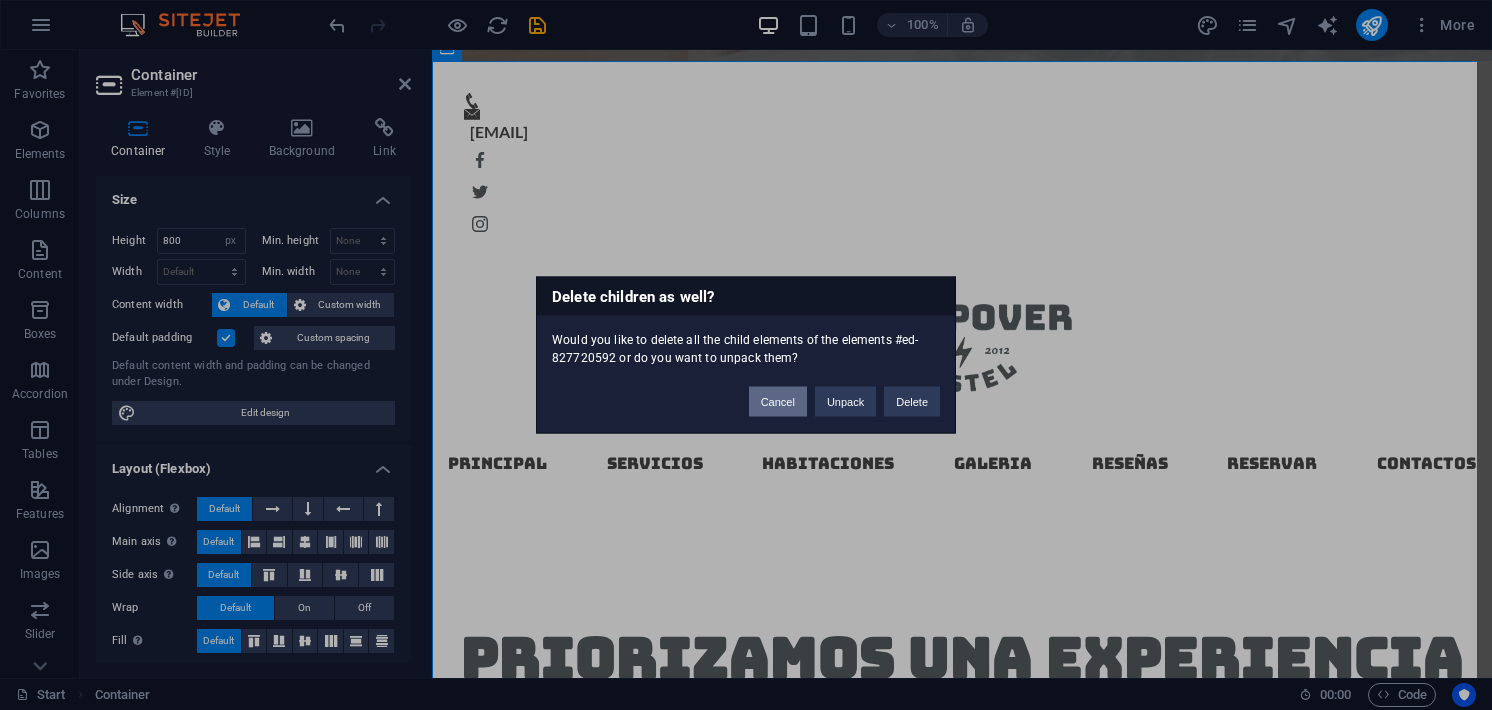 click on "Cancel" at bounding box center (778, 402) 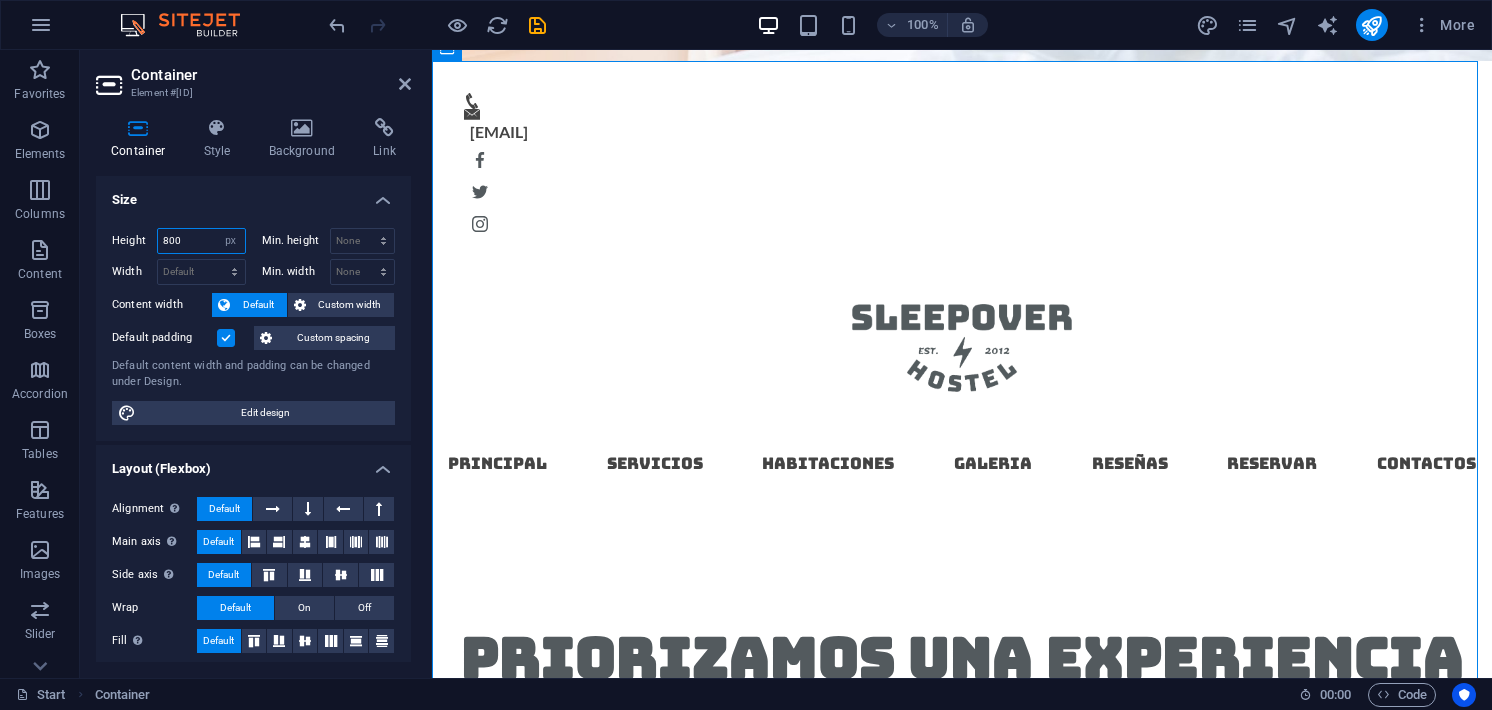 click on "800" at bounding box center [201, 241] 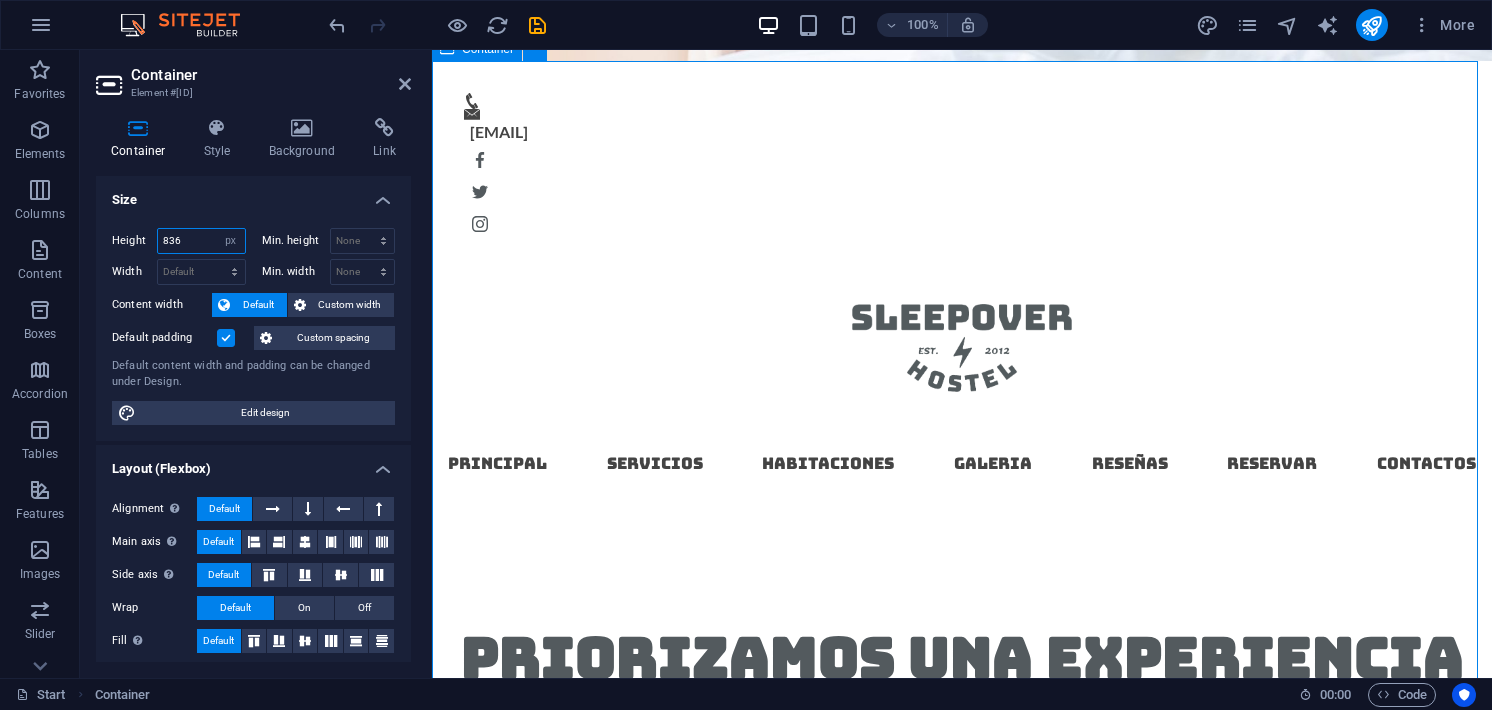 type on "836" 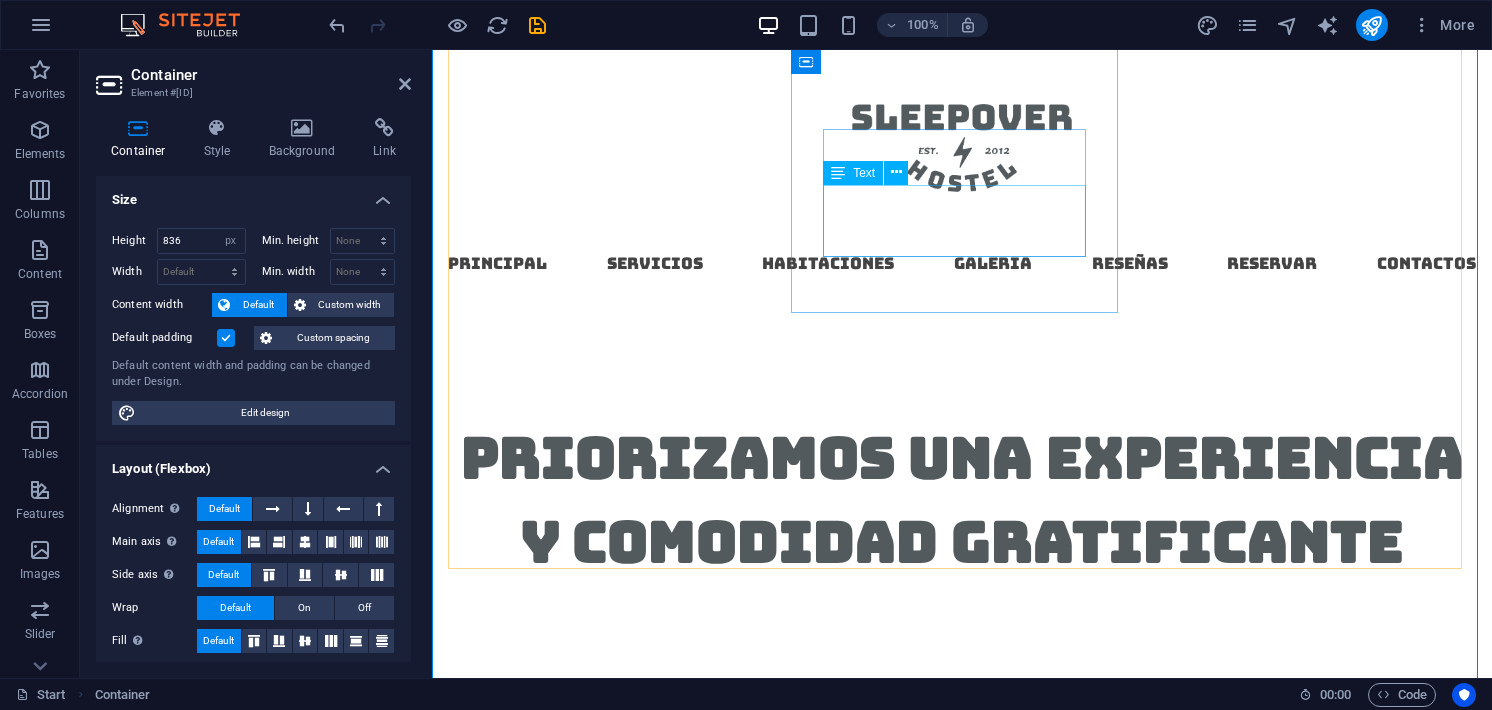 scroll, scrollTop: 1201, scrollLeft: 0, axis: vertical 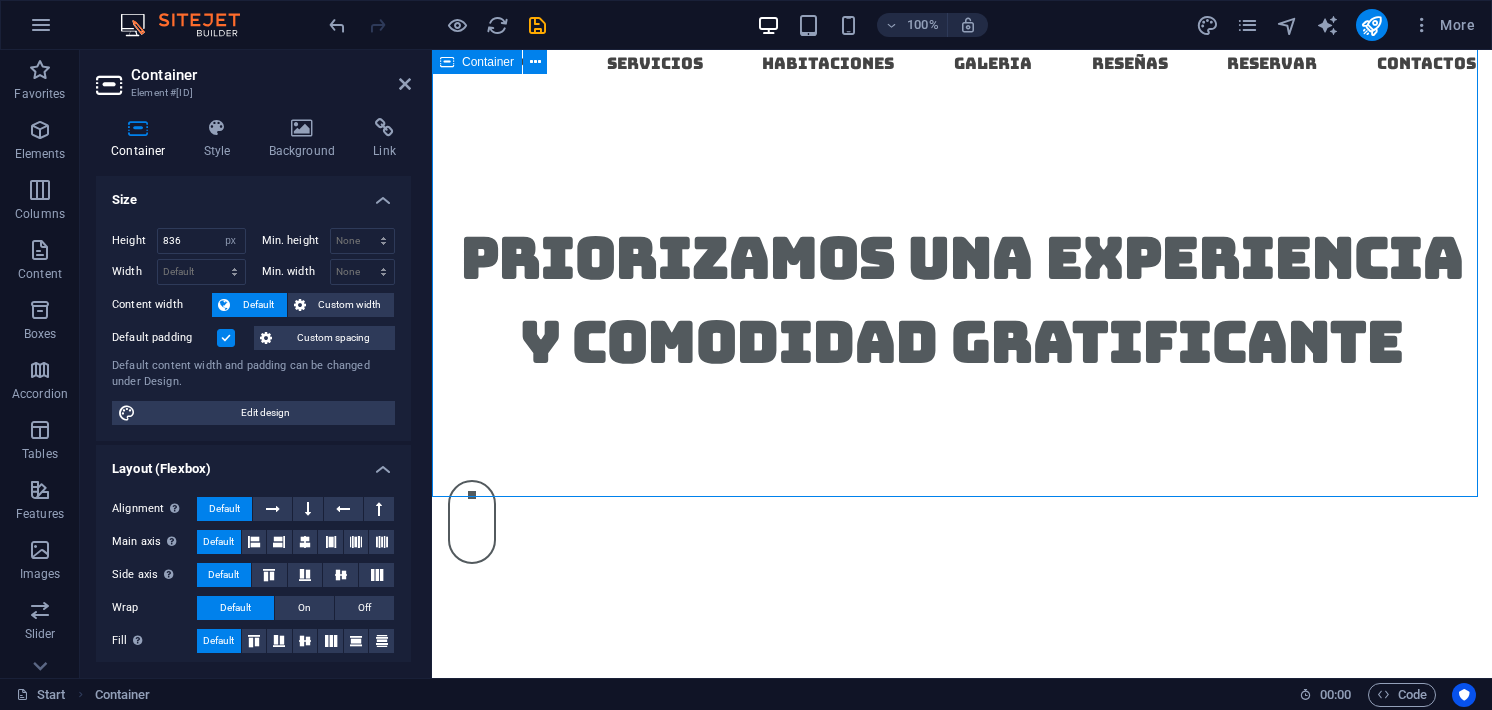 click on "SERVICIOS Free WiFi Lorem ipsum dolor sit amet, consectetur adipisicing elit. Veritatis, dolorem! Lavanderia Cada habitación tiene su propia lavadora y secadora para tener tu ropa siempre lista. .fa-secondary{opacity:.4} Cocina Contamos con una cocina ampliamente equipada para cualquier preparación para ti, tu pareja o amigos. Breakfast buffet Lorem ipsum dolor sit amet, consectetur adipisicing elit. Veritatis, dolorem! Gym Access 24/7 Lorem ipsum dolor sit amet, consectetur adipisicing elit. Veritatis, dolorem! Pool area Lorem ipsum dolor sit amet, consectetur adipisicing elit. Veritatis, dolorem!" at bounding box center (962, 1006) 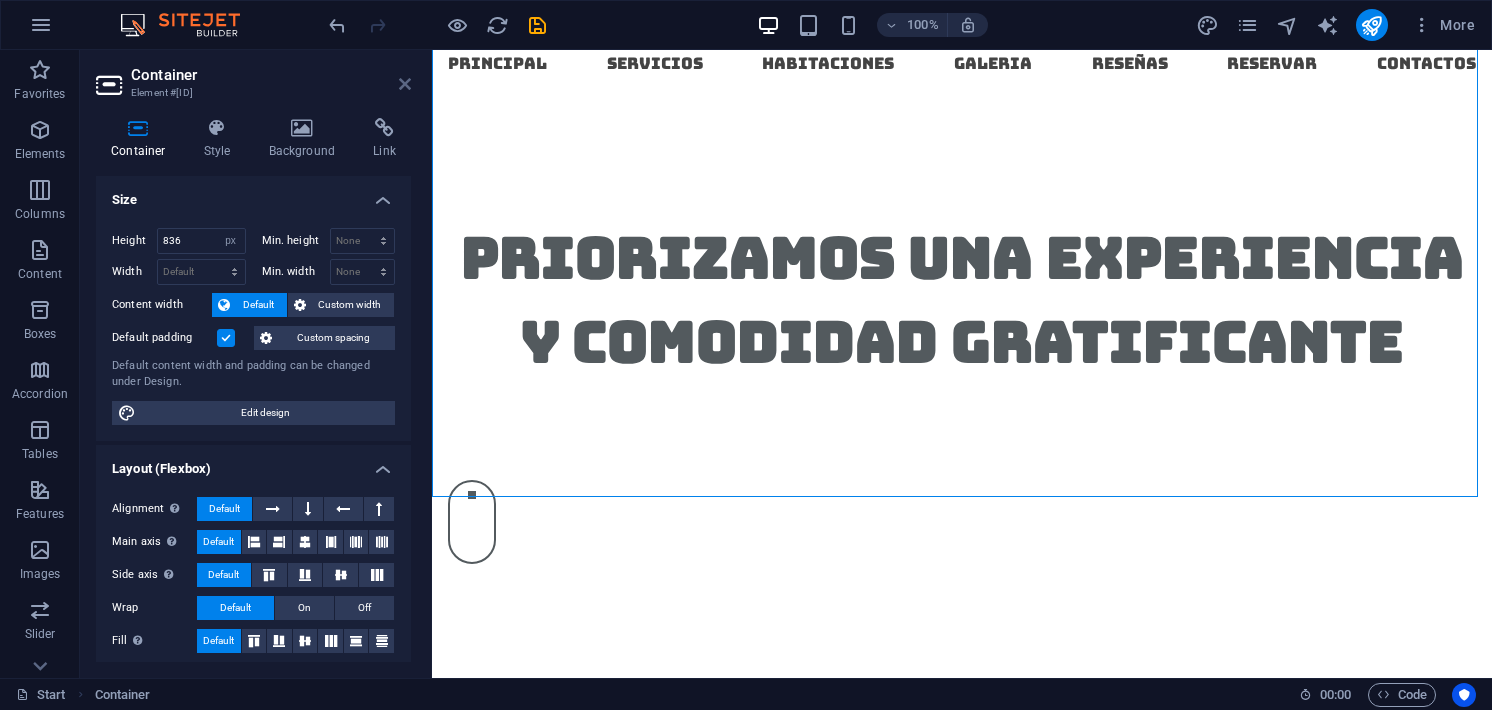 drag, startPoint x: 400, startPoint y: 80, endPoint x: 336, endPoint y: 43, distance: 73.92564 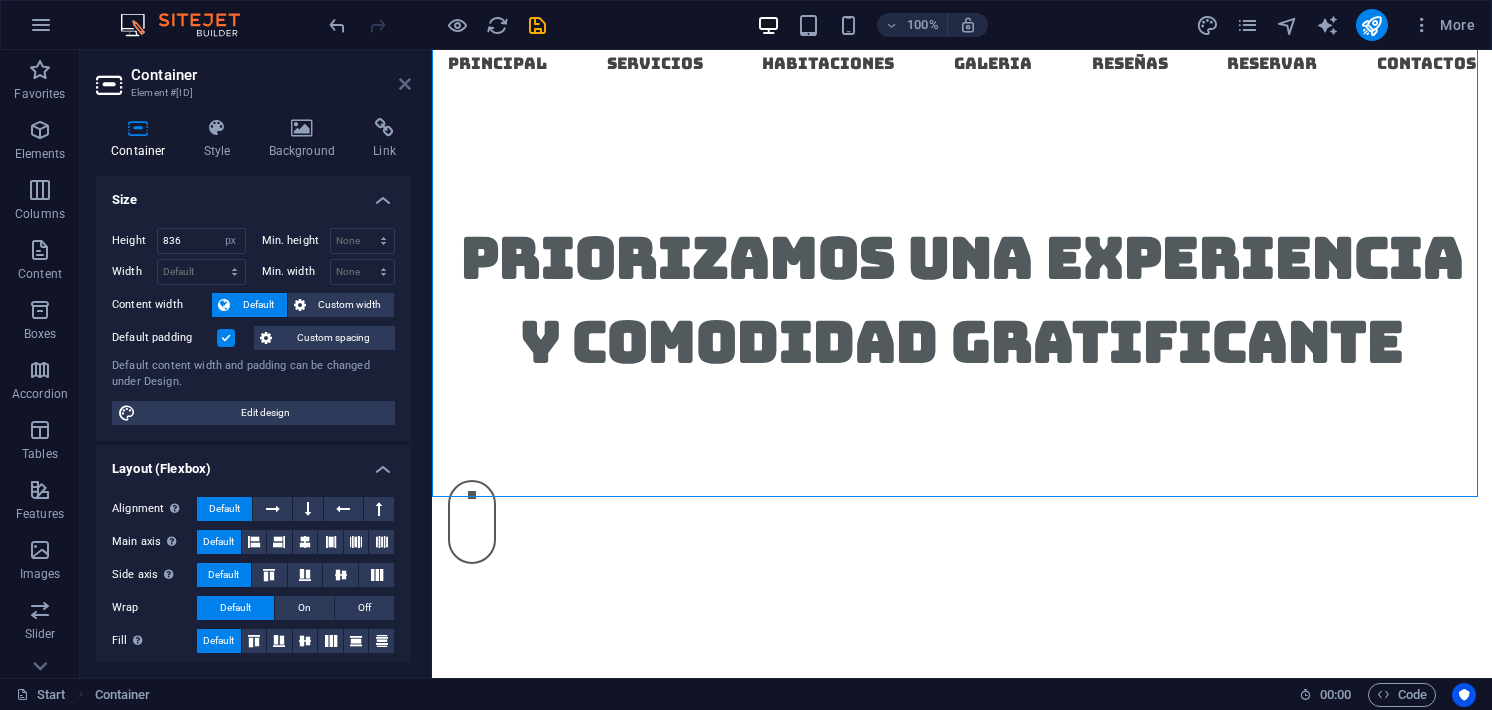 click at bounding box center (405, 84) 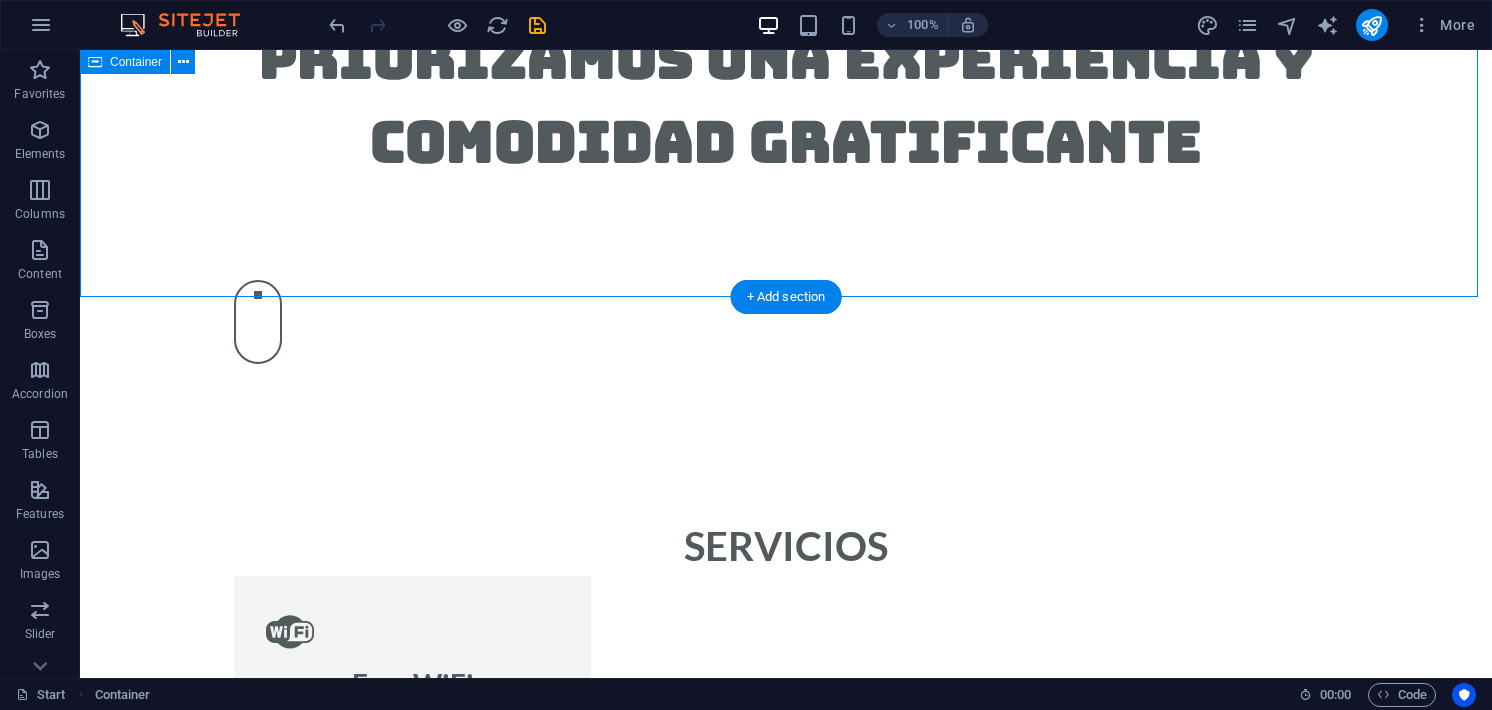 scroll, scrollTop: 1601, scrollLeft: 0, axis: vertical 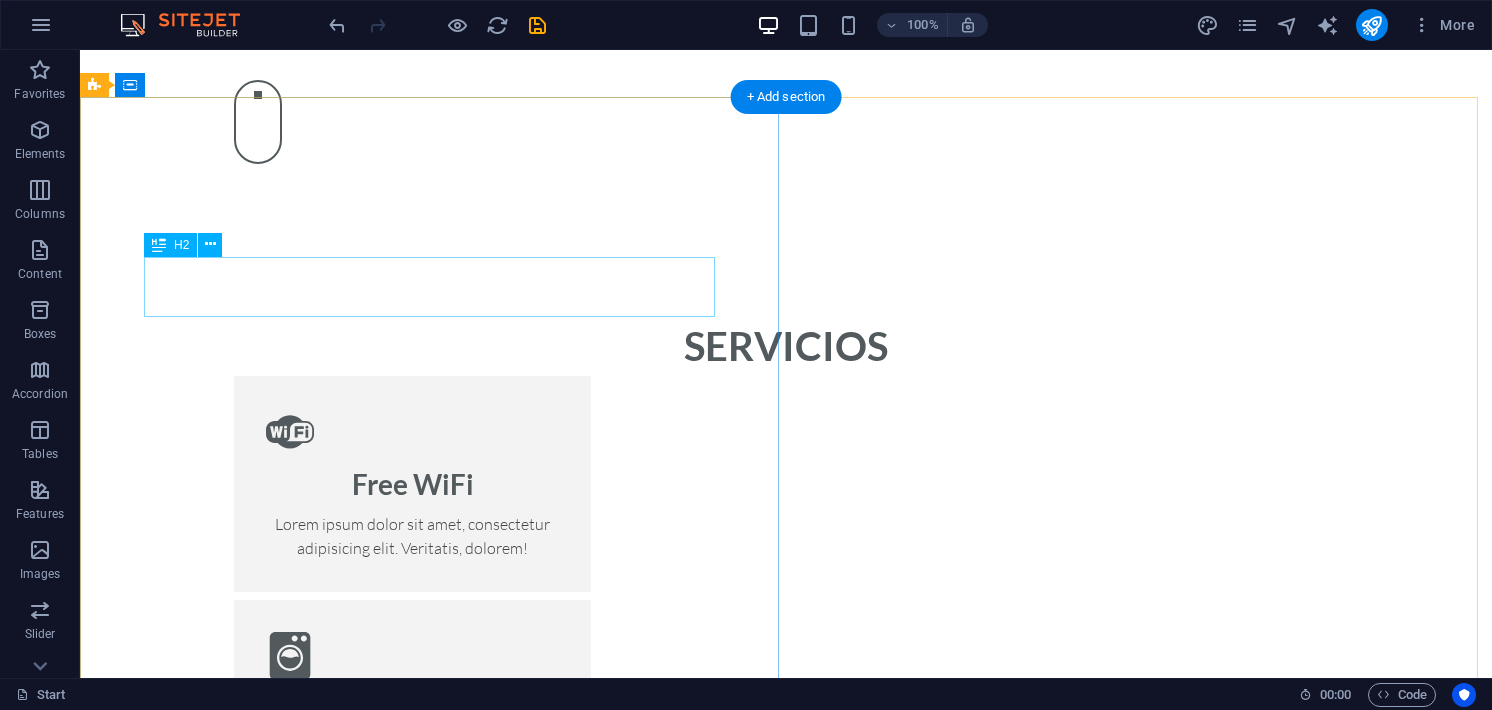 click on "About us" at bounding box center (786, 1838) 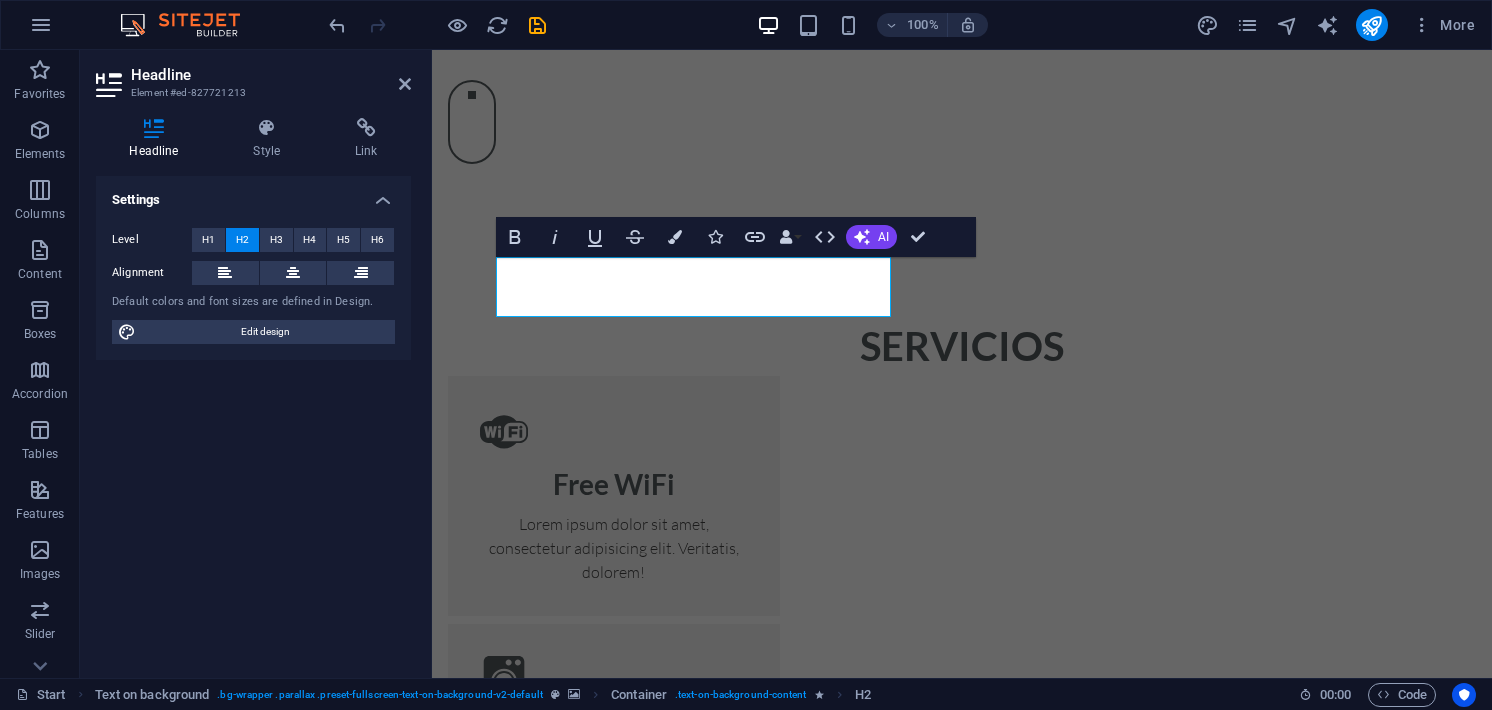 click at bounding box center (962, 1313) 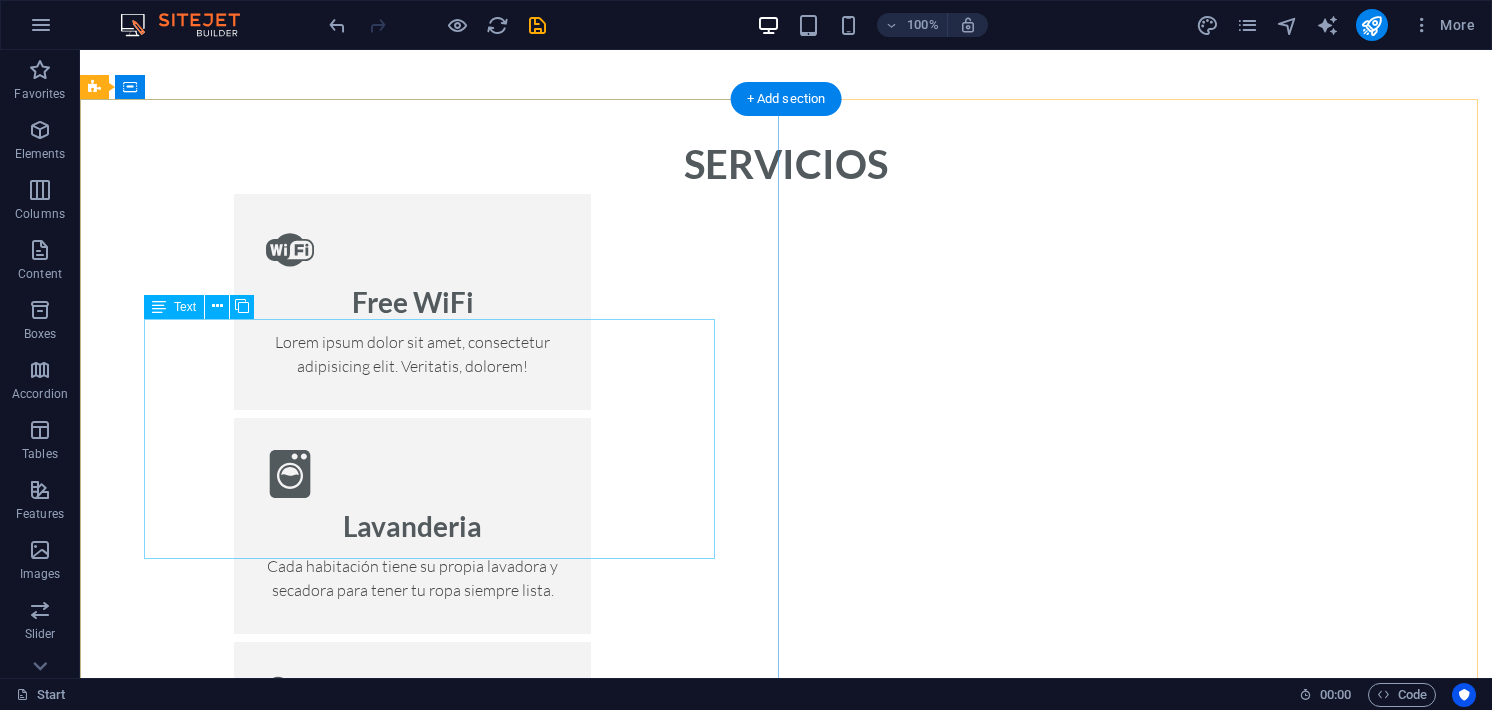 scroll, scrollTop: 1499, scrollLeft: 0, axis: vertical 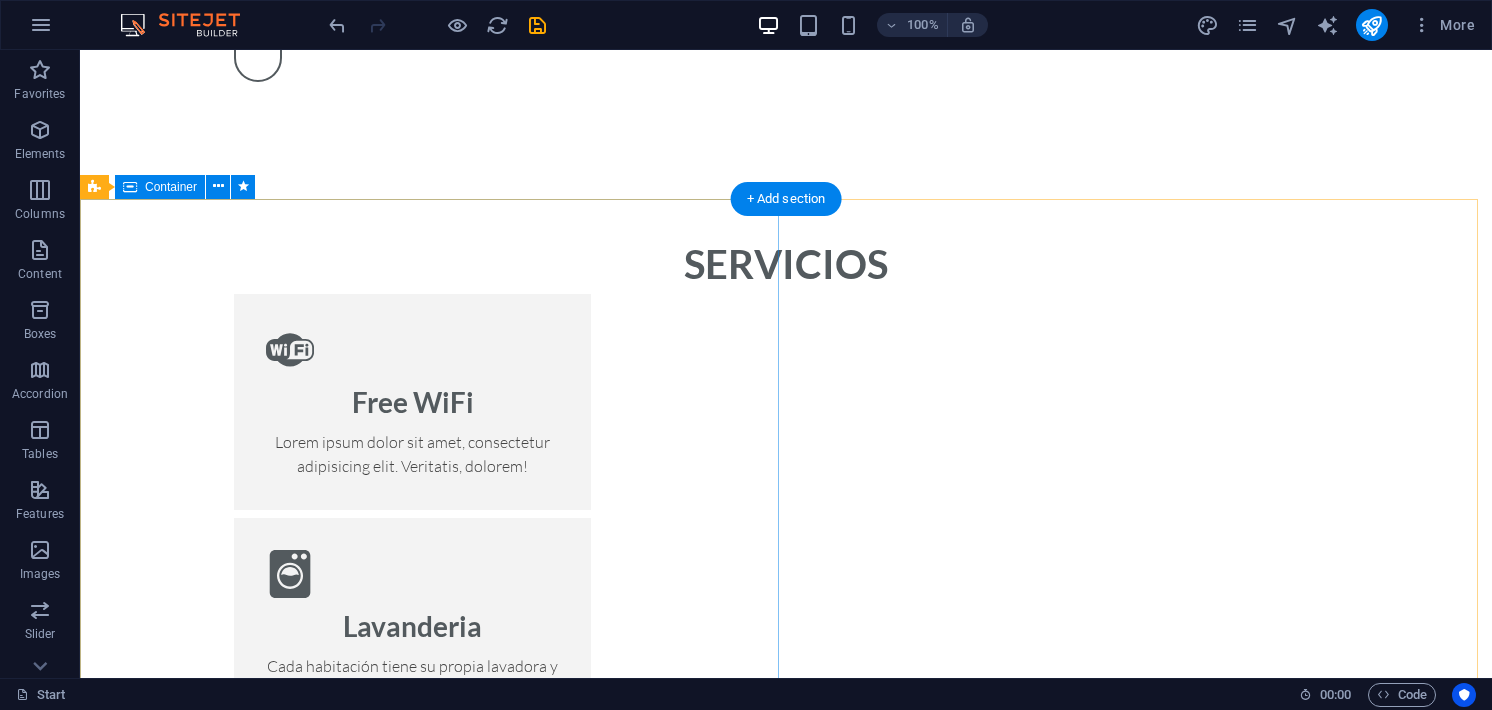 click on "About us Lorem ipsum dolor sit amet, consectetur adipisicing elit. Laborum, deleniti, obcaecati eum vitae esse dolorum numquam magnam non dicta saepe? Hic, eveniet, blanditiis, quis esse placeat corporis cum dolores autem officia porro tempore modi ut iusto pariatur cumque explicabo dolore eos sint ducimus fuga culpa sunt fugit a incidunt consectetur magnam deserunt velit numquam amet repudiandae. At, debitis, laudantium, voluptatum obcaecati beatae vero quaerat dolores sunt rem culpa nihil fugiat quisquam iusto natus deserunt libero perspiciatis nam repudiandae harum eos et sed tempore dolorum commodi tenetur! Quae, cumque, repellat, sit, accusamus sed placeat aspernatur id eveniet nemo veritatis officia nostrum." at bounding box center [786, 1804] 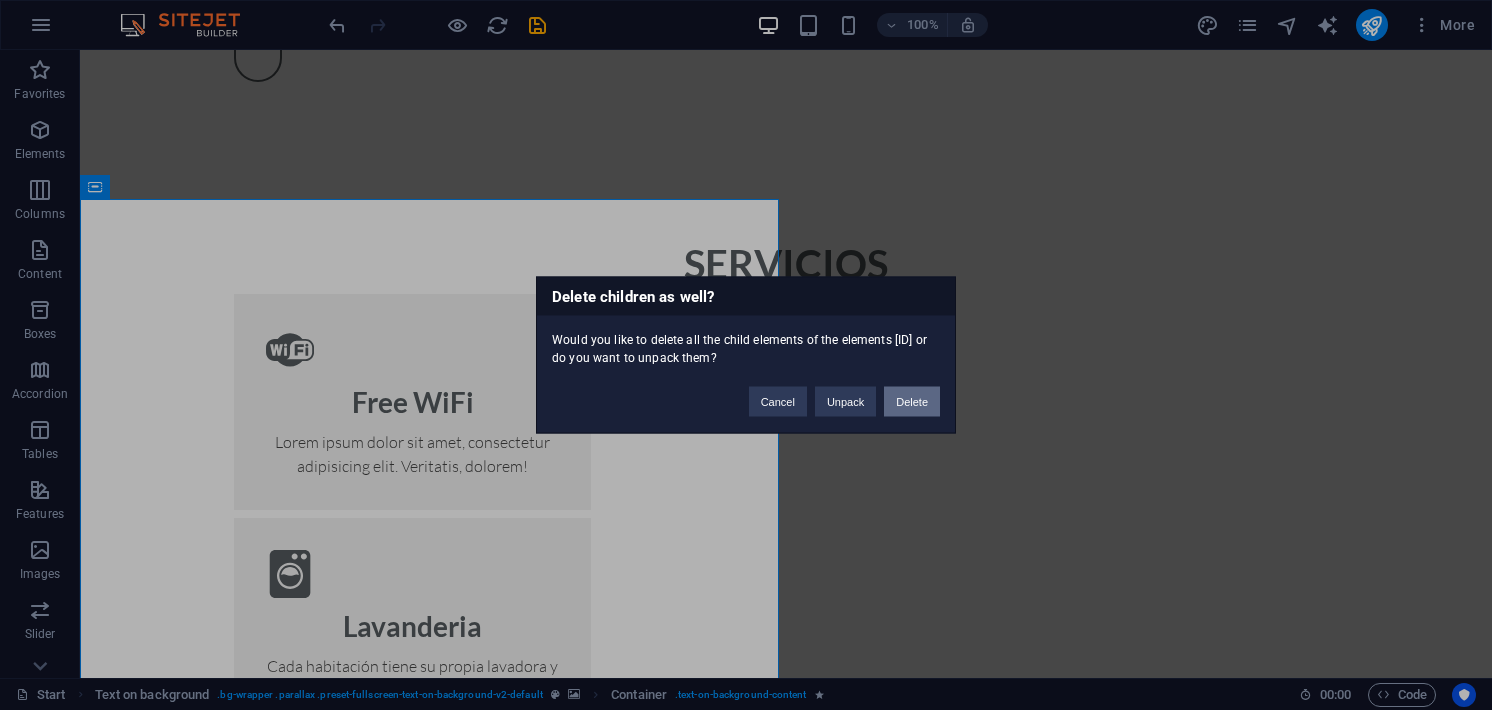 click on "Delete" at bounding box center (912, 402) 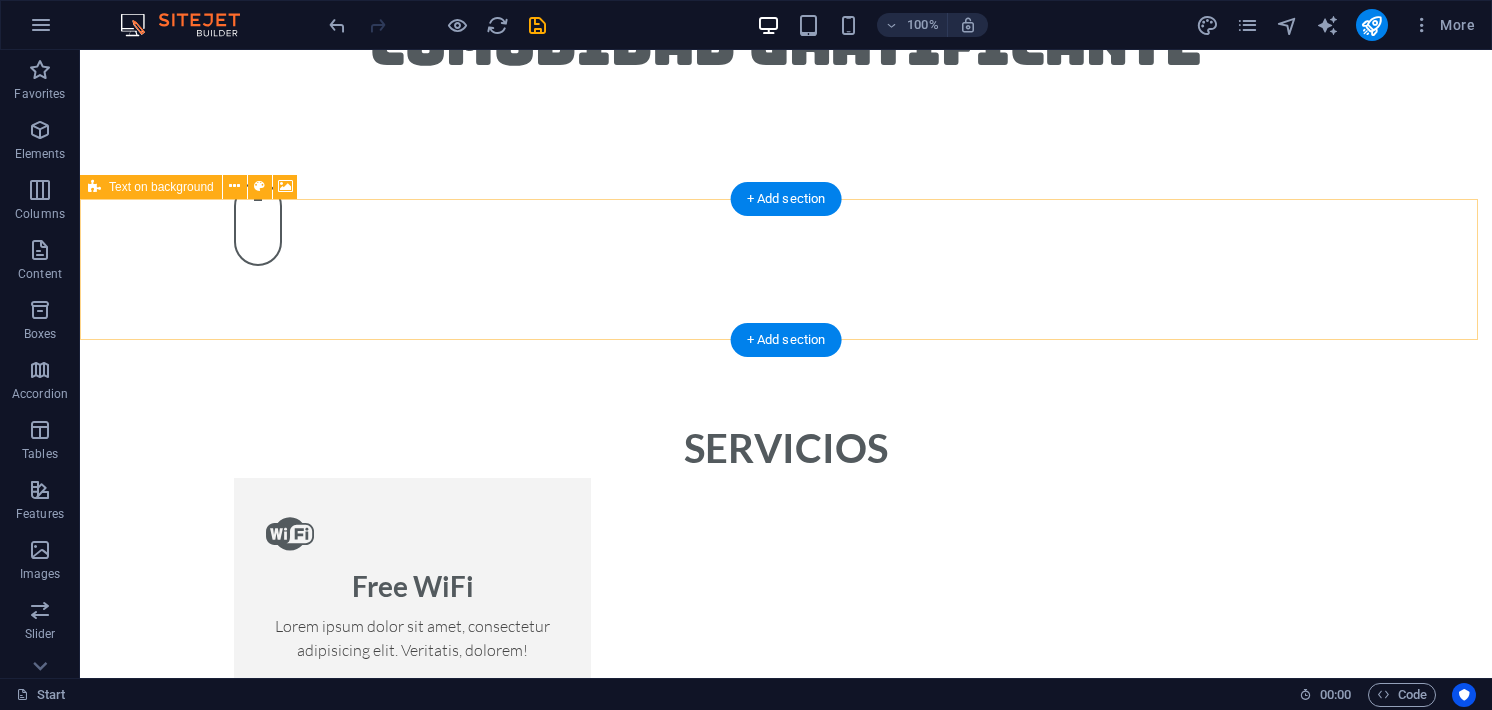 click on "Drop content here or  Add elements  Paste clipboard" at bounding box center [786, 1582] 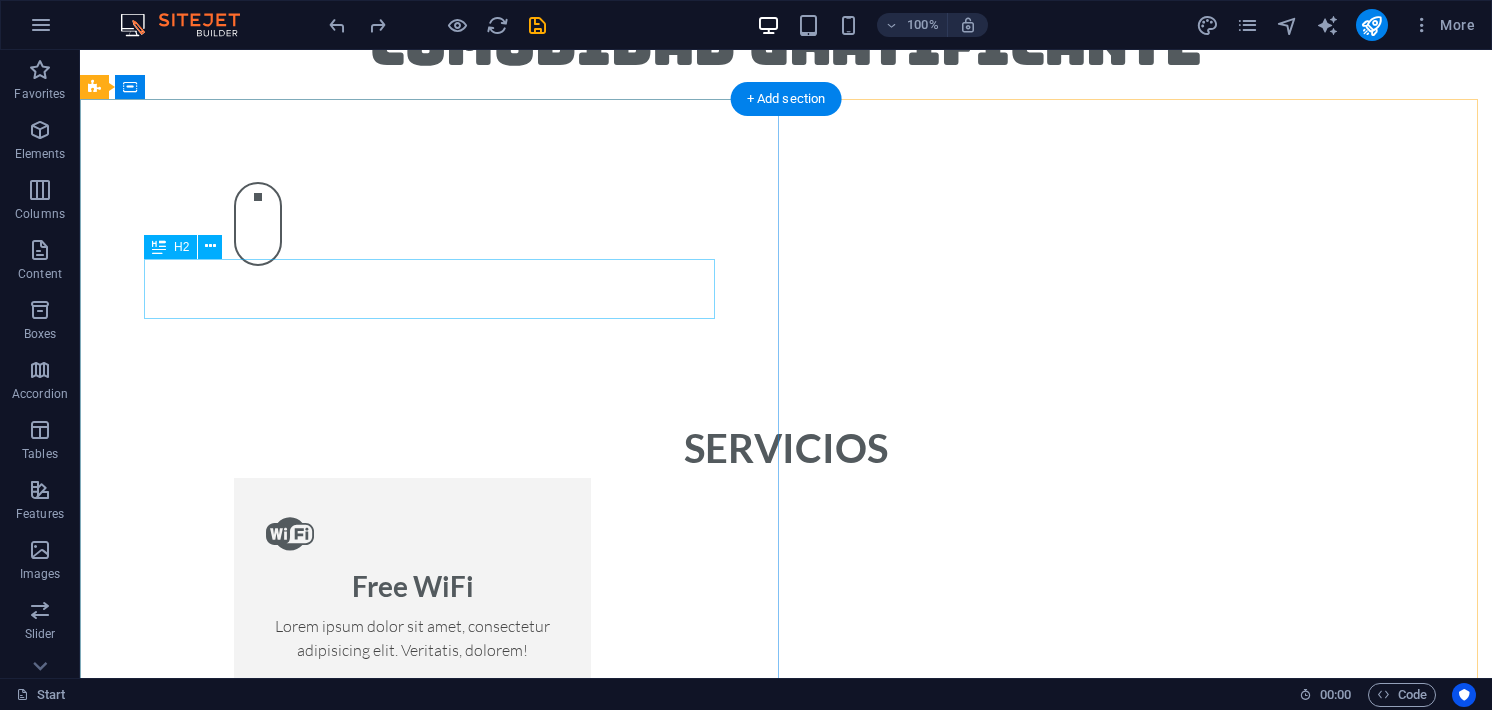 scroll, scrollTop: 1699, scrollLeft: 0, axis: vertical 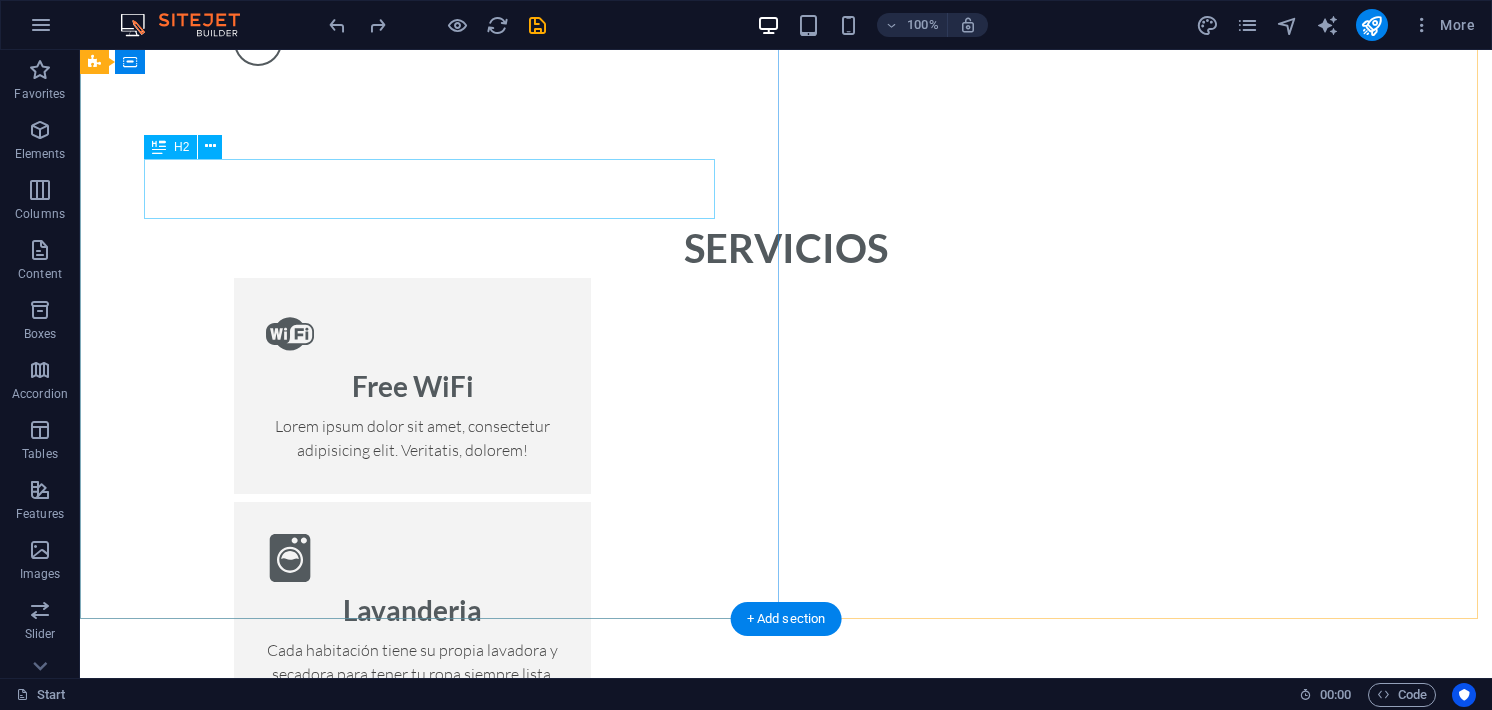 click on "About us" at bounding box center (786, 1740) 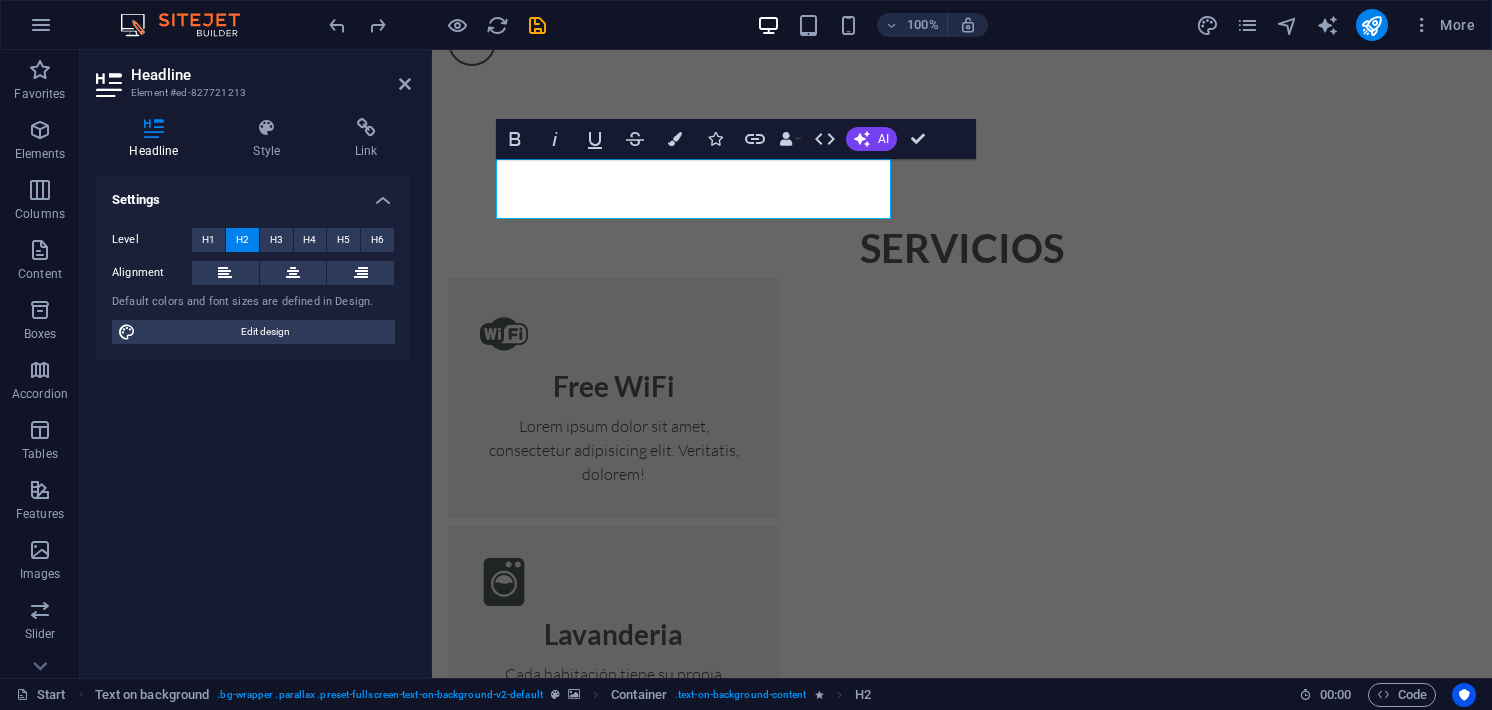 type 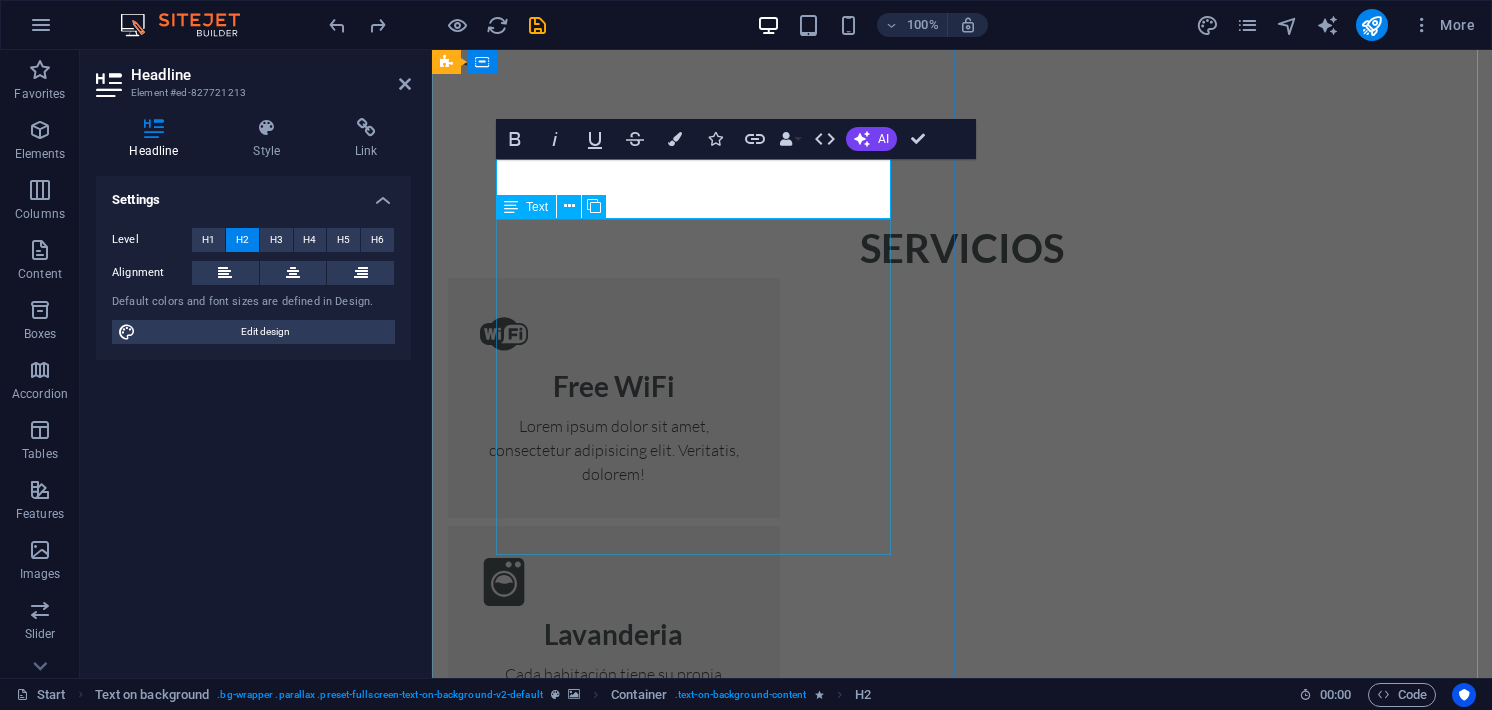 click on "Lorem ipsum dolor sit amet, consectetur adipisicing elit. Laborum, deleniti, obcaecati eum vitae esse dolorum numquam magnam non dicta saepe? Hic, eveniet, blanditiis, quis esse placeat corporis cum dolores autem officia porro tempore modi ut iusto pariatur cumque explicabo dolore eos sint ducimus fuga culpa sunt fugit a incidunt consectetur magnam deserunt velit numquam amet repudiandae. At, debitis, laudantium, voluptatum obcaecati beatae vero quaerat dolores sunt rem culpa nihil fugiat quisquam iusto natus deserunt libero perspiciatis nam repudiandae harum eos et sed tempore dolorum commodi tenetur! Quae, cumque, repellat, sit, accusamus sed placeat aspernatur id eveniet nemo veritatis officia nostrum." at bounding box center [962, 1890] 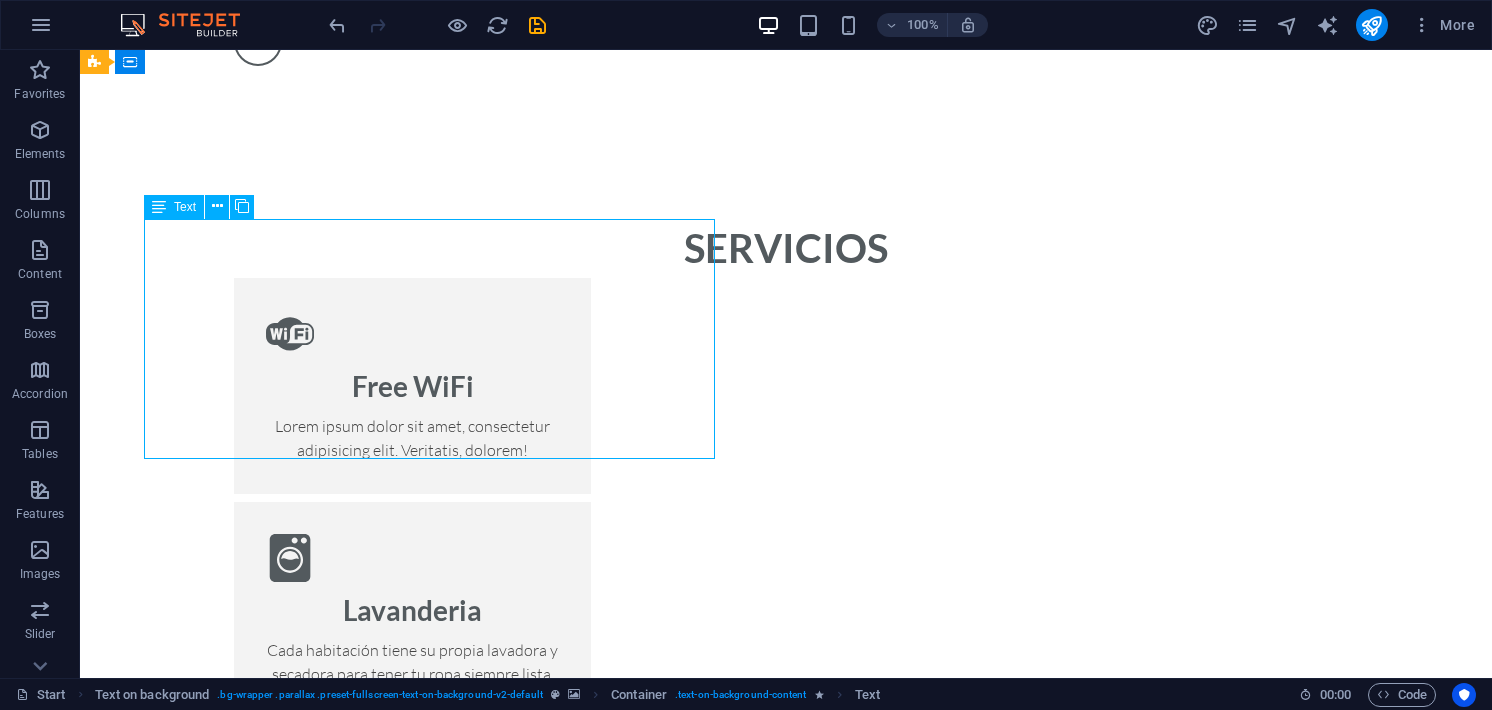 click on "Lorem ipsum dolor sit amet, consectetur adipisicing elit. Laborum, deleniti, obcaecati eum vitae esse dolorum numquam magnam non dicta saepe? Hic, eveniet, blanditiis, quis esse placeat corporis cum dolores autem officia porro tempore modi ut iusto pariatur cumque explicabo dolore eos sint ducimus fuga culpa sunt fugit a incidunt consectetur magnam deserunt velit numquam amet repudiandae. At, debitis, laudantium, voluptatum obcaecati beatae vero quaerat dolores sunt rem culpa nihil fugiat quisquam iusto natus deserunt libero perspiciatis nam repudiandae harum eos et sed tempore dolorum commodi tenetur! Quae, cumque, repellat, sit, accusamus sed placeat aspernatur id eveniet nemo veritatis officia nostrum." at bounding box center (786, 1818) 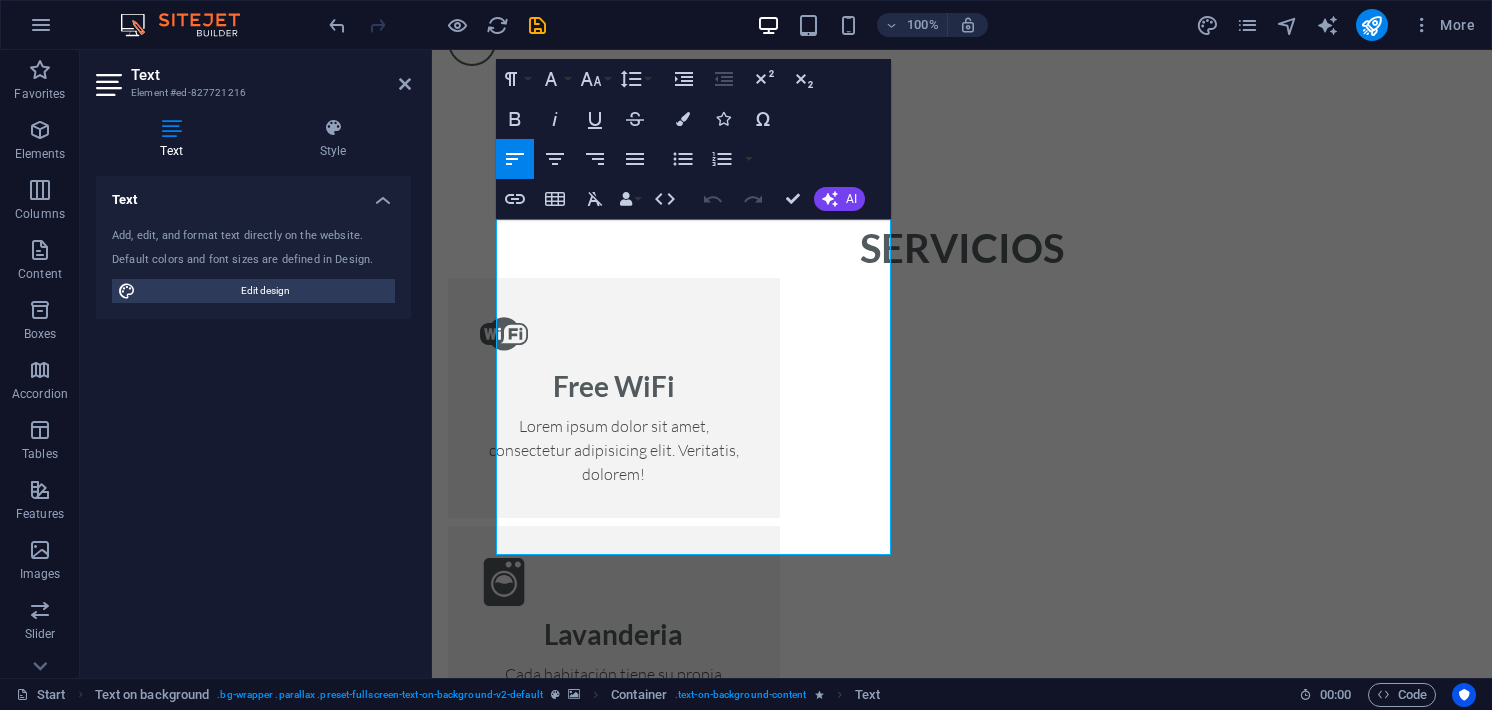 type 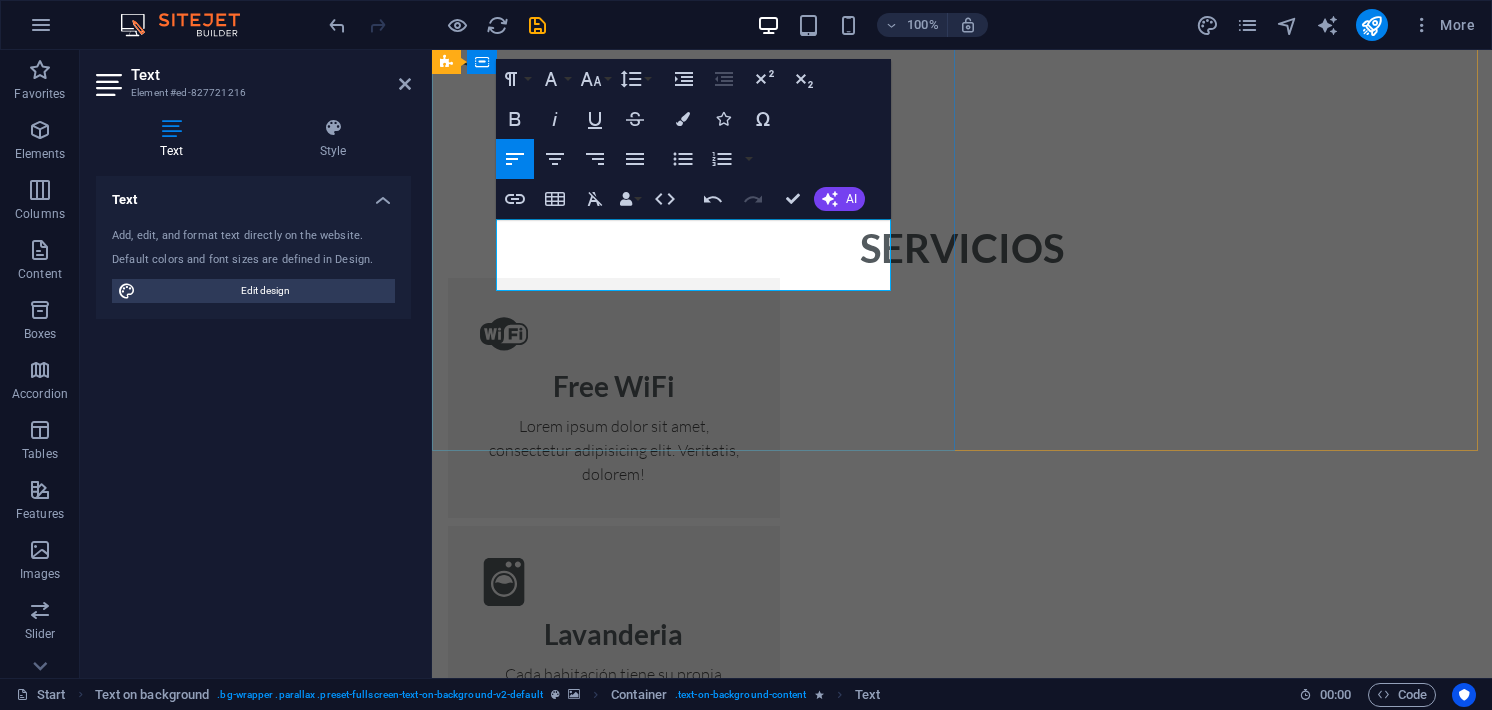 drag, startPoint x: 569, startPoint y: 256, endPoint x: 545, endPoint y: 256, distance: 24 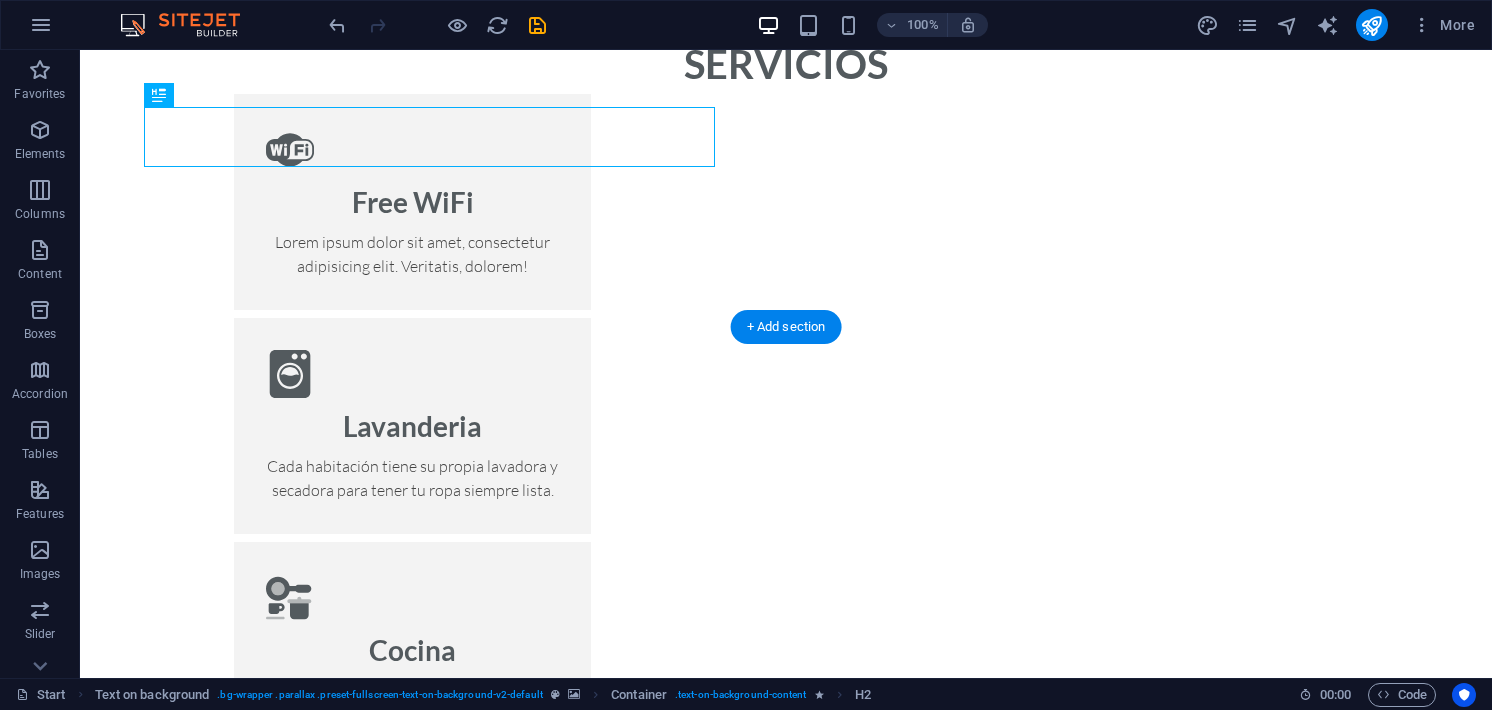 scroll, scrollTop: 1859, scrollLeft: 0, axis: vertical 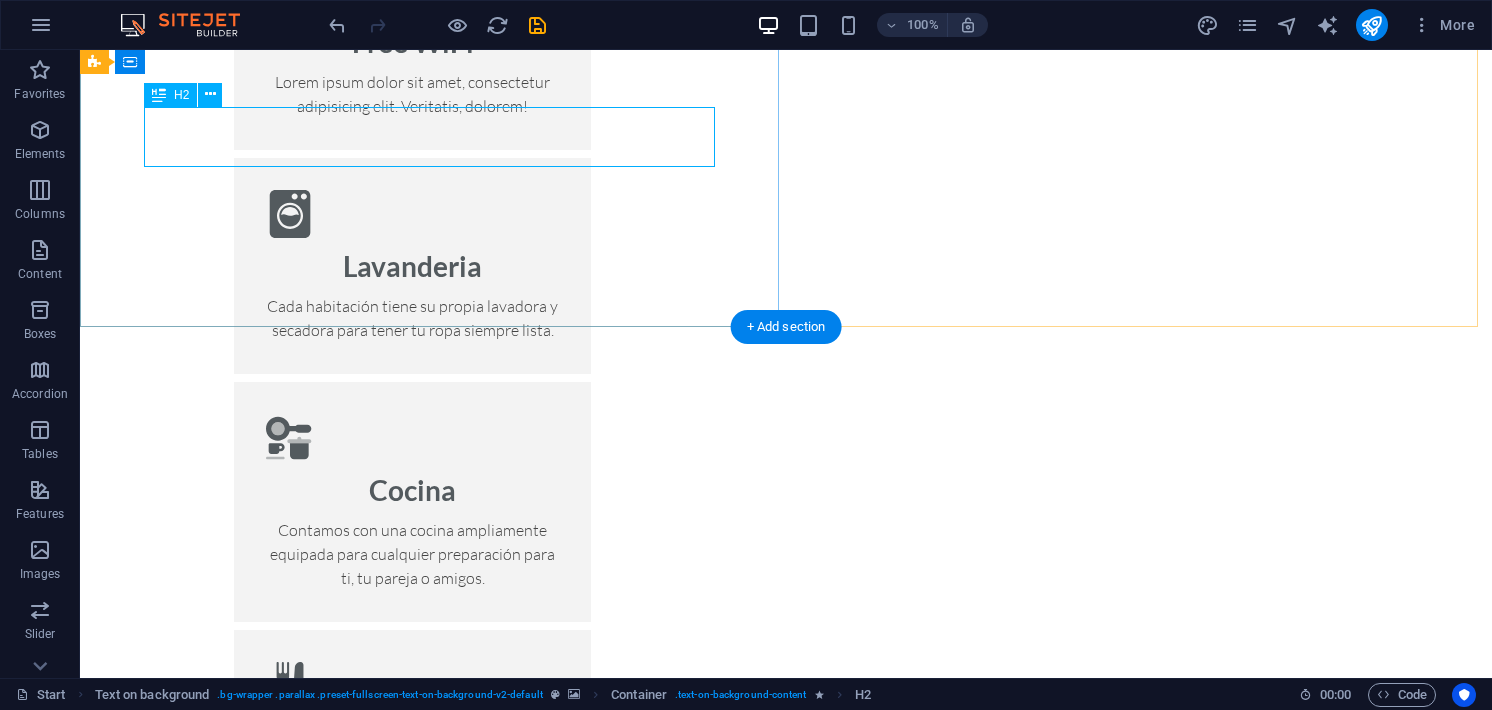 click on "New headline" at bounding box center (786, 1414) 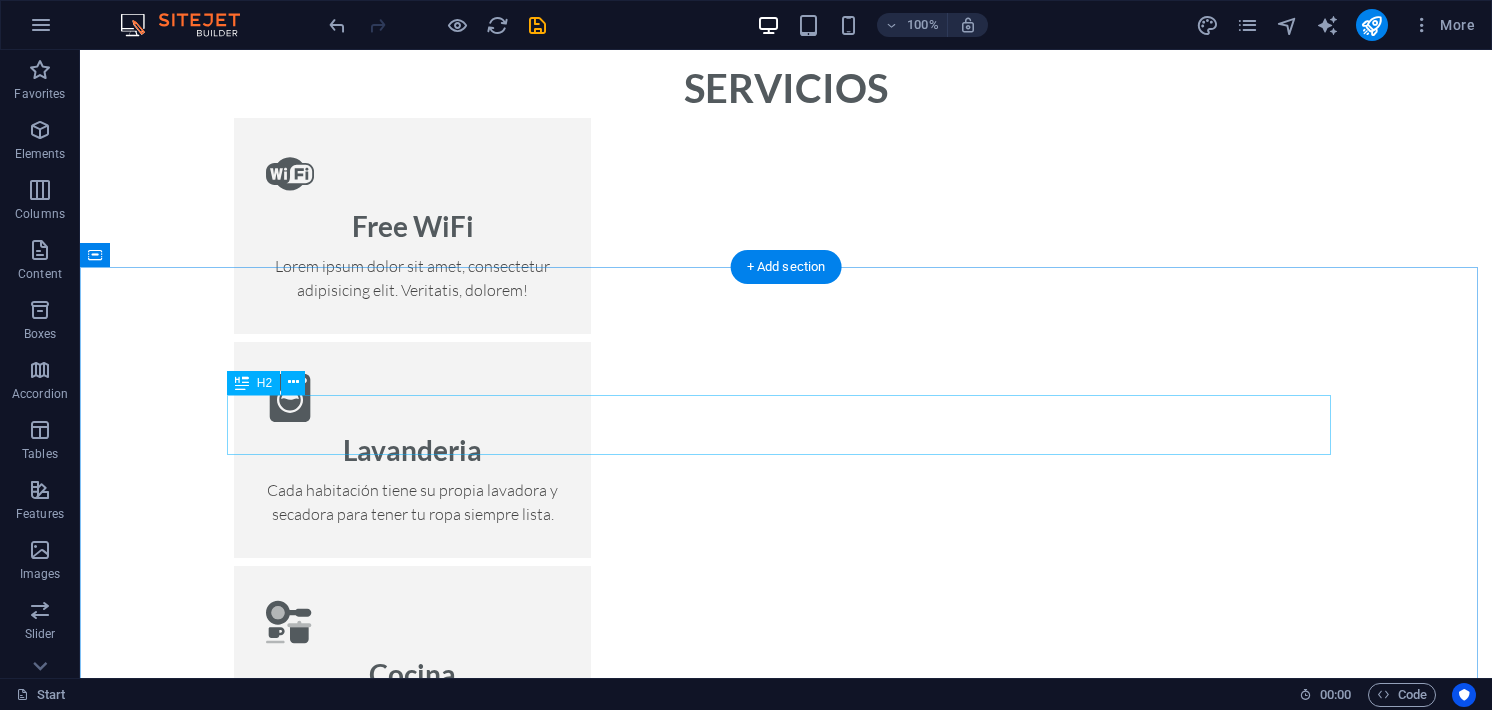 click on "Rooms" at bounding box center (786, 1856) 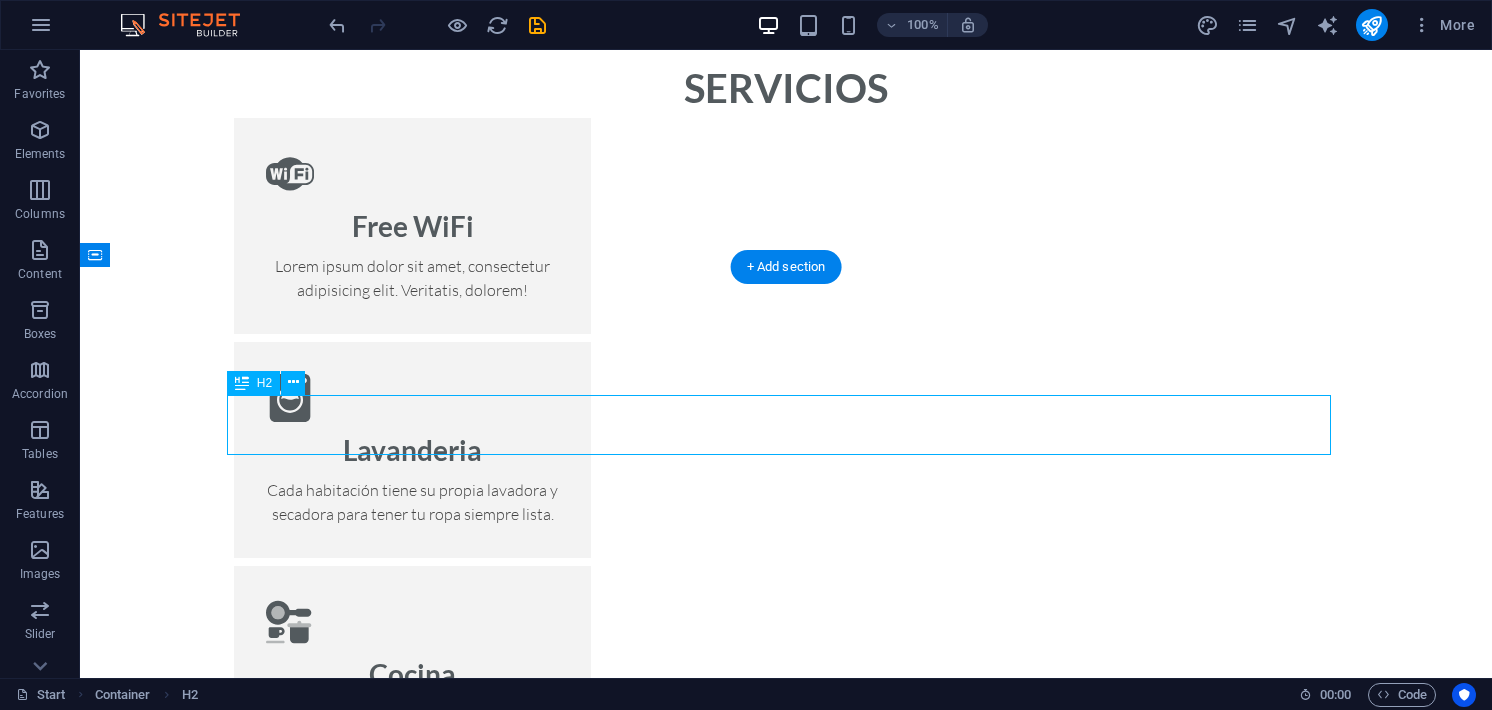 click on "Rooms" at bounding box center [786, 1856] 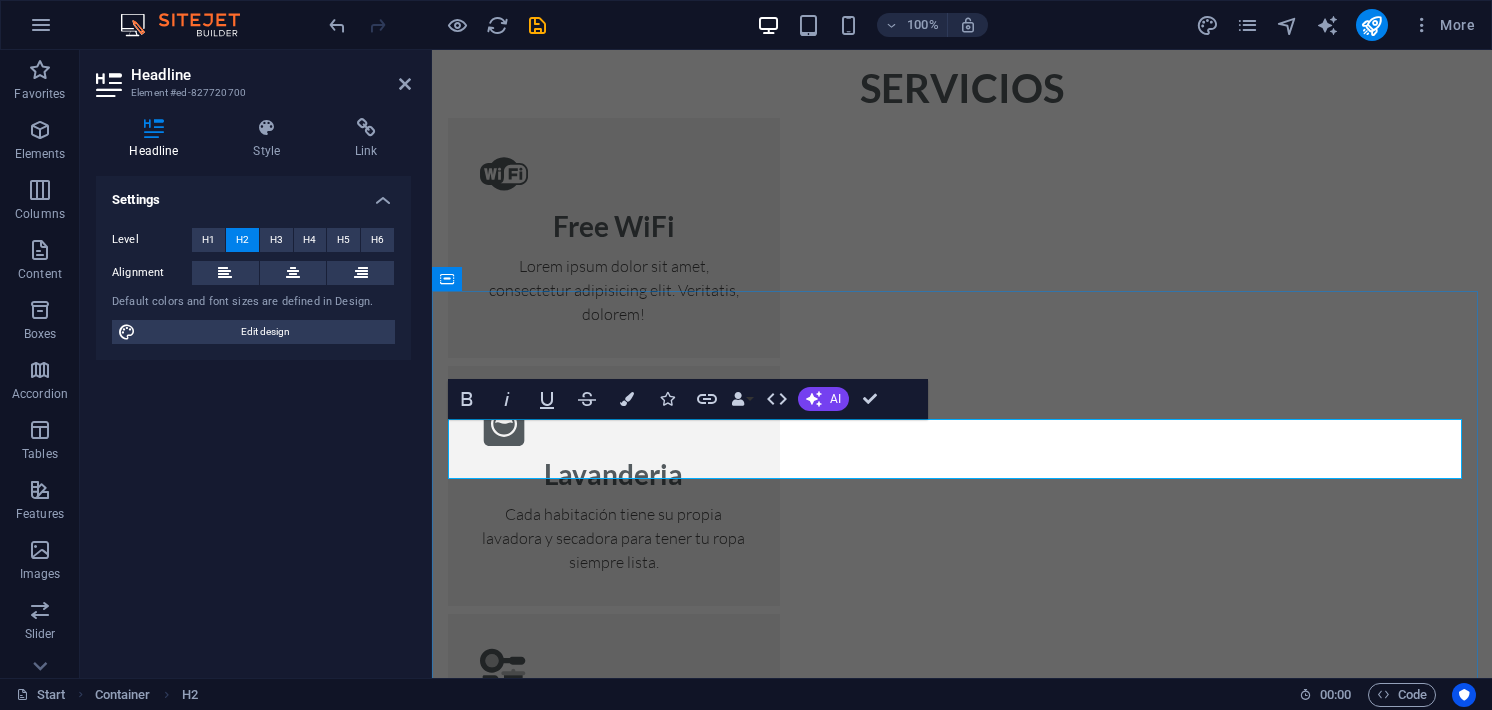 type 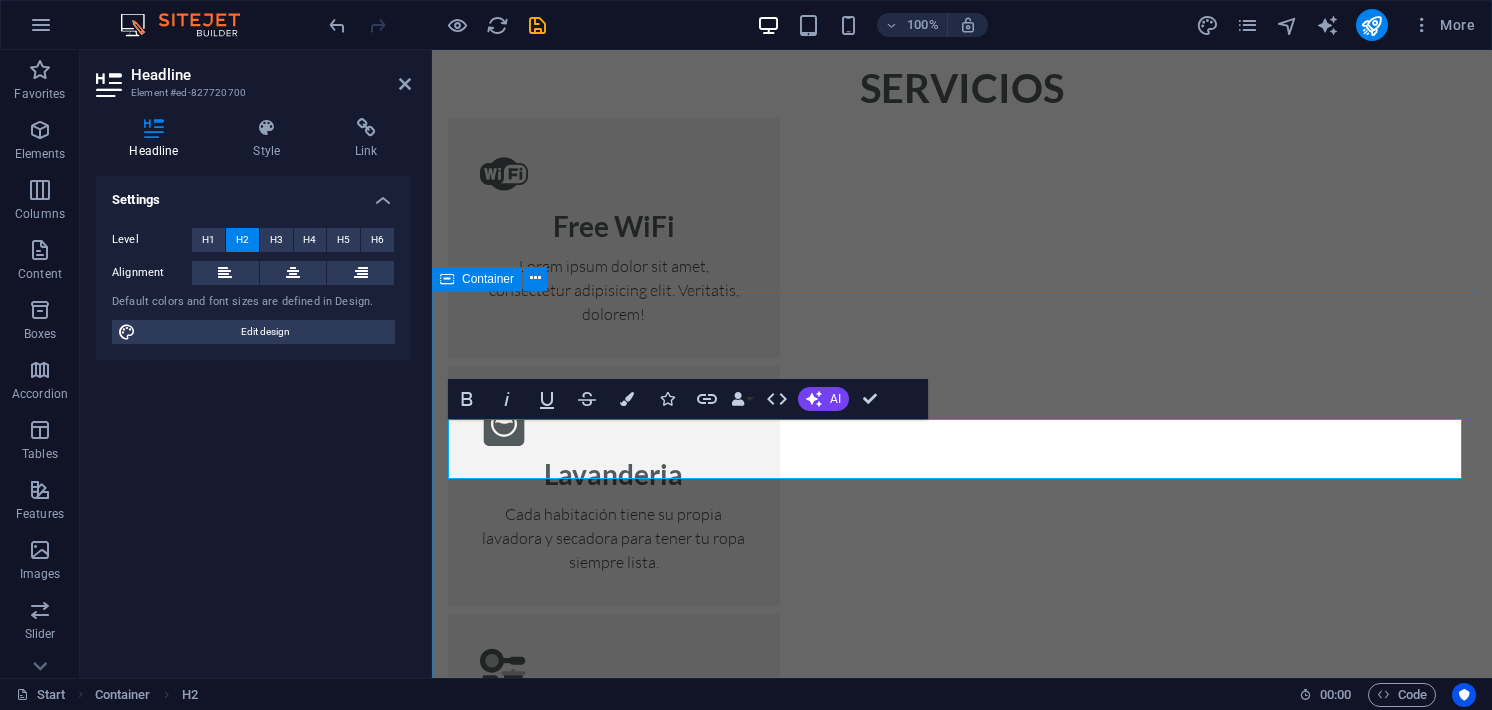 click on "​HABITACIONES Single Room Single Room Lorem ipsum dolor sit amet, consectetur adipisicing elit. Natus, dolores, at, nisi eligendi repellat voluptatem minima officia veritatis quasi animi porro laudantium dicta dolor voluptate non maiores ipsum reprehenderit odio fugiat reiciendis consectetur fuga pariatur libero accusantium quod minus odit debitis cumque quo adipisci vel vitae aliquid corrupti perferendis voluptates. Room Overview Lorem ipsum dolor sit amet, consectetur adipisicing elit. Maiores ipsum repellat minus nihil. Labore, delectus, nam dignissimos ea repudiandae minima voluptatum magni pariatur possimus quia accusamus harum facilis corporis animi nisi. Enim, pariatur, impedit quia repellat harum ipsam laboriosam voluptas dicta illum nisi obcaecati reprehenderit quis placeat recusandae tenetur aperiam. Floor Plan Room Rates Book now Double Room Double Room Room Overview Floor Plan Room Rates Book now Family Room Family Room Room Overview Floor Plan Room Rates Book now" at bounding box center (962, 3707) 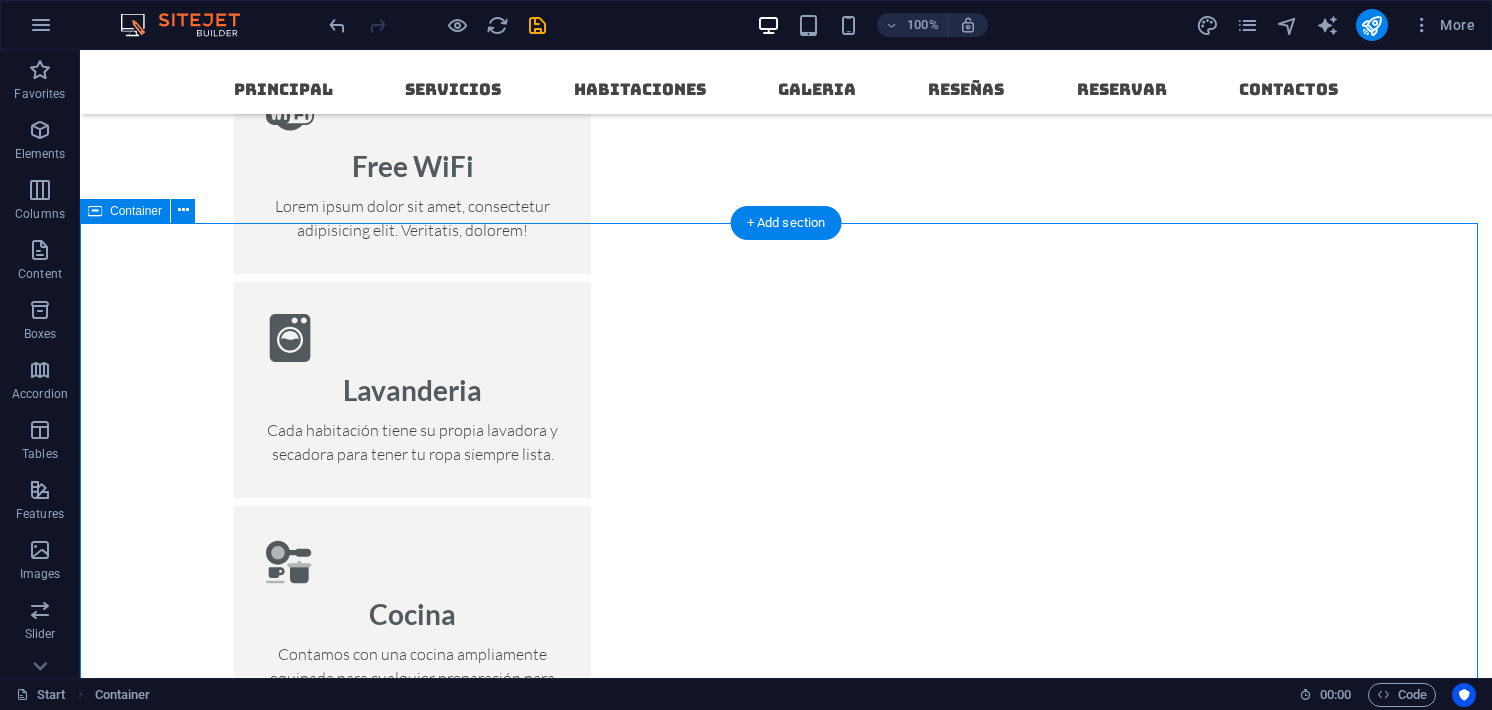 scroll, scrollTop: 1419, scrollLeft: 0, axis: vertical 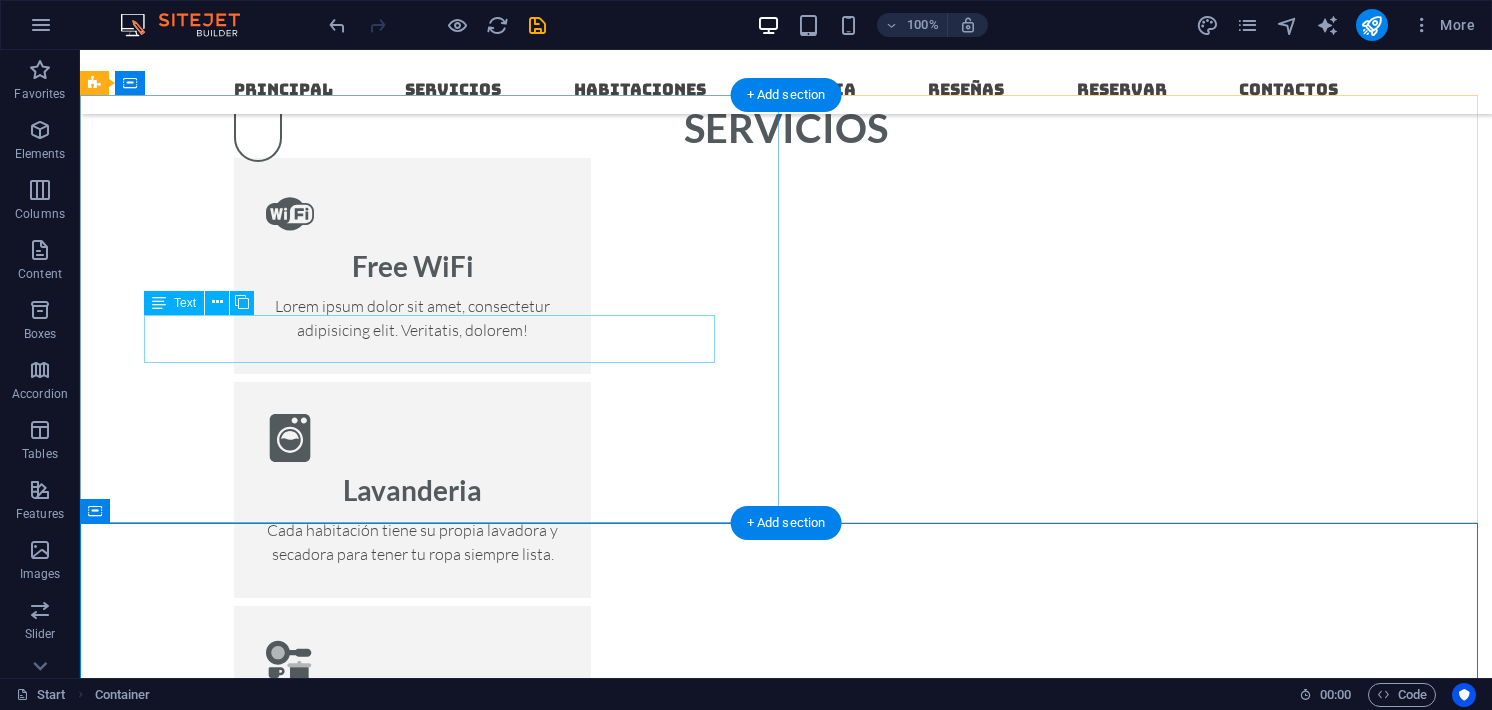 click on "Somos un grupo de apartamentos independientes que buscan ofrecer mas que una habitación donde dormir e irse a bañar después de la playa." at bounding box center [786, 1566] 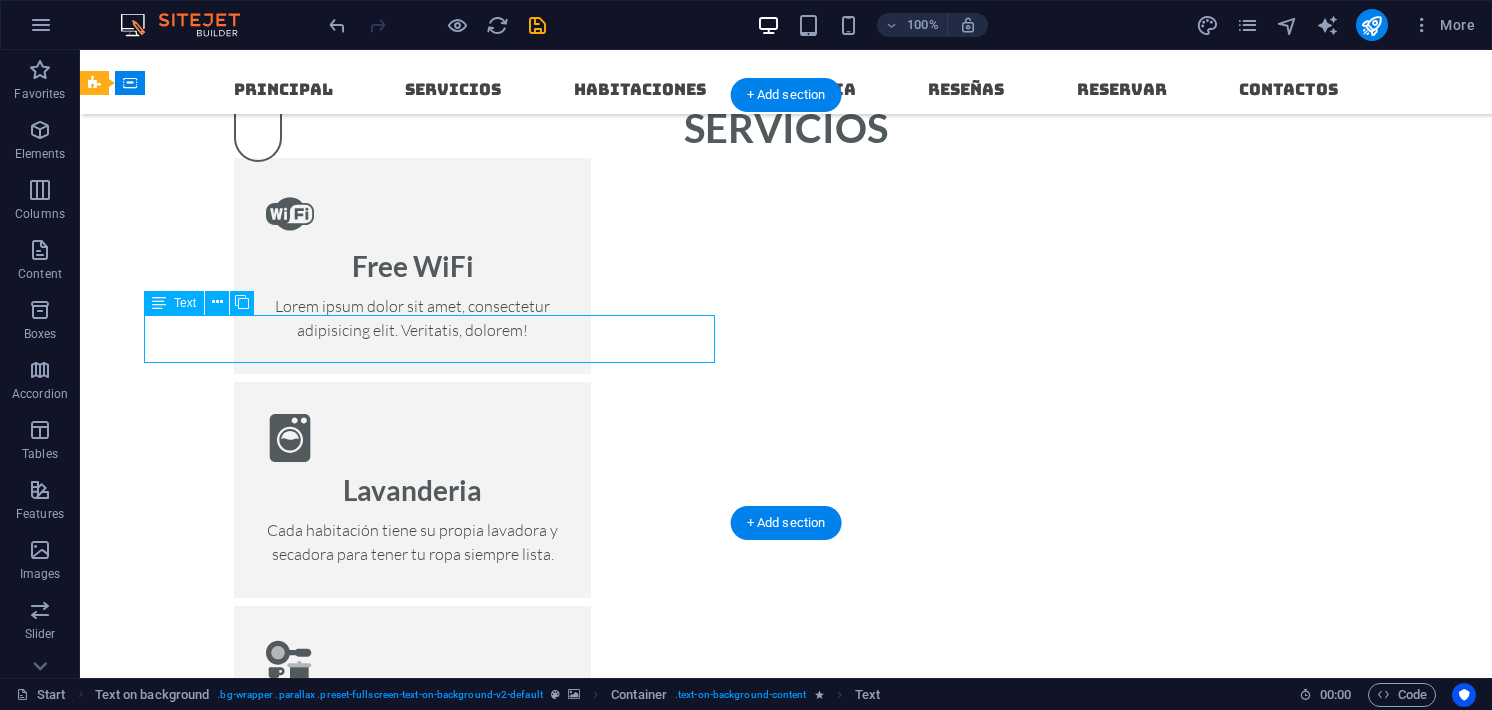 click on "Somos un grupo de apartamentos independientes que buscan ofrecer mas que una habitación donde dormir e irse a bañar después de la playa." at bounding box center [786, 1566] 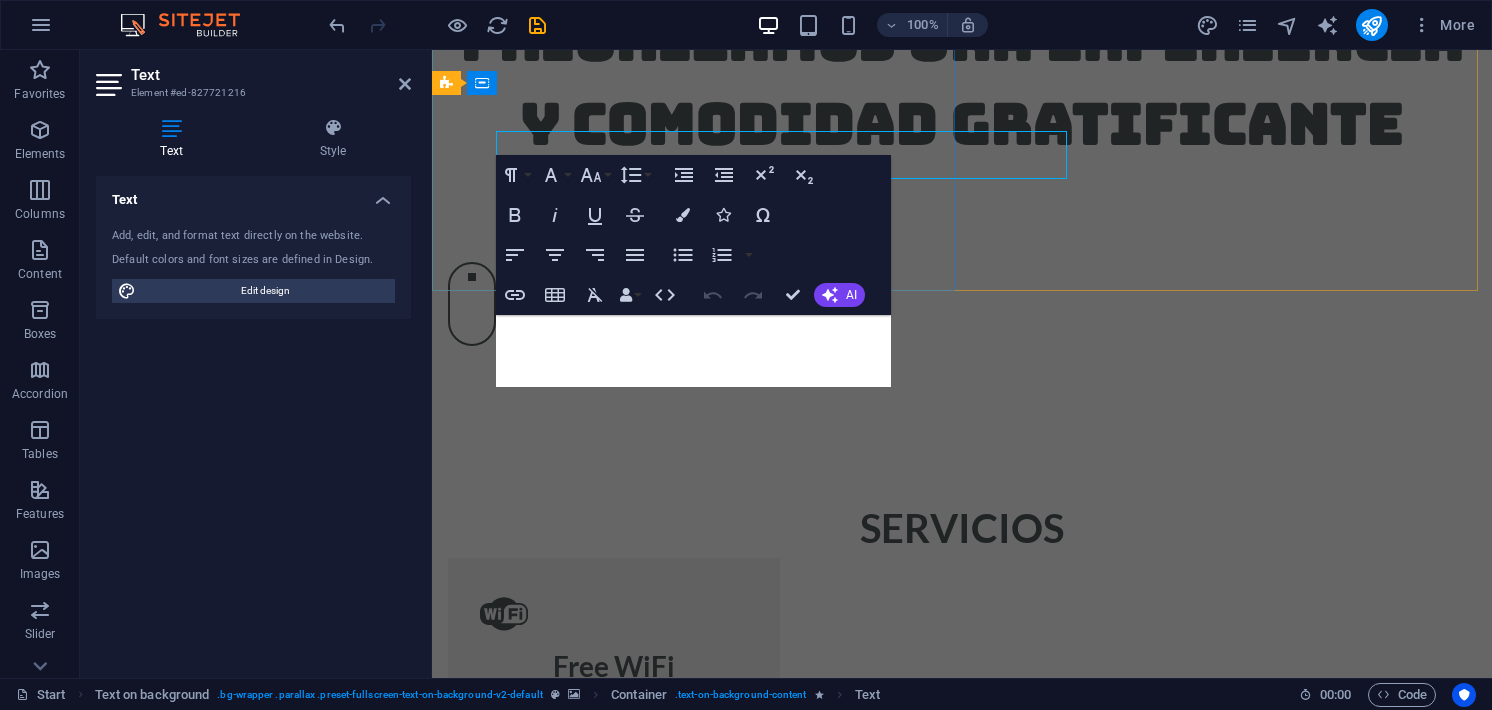 scroll, scrollTop: 1603, scrollLeft: 0, axis: vertical 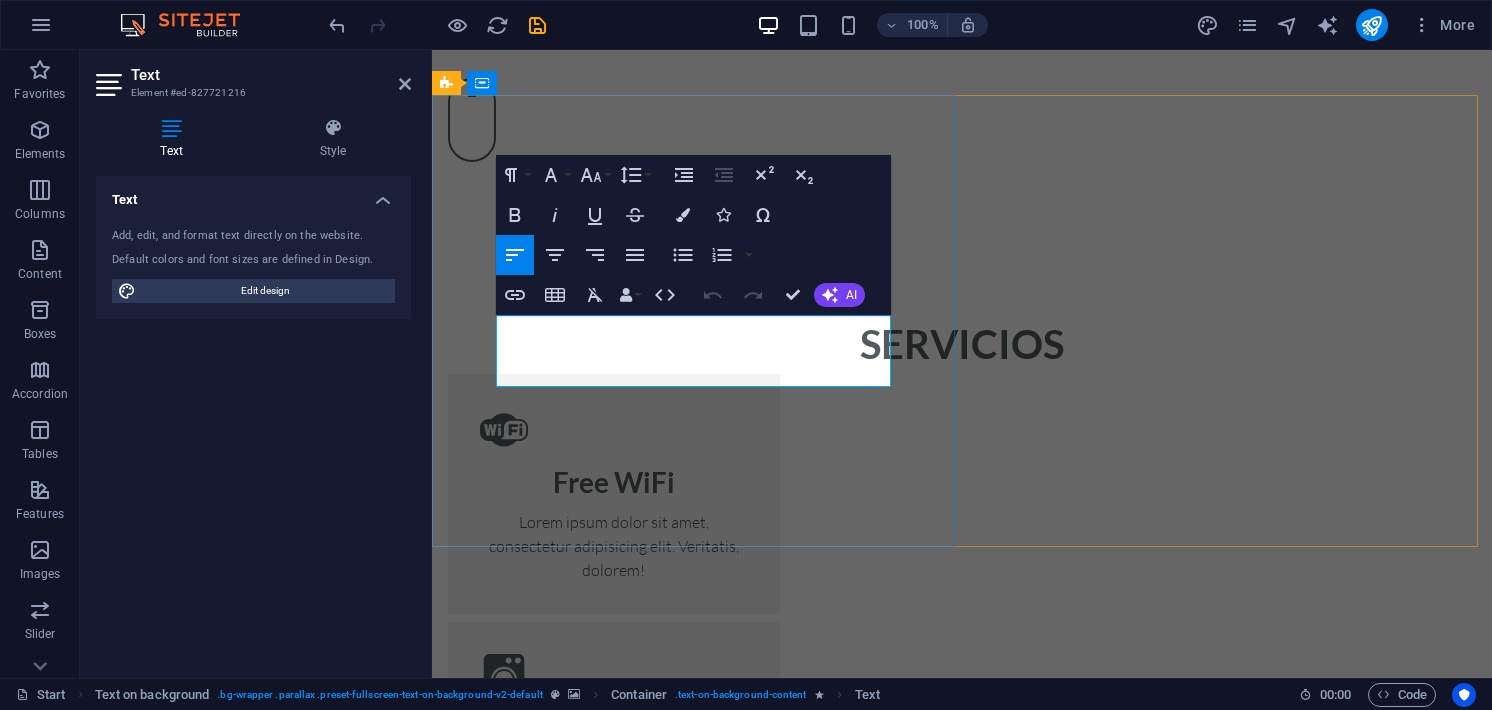 click on "Somos un grupo de apartamentos independientes que buscan ofrecer mas que una habitación donde dormir e irse a bañar después de la playa." at bounding box center [962, 1806] 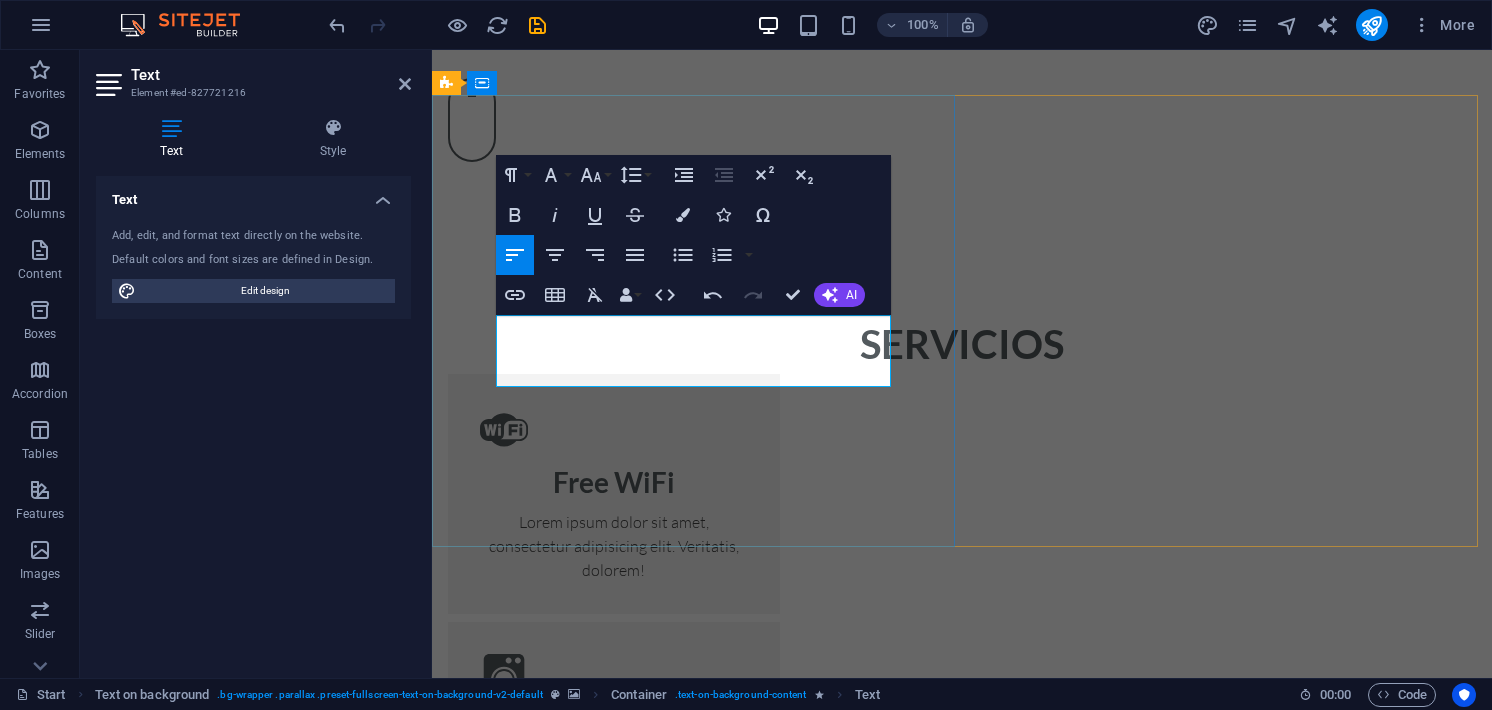 drag, startPoint x: 788, startPoint y: 374, endPoint x: 720, endPoint y: 382, distance: 68.46897 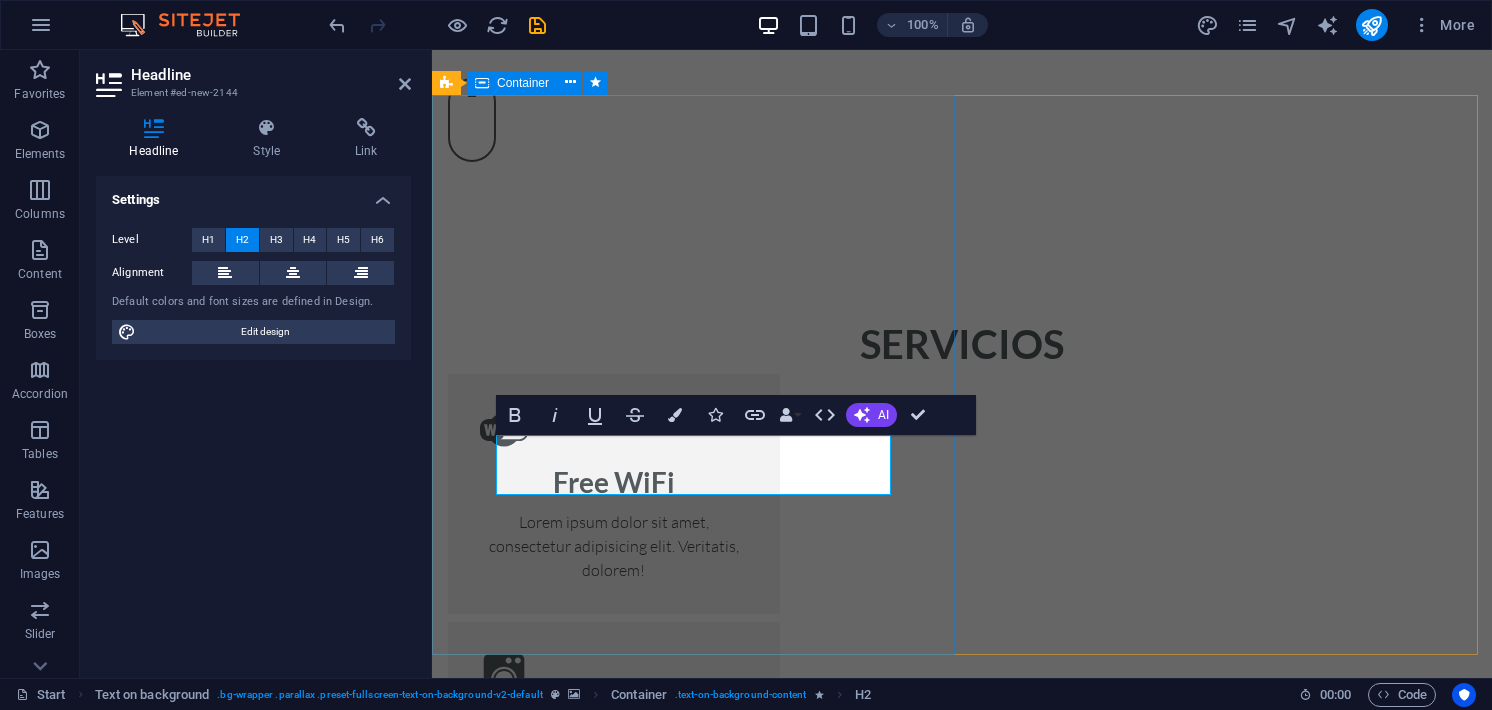 click on "Sobre nosotros Somos un grupo de apartamentos independientes que buscan ofrecer mas que una habitación donde dormir e irse a bañar después de la playa. Buscamos ofrecer una experiencia mas inmersiva al huesped donde verdaderamente se sienta en un New headline" at bounding box center (962, 1830) 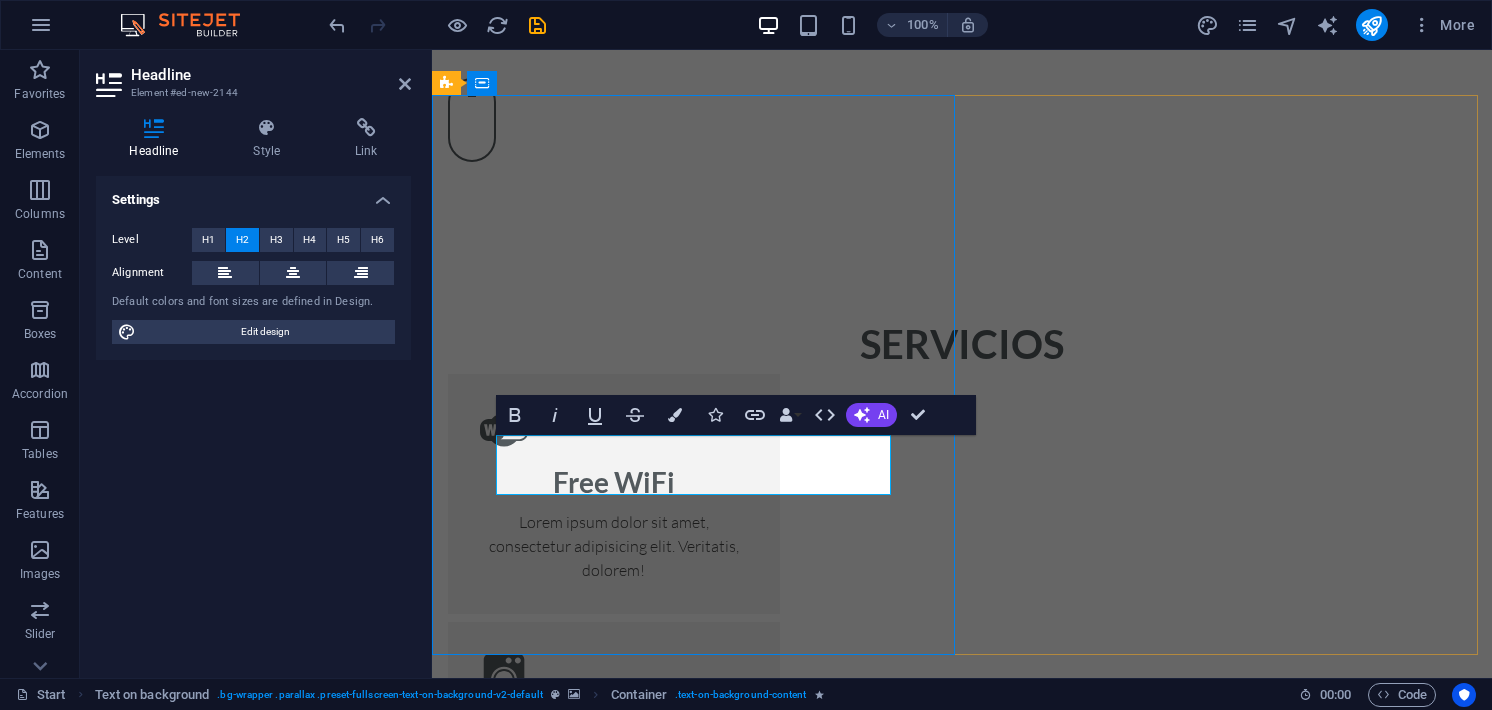 scroll, scrollTop: 1555, scrollLeft: 0, axis: vertical 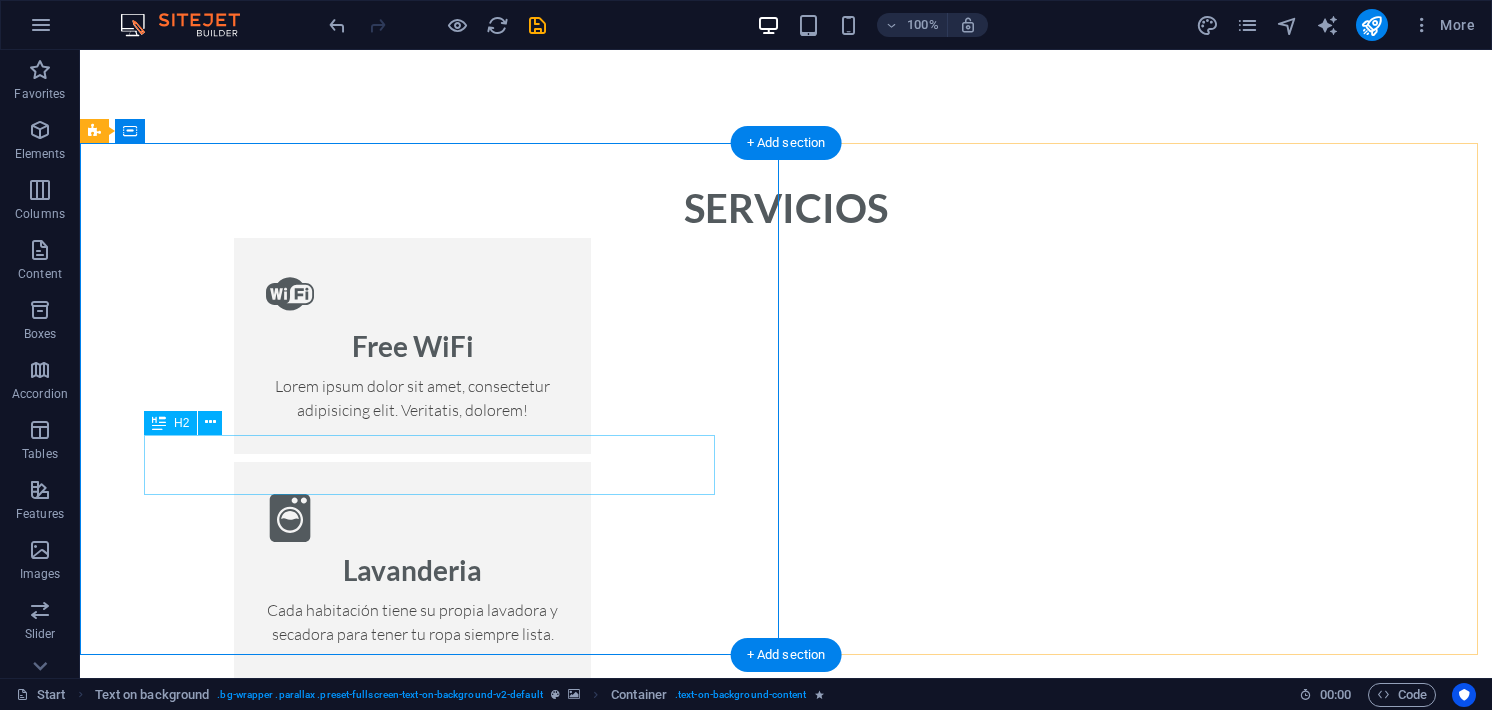 click on "New headline" at bounding box center [786, 1754] 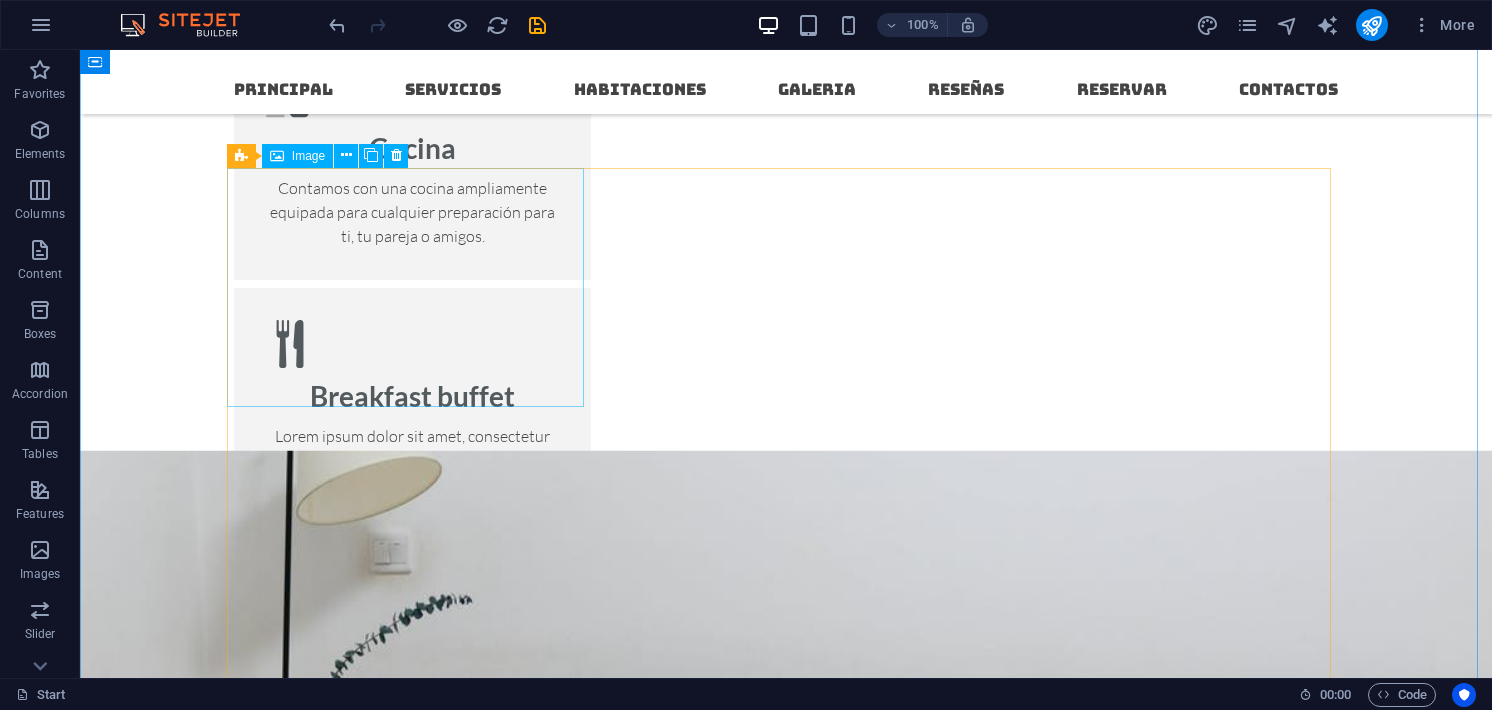 scroll, scrollTop: 2069, scrollLeft: 0, axis: vertical 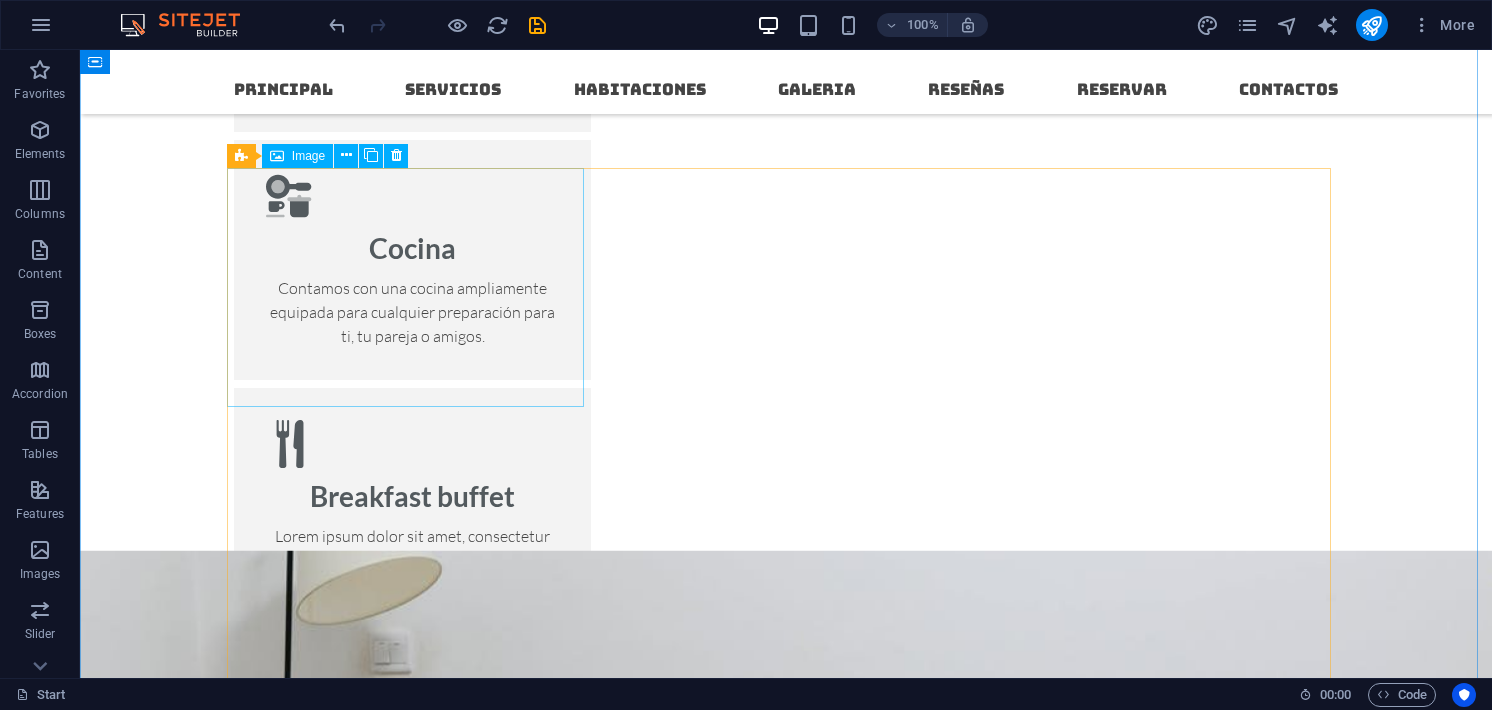 click on "Single Room" at bounding box center [412, 1698] 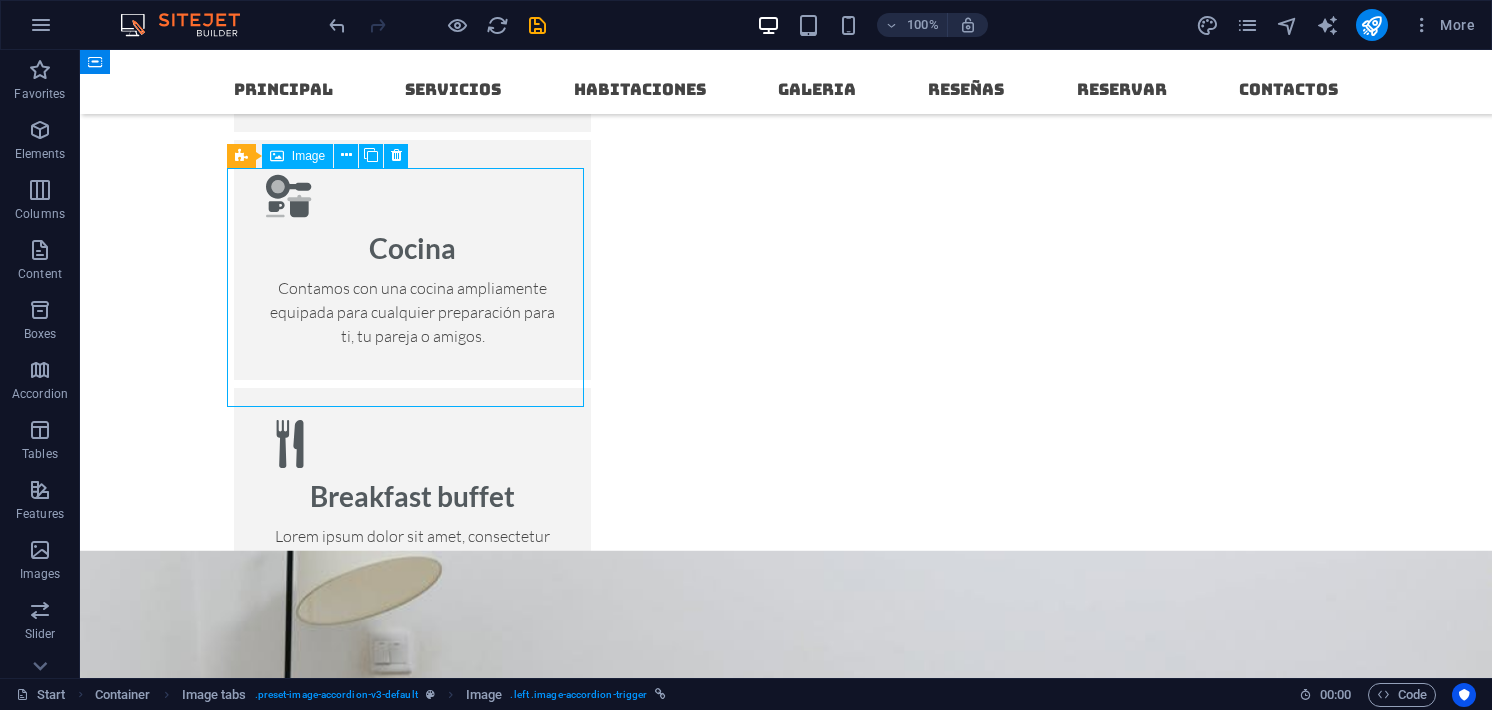 click on "Single Room" at bounding box center (412, 1698) 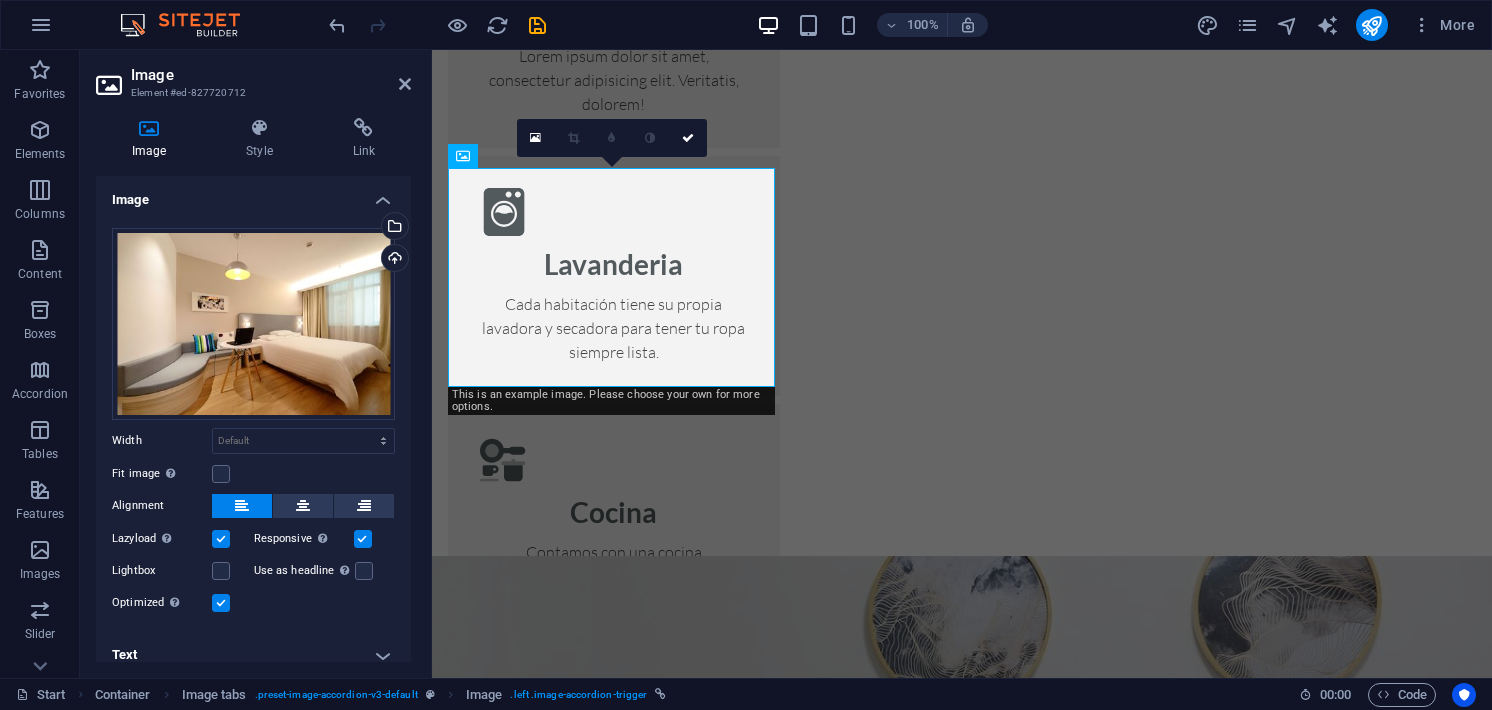 scroll, scrollTop: 2301, scrollLeft: 0, axis: vertical 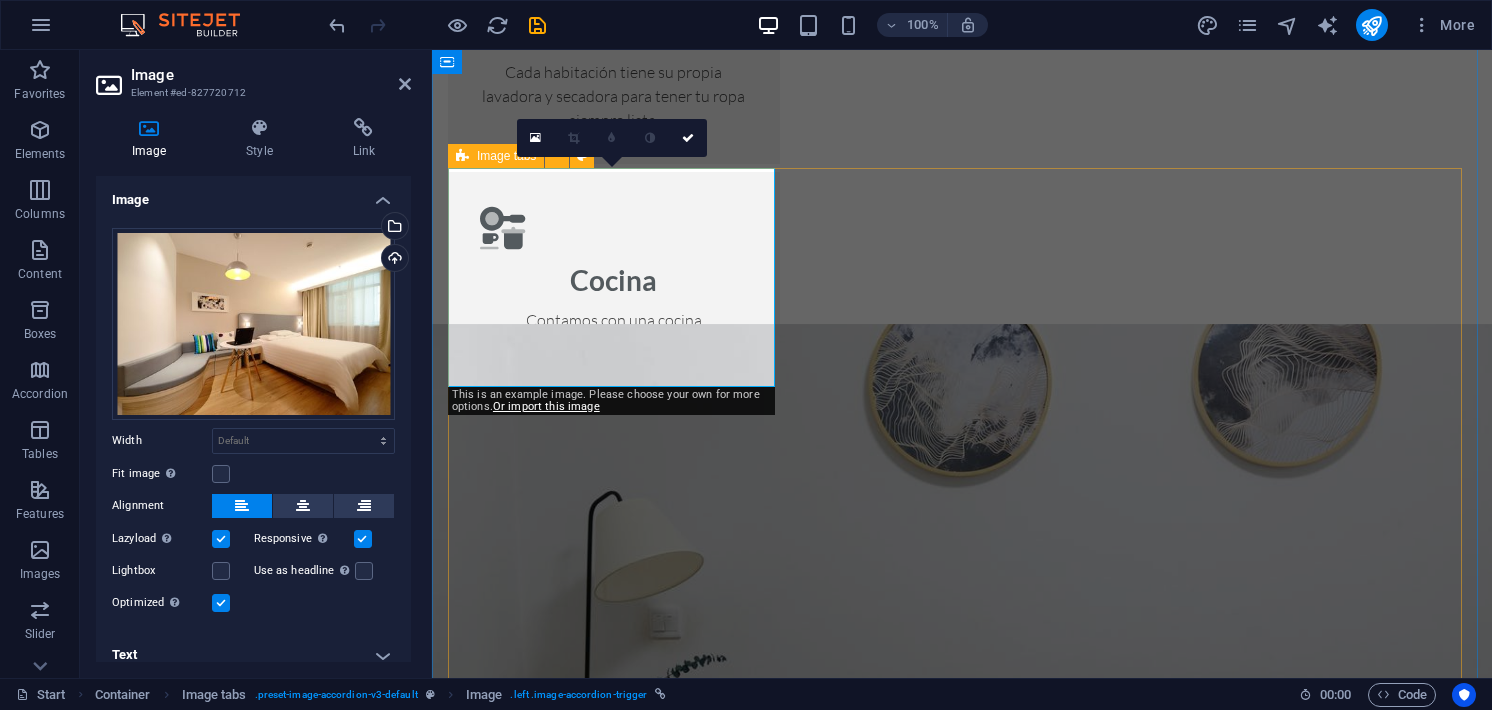 click on "Single Room Single Room Lorem ipsum dolor sit amet, consectetur adipisicing elit. Natus, dolores, at, nisi eligendi repellat voluptatem minima officia veritatis quasi animi porro laudantium dicta dolor voluptate non maiores ipsum reprehenderit odio fugiat reiciendis consectetur fuga pariatur libero accusantium quod minus odit debitis cumque quo adipisci vel vitae aliquid corrupti perferendis voluptates. Room Overview Lorem ipsum dolor sit amet, consectetur adipisicing elit. Maiores ipsum repellat minus nihil. Labore, delectus, nam dignissimos ea repudiandae minima voluptatum magni pariatur possimus quia accusamus harum facilis corporis animi nisi. Enim, pariatur, impedit quia repellat harum ipsam laboriosam voluptas dicta illum nisi obcaecati reprehenderit quis placeat recusandae tenetur aperiam. Floor Plan Room Rates Book now  Double Room Double Room Room Overview Floor Plan Room Rates Book now  Family Room Family Room Room Overview Floor Plan Room Rates Book now" at bounding box center [962, 3360] 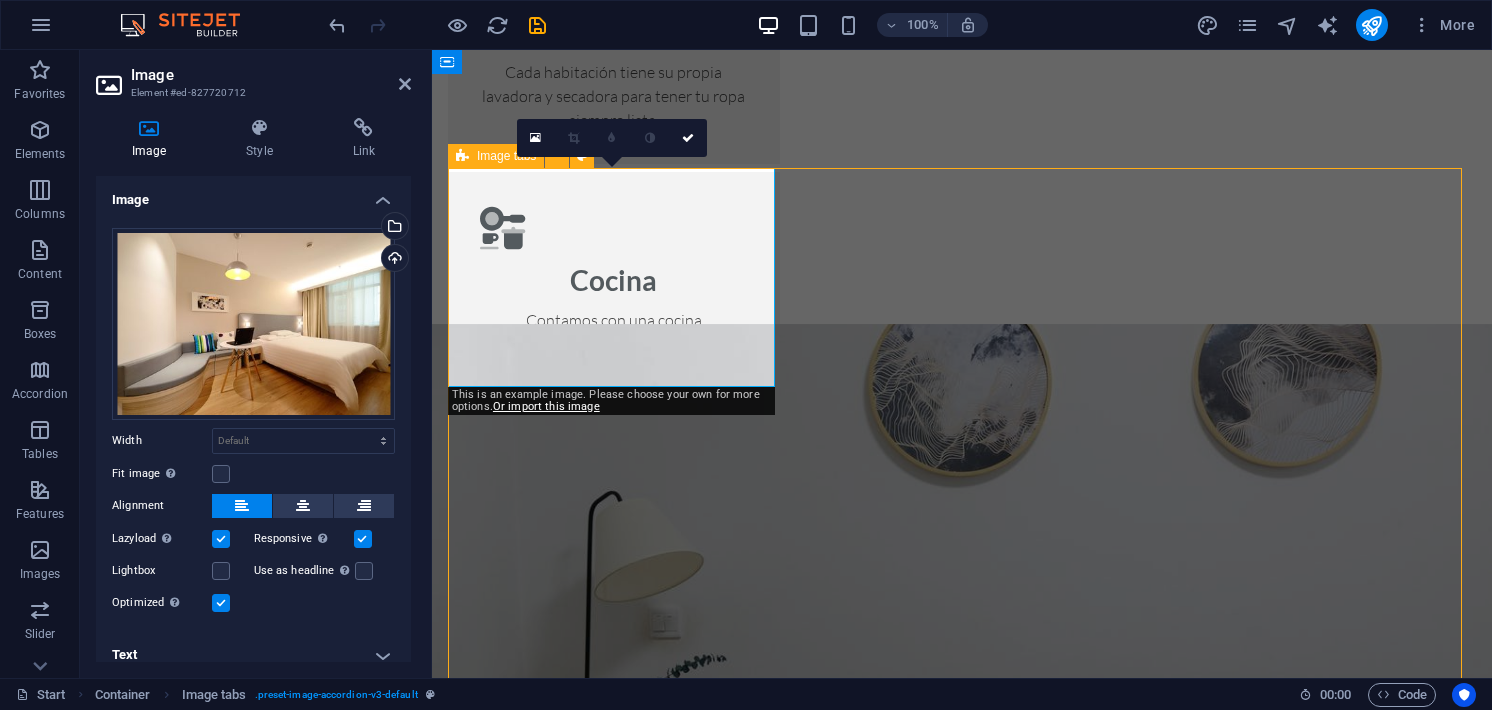 scroll, scrollTop: 2253, scrollLeft: 0, axis: vertical 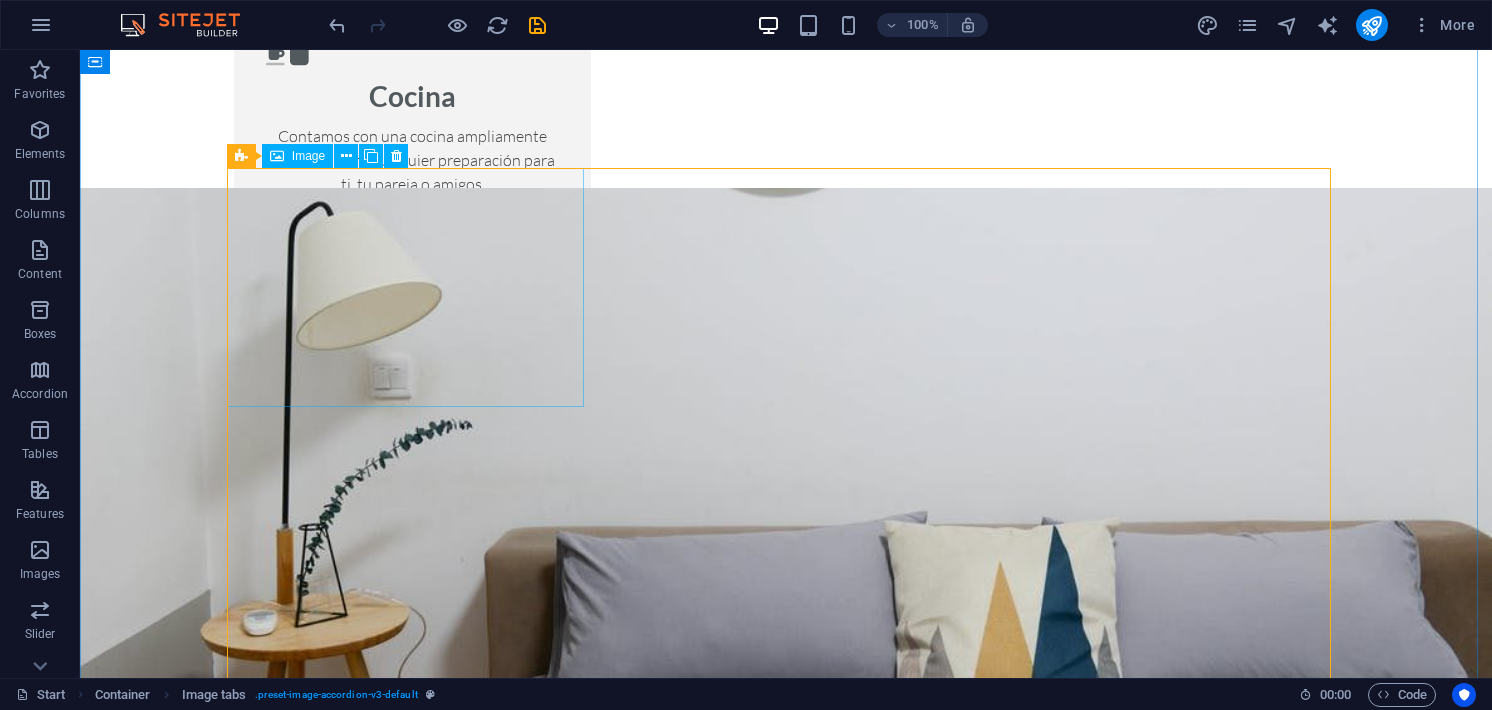 click on "Single Room" at bounding box center [412, 1546] 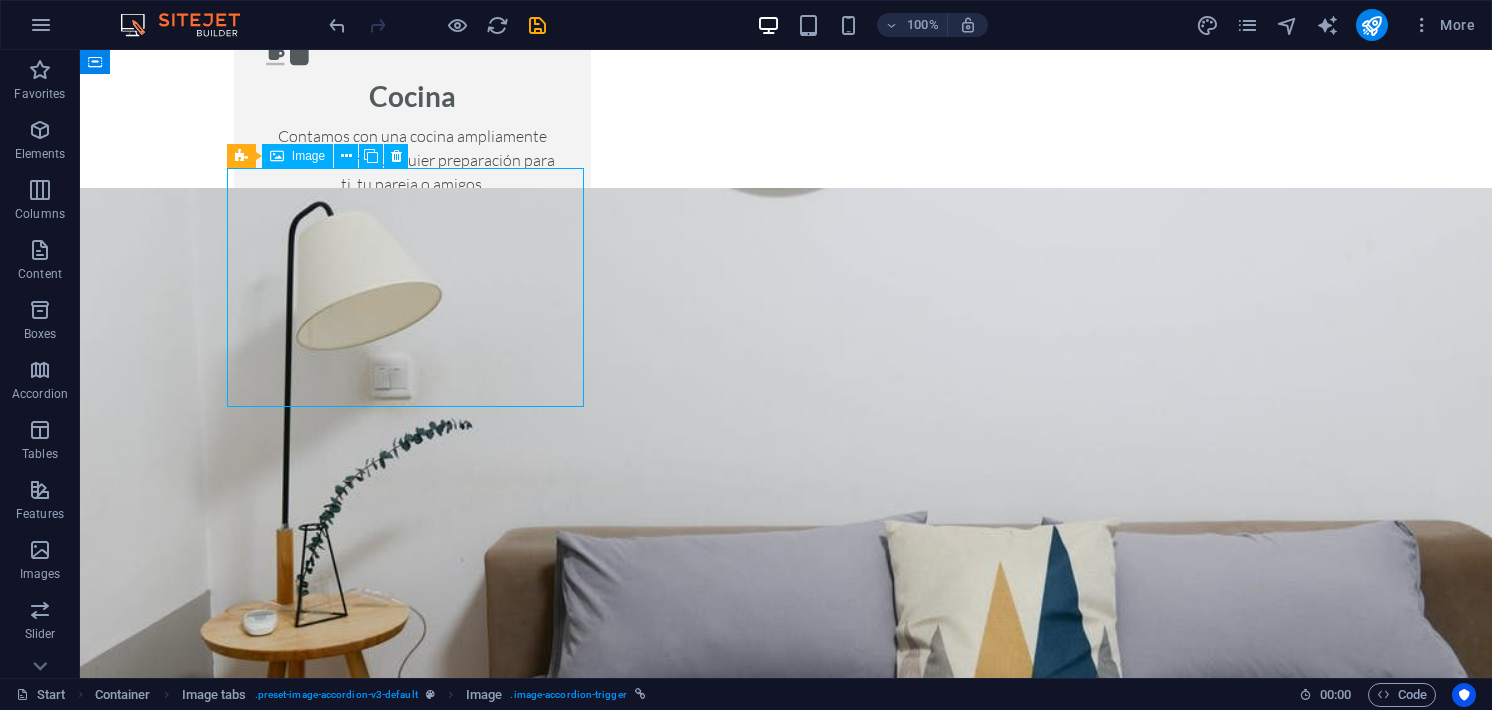 click on "Single Room" at bounding box center [412, 1546] 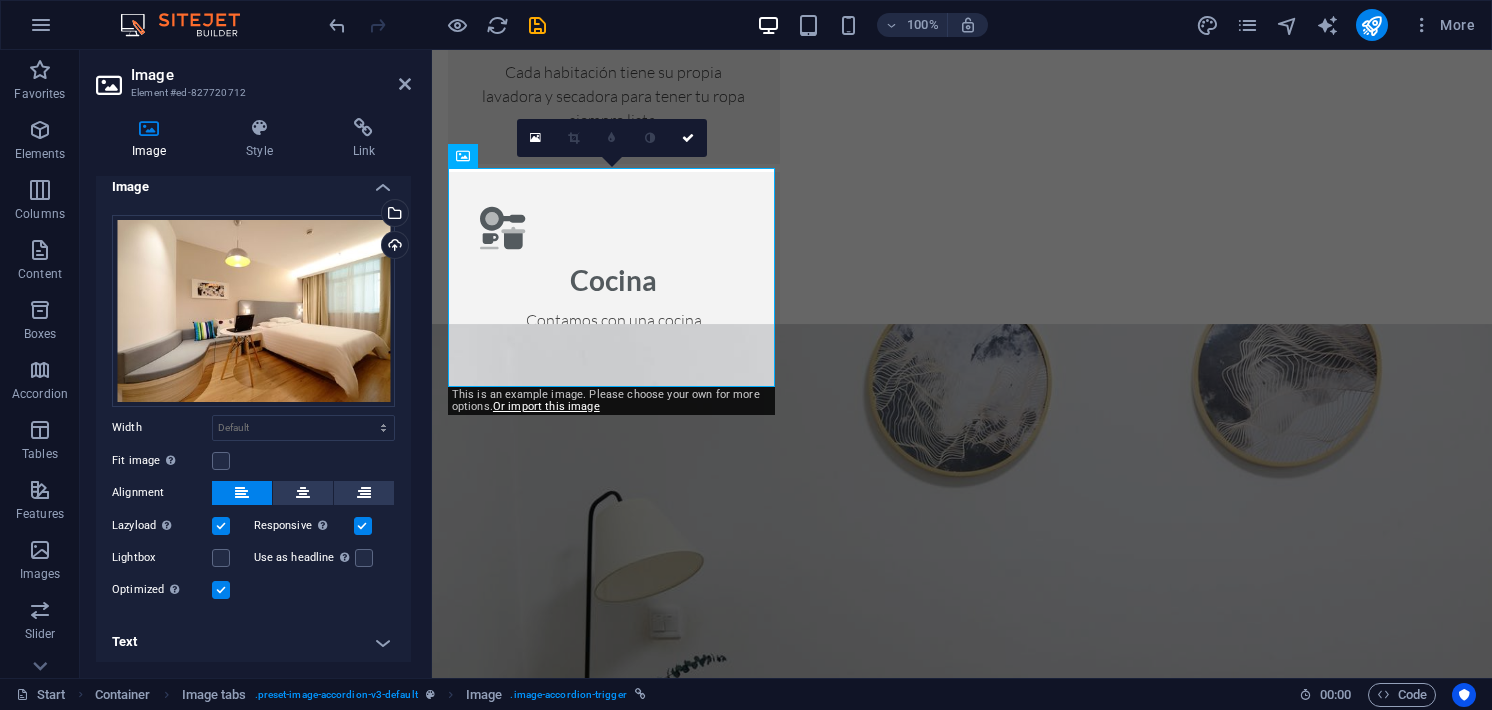 scroll, scrollTop: 0, scrollLeft: 0, axis: both 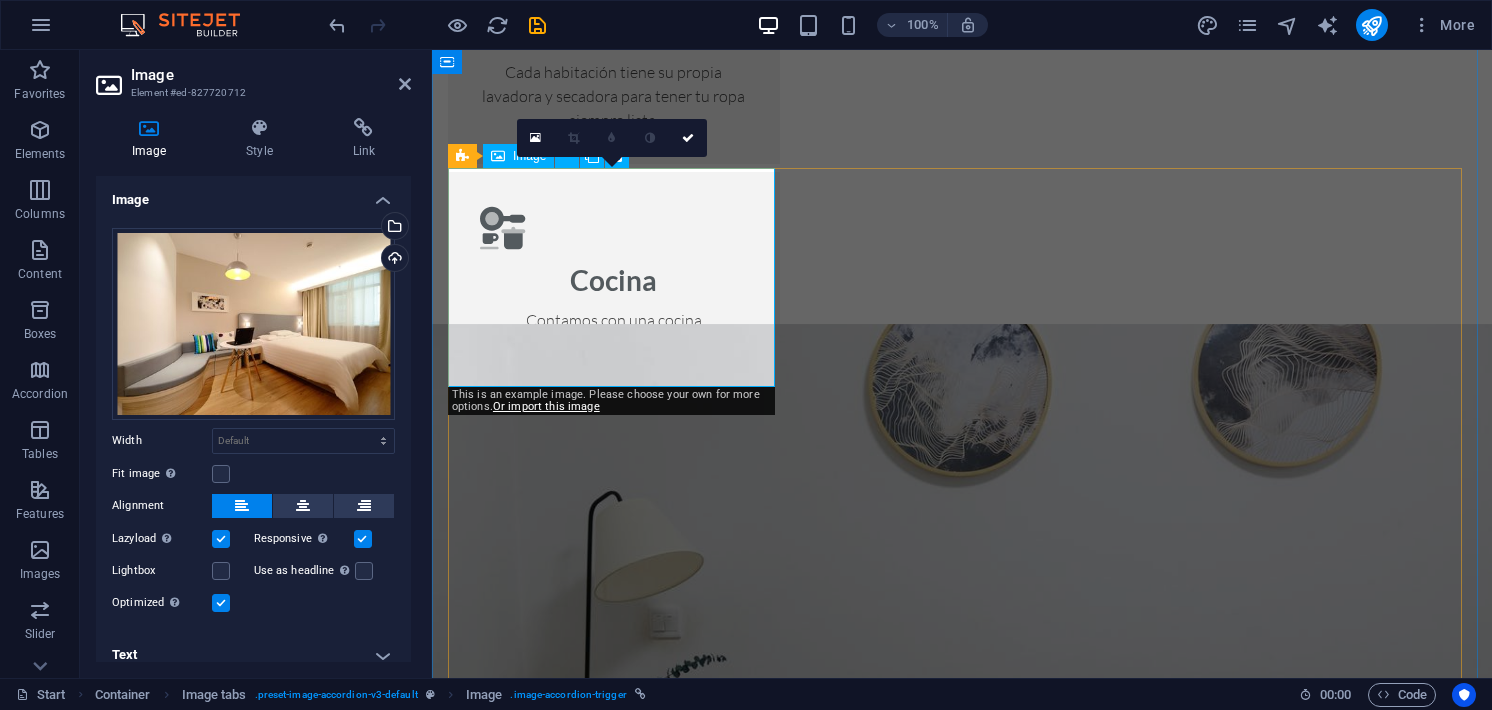 click on "Single Room" at bounding box center (614, 1698) 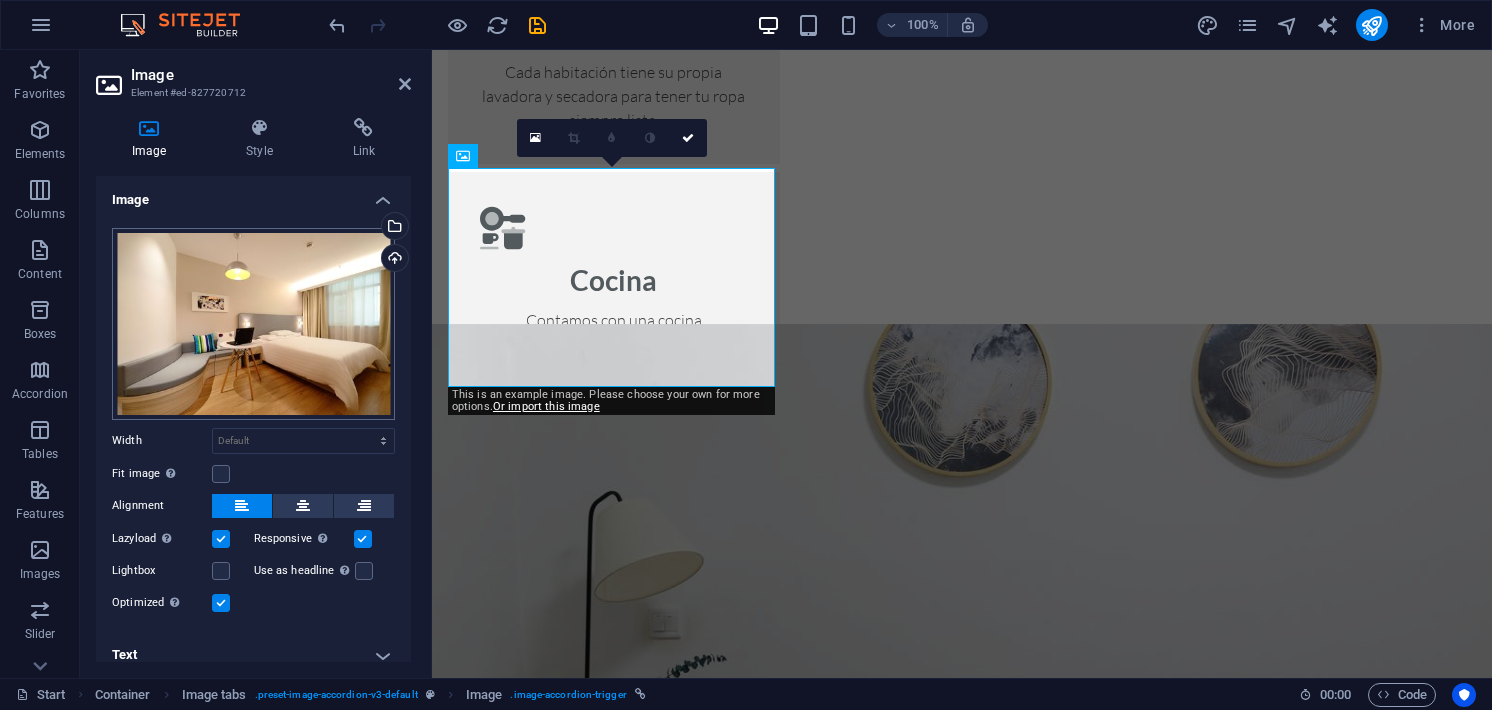 scroll, scrollTop: 13, scrollLeft: 0, axis: vertical 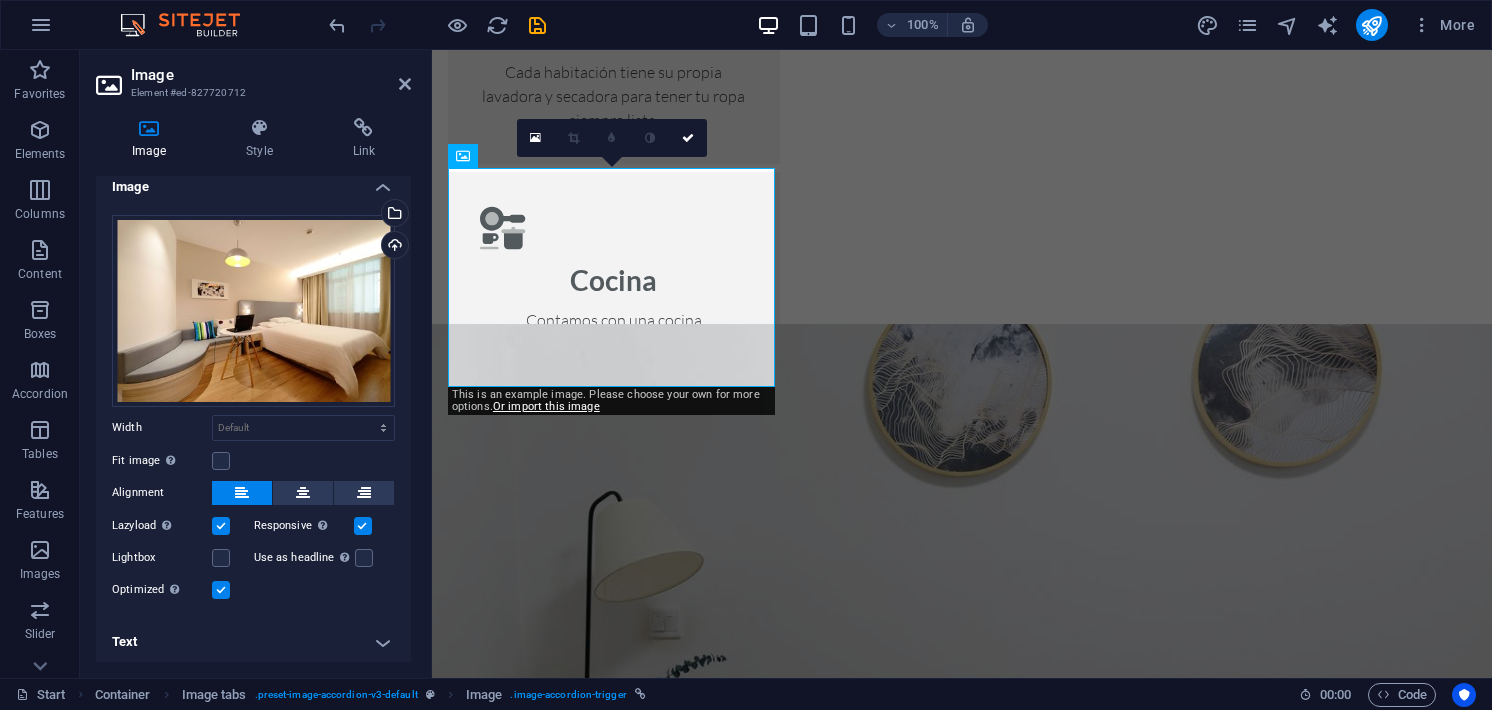 click on "Image" at bounding box center [253, 181] 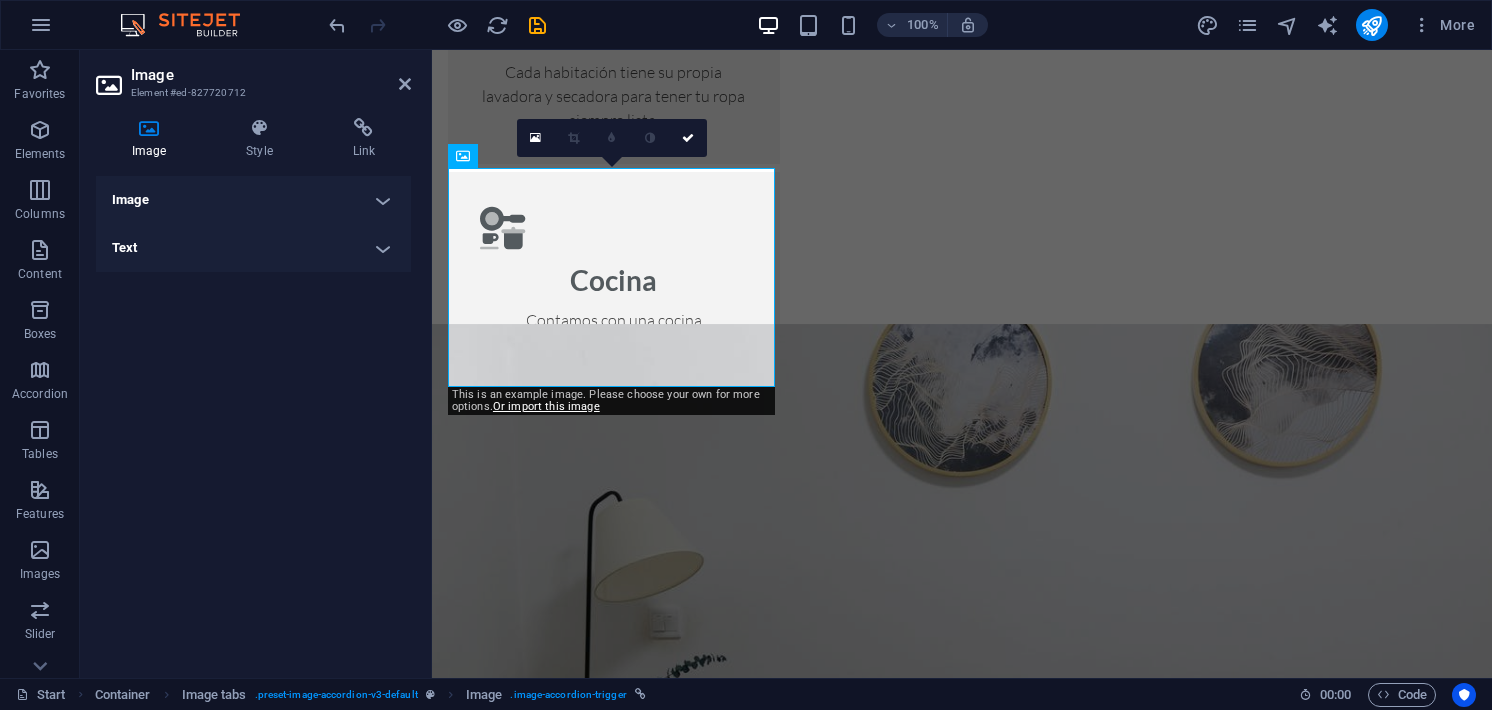 click on "Text" at bounding box center (253, 248) 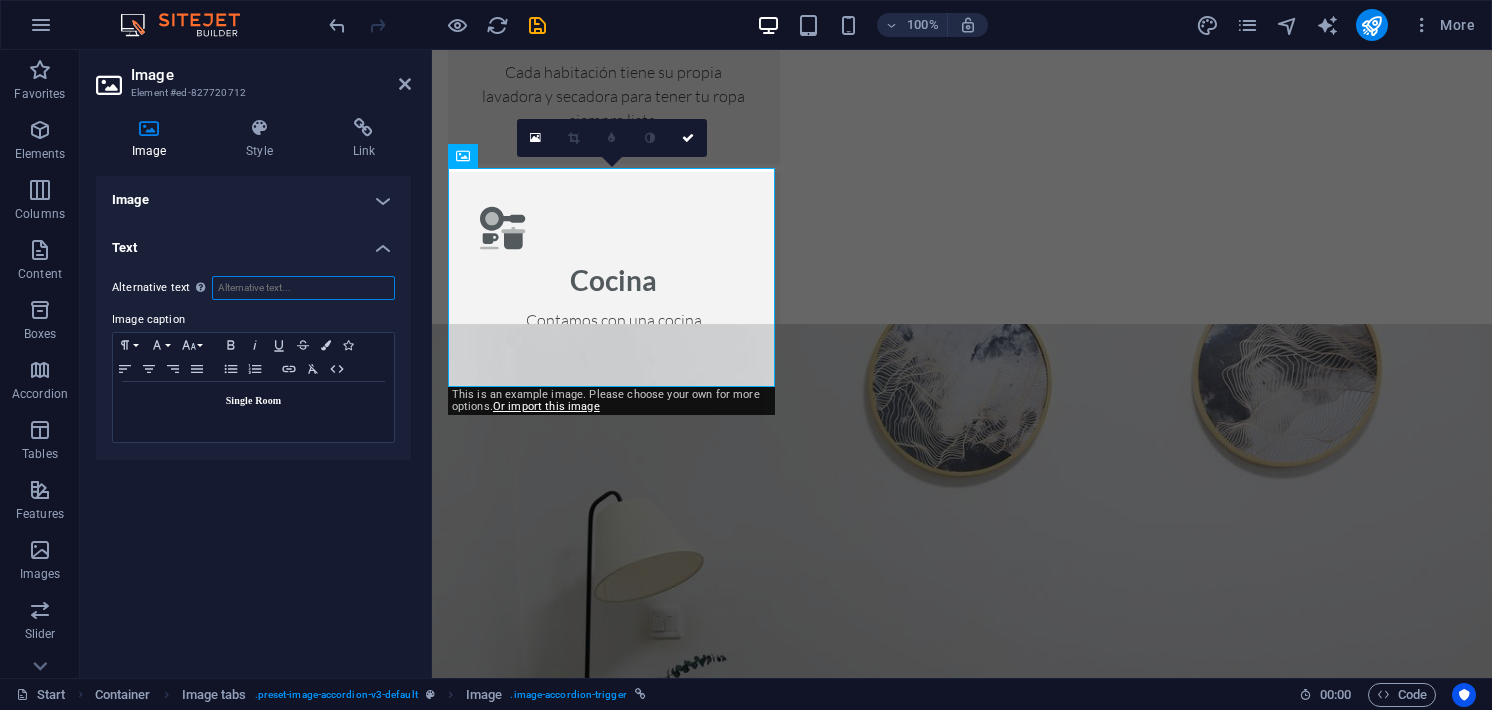 click on "Alternative text The alternative text is used by devices that cannot display images (e.g. image search engines) and should be added to every image to improve website accessibility." at bounding box center [303, 288] 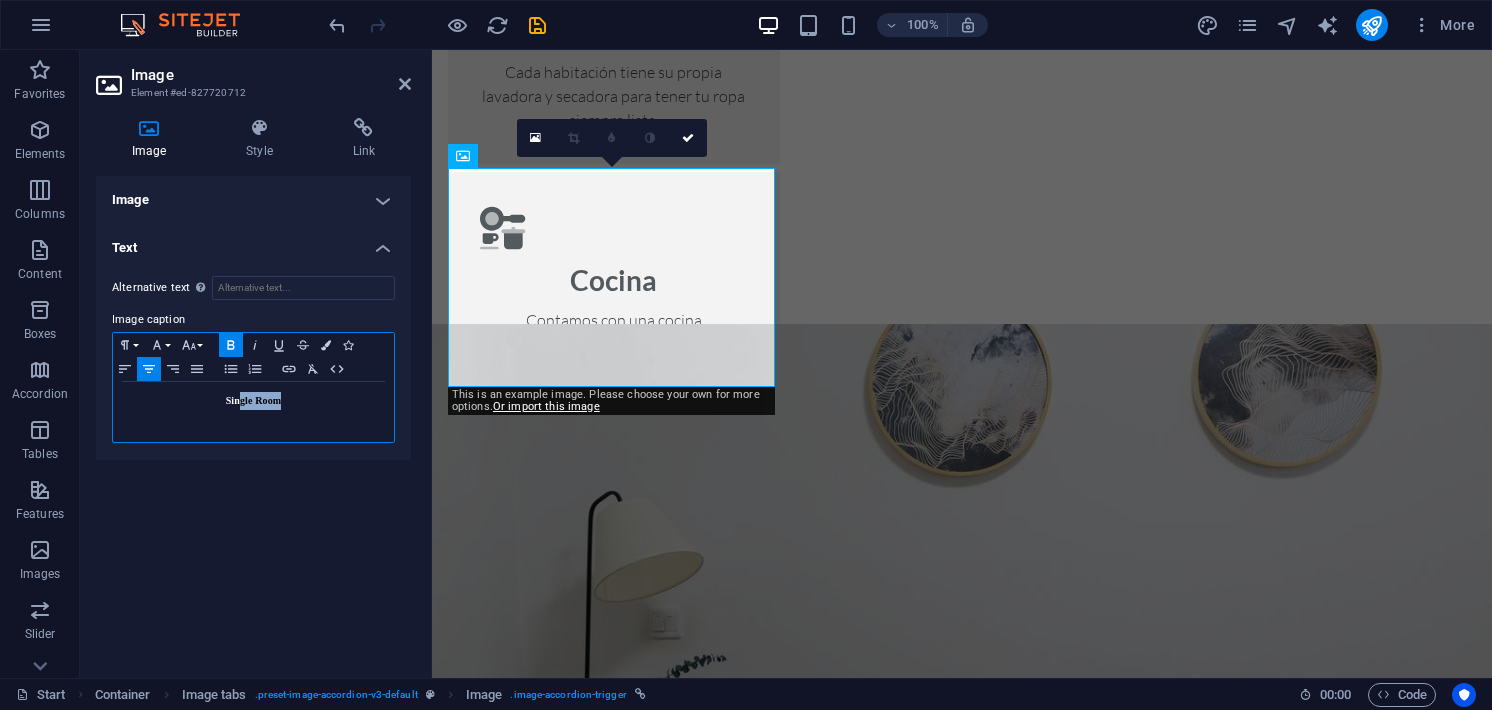 drag, startPoint x: 305, startPoint y: 407, endPoint x: 243, endPoint y: 410, distance: 62.072536 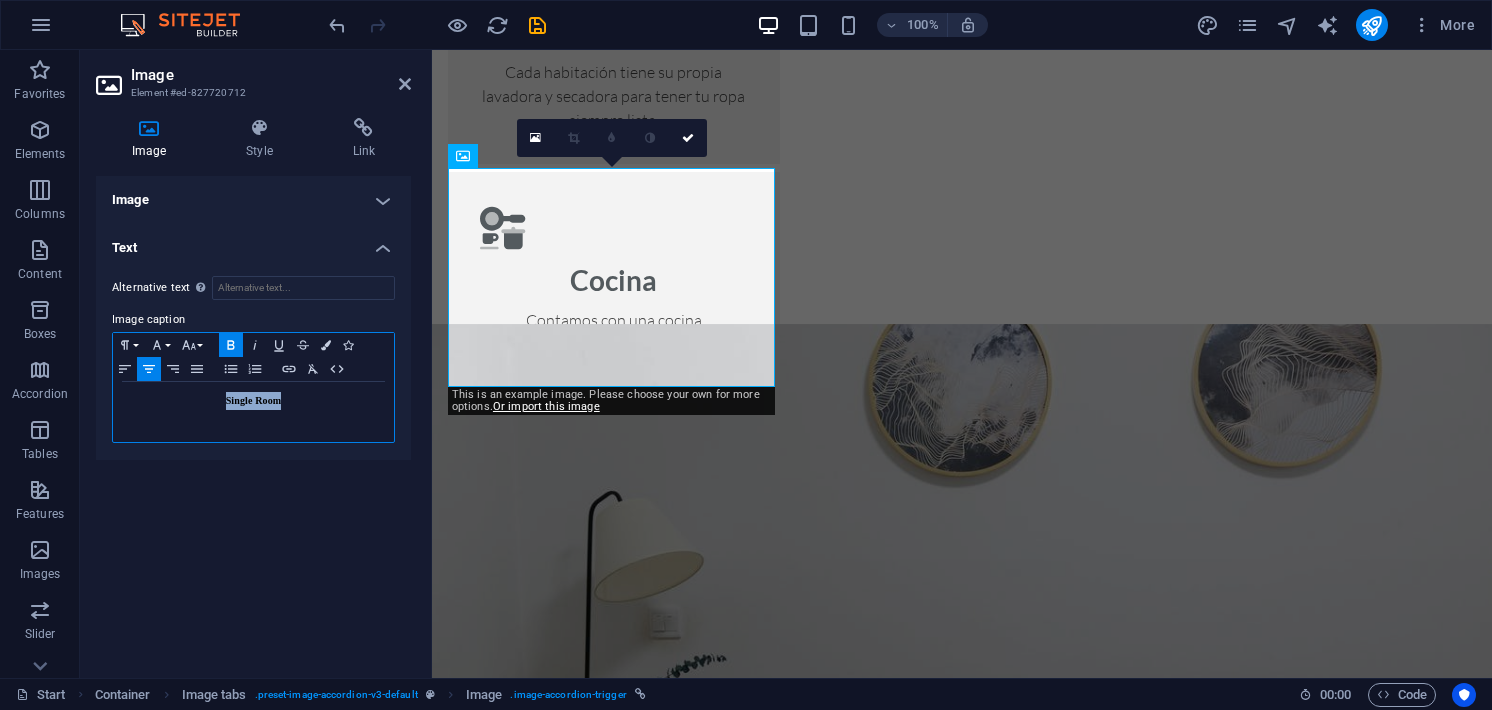 drag, startPoint x: 261, startPoint y: 409, endPoint x: 224, endPoint y: 405, distance: 37.215588 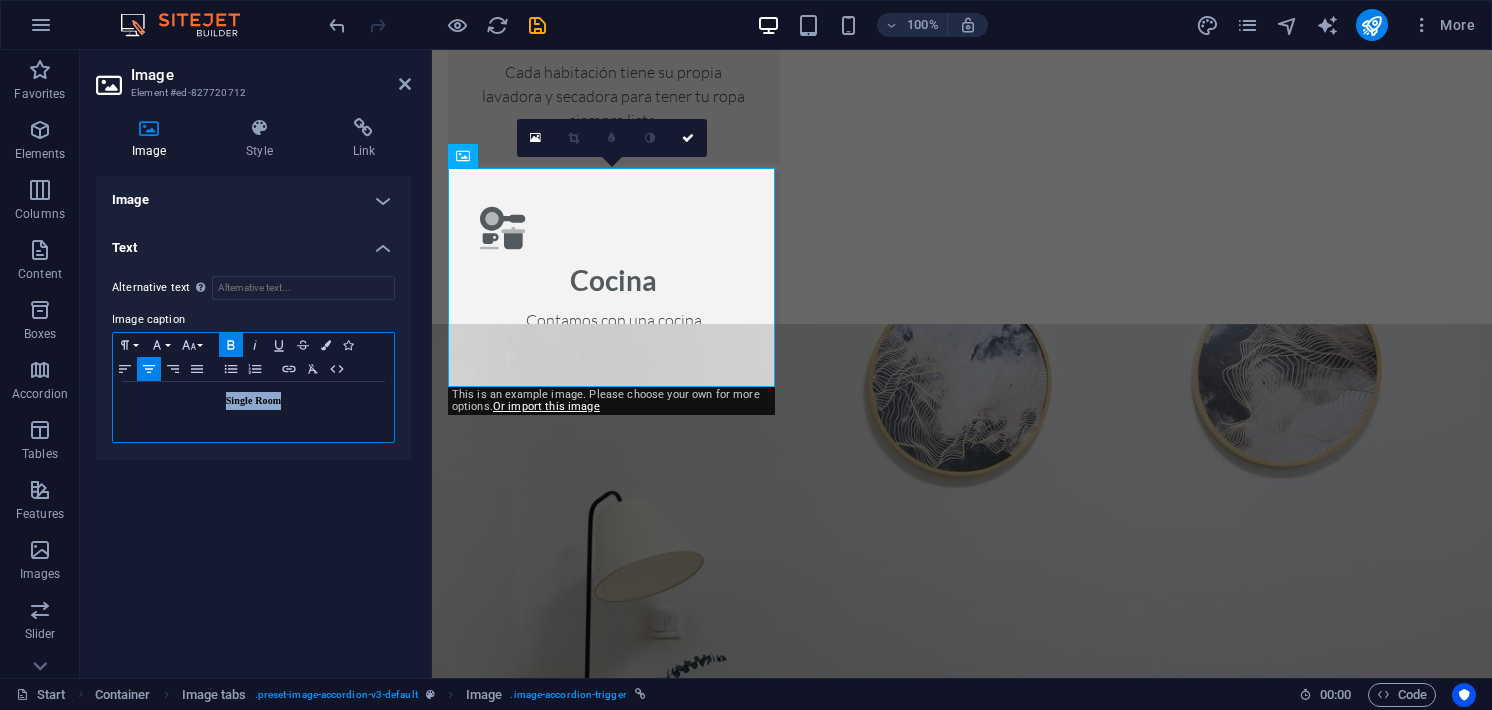 type 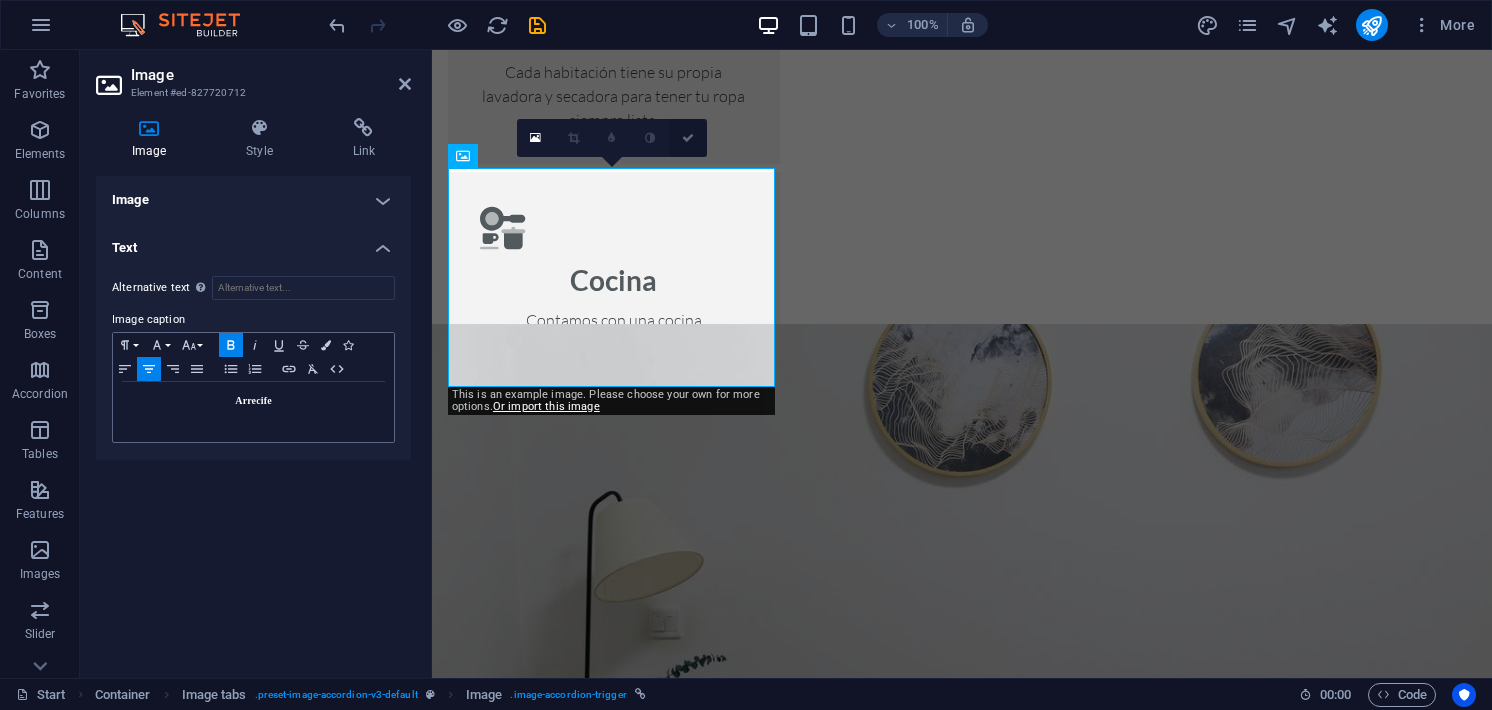 click at bounding box center (688, 138) 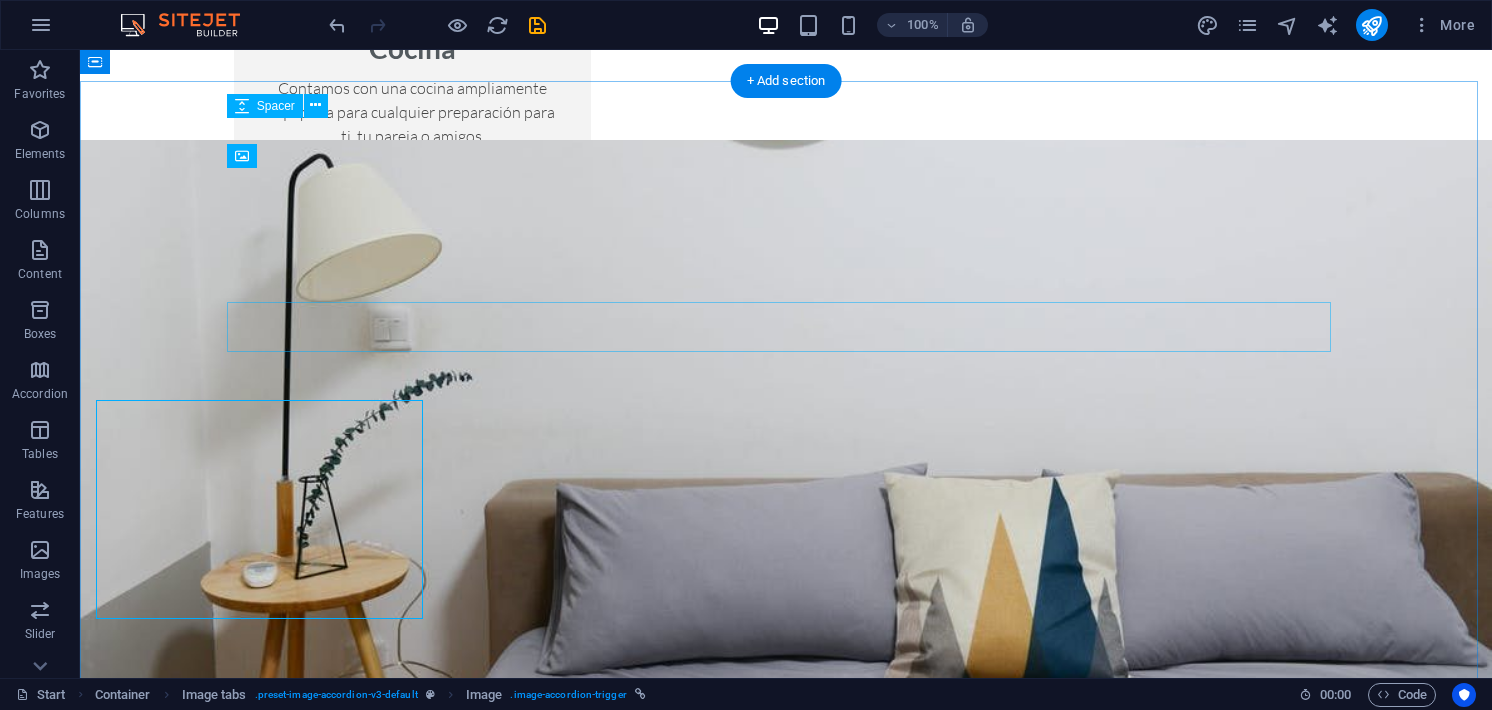 scroll, scrollTop: 2253, scrollLeft: 0, axis: vertical 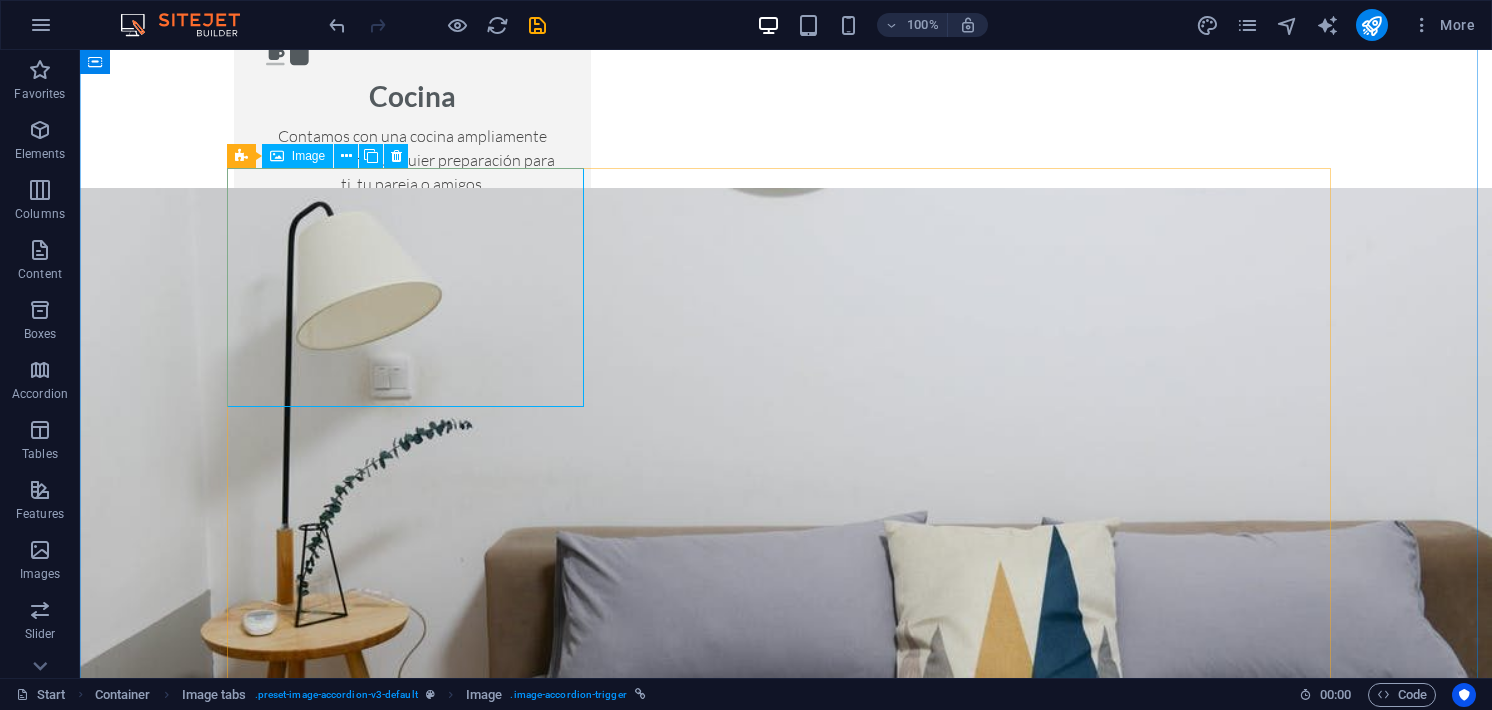 click on "Arrecife" at bounding box center [412, 1546] 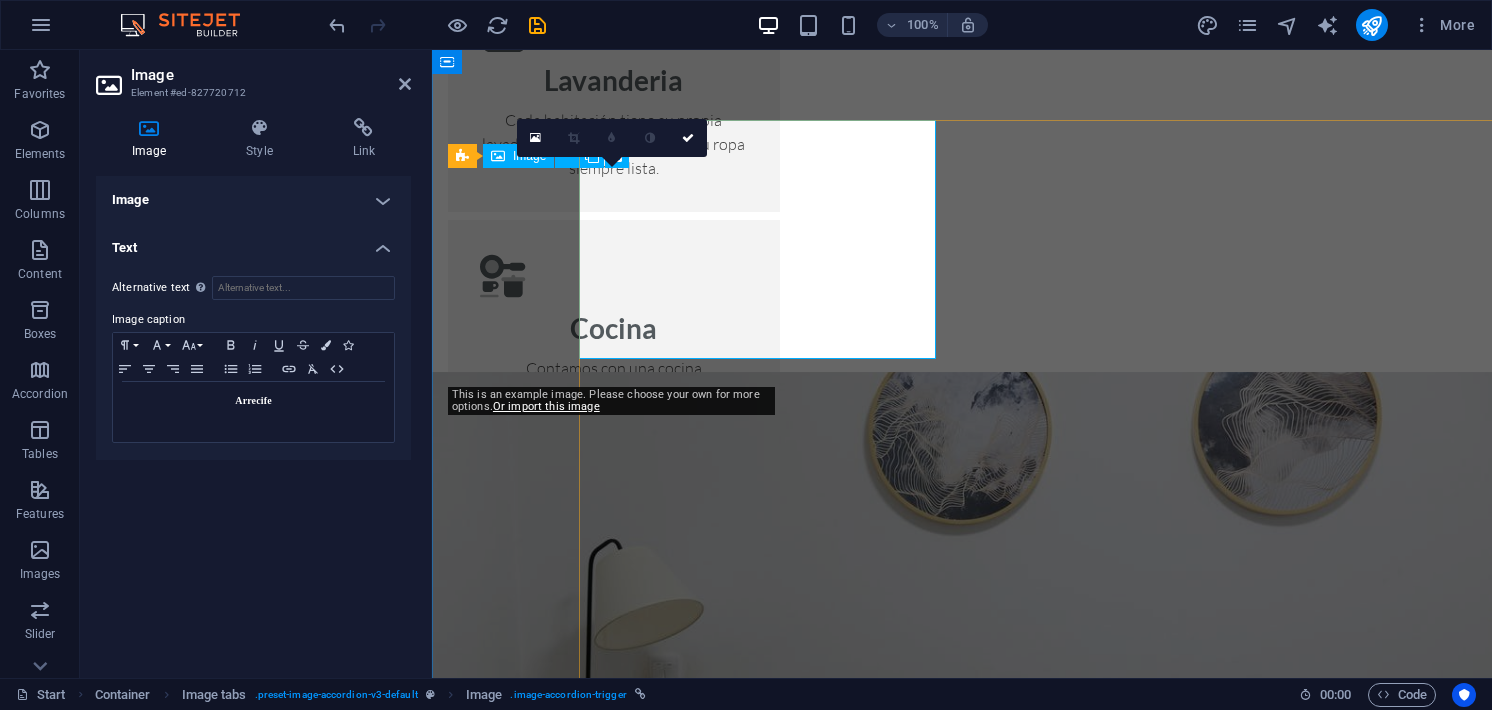 scroll, scrollTop: 2301, scrollLeft: 0, axis: vertical 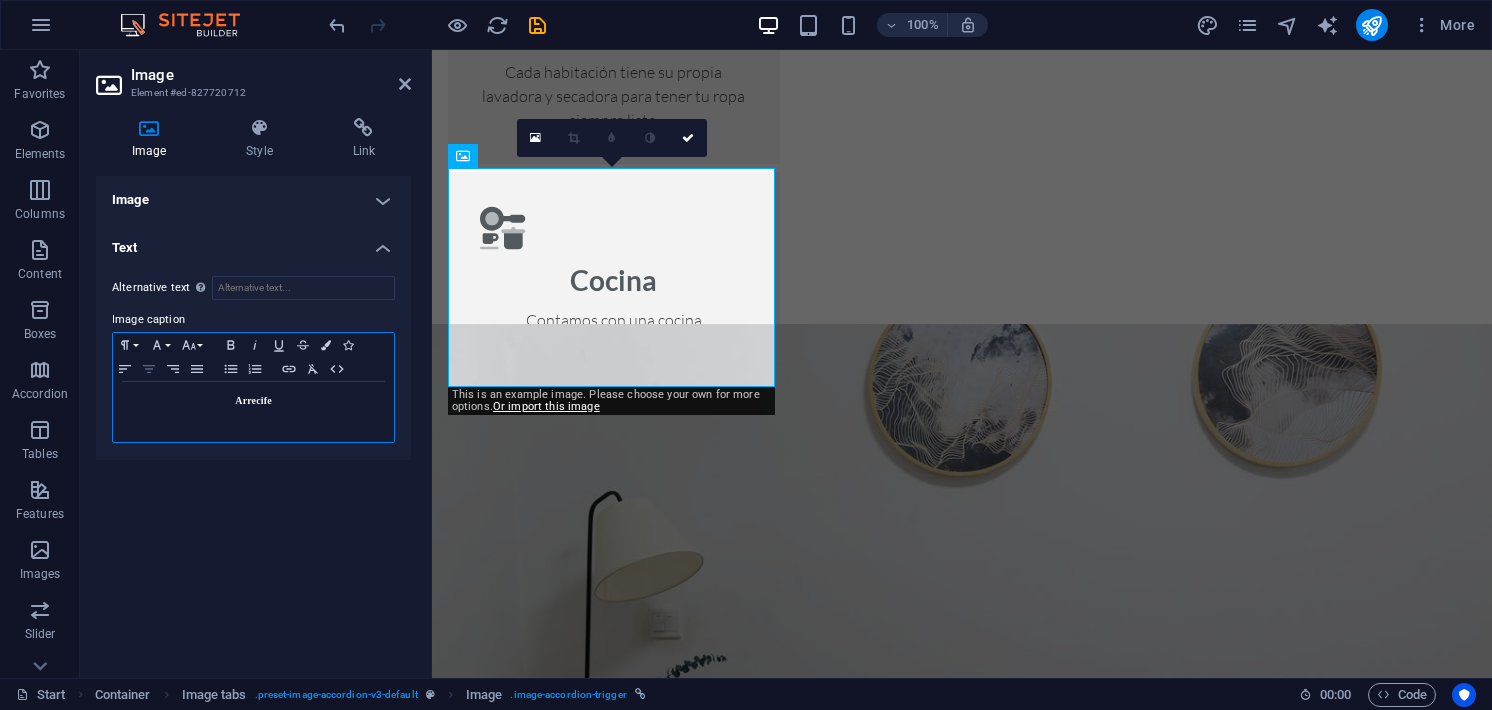 click 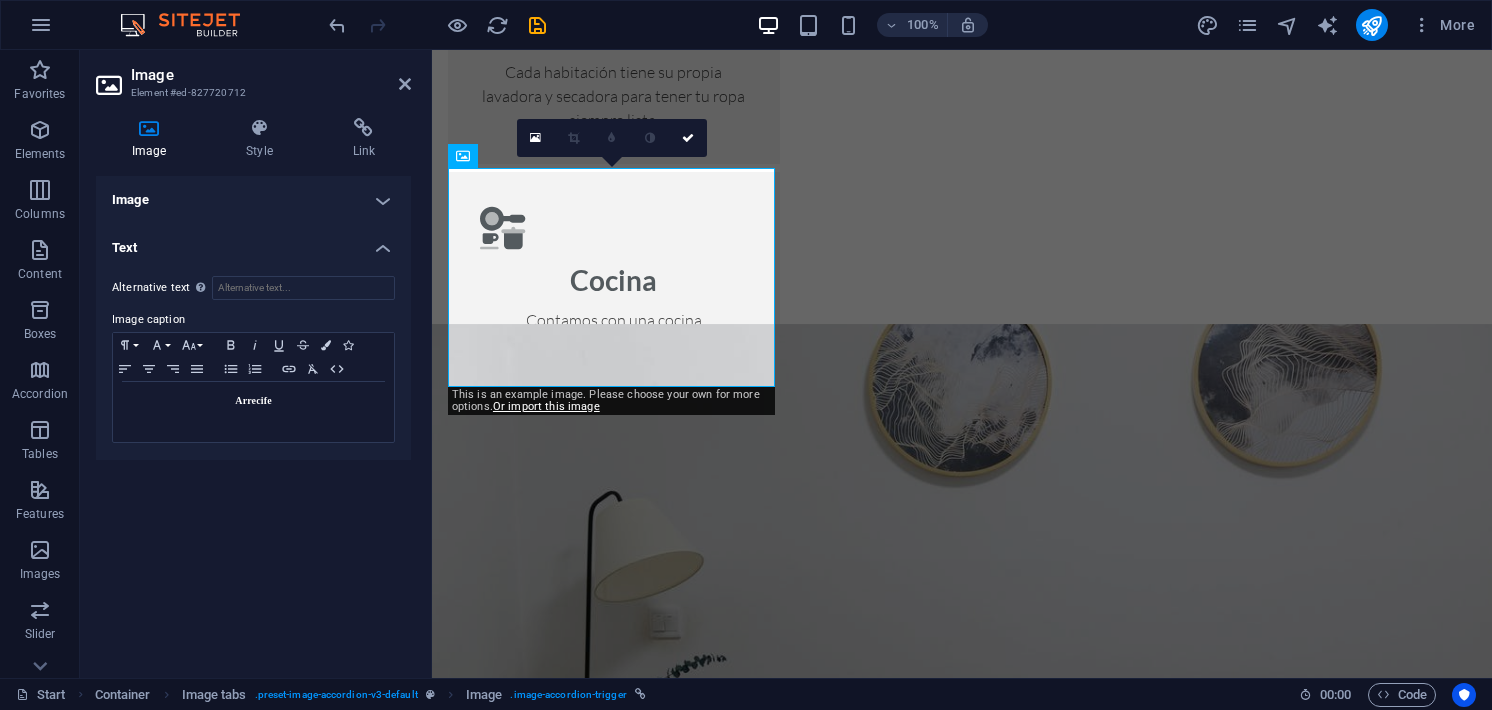 click on "Image" at bounding box center [253, 200] 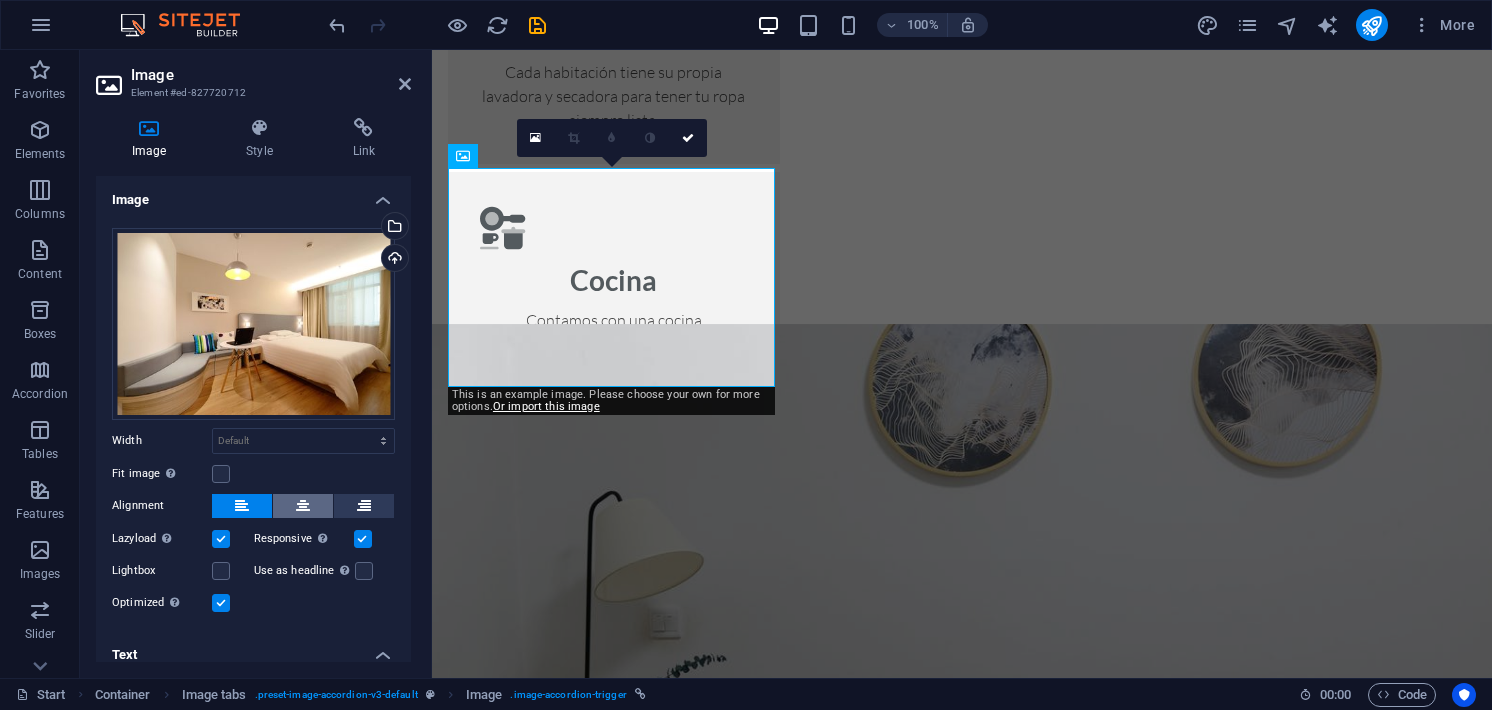 click at bounding box center (303, 506) 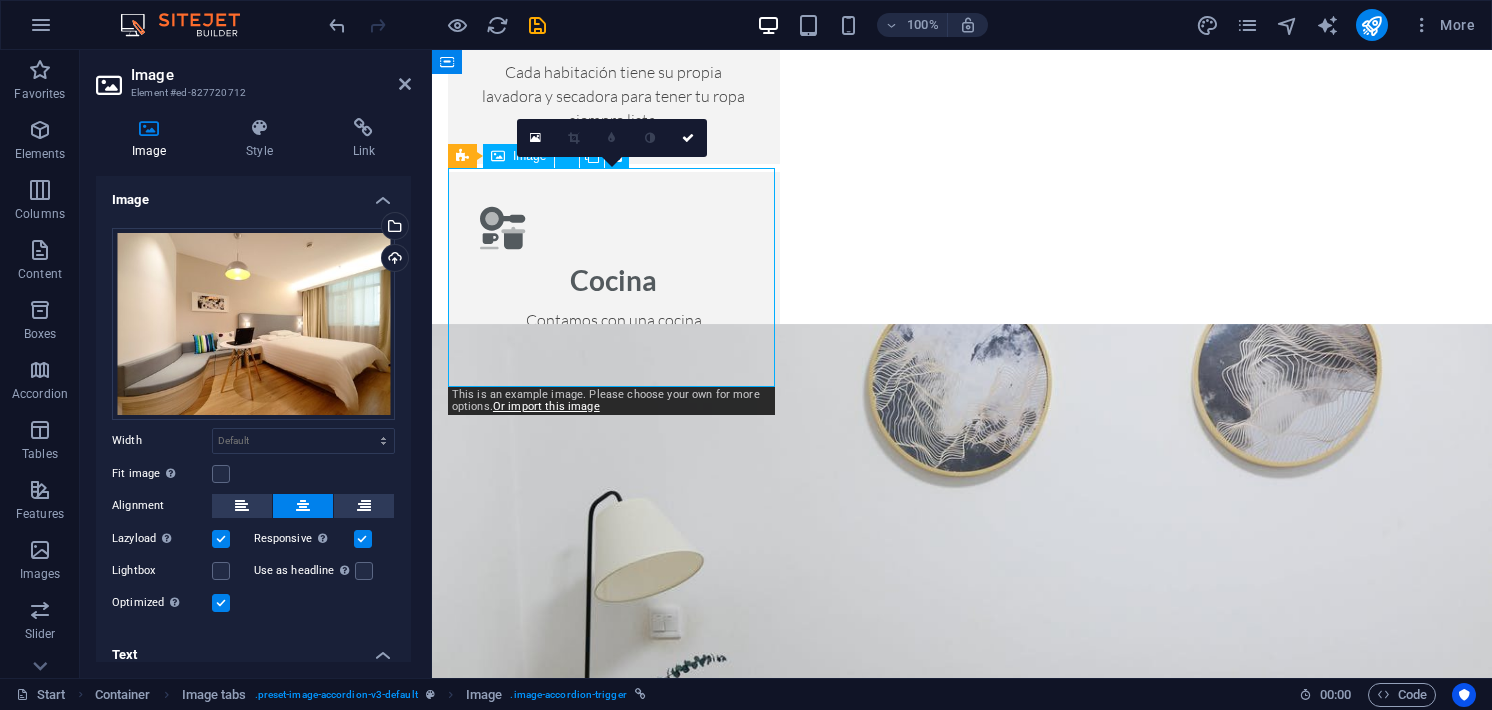 drag, startPoint x: 591, startPoint y: 239, endPoint x: 737, endPoint y: 243, distance: 146.05478 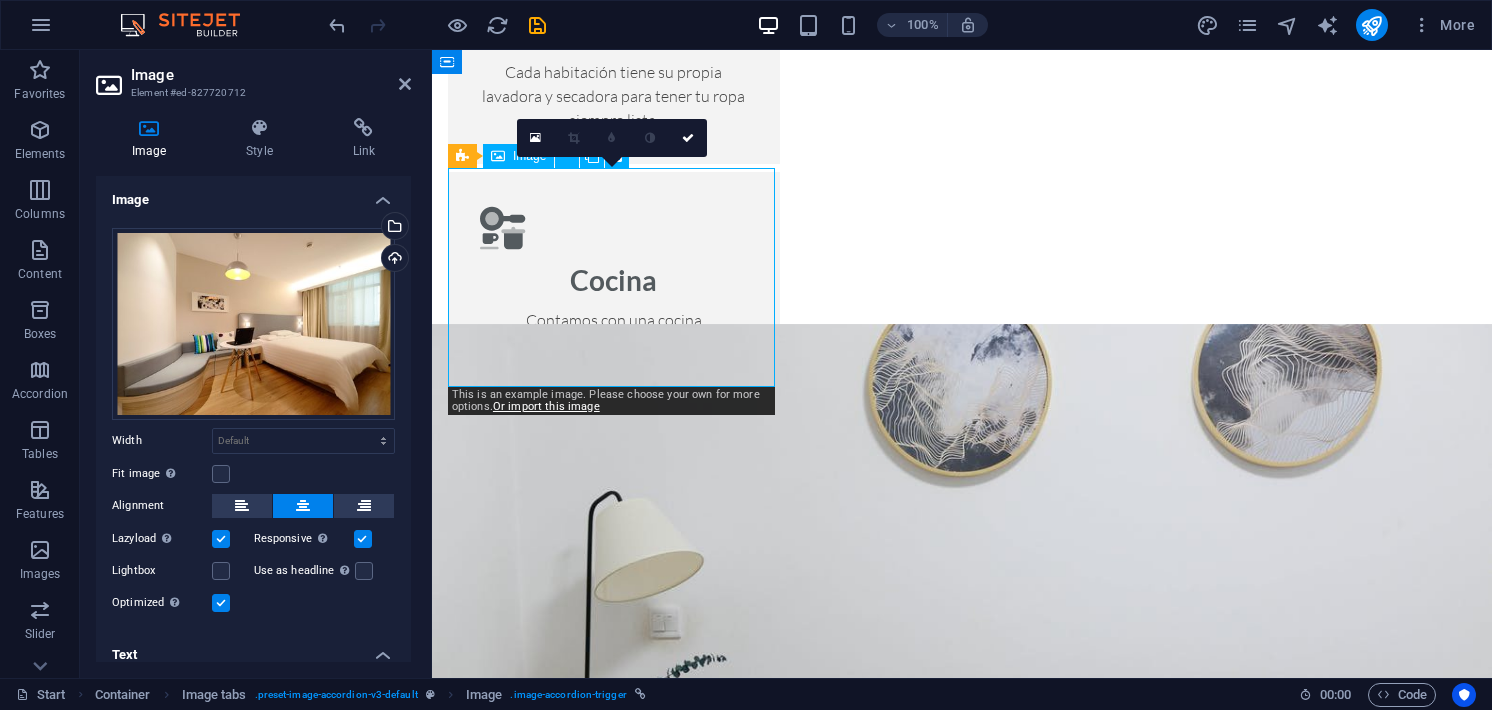 click on "Arrecife" at bounding box center (614, 1698) 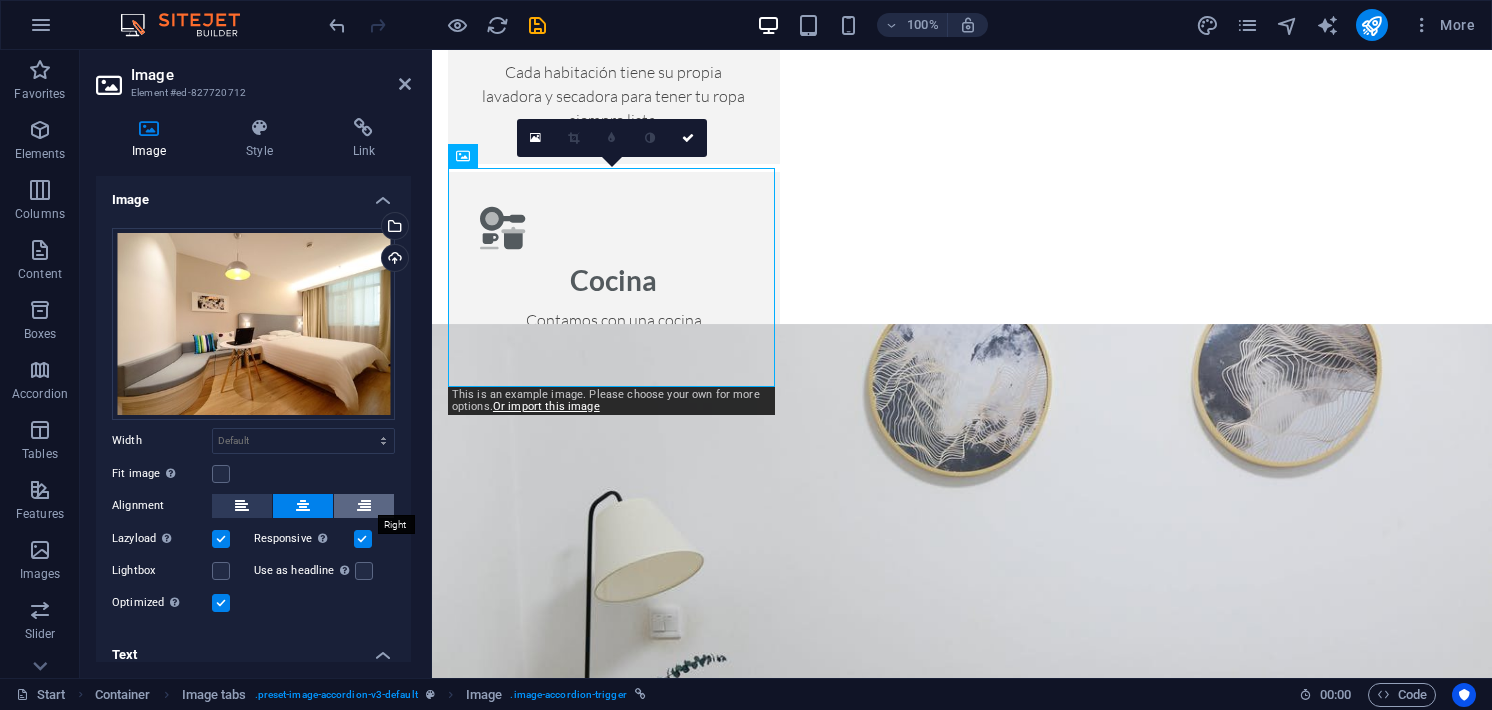 click at bounding box center [364, 506] 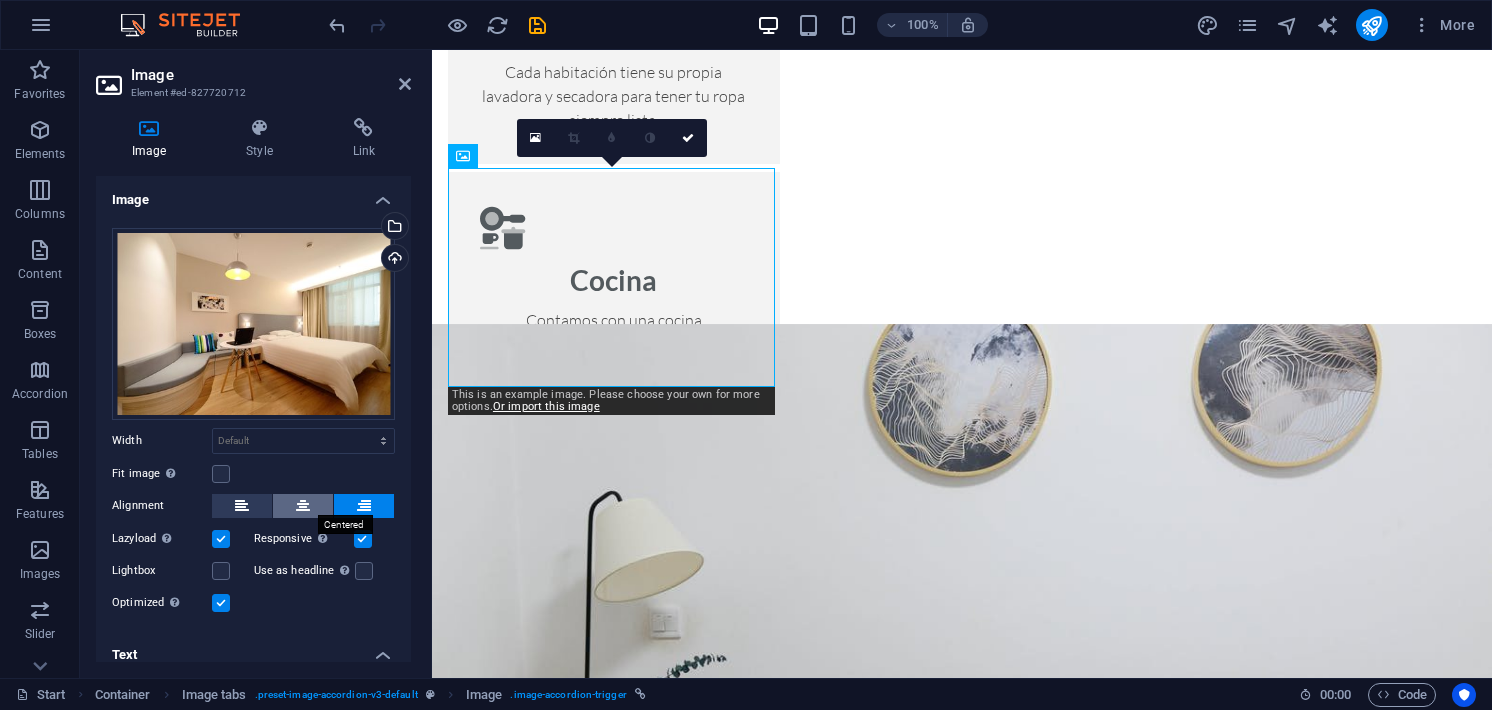 click at bounding box center [303, 506] 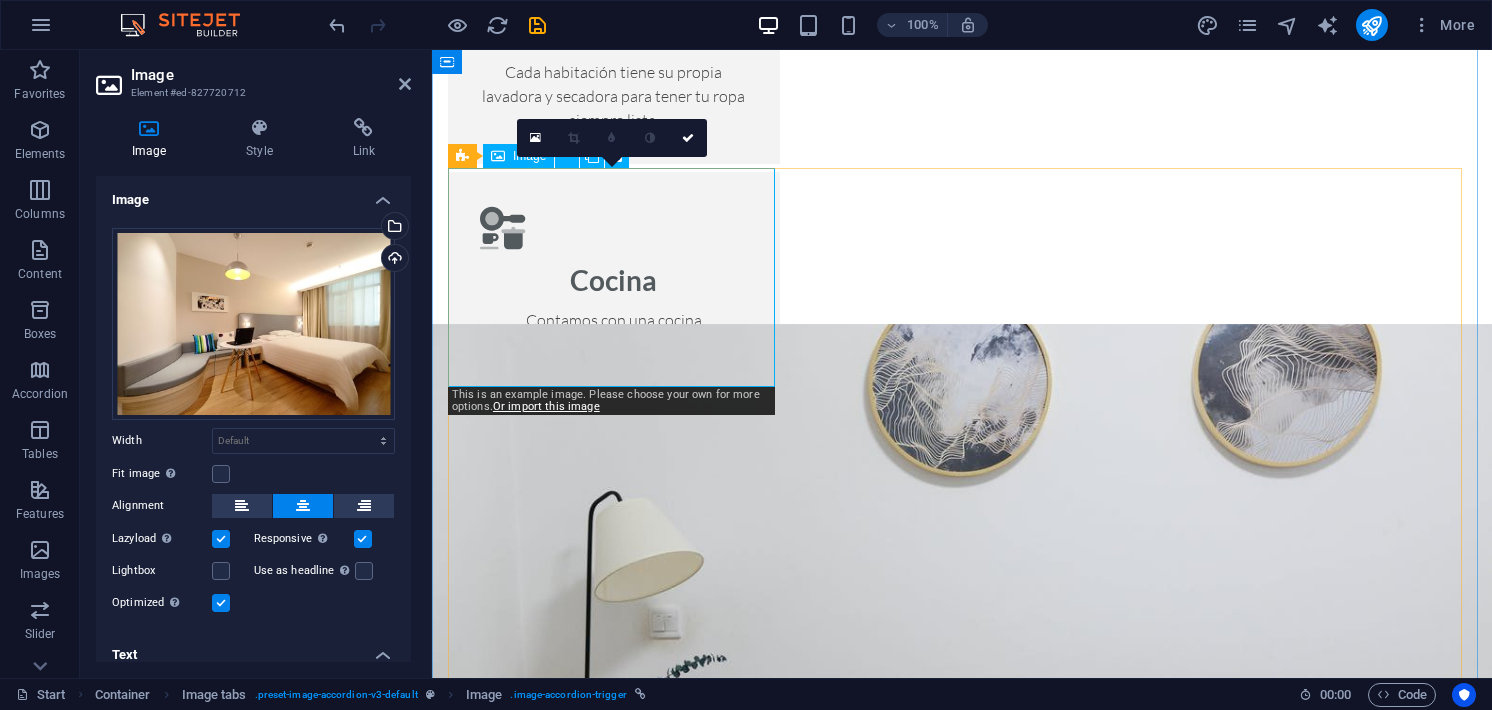 click on "Arrecife" at bounding box center [614, 1698] 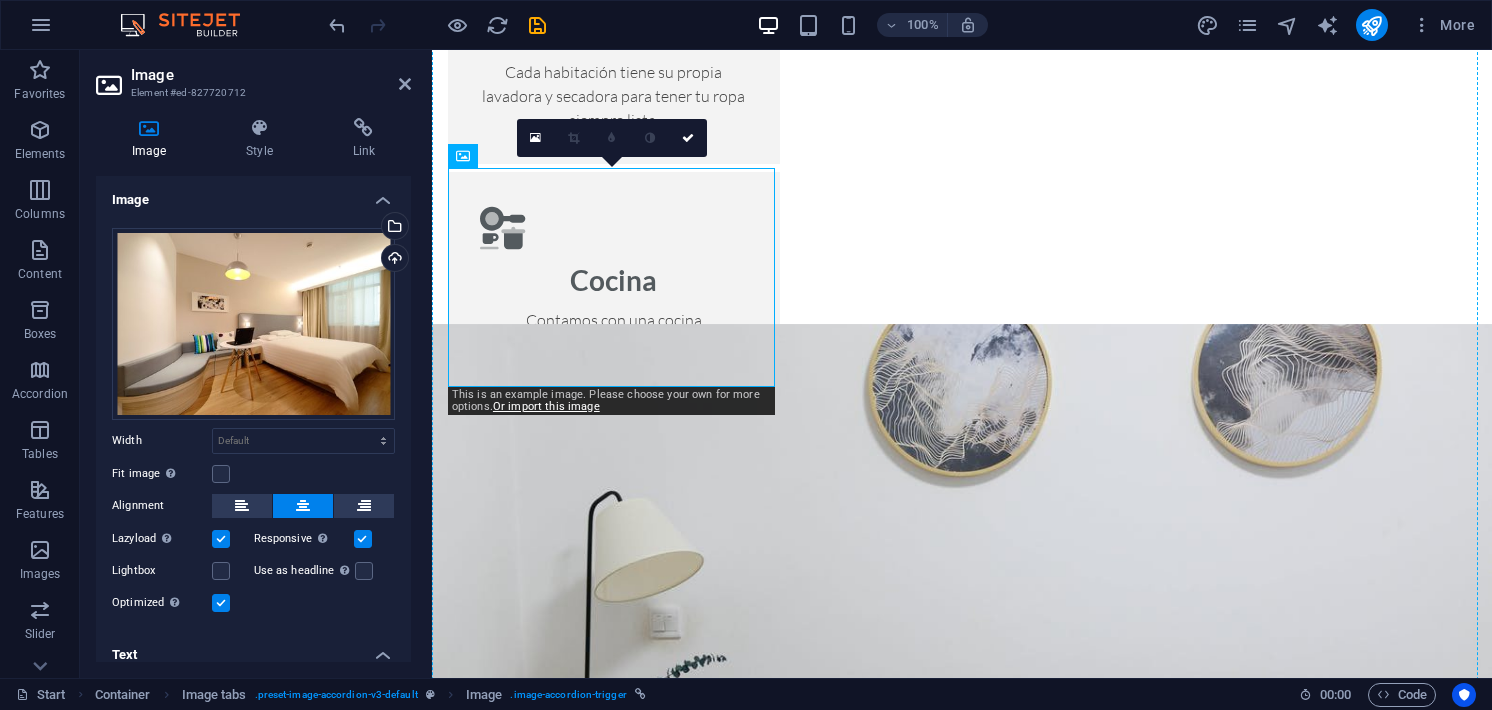 drag, startPoint x: 501, startPoint y: 225, endPoint x: 1096, endPoint y: 287, distance: 598.22156 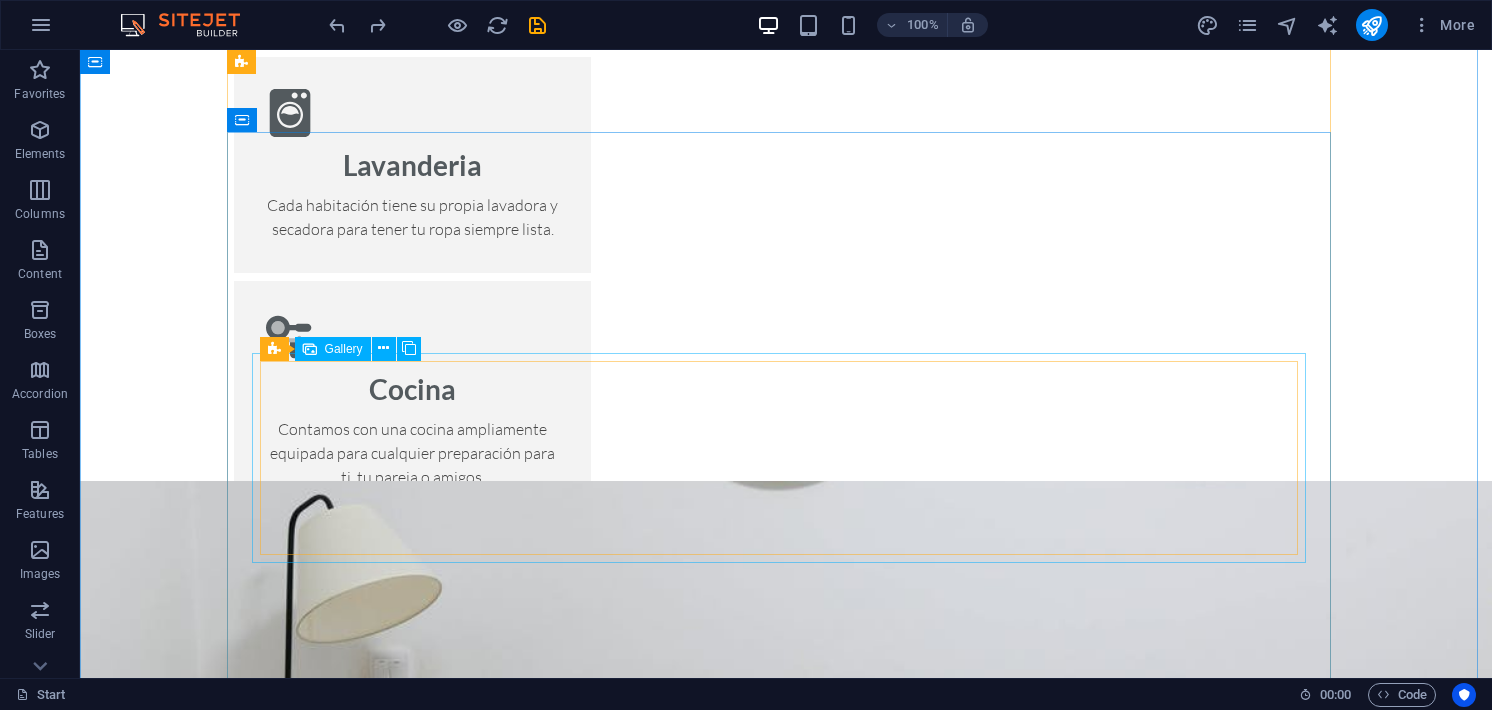 scroll, scrollTop: 2644, scrollLeft: 0, axis: vertical 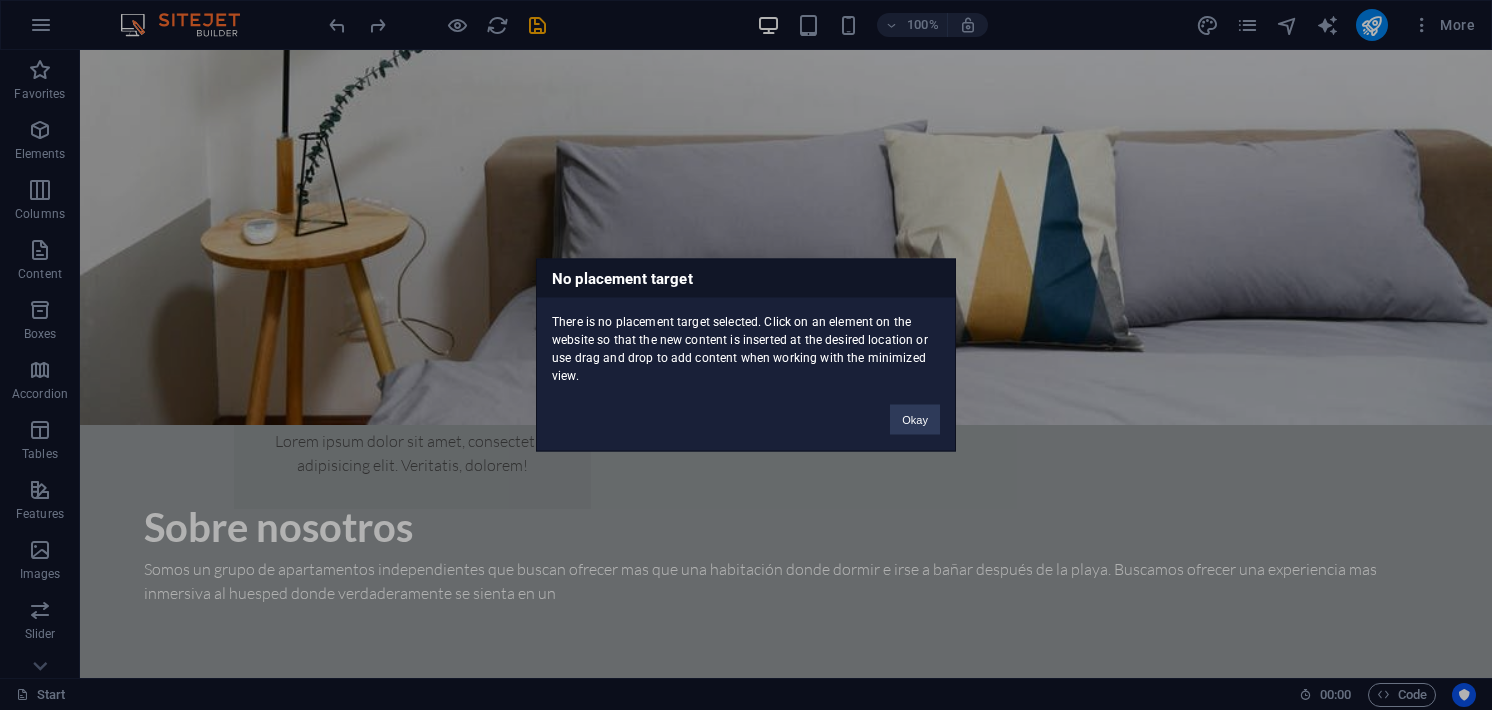 type 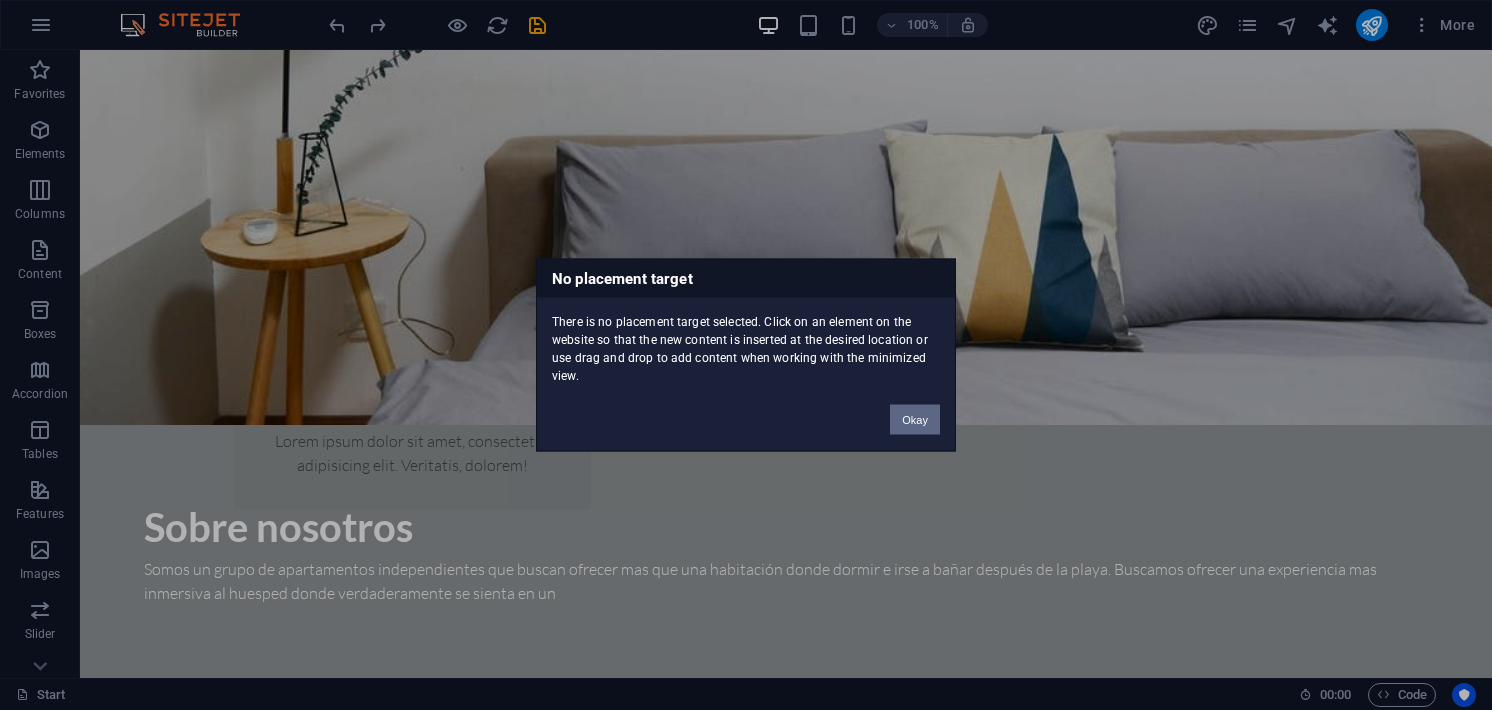 click on "Okay" at bounding box center [915, 420] 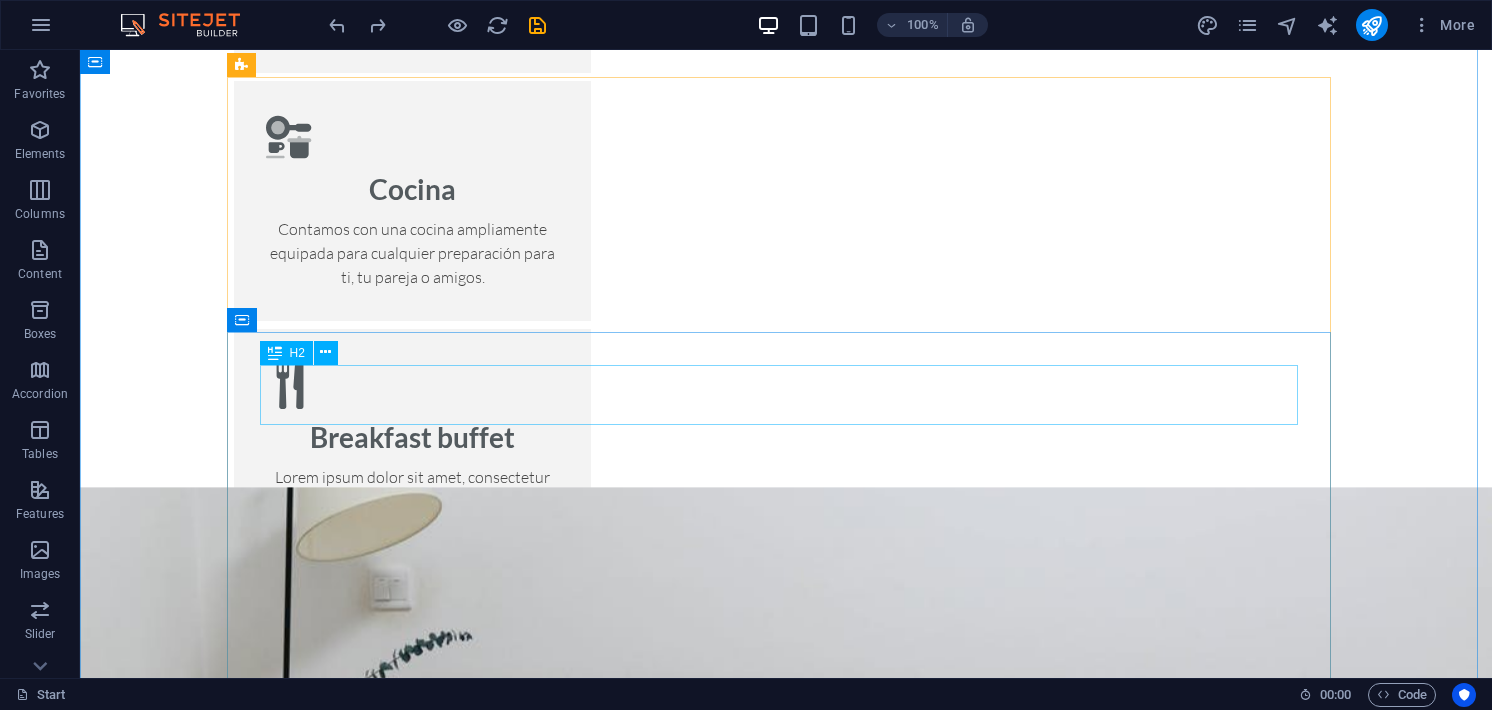 click on "Single Room" at bounding box center [786, 1838] 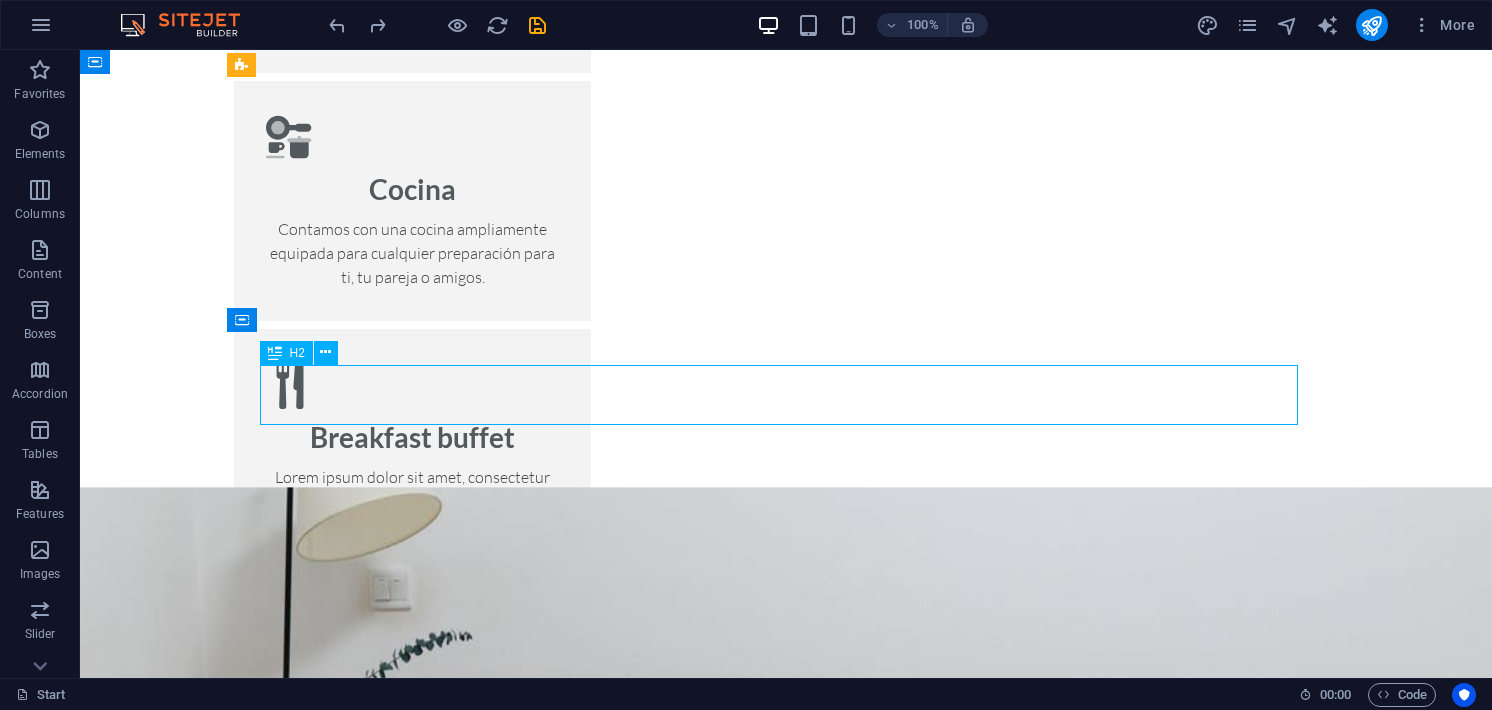 click on "Single Room" at bounding box center [786, 1838] 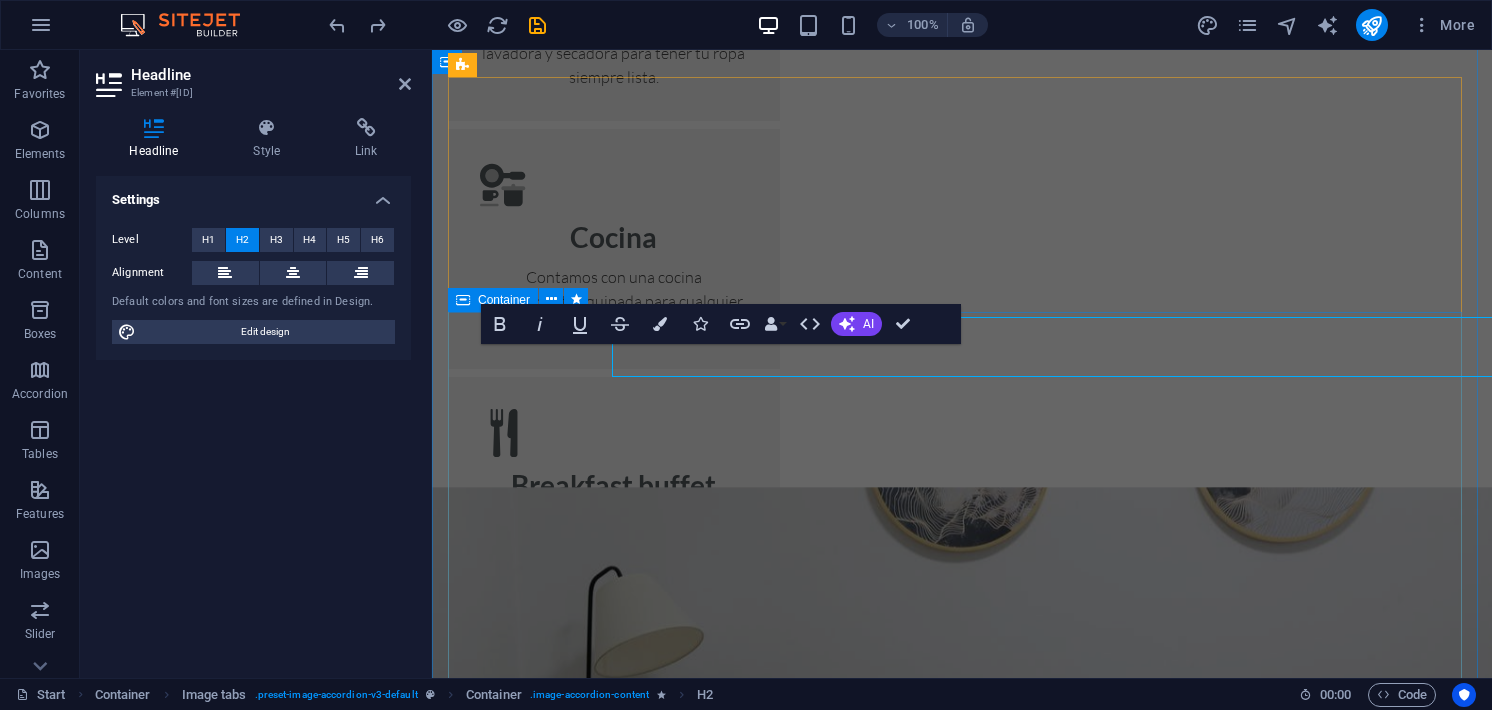 scroll, scrollTop: 2392, scrollLeft: 0, axis: vertical 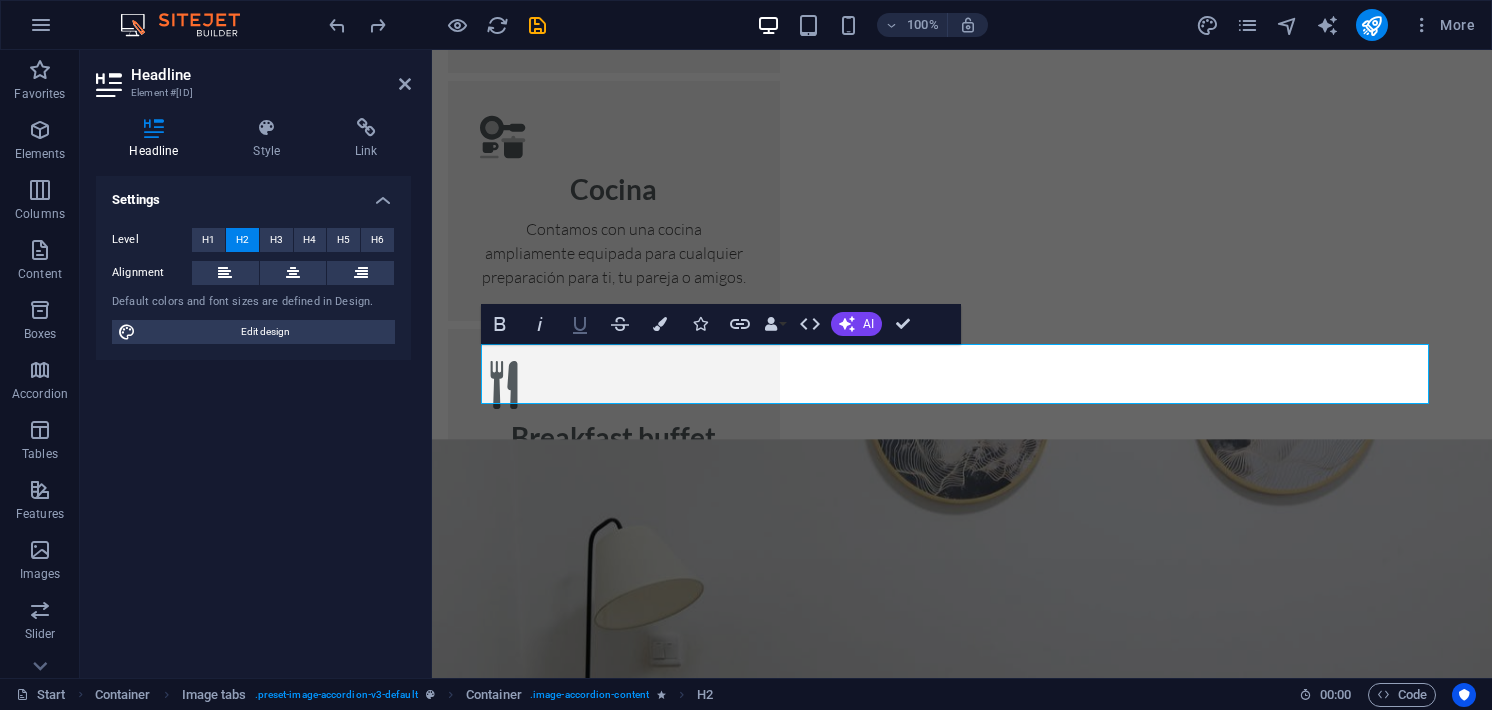 type 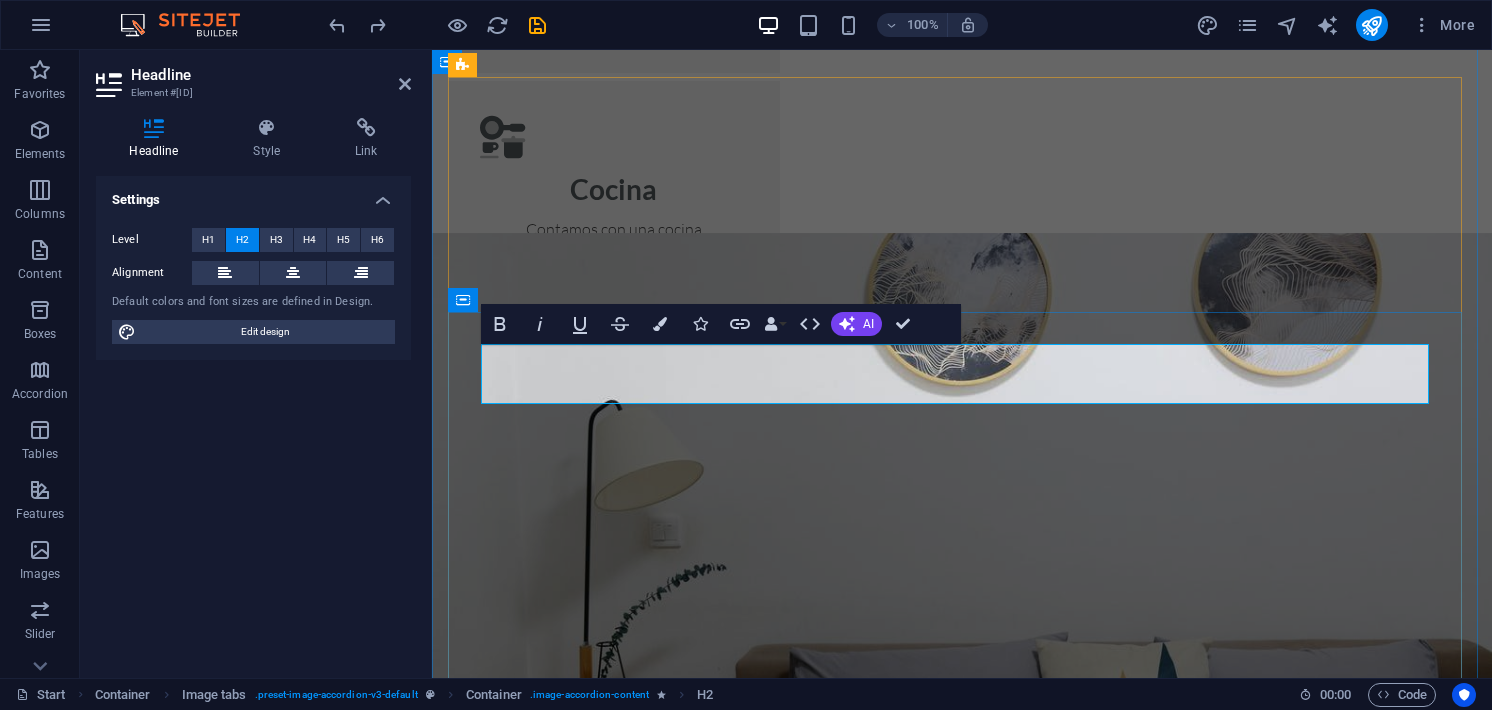 click on "Habitacion "Arrecife"" at bounding box center [962, 1797] 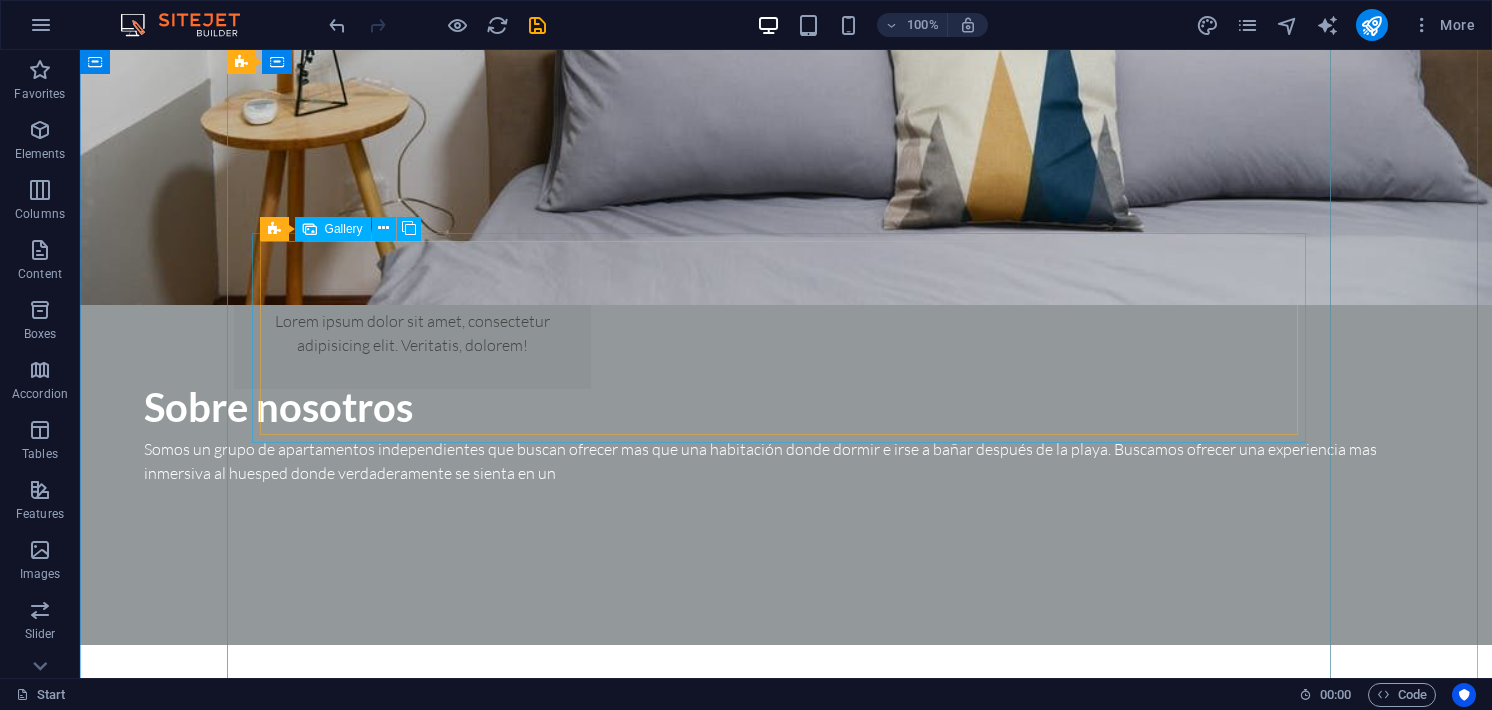 scroll, scrollTop: 2664, scrollLeft: 0, axis: vertical 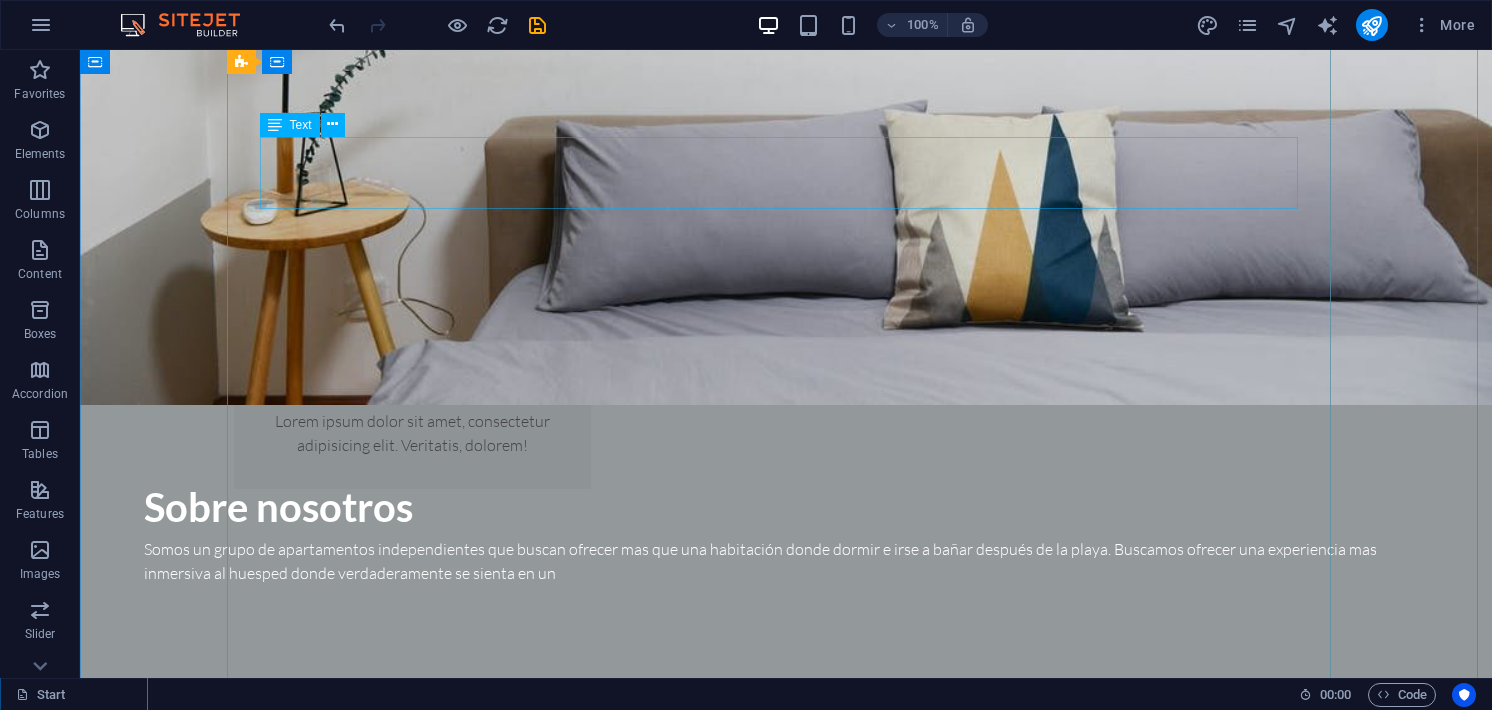 click on "Lorem ipsum dolor sit amet, consectetur adipisicing elit. Natus, dolores, at, nisi eligendi repellat voluptatem minima officia veritatis quasi animi porro laudantium dicta dolor voluptate non maiores ipsum reprehenderit odio fugiat reiciendis consectetur fuga pariatur libero accusantium quod minus odit debitis cumque quo adipisci vel vitae aliquid corrupti perferendis voluptates." at bounding box center (786, 1432) 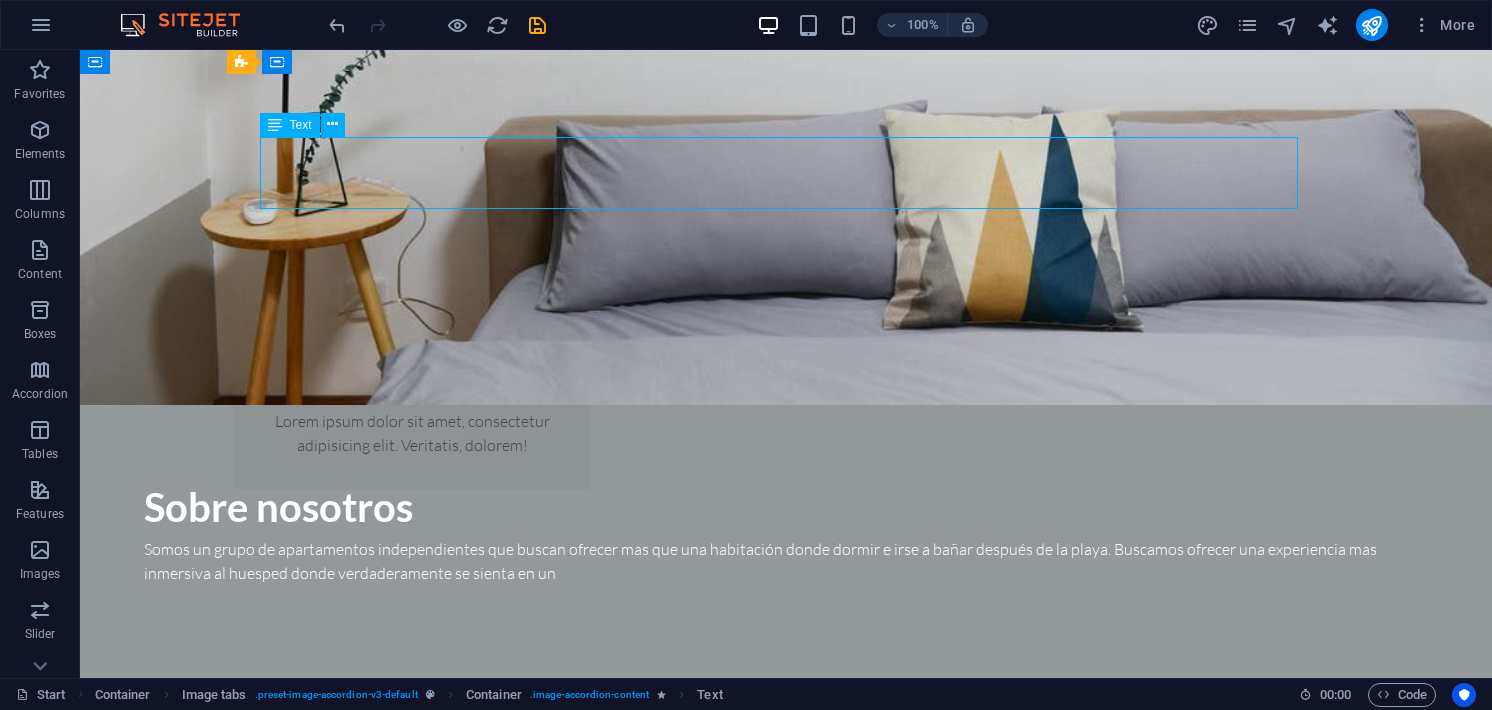 click on "Lorem ipsum dolor sit amet, consectetur adipisicing elit. Natus, dolores, at, nisi eligendi repellat voluptatem minima officia veritatis quasi animi porro laudantium dicta dolor voluptate non maiores ipsum reprehenderit odio fugiat reiciendis consectetur fuga pariatur libero accusantium quod minus odit debitis cumque quo adipisci vel vitae aliquid corrupti perferendis voluptates." at bounding box center [786, 1432] 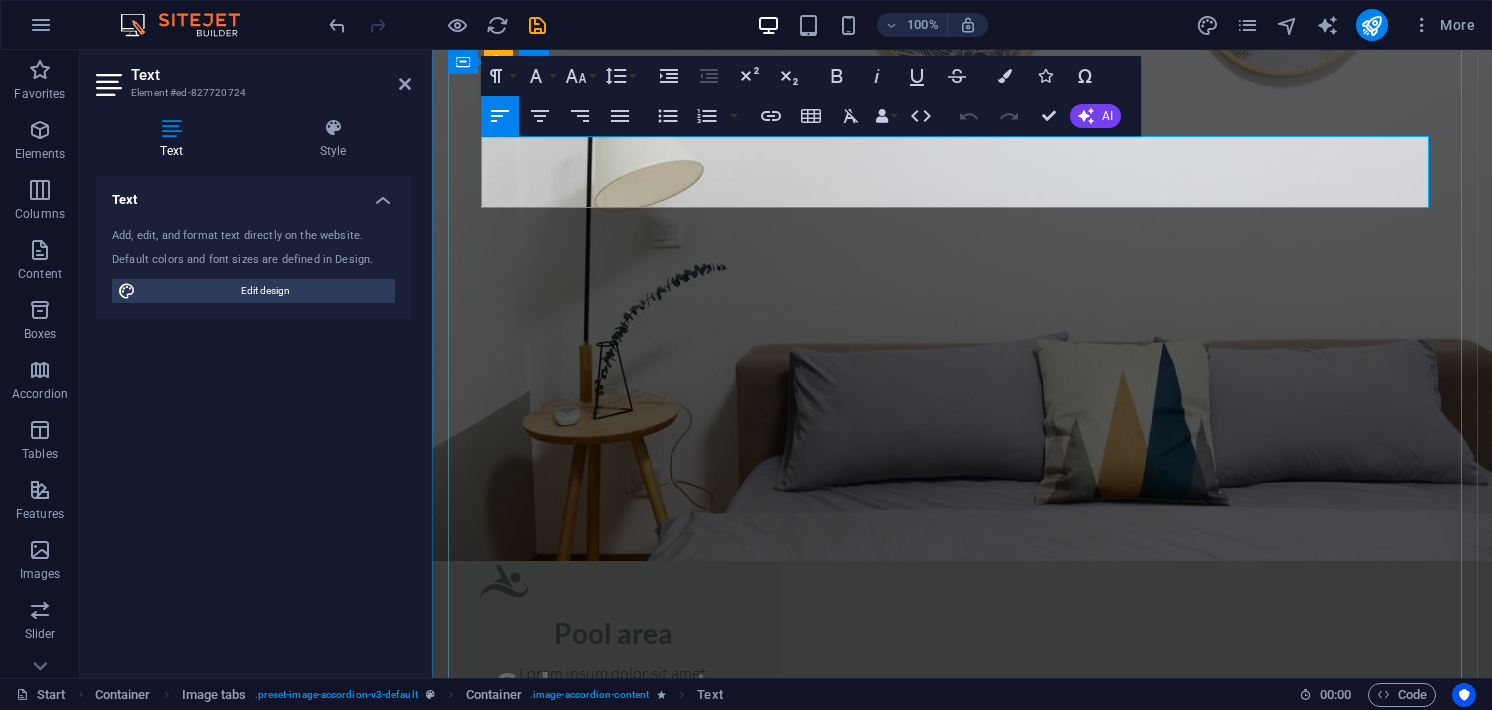click on "Lorem ipsum dolor sit amet, consectetur adipisicing elit. Natus, dolores, at, nisi eligendi repellat voluptatem minima officia veritatis quasi animi porro laudantium dicta dolor voluptate non maiores ipsum reprehenderit odio fugiat reiciendis consectetur fuga pariatur libero accusantium quod minus odit debitis cumque quo adipisci vel vitae aliquid corrupti perferendis voluptates." at bounding box center (962, 1595) 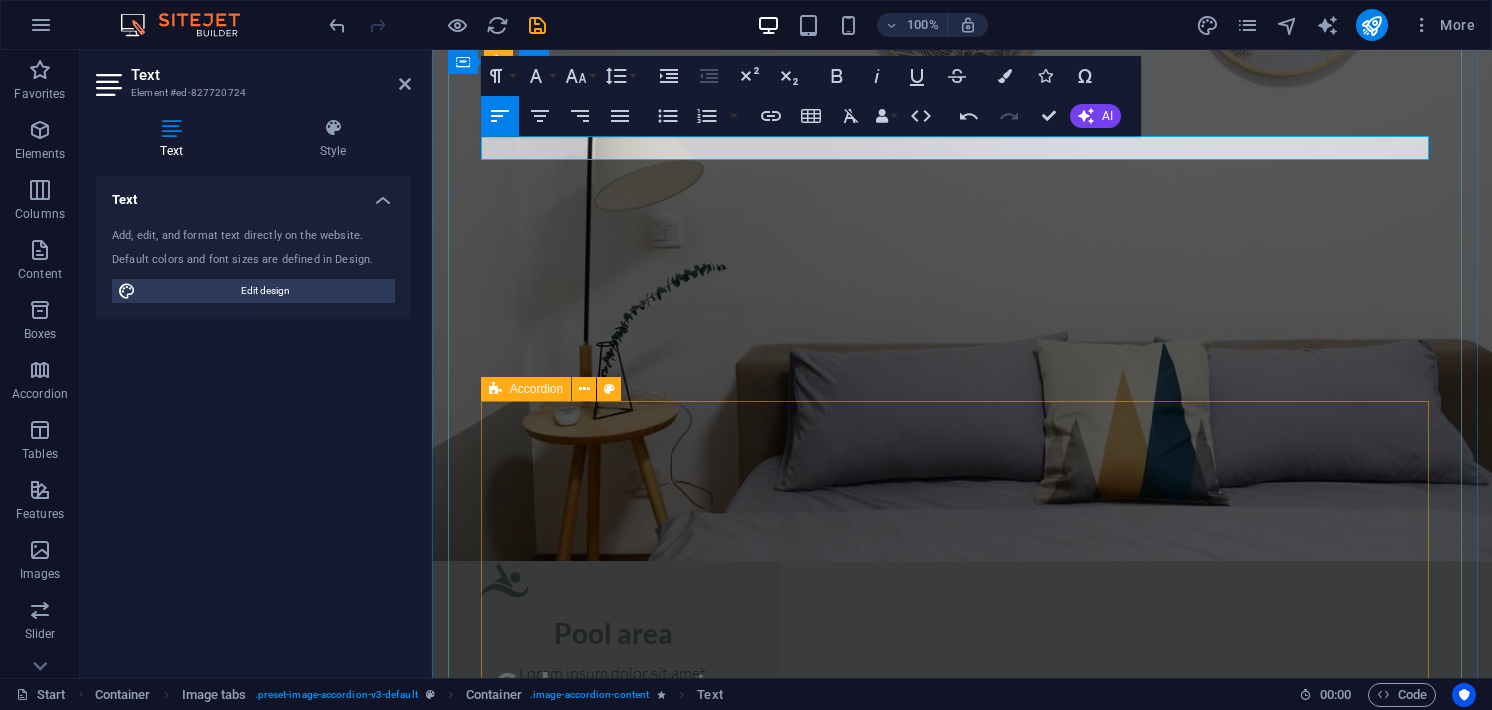 click on "Room Overview Lorem ipsum dolor sit amet, consectetur adipisicing elit. Maiores ipsum repellat minus nihil. Labore, delectus, nam dignissimos ea repudiandae minima voluptatum magni pariatur possimus quia accusamus harum facilis corporis animi nisi. Enim, pariatur, impedit quia repellat harum ipsam laboriosam voluptas dicta illum nisi obcaecati reprehenderit quis placeat recusandae tenetur aperiam. Floor Plan Lorem ipsum dolor sit amet, consectetur adipisicing elit. Maiores ipsum repellat minus nihil. Labore, delectus, nam dignissimos ea repudiandae minima voluptatum magni pariatur possimus quia accusamus harum facilis corporis animi nisi. Enim, pariatur, impedit quia repellat harum ipsam laboriosam voluptas dicta illum nisi obcaecati reprehenderit quis placeat recusandae tenetur aperiam. Room Rates" at bounding box center (962, 2014) 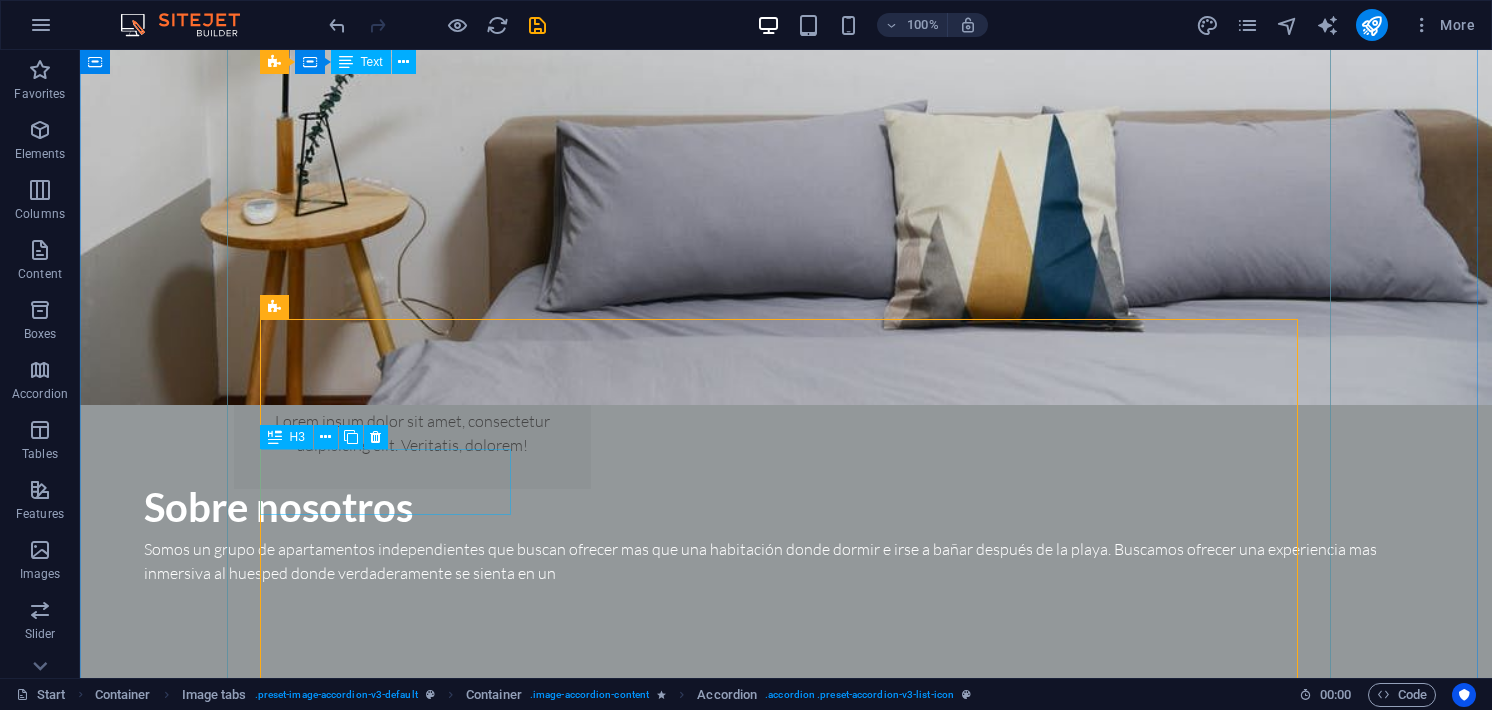 scroll, scrollTop: 2764, scrollLeft: 0, axis: vertical 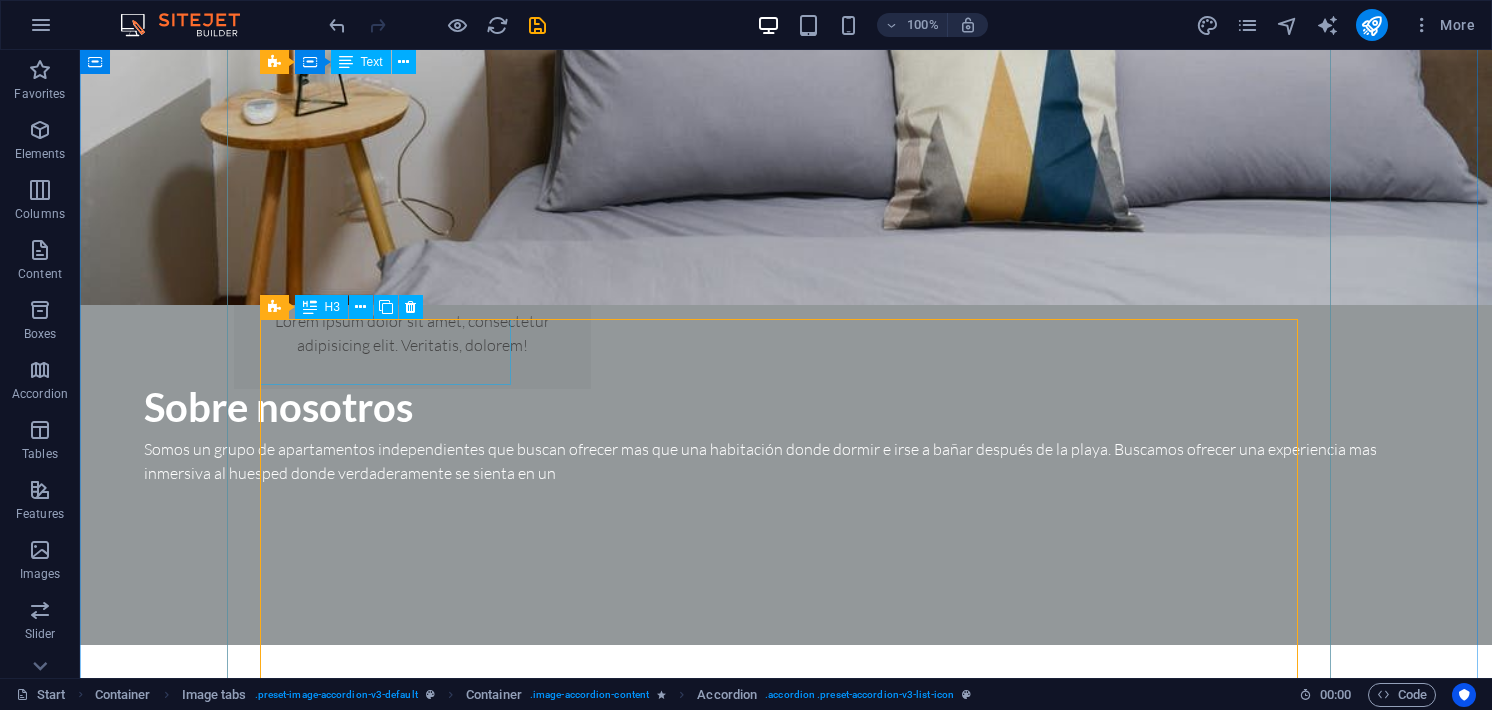 click on "Room Overview" at bounding box center (393, 1636) 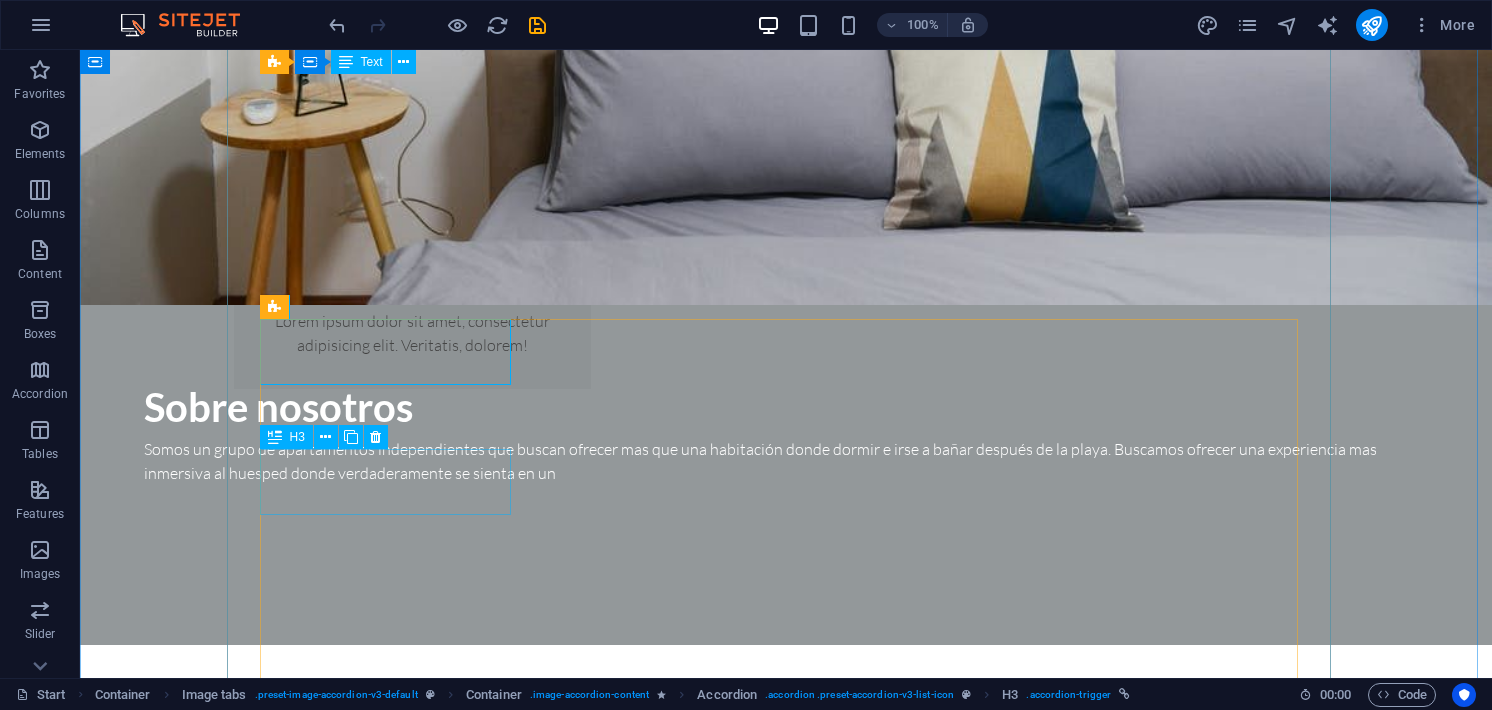 scroll, scrollTop: 2964, scrollLeft: 0, axis: vertical 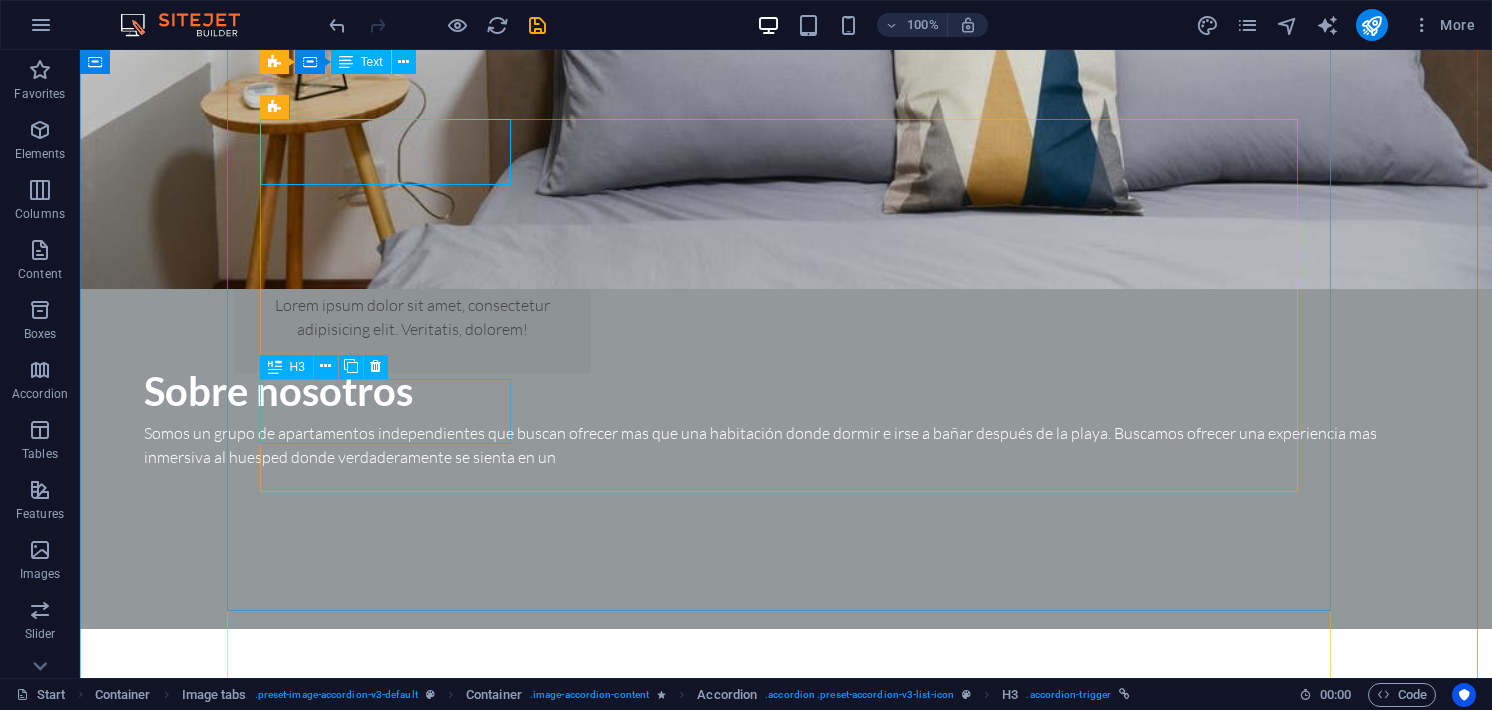 click on "Room Rates" at bounding box center (393, 1880) 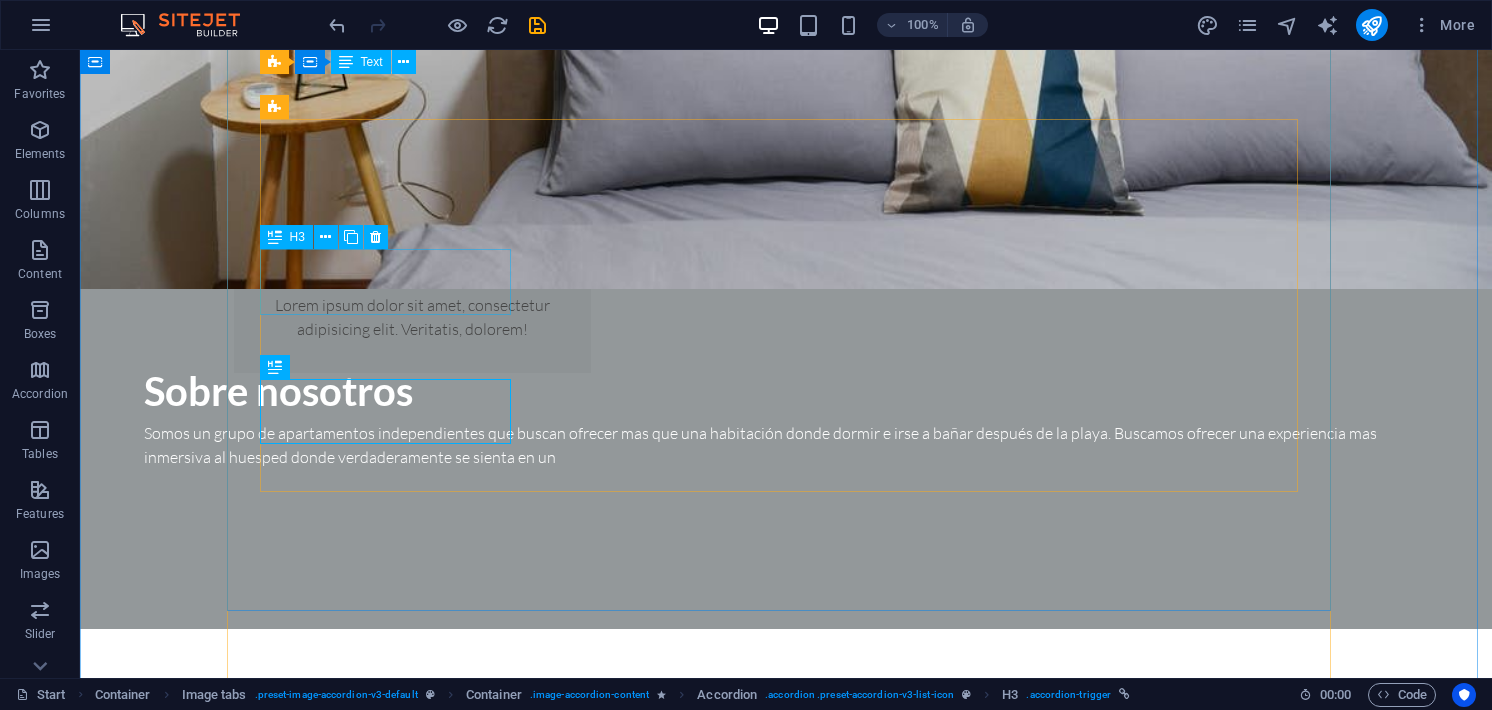 click on "Floor Plan" at bounding box center [393, 1750] 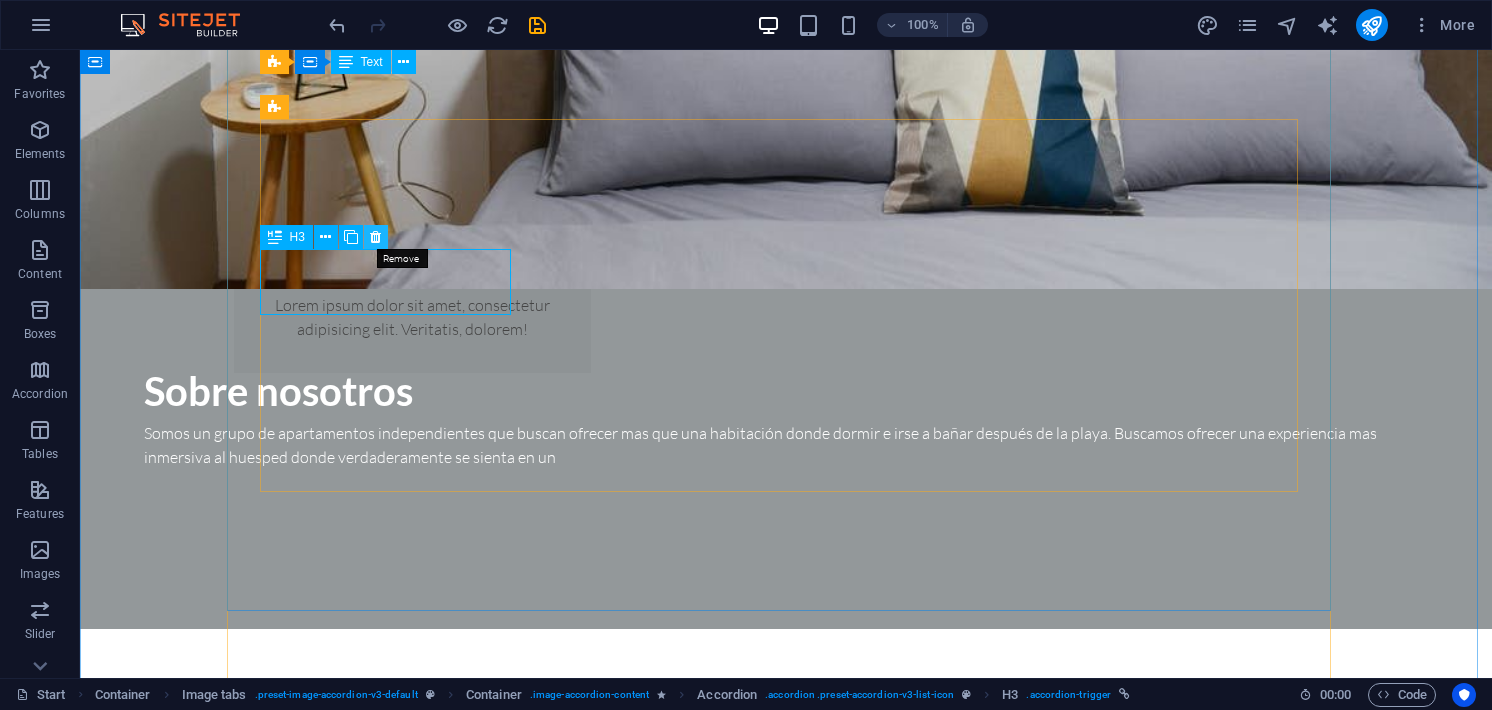 click at bounding box center (375, 237) 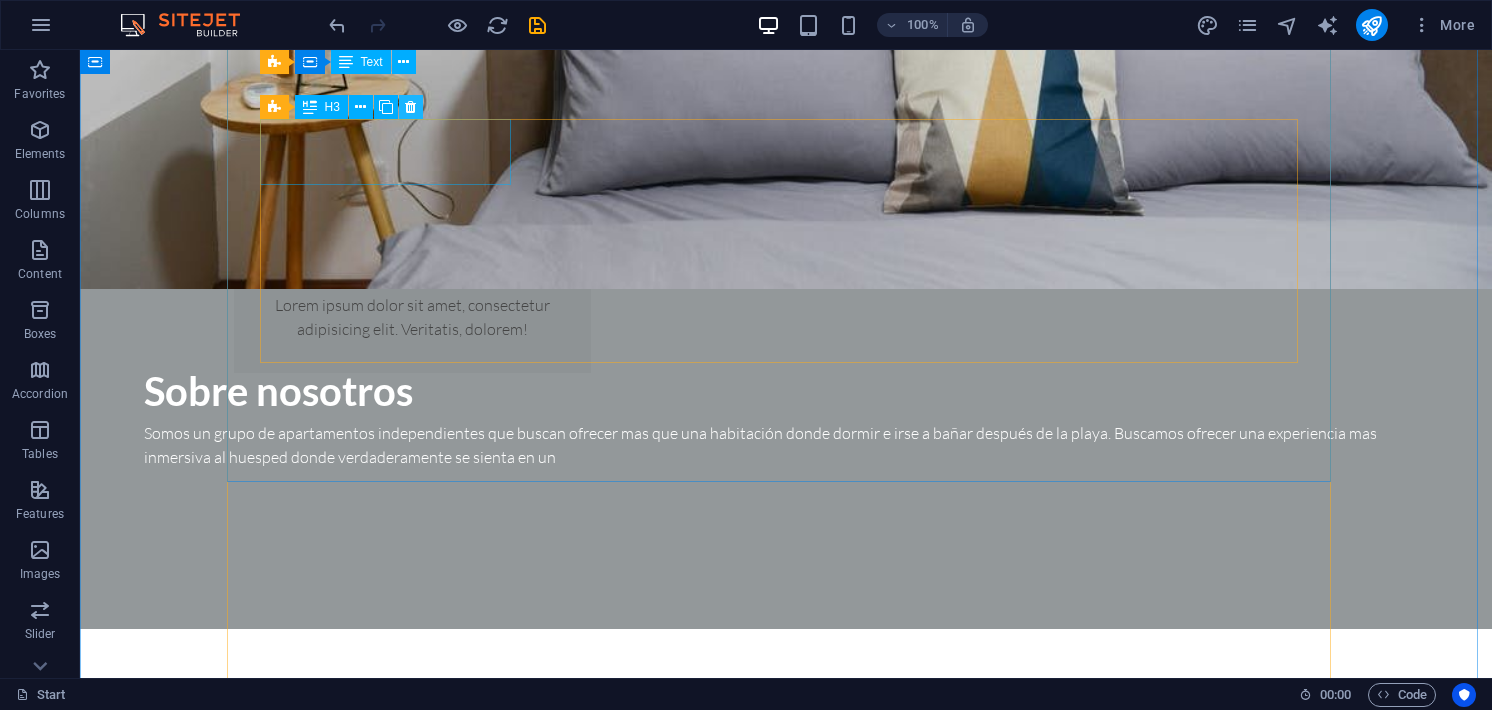 click at bounding box center (410, 107) 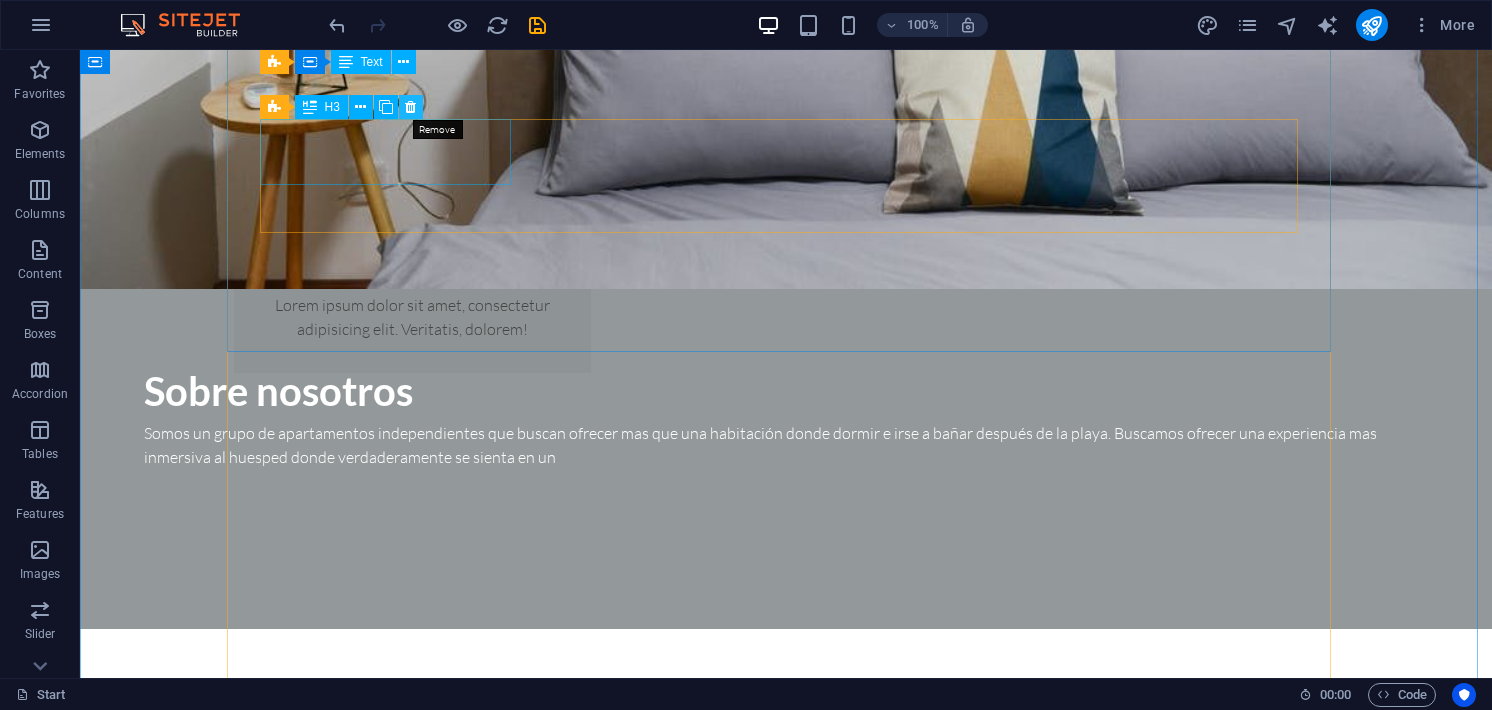 click at bounding box center [410, 107] 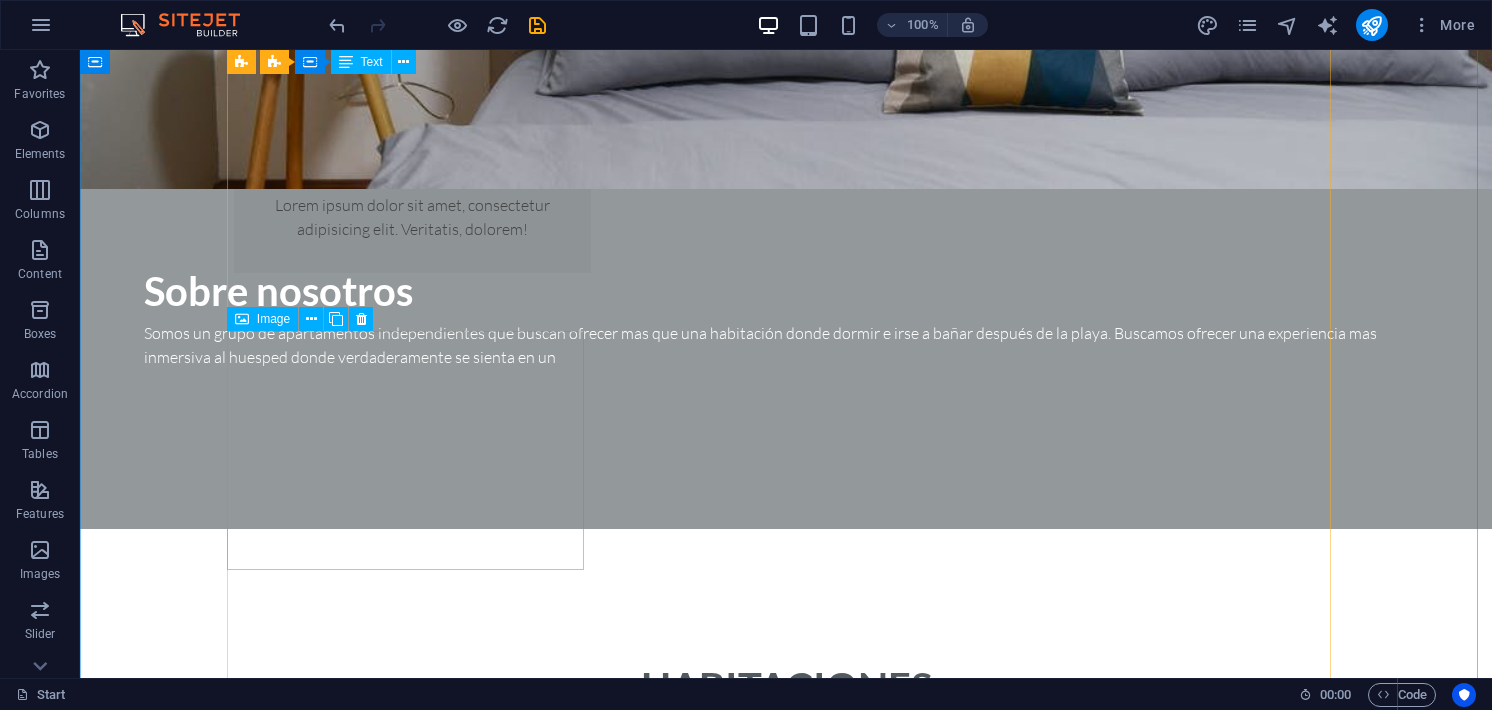 scroll, scrollTop: 3264, scrollLeft: 0, axis: vertical 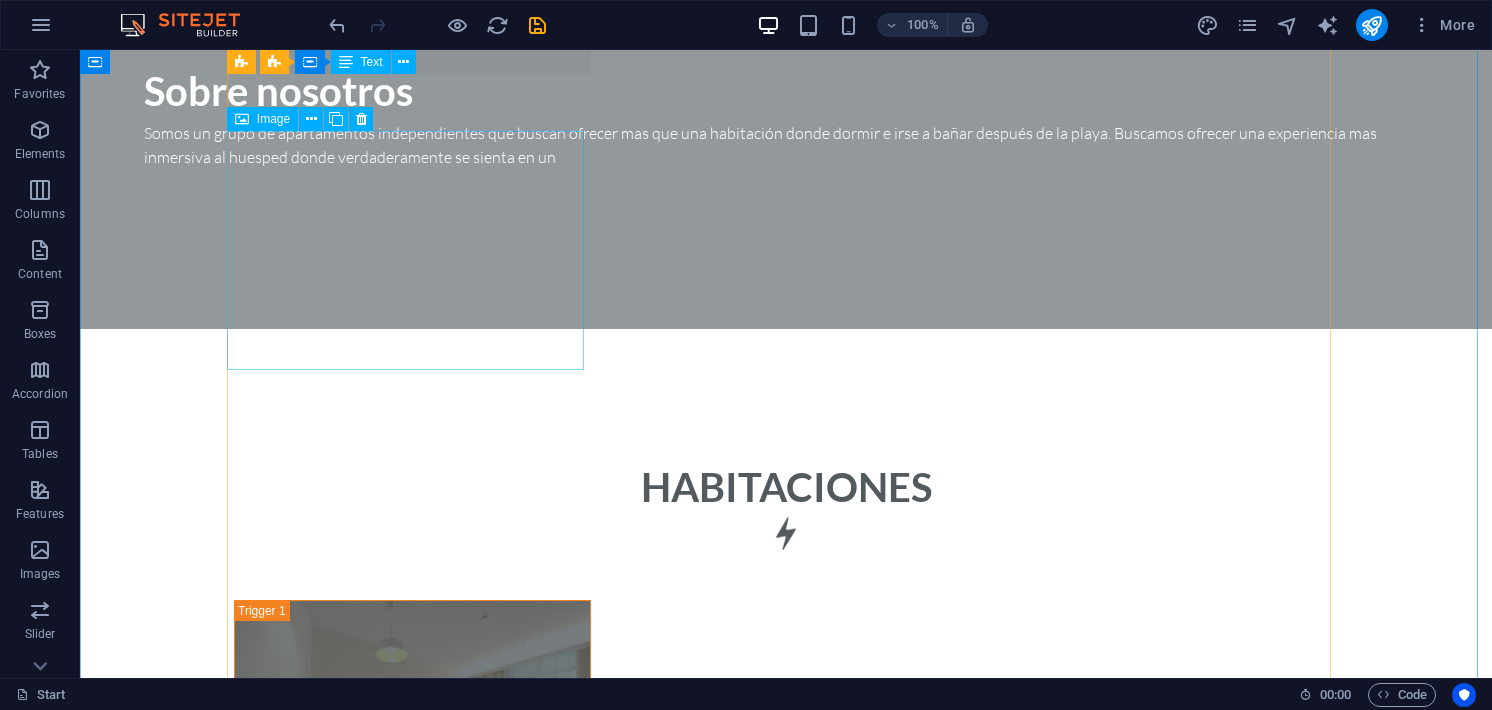 click on "Double Room" at bounding box center (412, 1695) 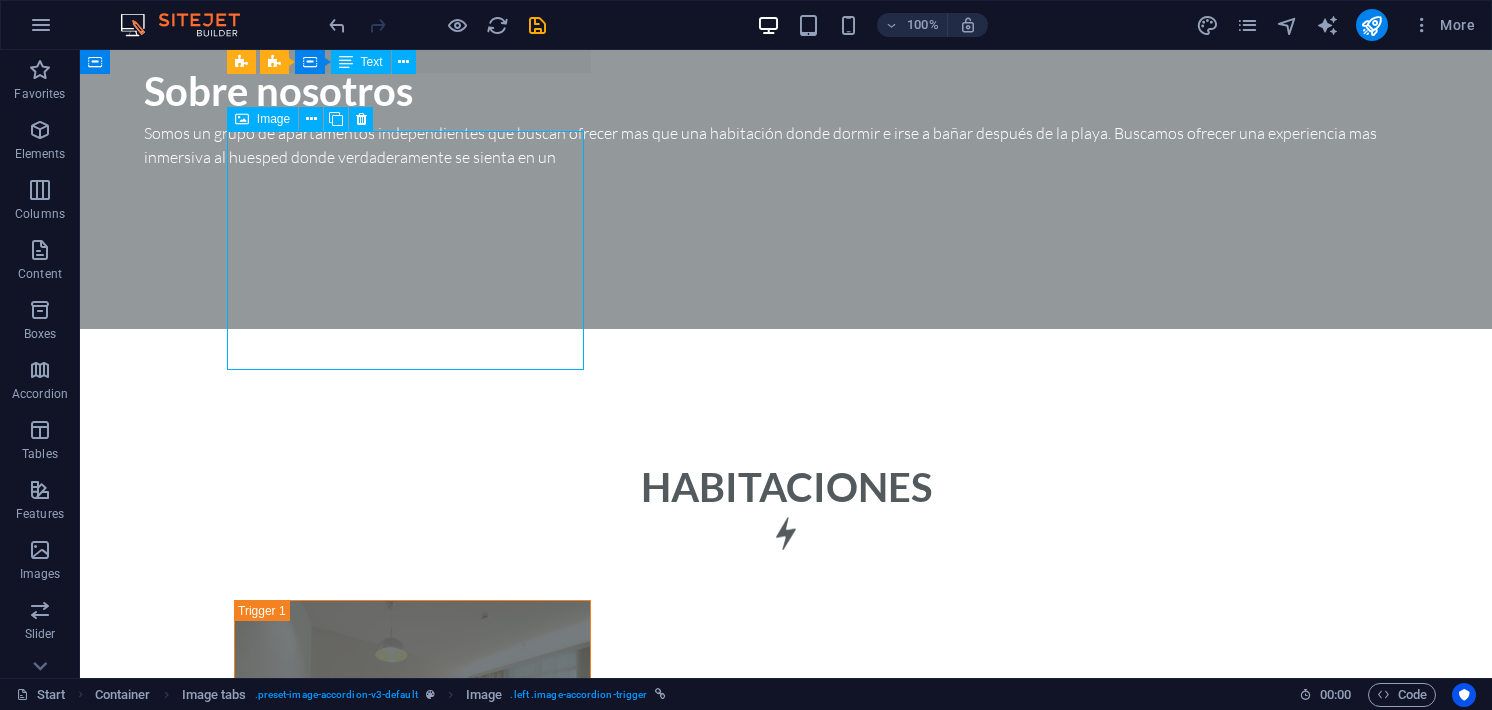 click on "Double Room" at bounding box center [412, 1695] 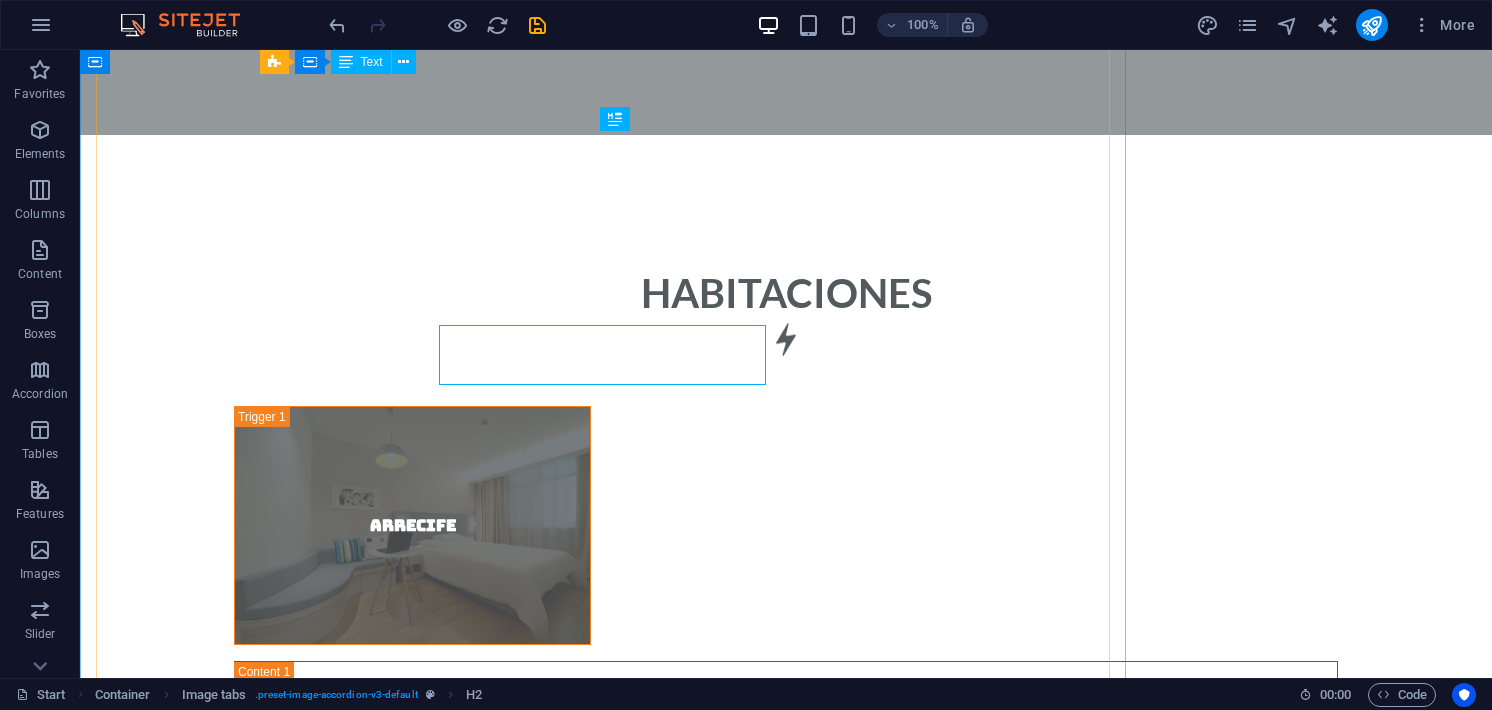 scroll, scrollTop: 3264, scrollLeft: 0, axis: vertical 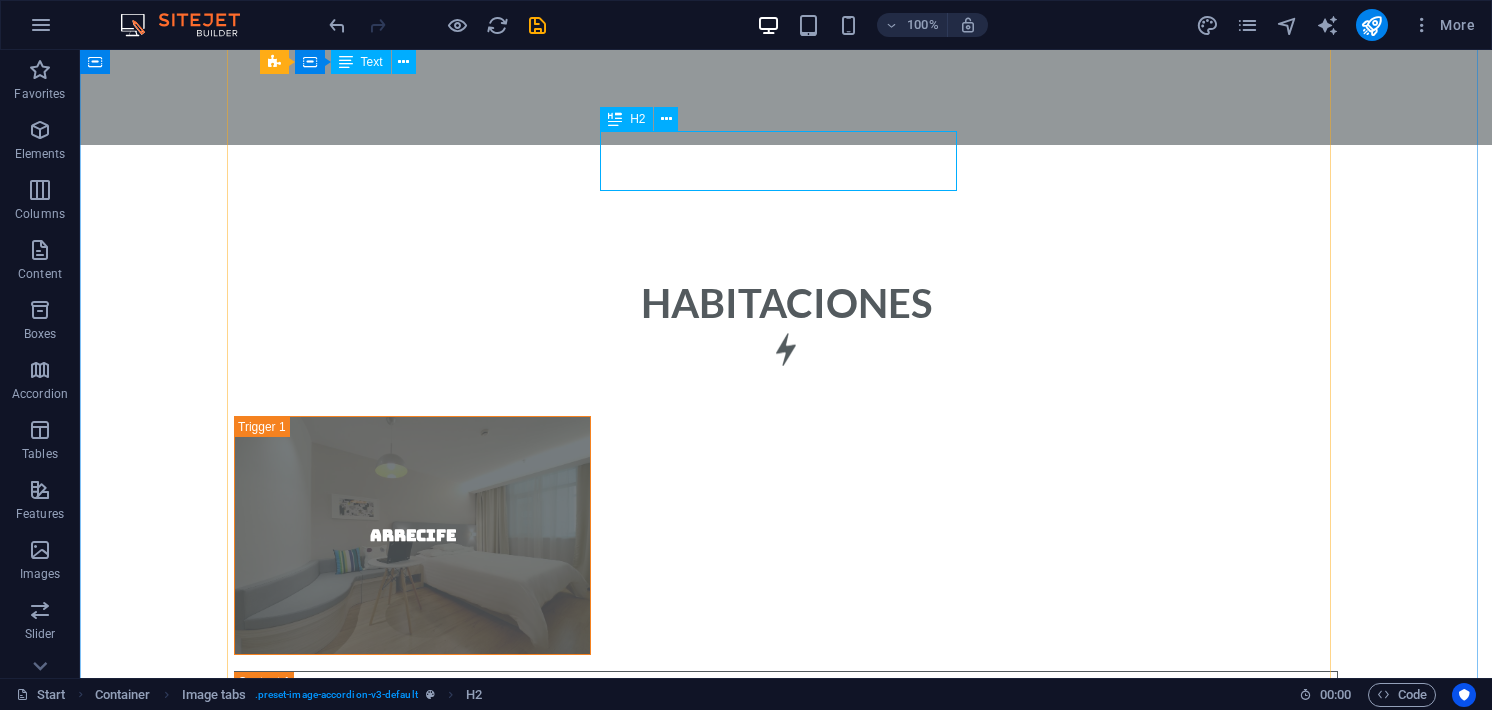 click on "New headline" at bounding box center (785, 1511) 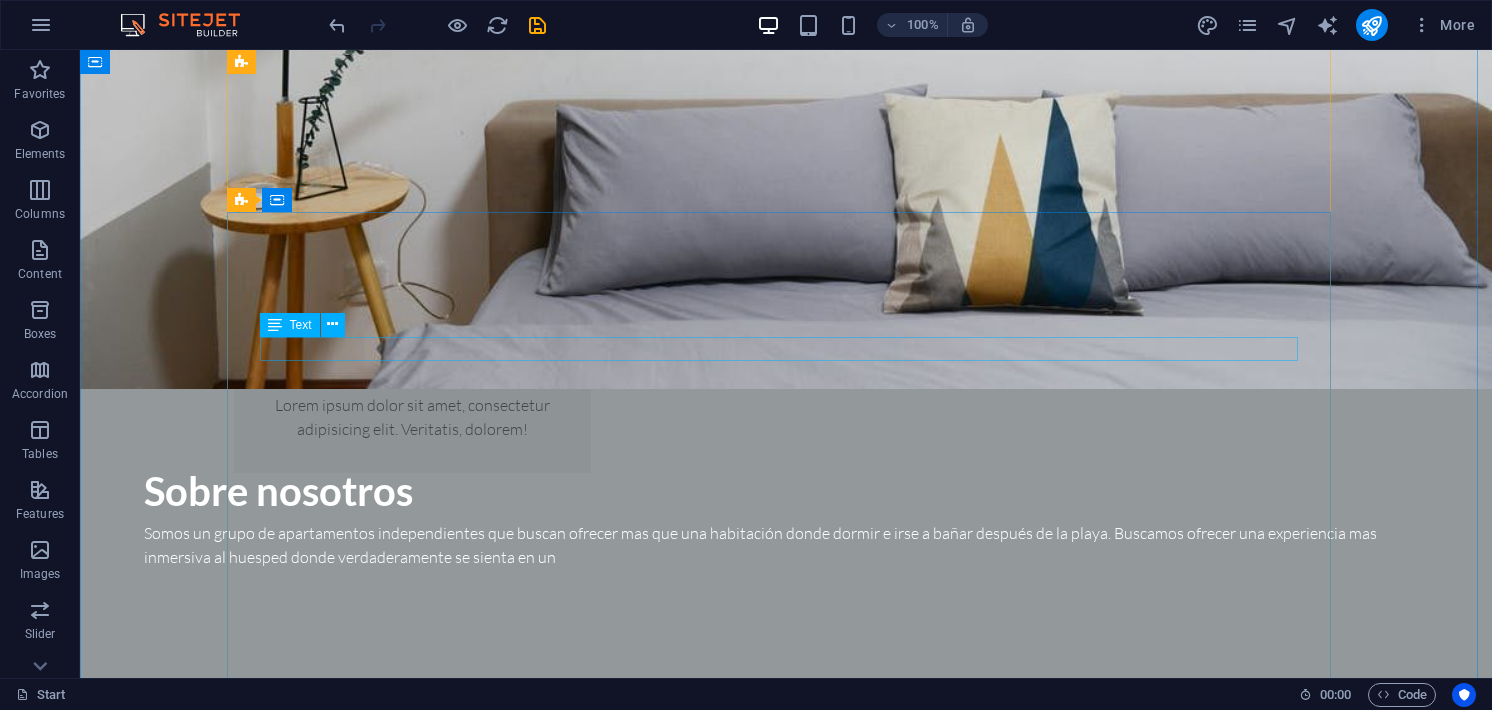 scroll, scrollTop: 2464, scrollLeft: 0, axis: vertical 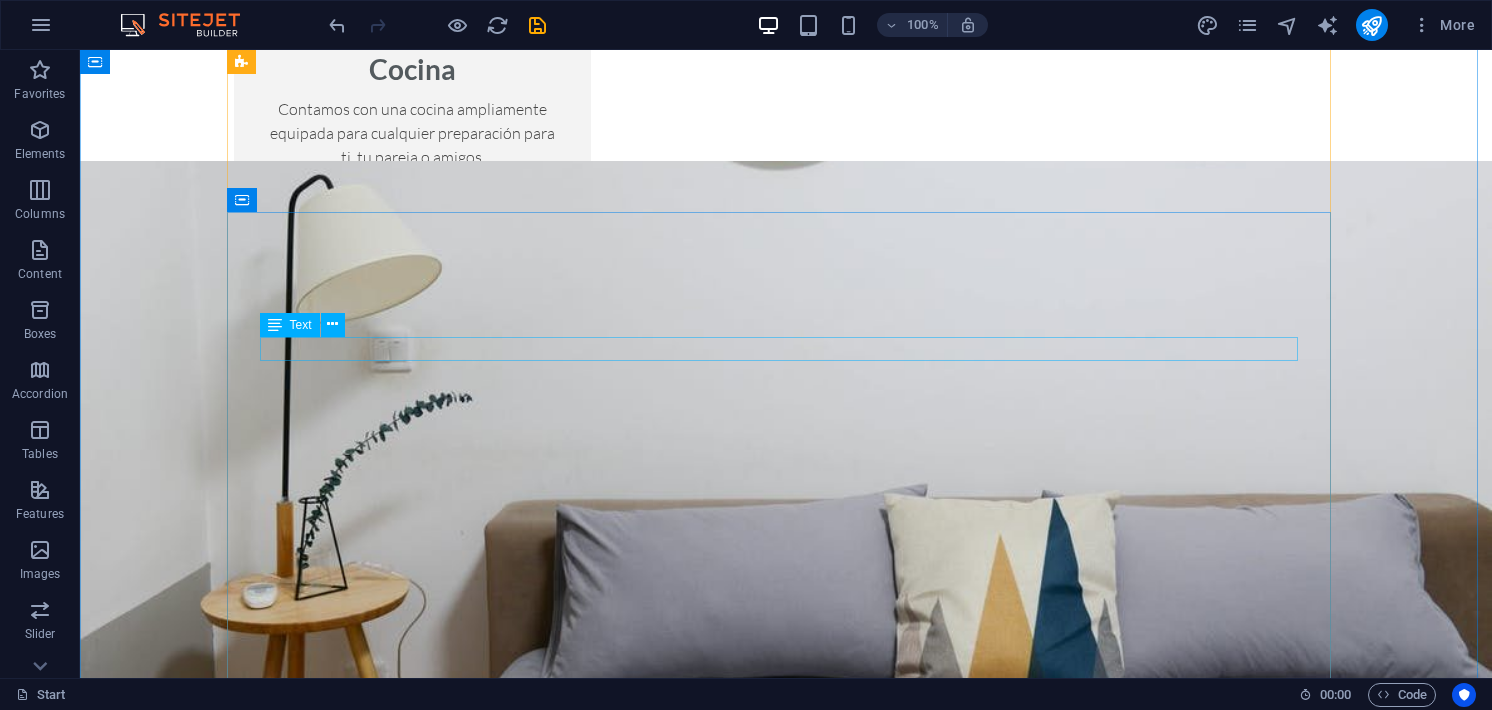 click on "La habitación Arrecife..." at bounding box center [786, 1792] 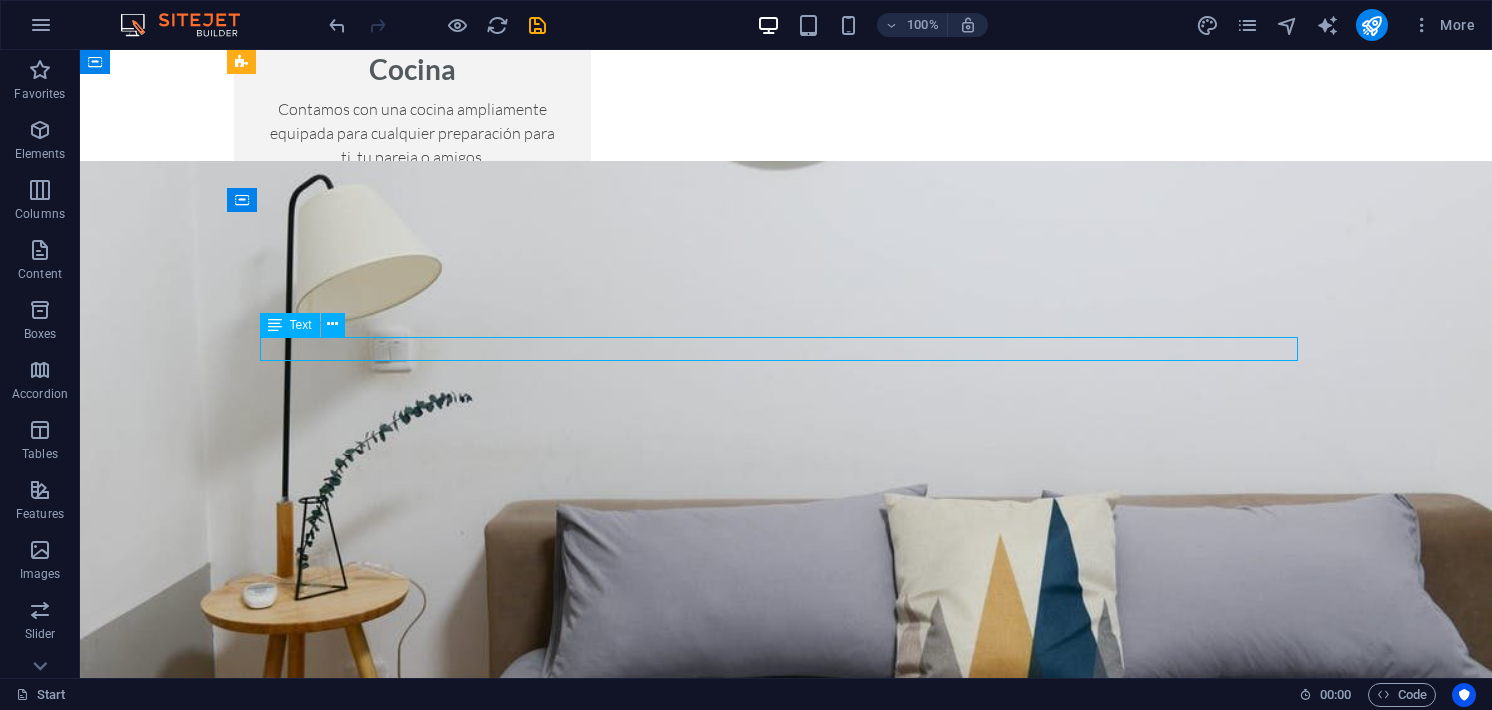 click on "La habitación Arrecife..." at bounding box center (786, 1792) 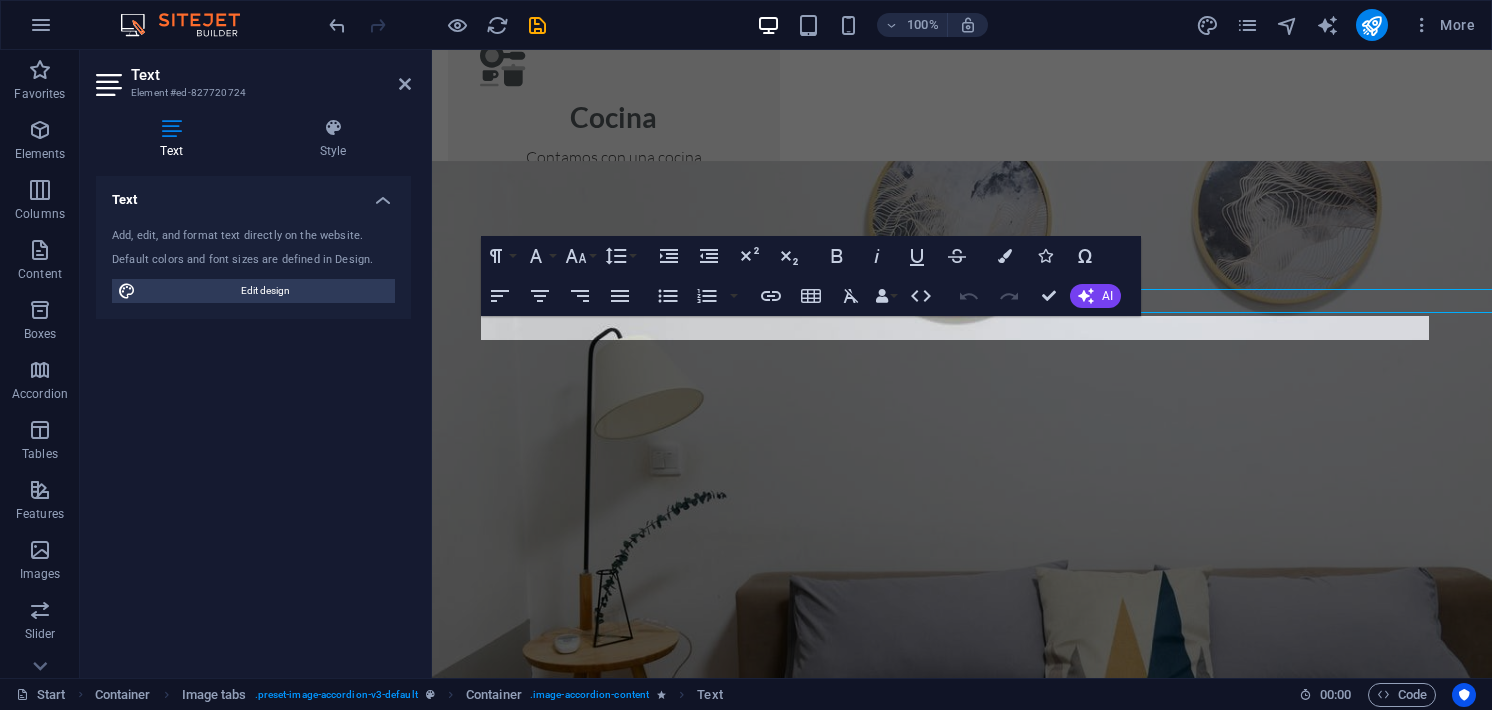 scroll, scrollTop: 2512, scrollLeft: 0, axis: vertical 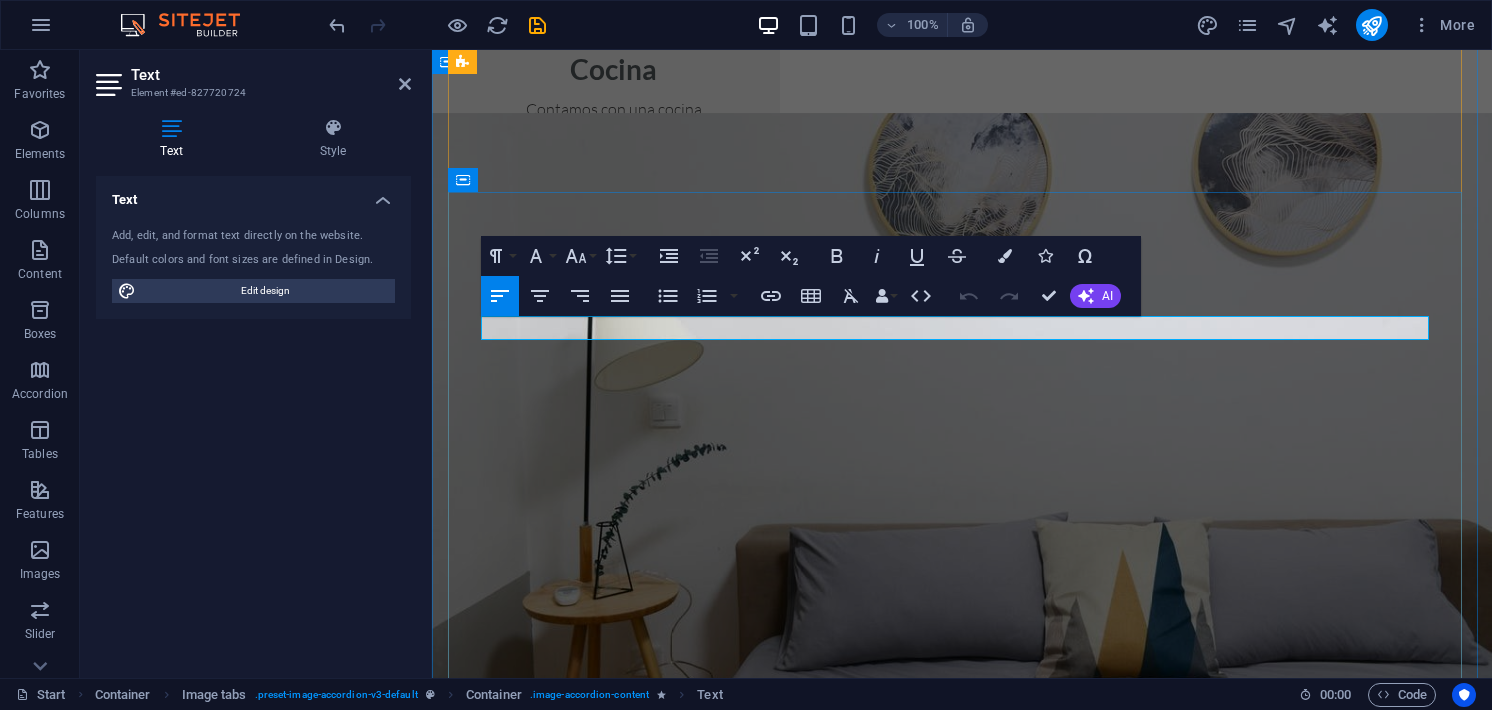 click on "La habitación Arrecife..." at bounding box center (962, 1751) 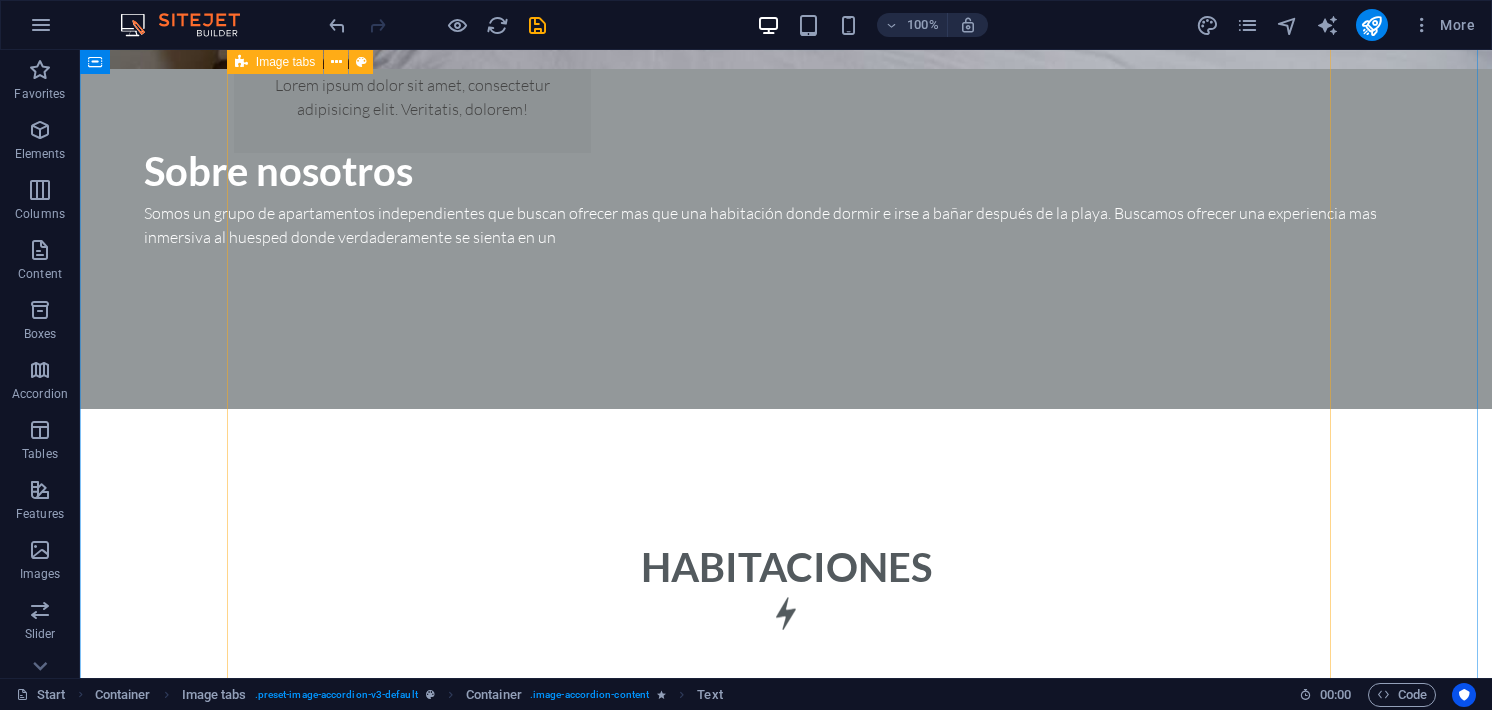 scroll, scrollTop: 3384, scrollLeft: 0, axis: vertical 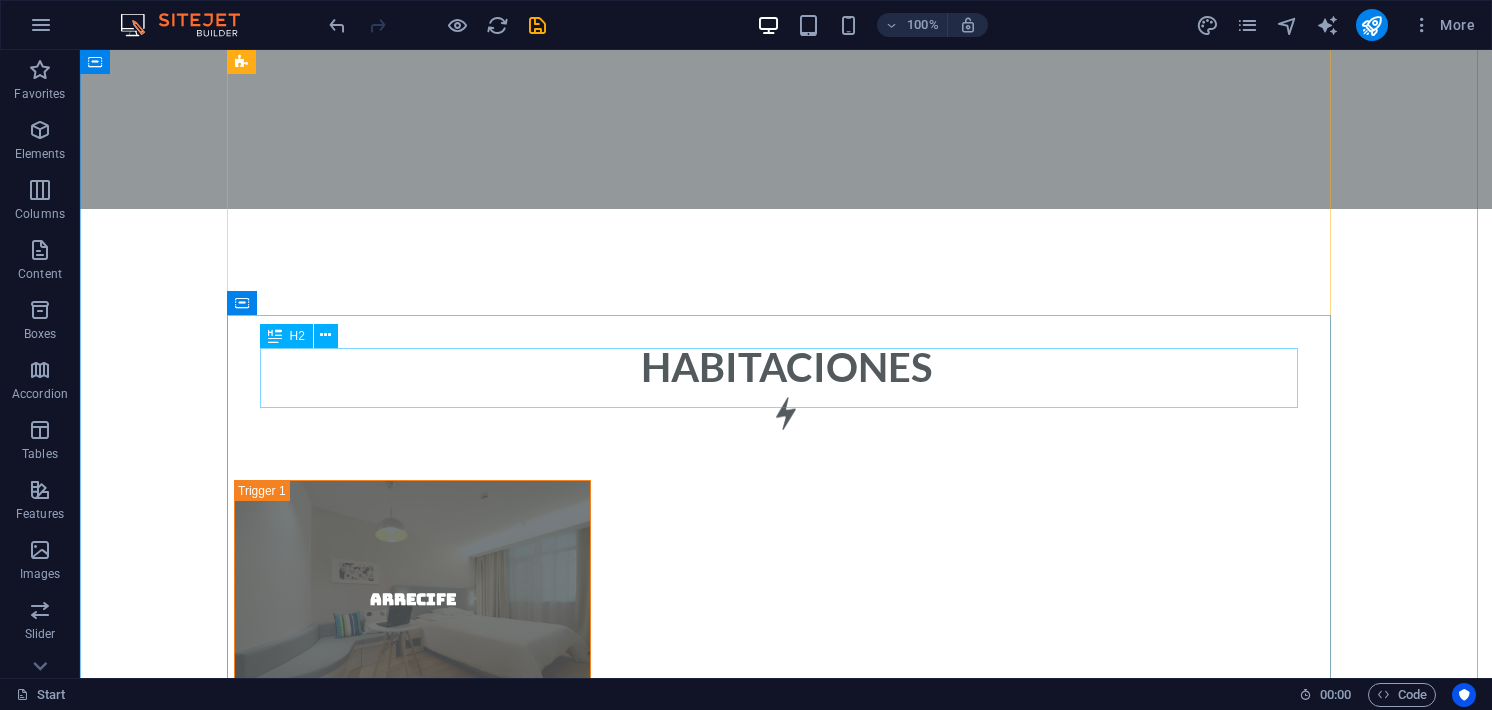 click on "Double Room" at bounding box center (786, 1822) 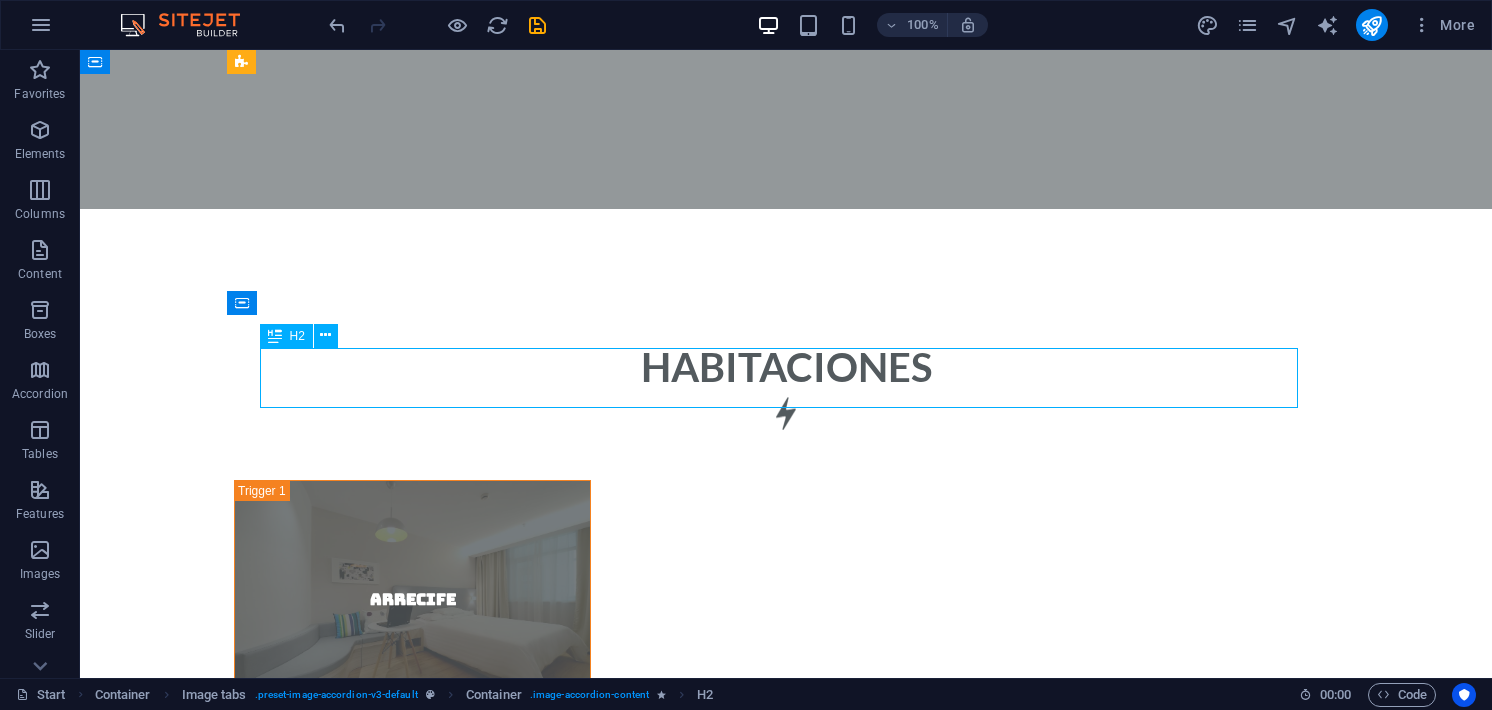 click on "Double Room" at bounding box center [786, 1822] 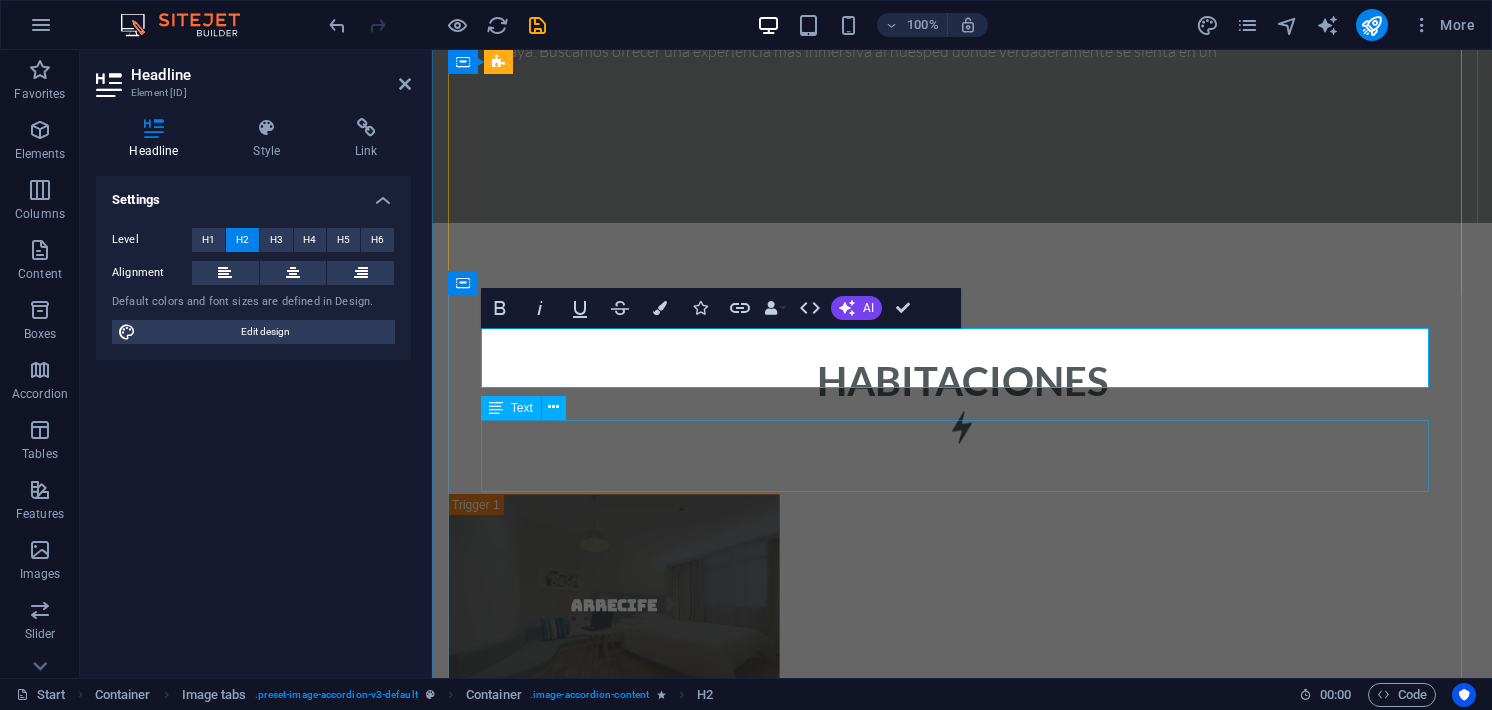 click on "Lorem ipsum dolor sit amet, consectetur adipisicing elit. Natus, dolores, at, nisi eligendi repellat voluptatem minima officia veritatis quasi animi porro laudantium dicta dolor voluptate non maiores ipsum reprehenderit odio fugiat reiciendis consectetur fuga pariatur libero accusantium quod minus odit debitis cumque quo adipisci vel vitae aliquid corrupti perferendis voluptates." at bounding box center (962, 1885) 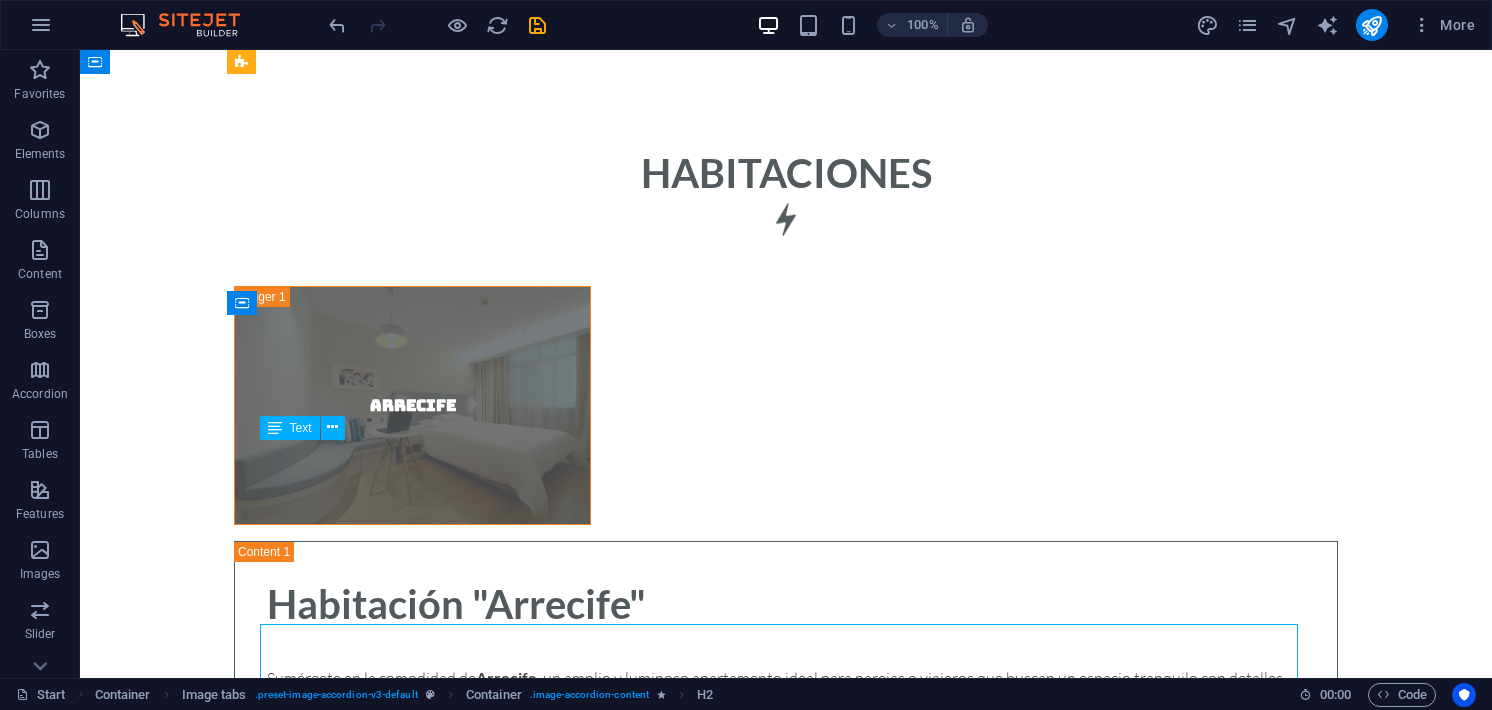 scroll, scrollTop: 3384, scrollLeft: 0, axis: vertical 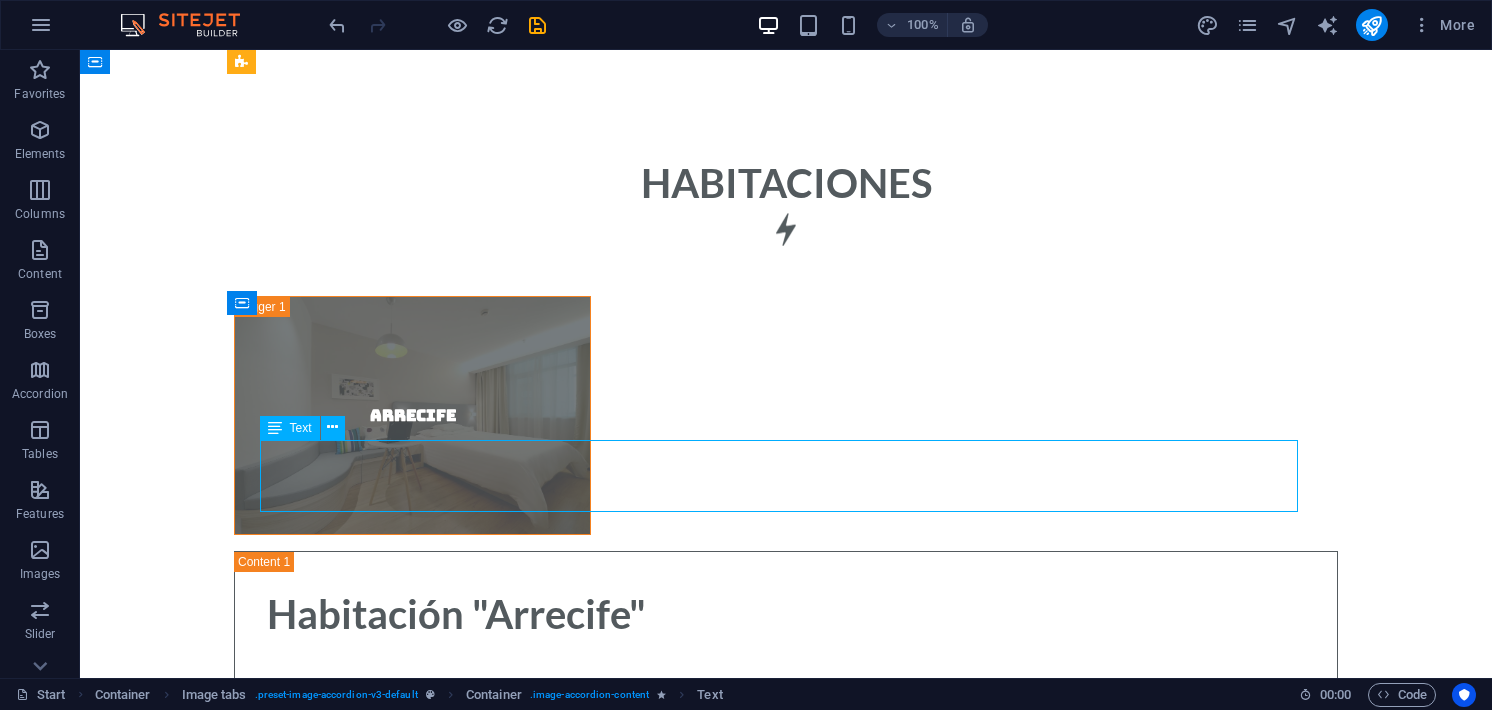 click on "Lorem ipsum dolor sit amet, consectetur adipisicing elit. Natus, dolores, at, nisi eligendi repellat voluptatem minima officia veritatis quasi animi porro laudantium dicta dolor voluptate non maiores ipsum reprehenderit odio fugiat reiciendis consectetur fuga pariatur libero accusantium quod minus odit debitis cumque quo adipisci vel vitae aliquid corrupti perferendis voluptates." at bounding box center [786, 1736] 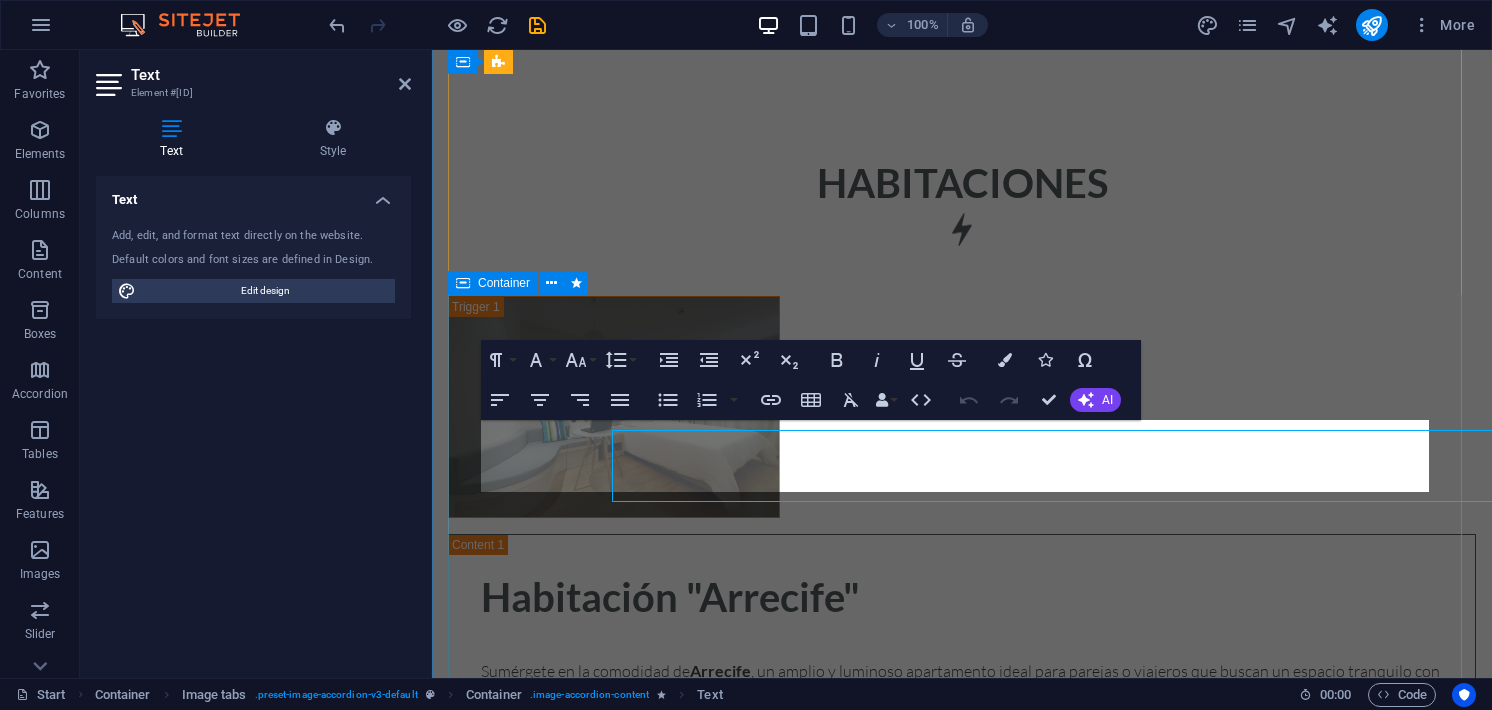 scroll, scrollTop: 3394, scrollLeft: 0, axis: vertical 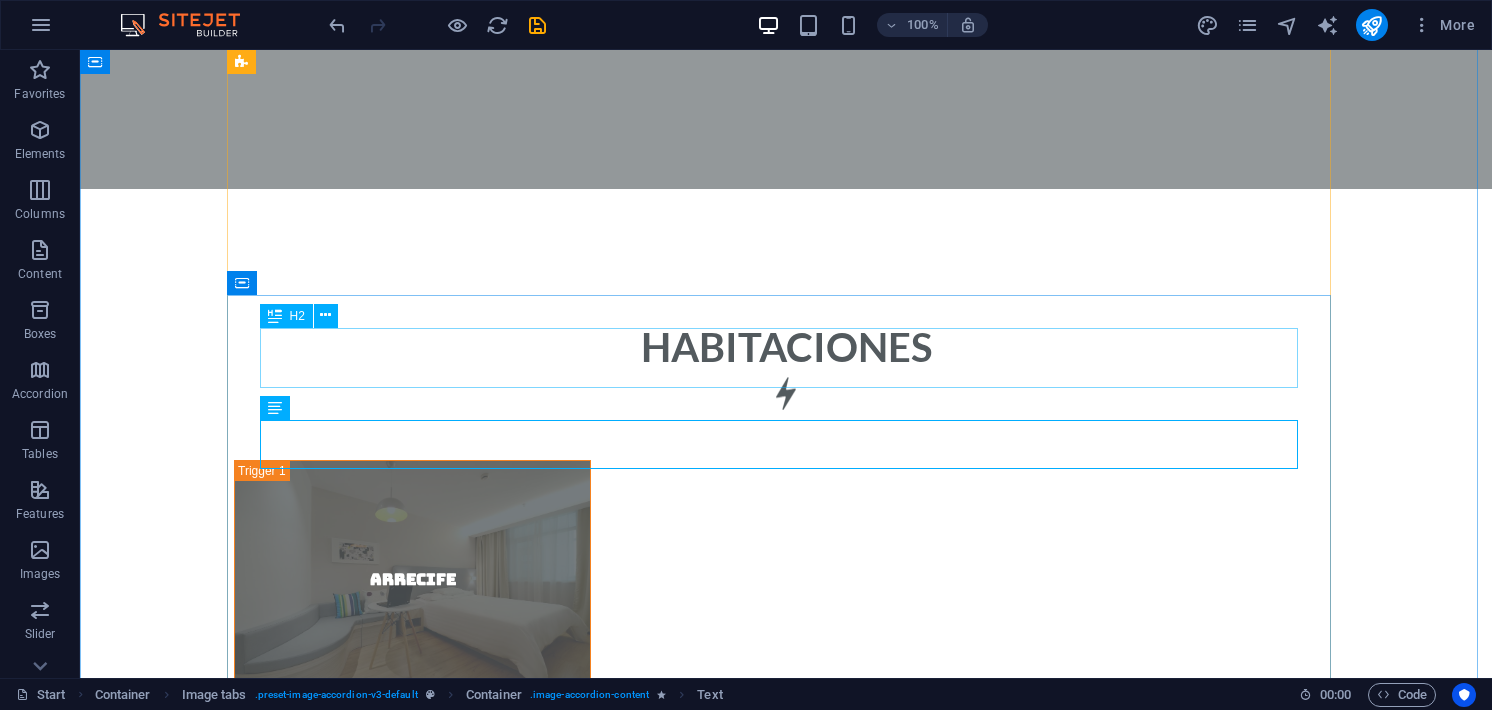 click on "Double Room" at bounding box center (786, 1802) 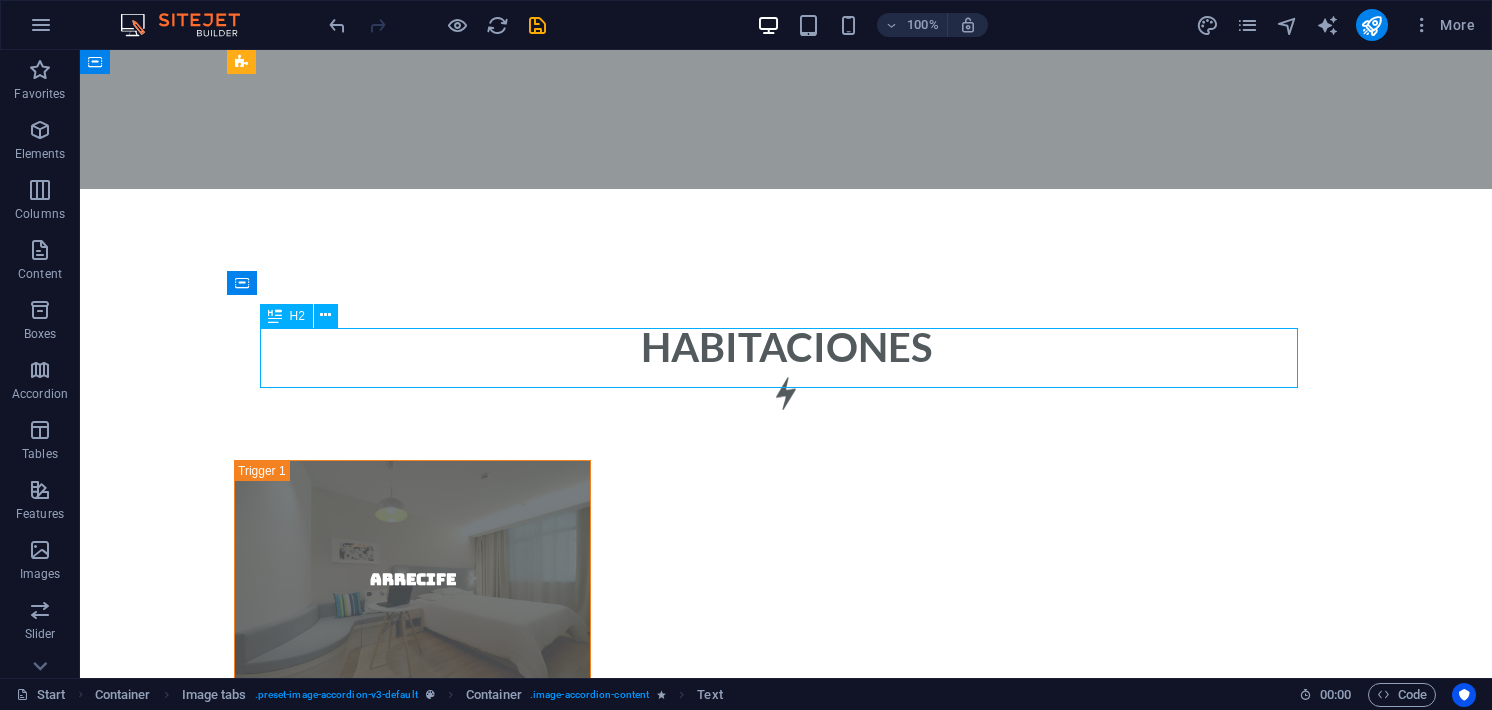 click on "Double Room" at bounding box center (786, 1802) 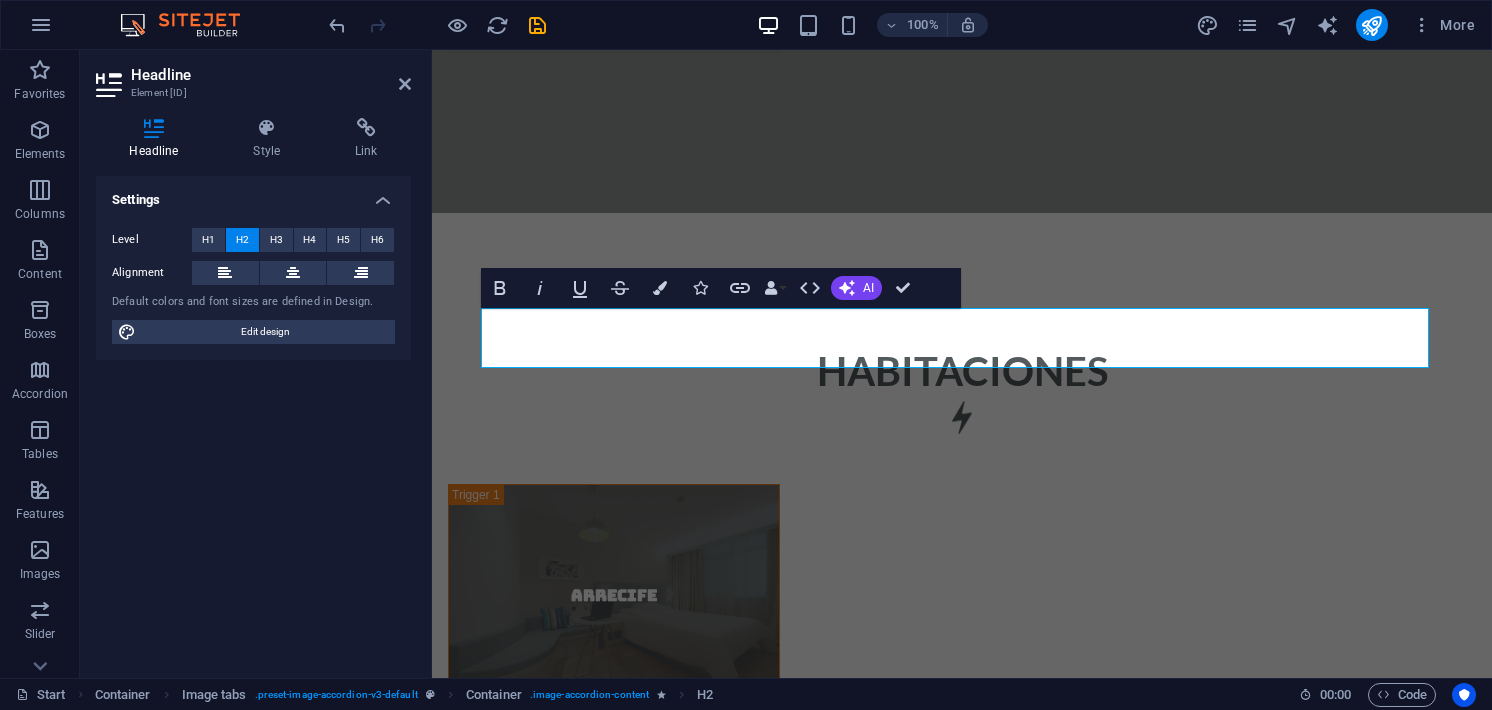 scroll, scrollTop: 3414, scrollLeft: 0, axis: vertical 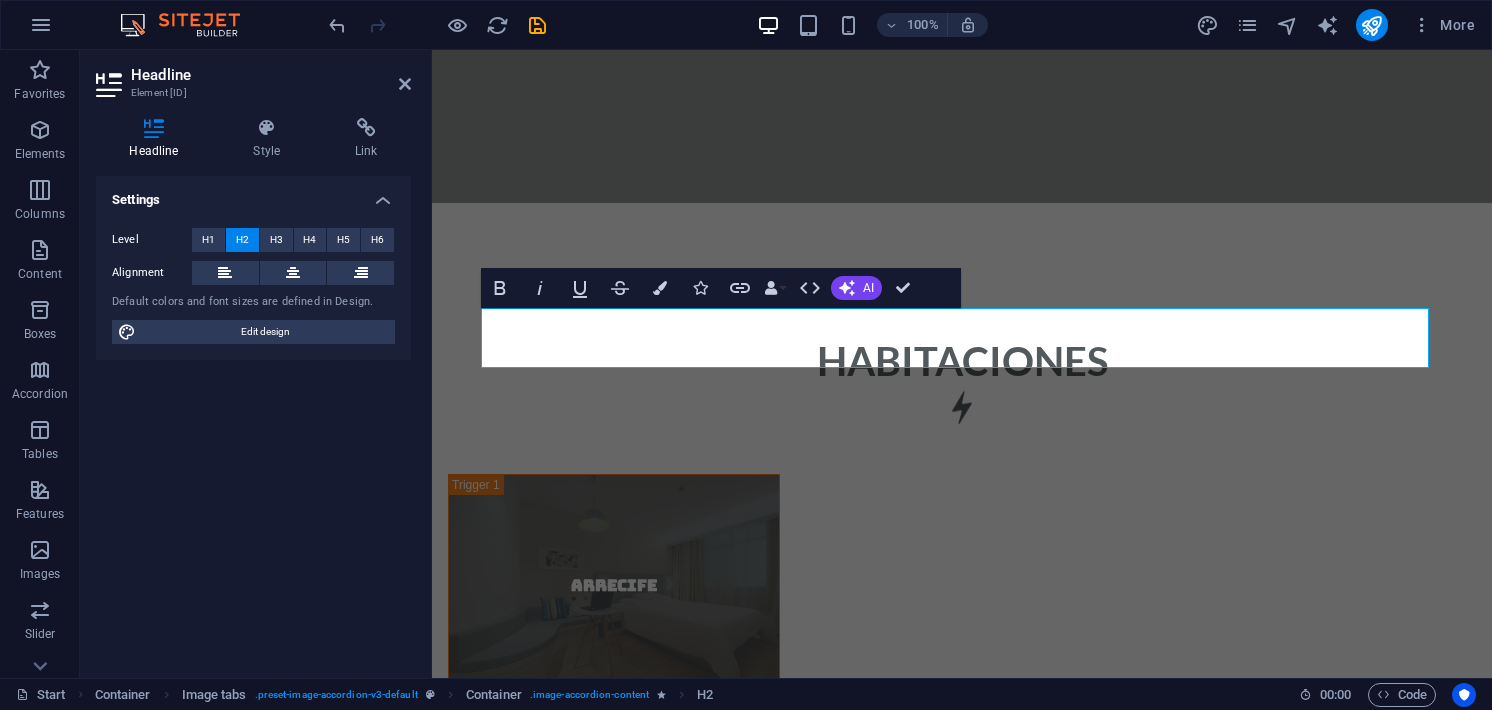 type 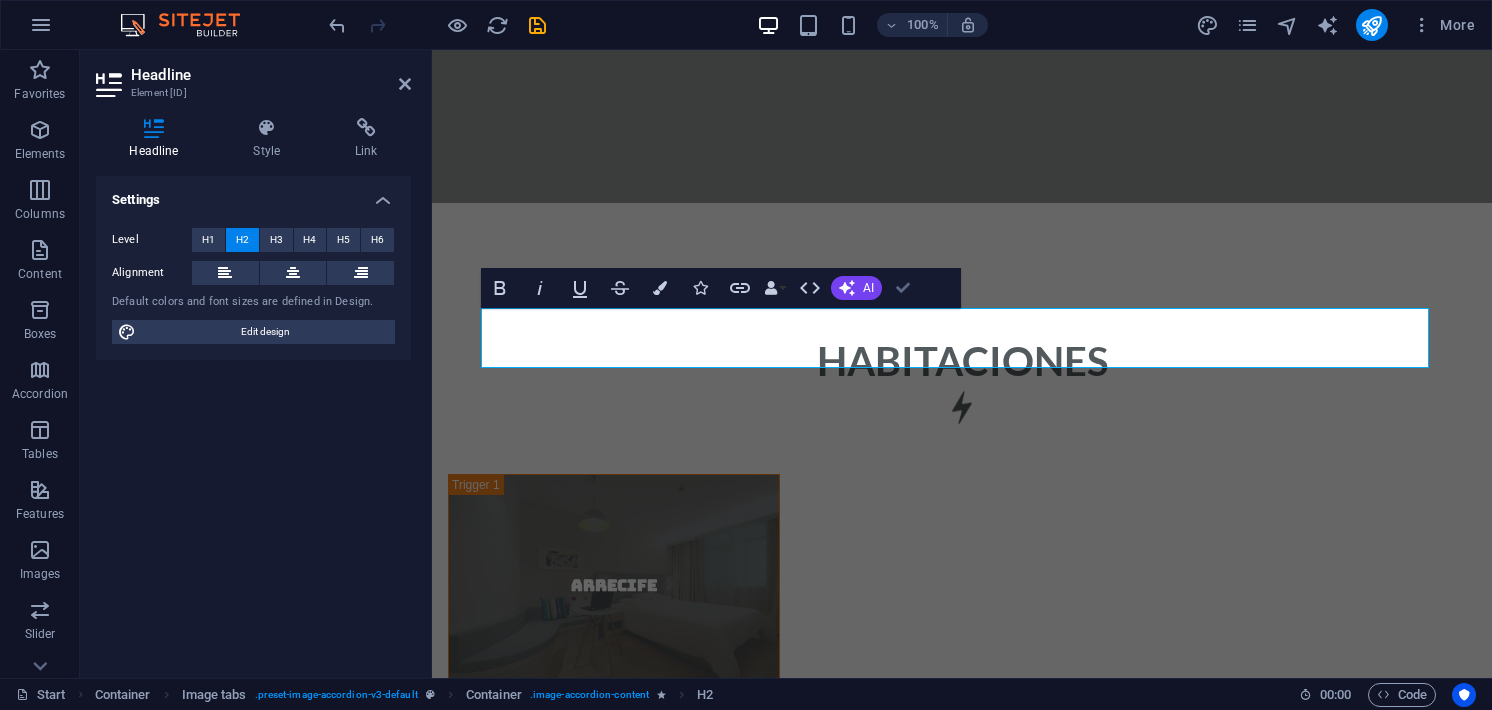 scroll, scrollTop: 3424, scrollLeft: 0, axis: vertical 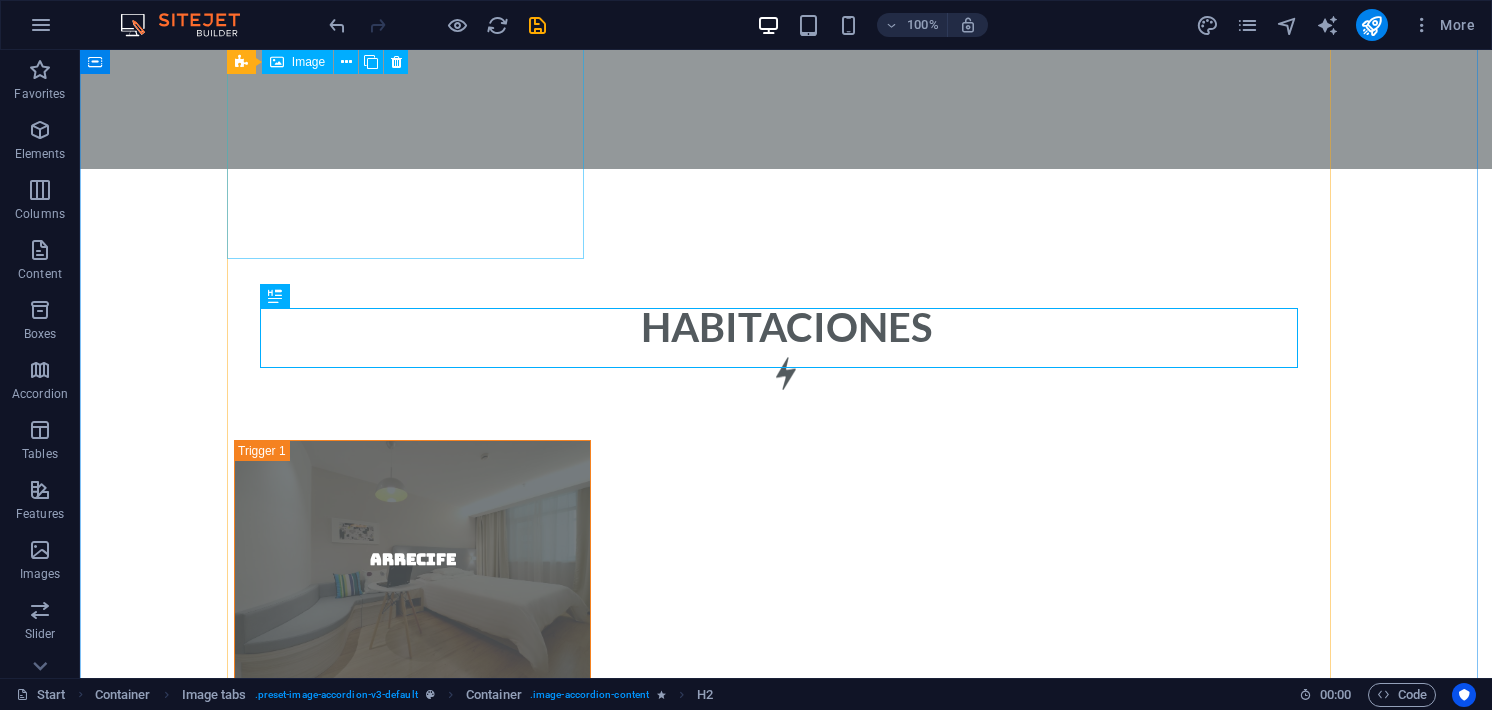 click on "Double Room" at bounding box center (412, 1583) 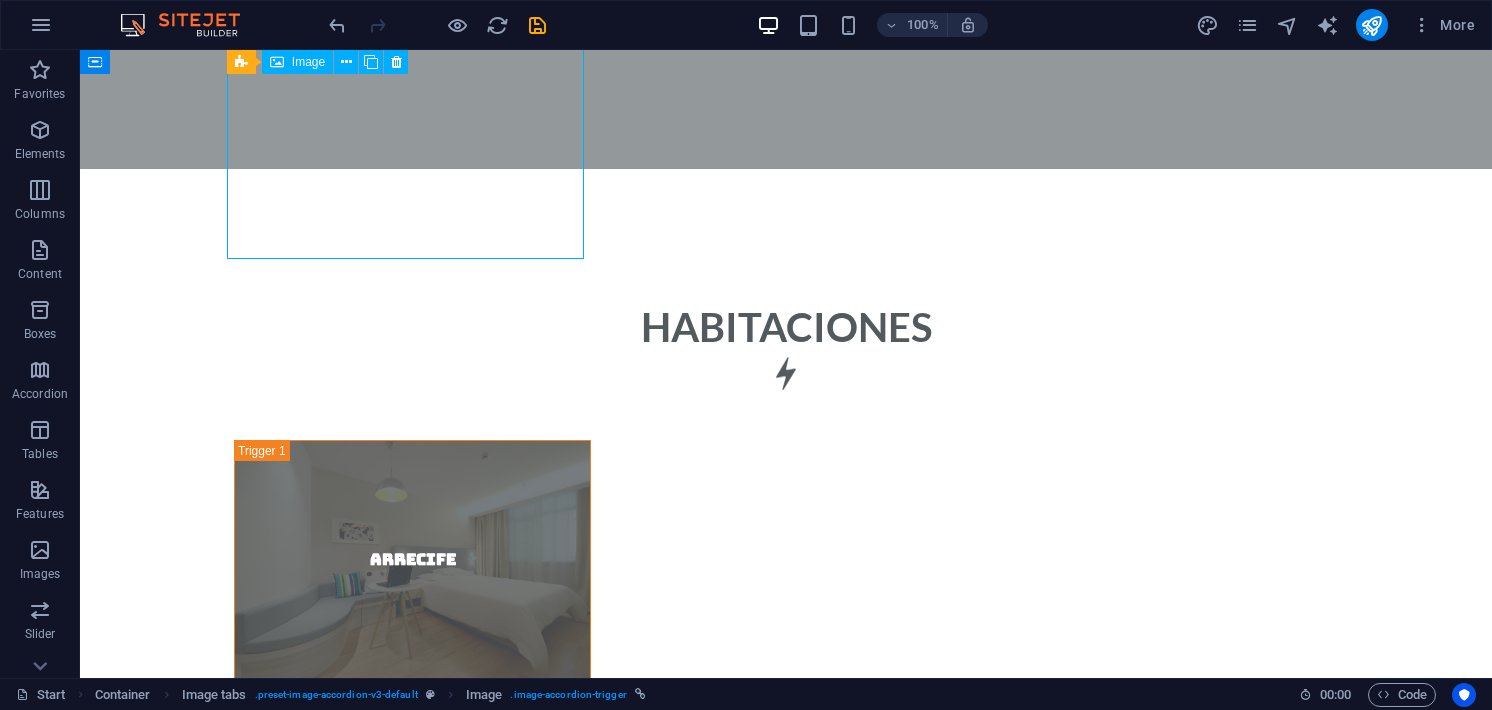 click on "Double Room" at bounding box center (412, 1583) 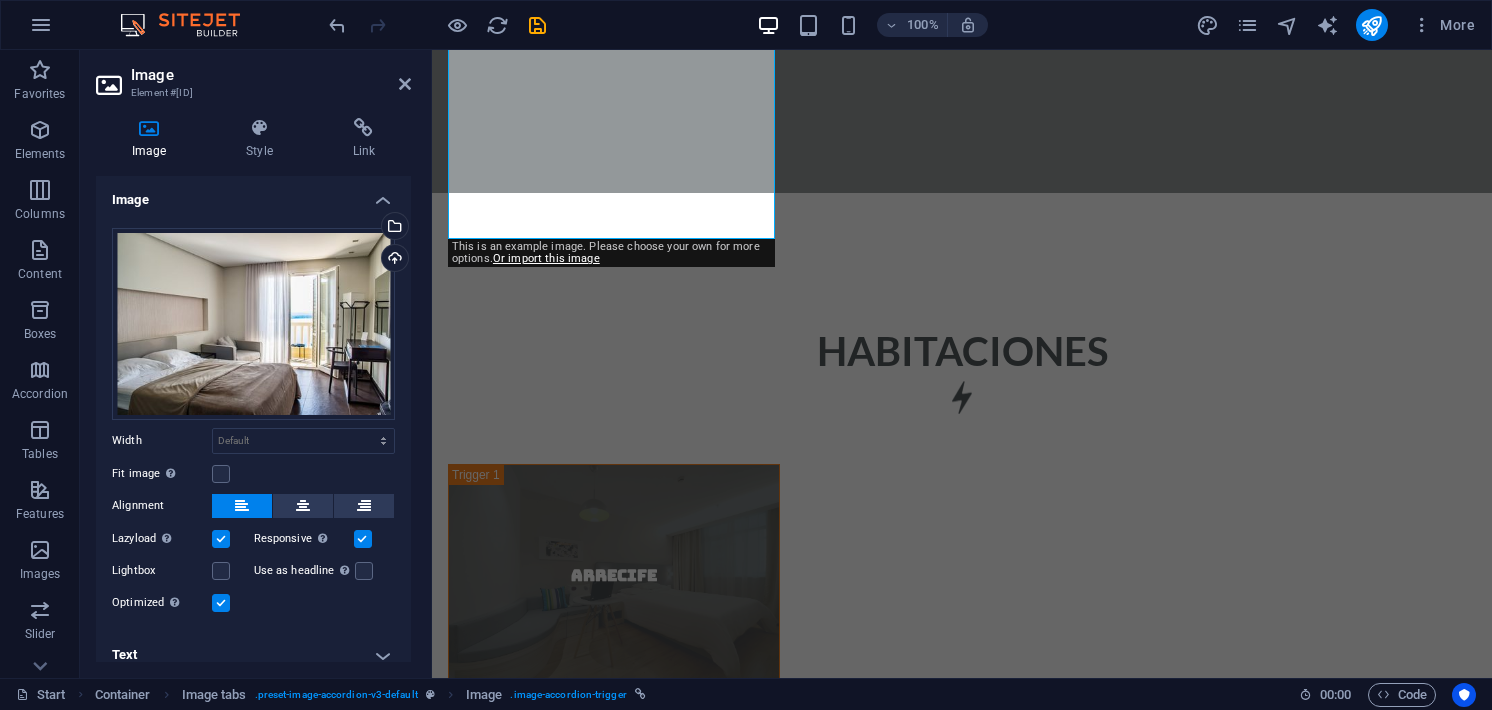 scroll, scrollTop: 3434, scrollLeft: 0, axis: vertical 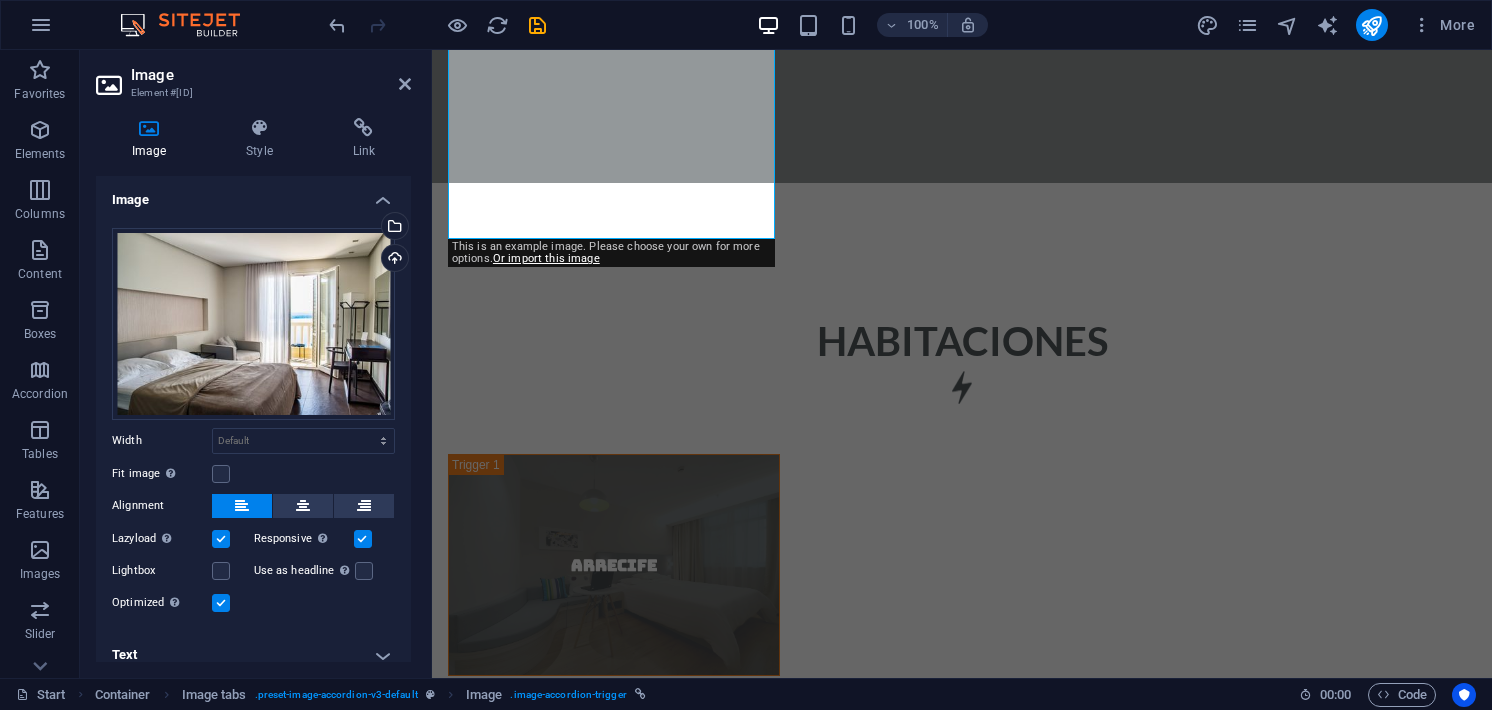 click on "Image" at bounding box center [253, 194] 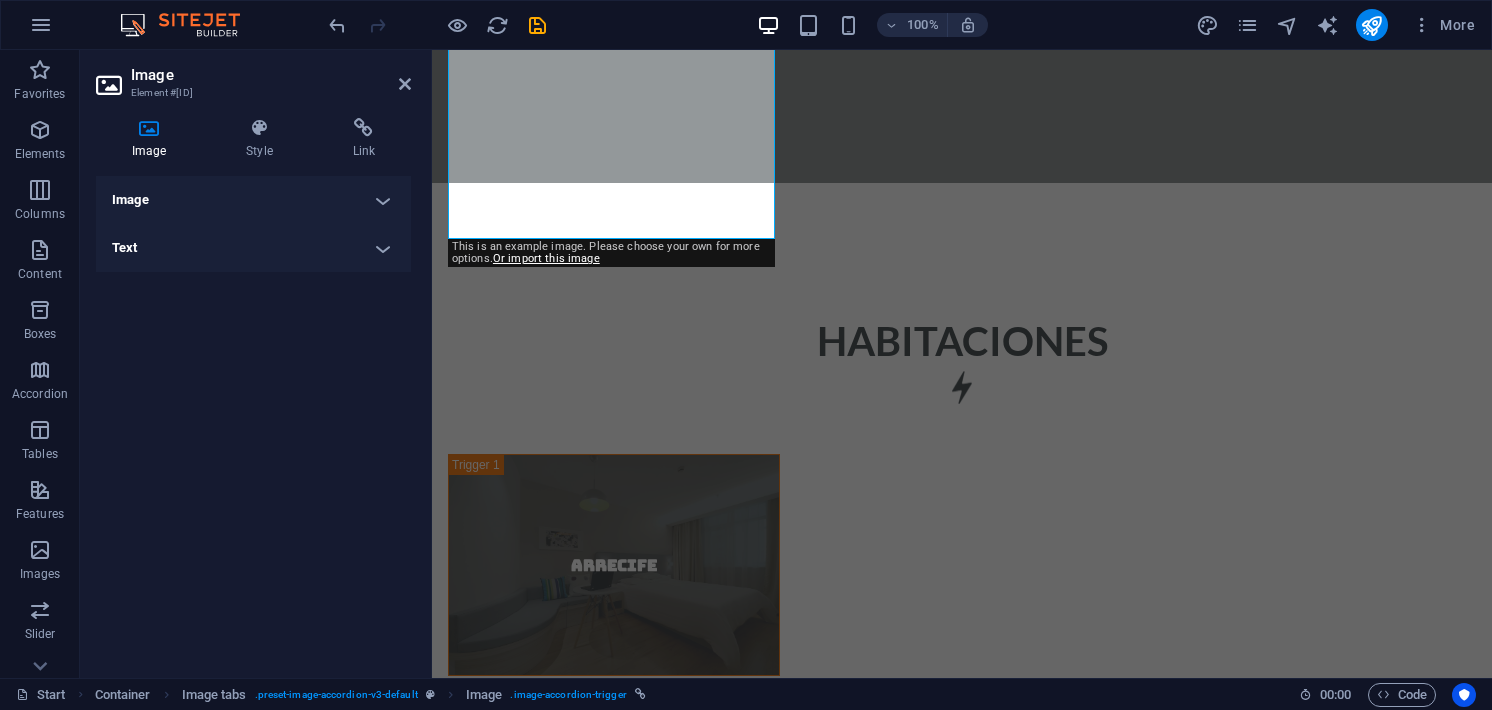 click on "Text" at bounding box center (253, 248) 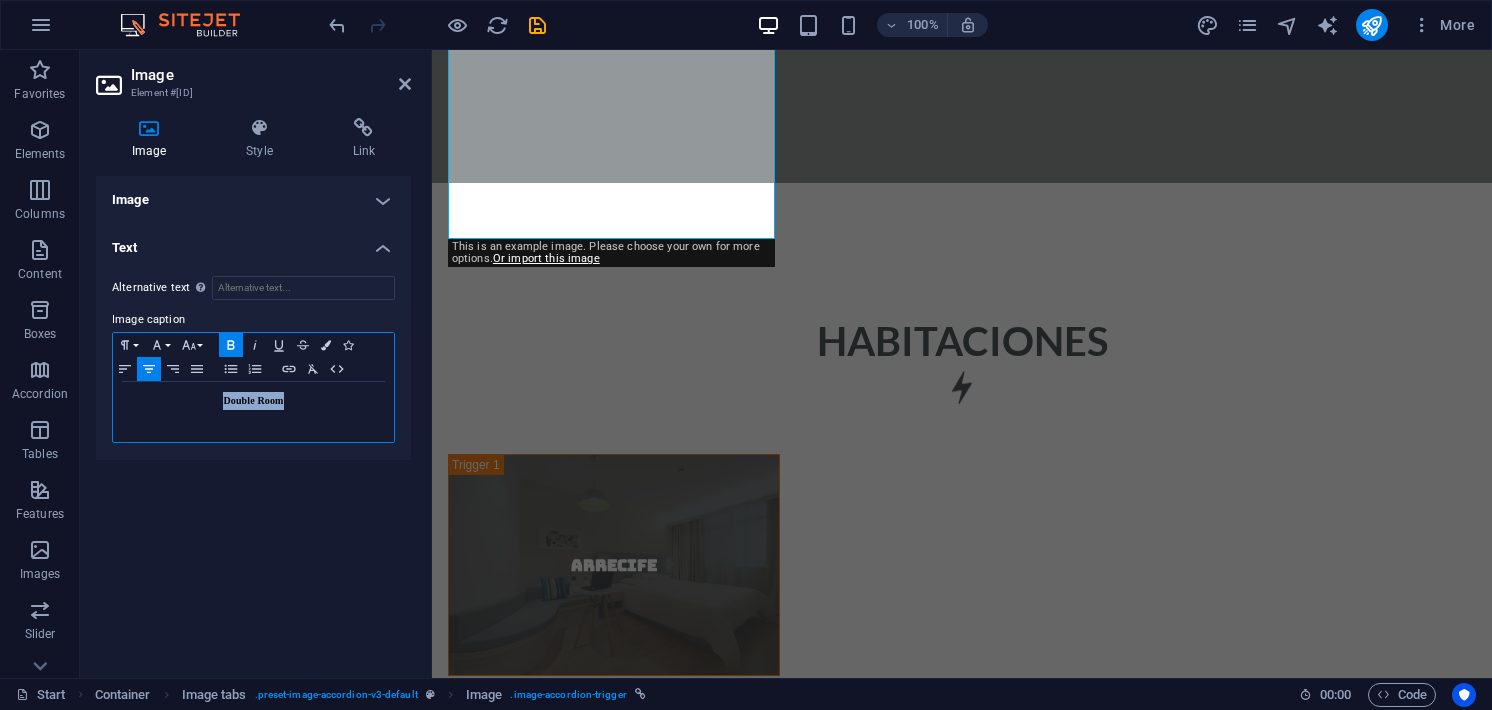 drag, startPoint x: 292, startPoint y: 405, endPoint x: 225, endPoint y: 411, distance: 67.26812 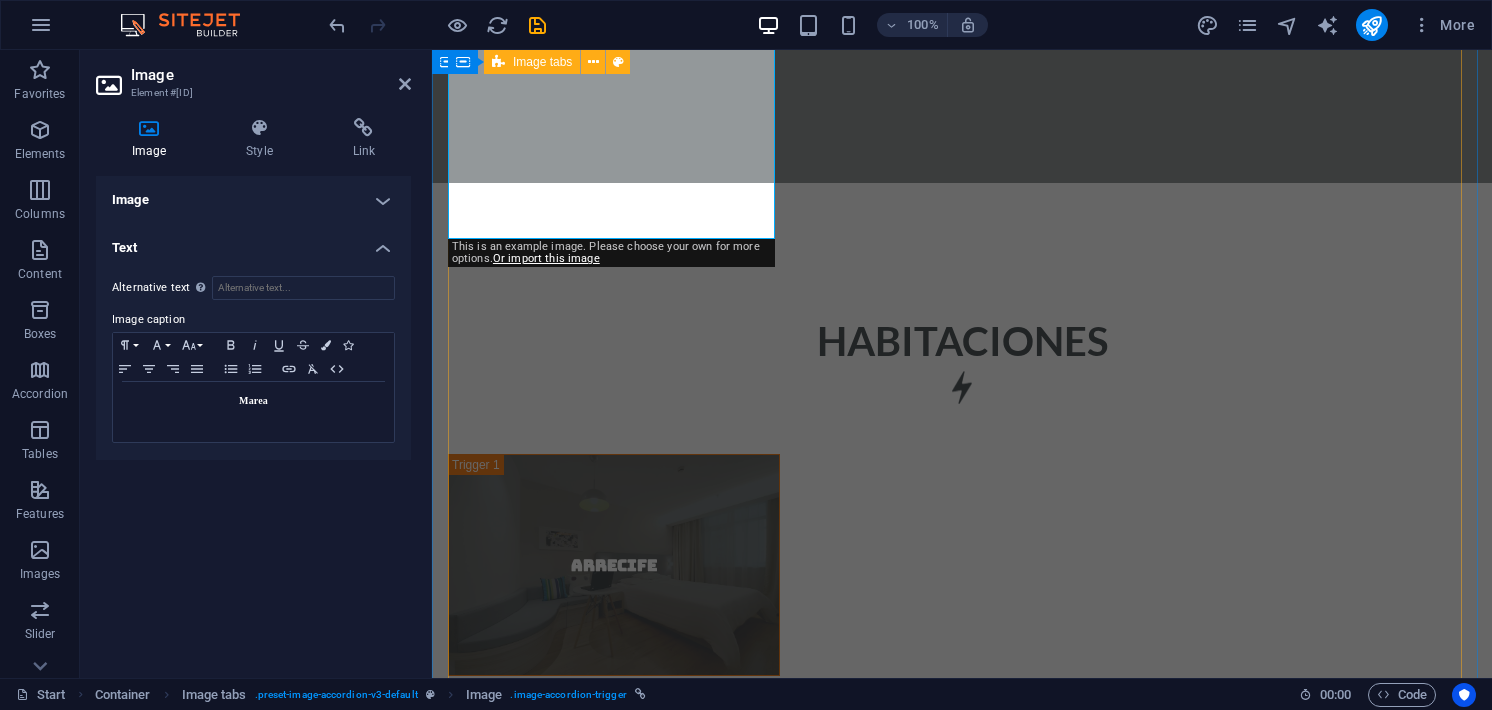 click on "Arrecife Habitación "Arrecife" Sumérgete en la comodidad de Arrecife , un amplio y luminoso apartamento ideal para parejas o viajeros que buscan un espacio tranquilo con detalles acogedores. Inspirado en la vida colorida y serena del mar, este apartamento ofrece un ambiente relajado con una cama doble, zona de descanso y todas las comodidades necesarias para desconectarte del mundo y reconectar contigo mismo. Room Overview Floor Plan Room Rates Book now Family Room Family Room Room Overview Floor Plan Room Rates Book now" at bounding box center (962, 2129) 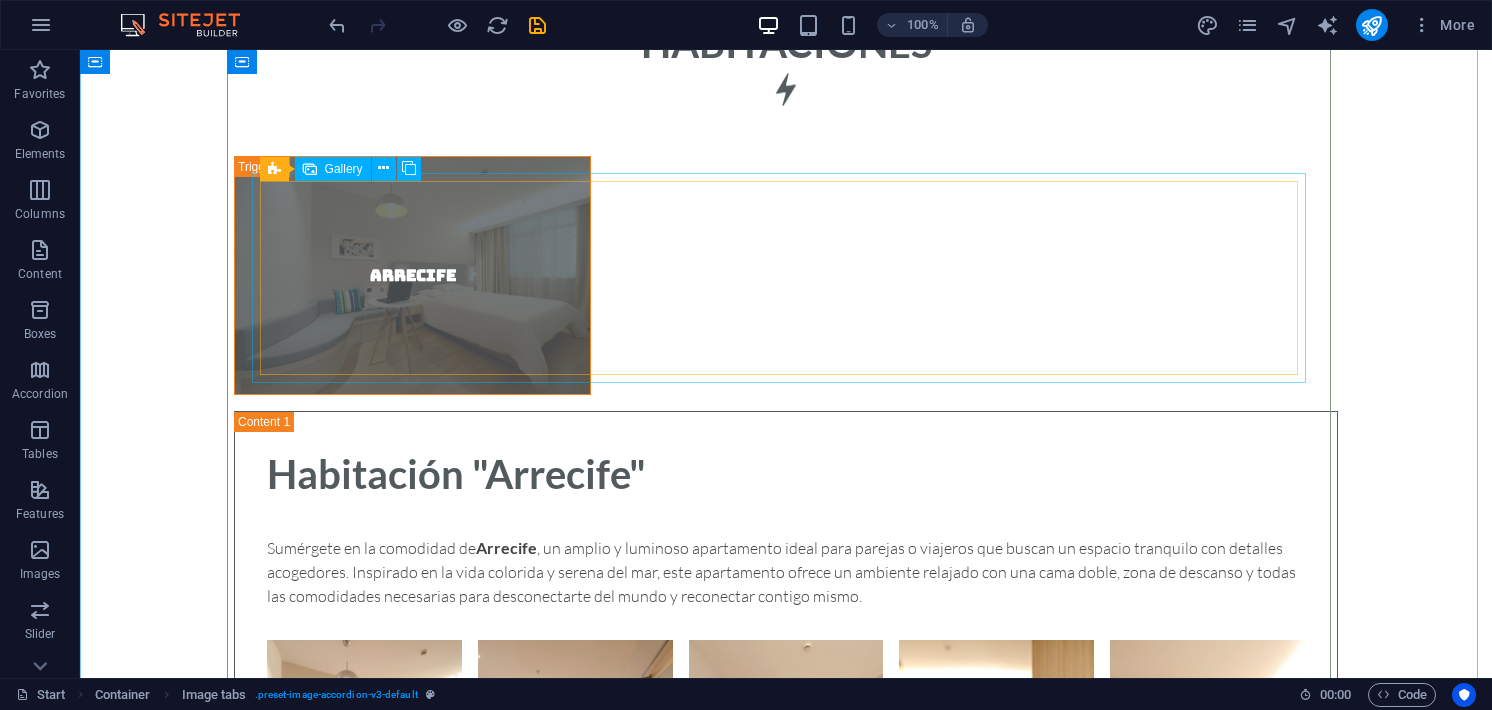 scroll, scrollTop: 3924, scrollLeft: 0, axis: vertical 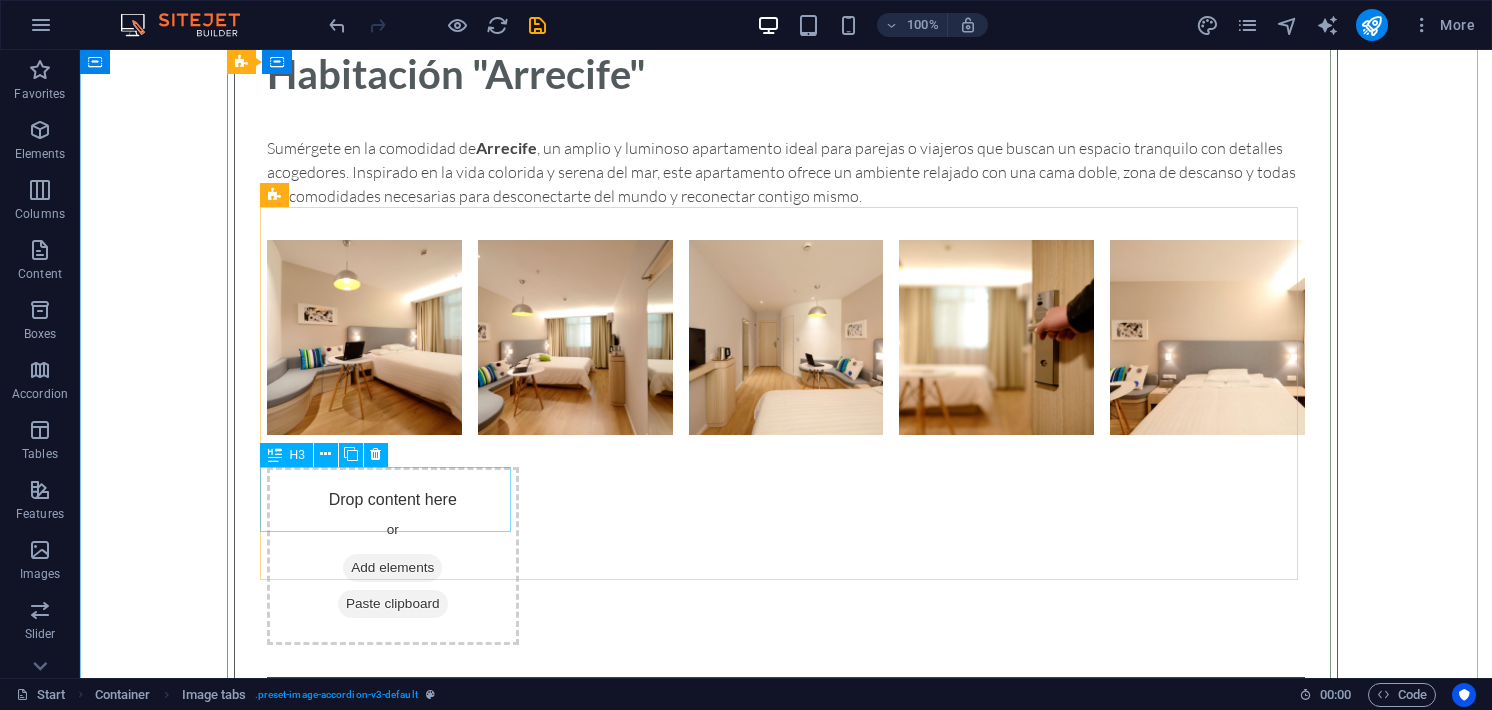 click on "Room Rates" at bounding box center [393, 1784] 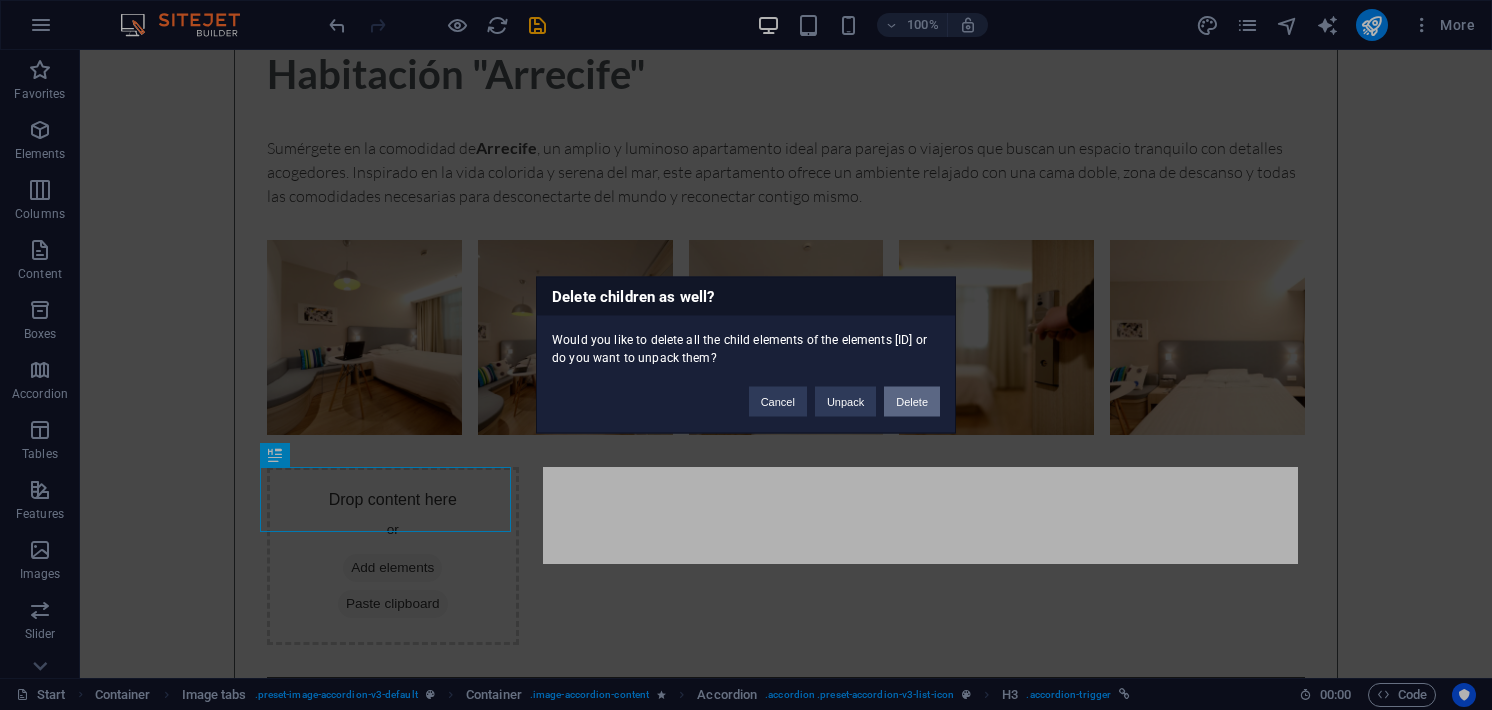 click on "Delete" at bounding box center (912, 402) 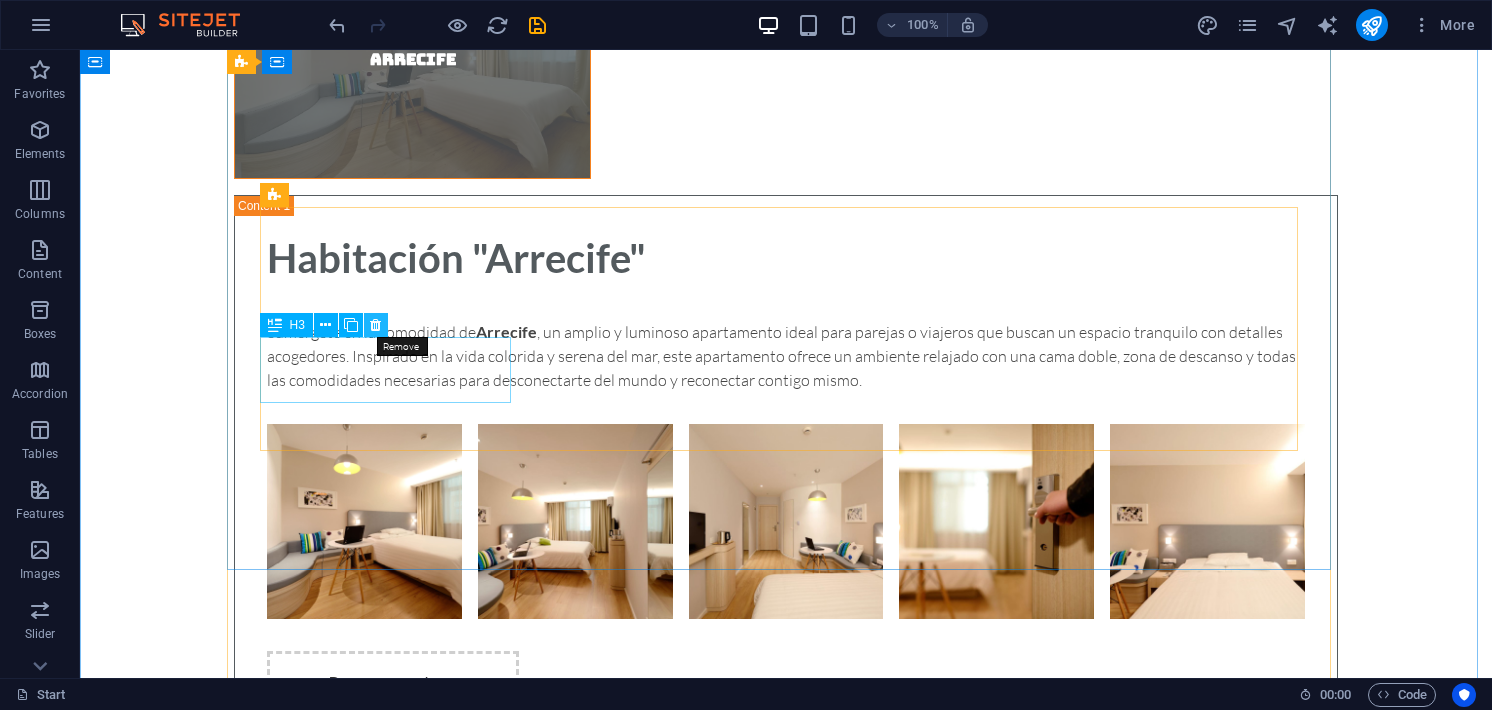 click at bounding box center (376, 325) 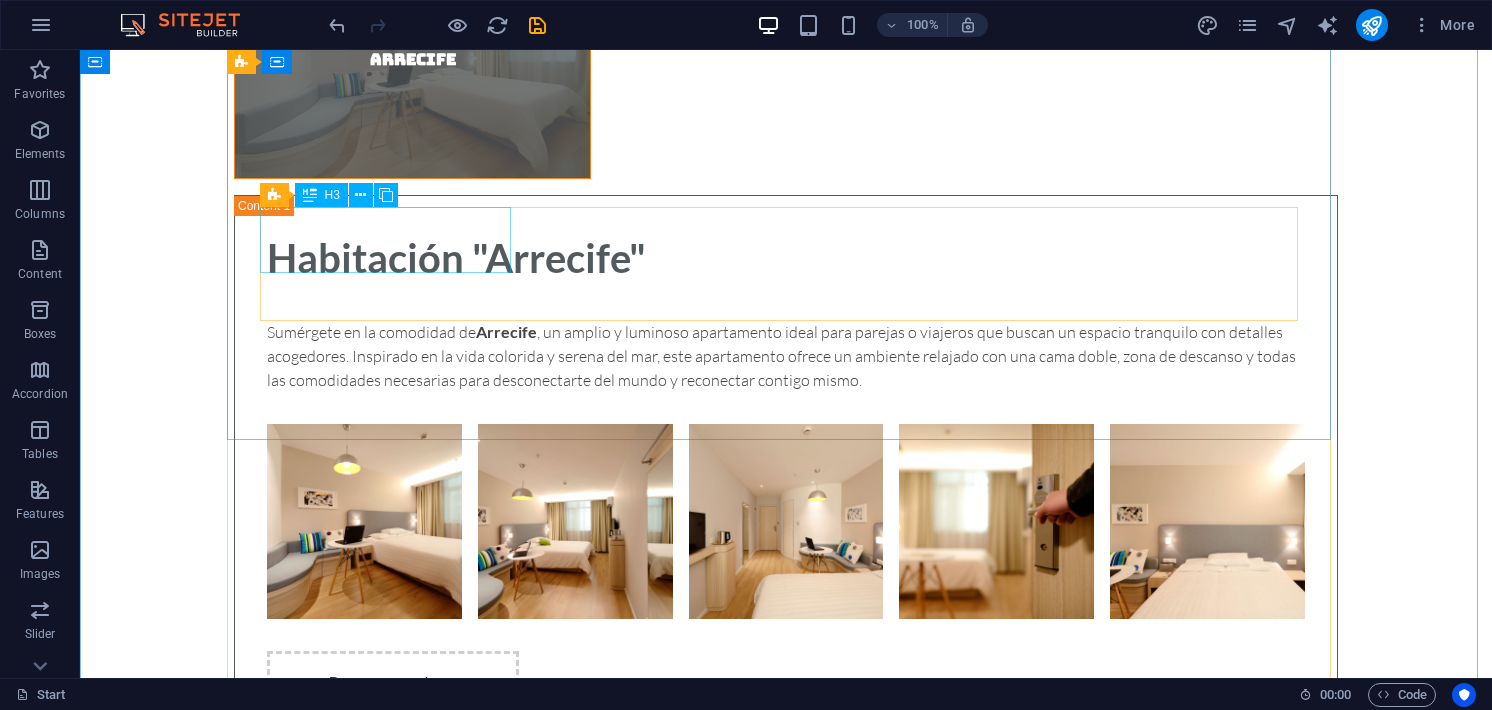 click on "Room Overview" at bounding box center [393, 1708] 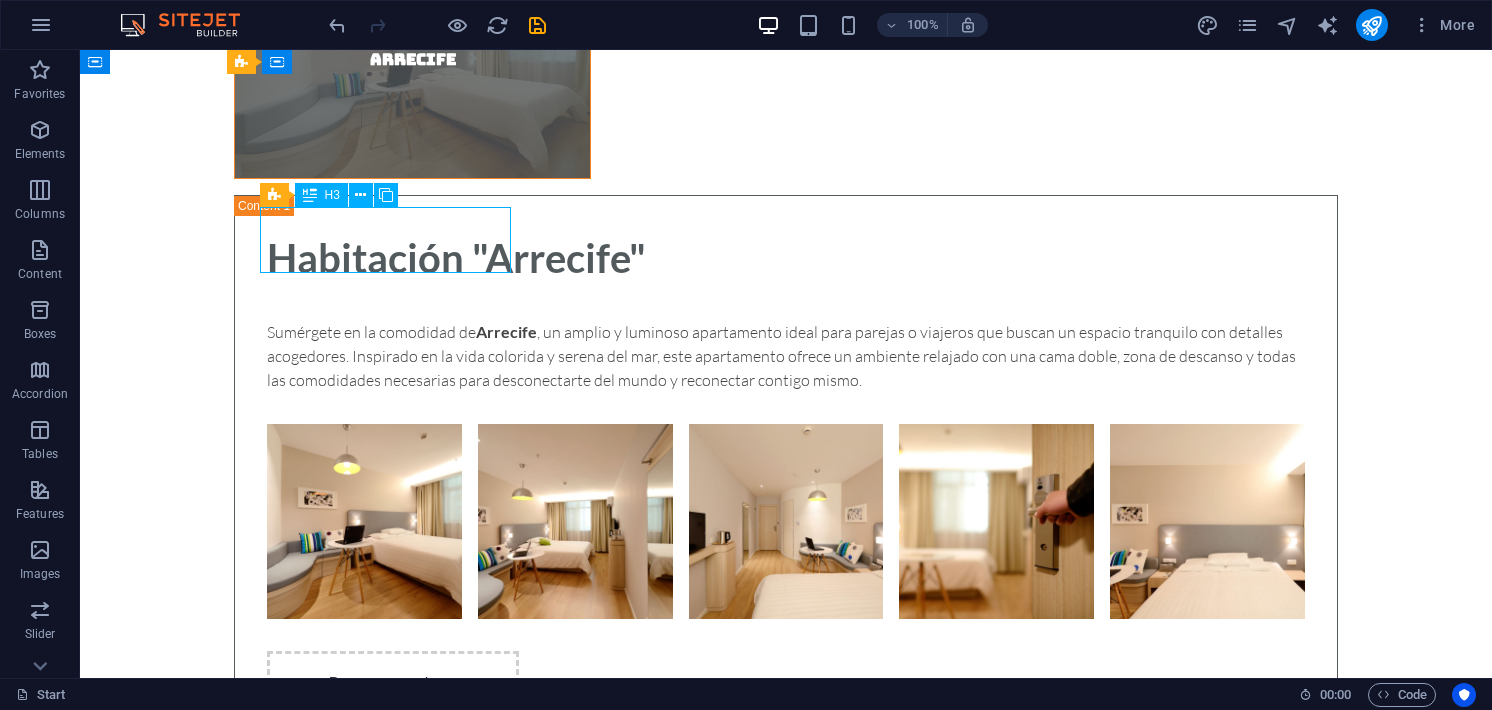 click on "Room Overview" at bounding box center [393, 1708] 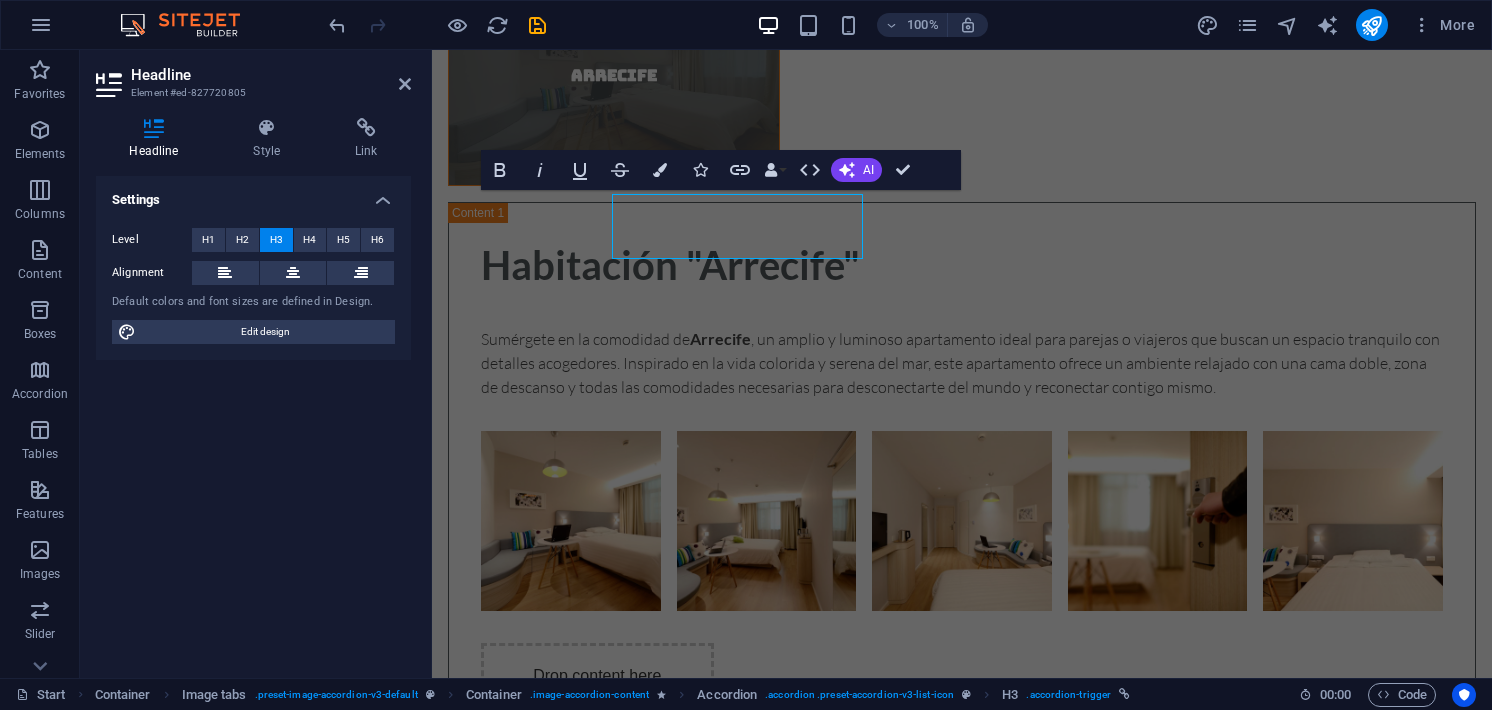 scroll, scrollTop: 3938, scrollLeft: 0, axis: vertical 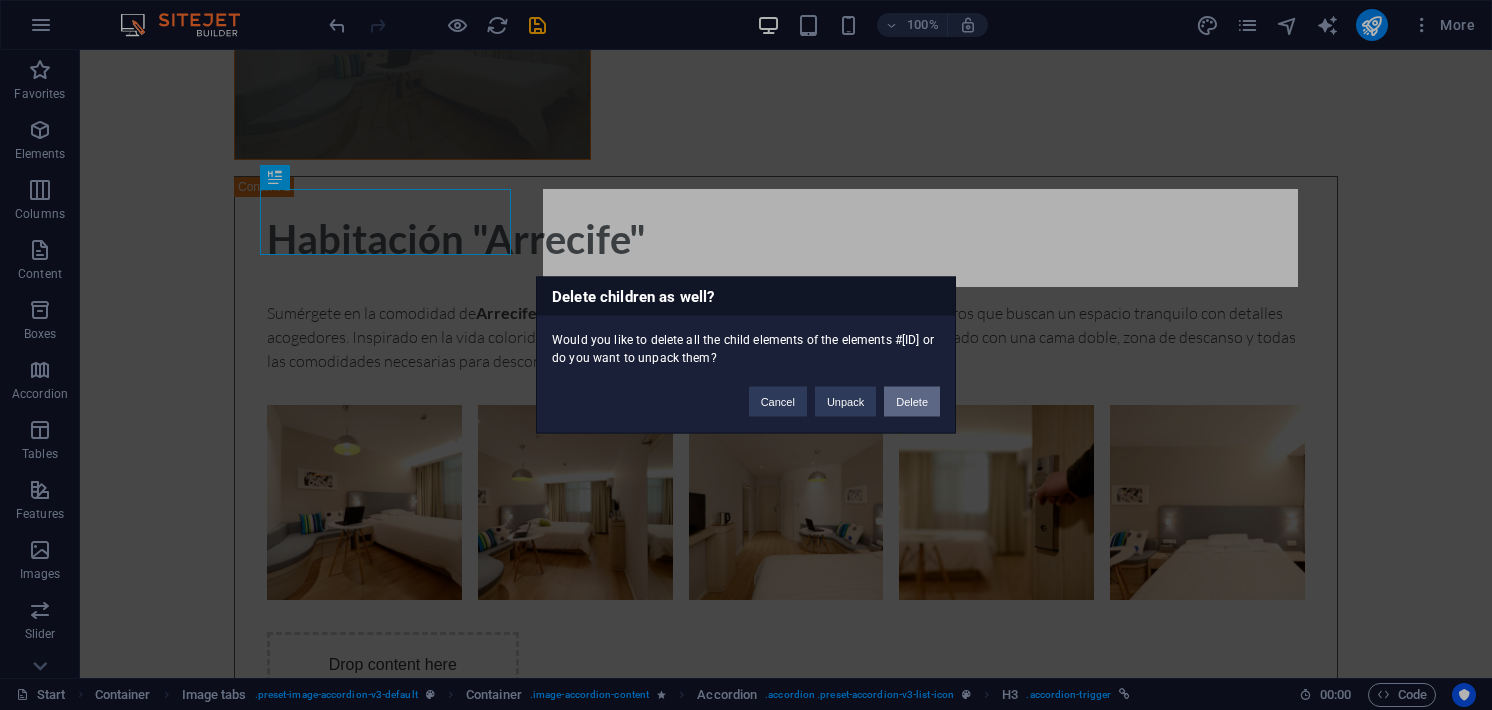 click on "Delete" at bounding box center [912, 402] 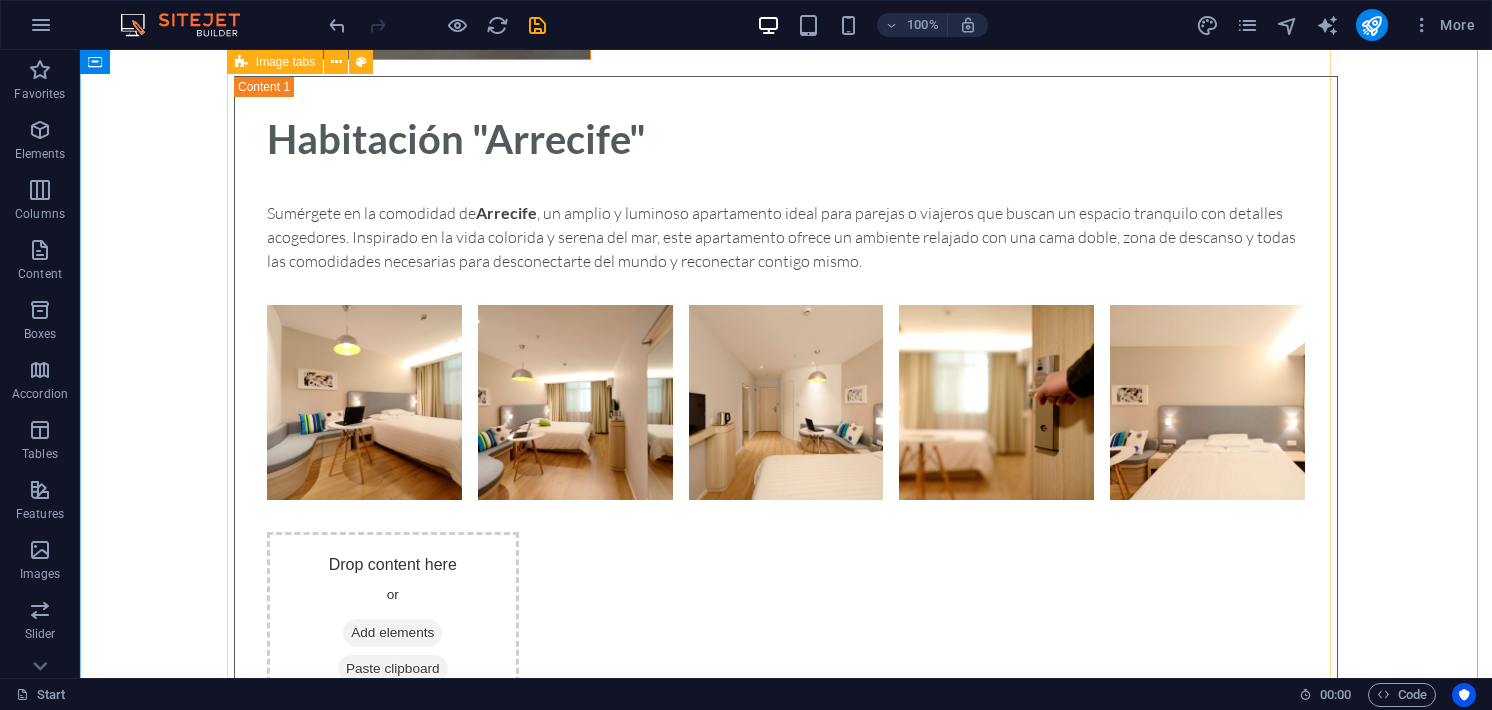 scroll, scrollTop: 4243, scrollLeft: 0, axis: vertical 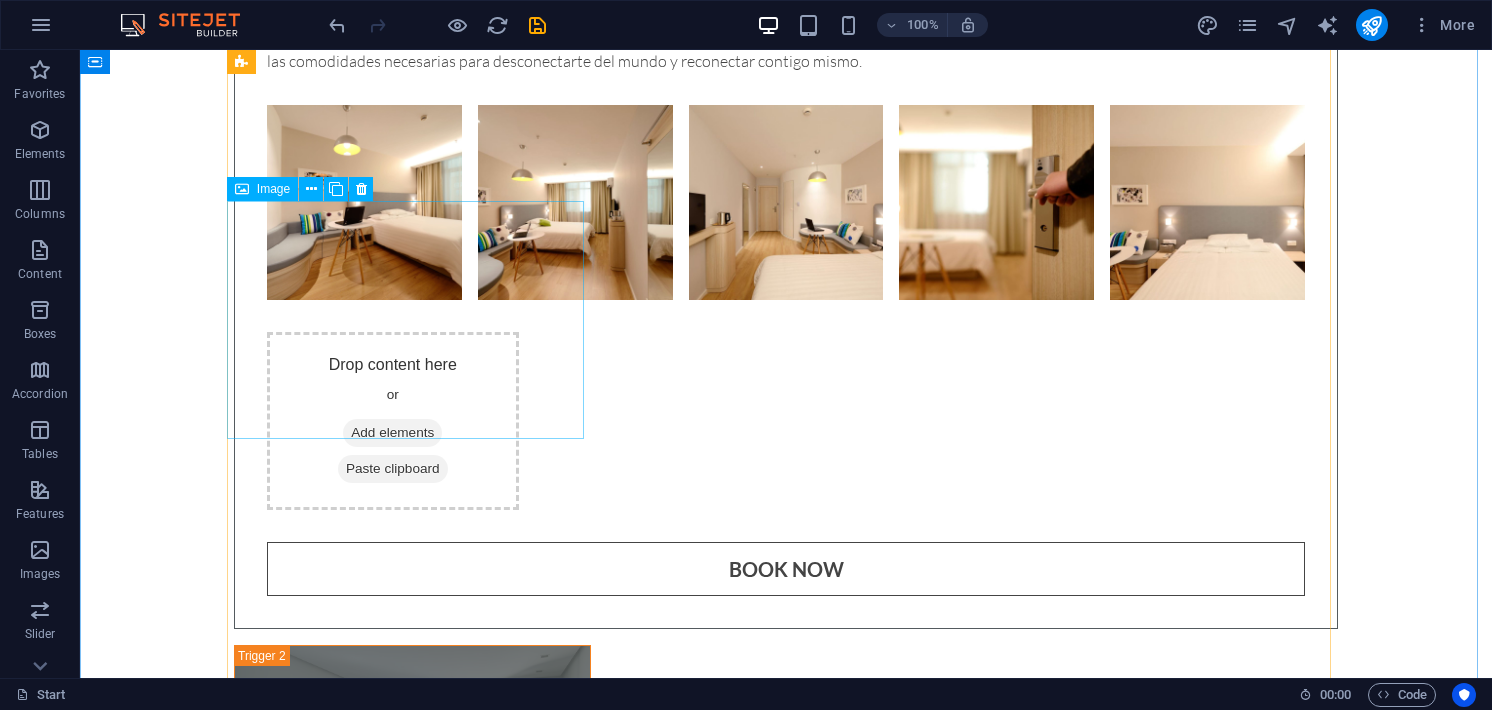 click on "Family Room" at bounding box center [412, 1764] 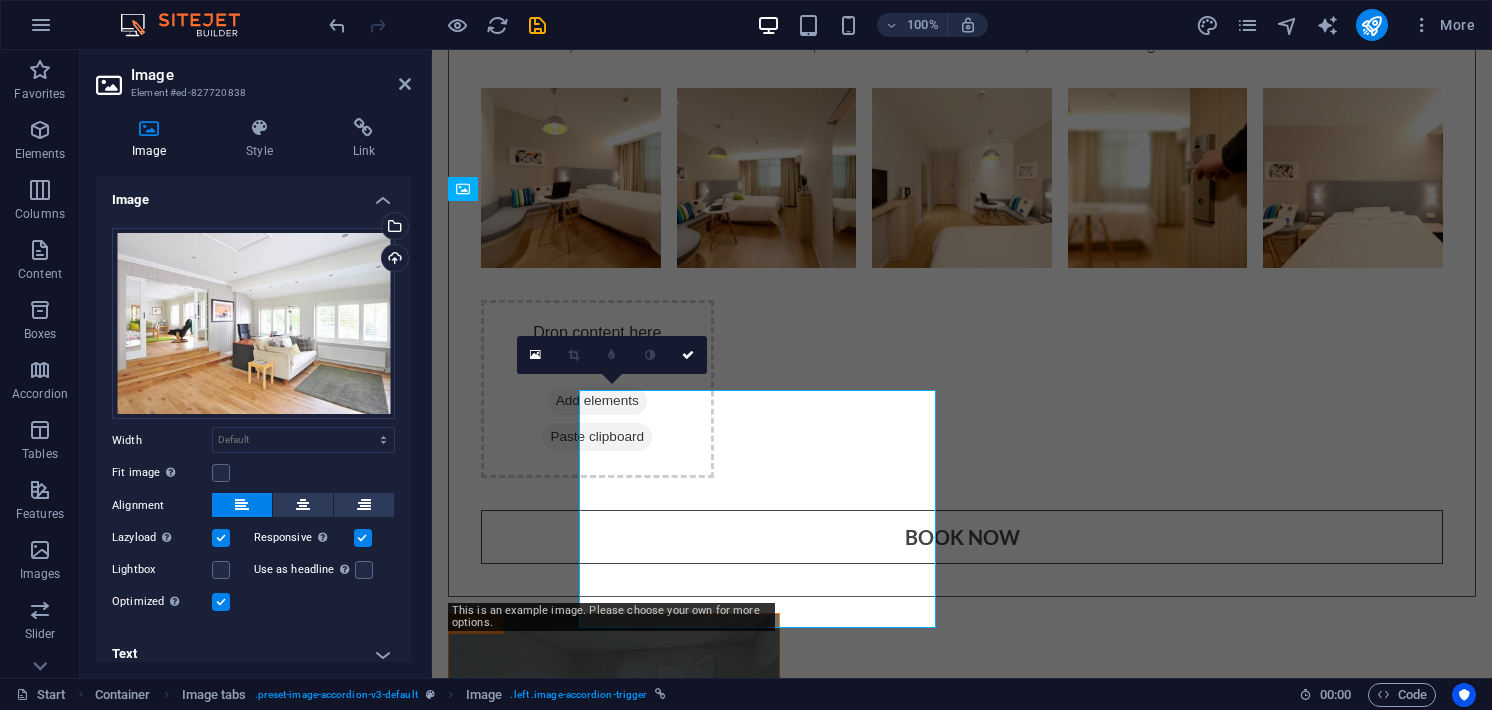 scroll, scrollTop: 4238, scrollLeft: 0, axis: vertical 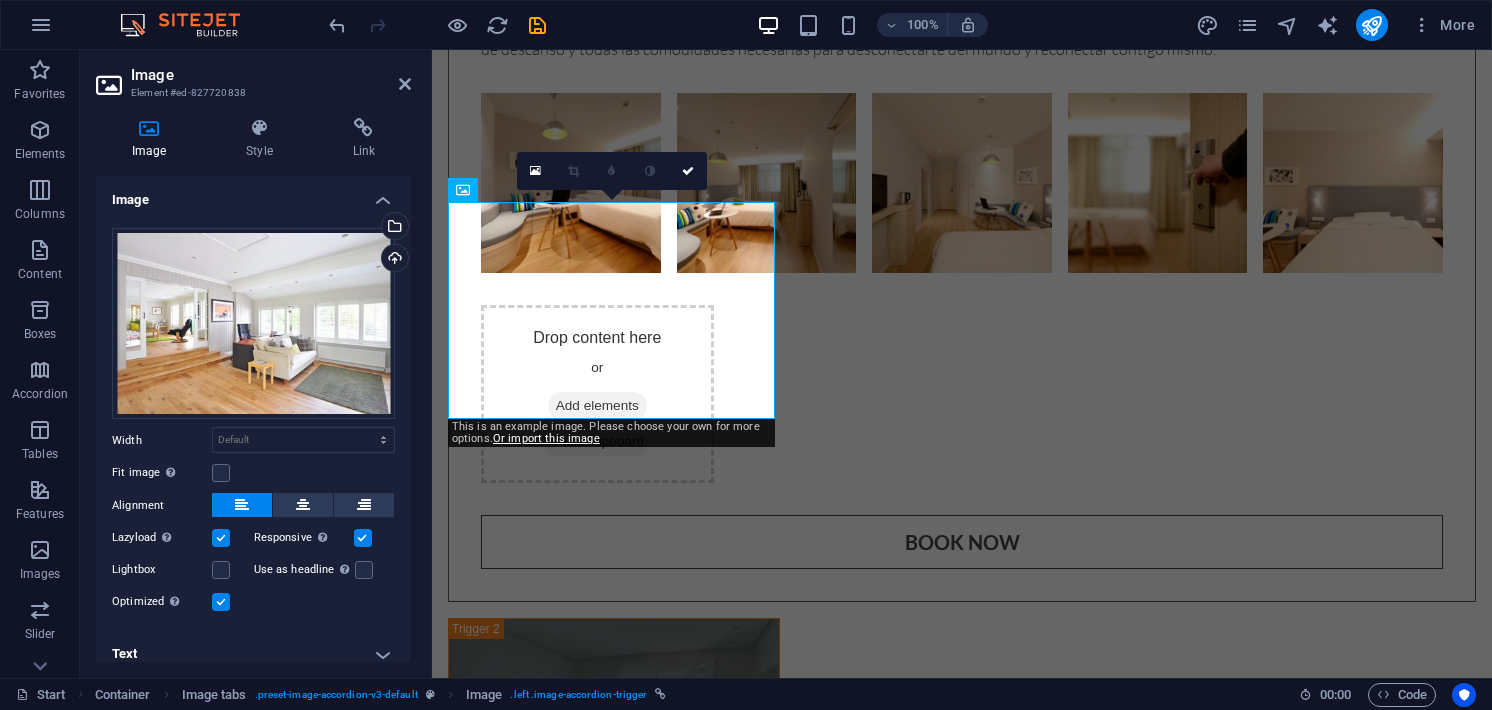 click on "Image" at bounding box center (253, 194) 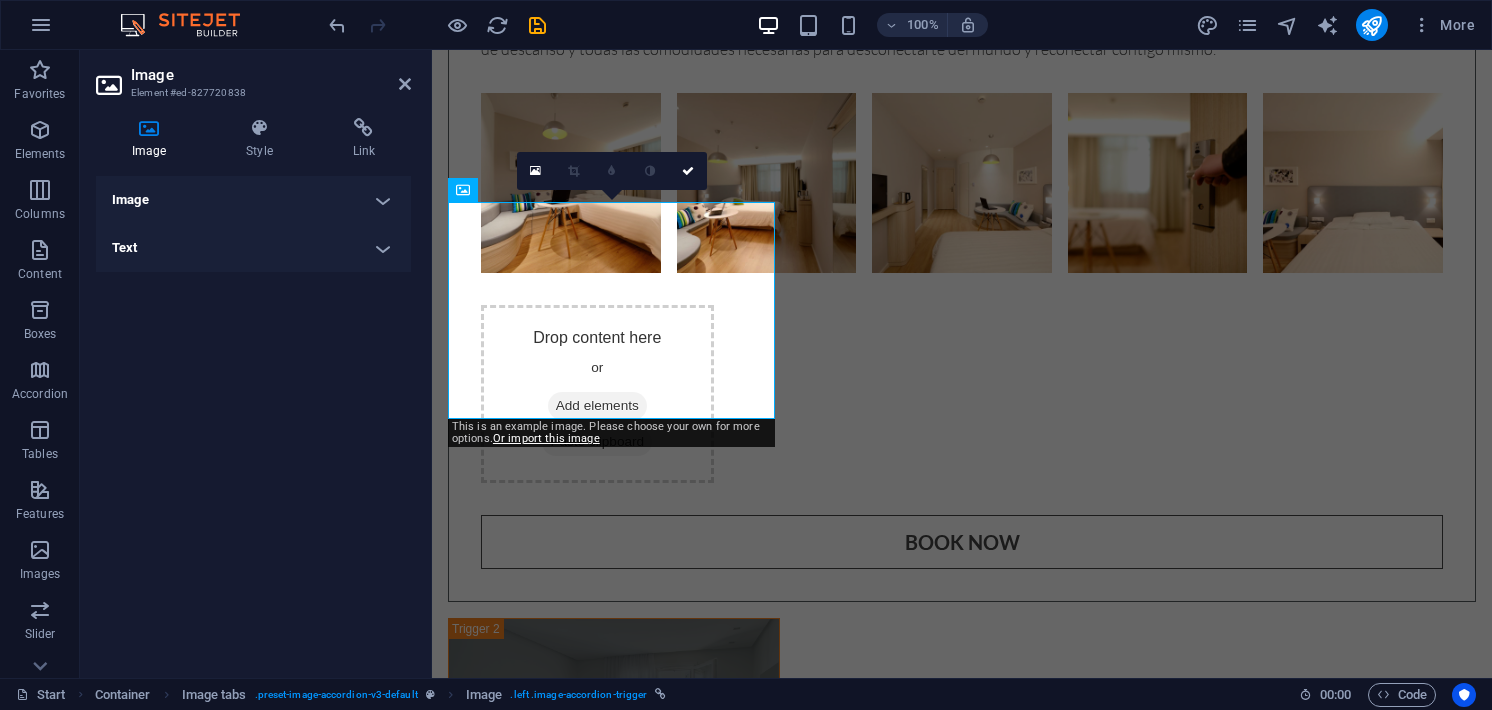 click on "Text" at bounding box center [253, 248] 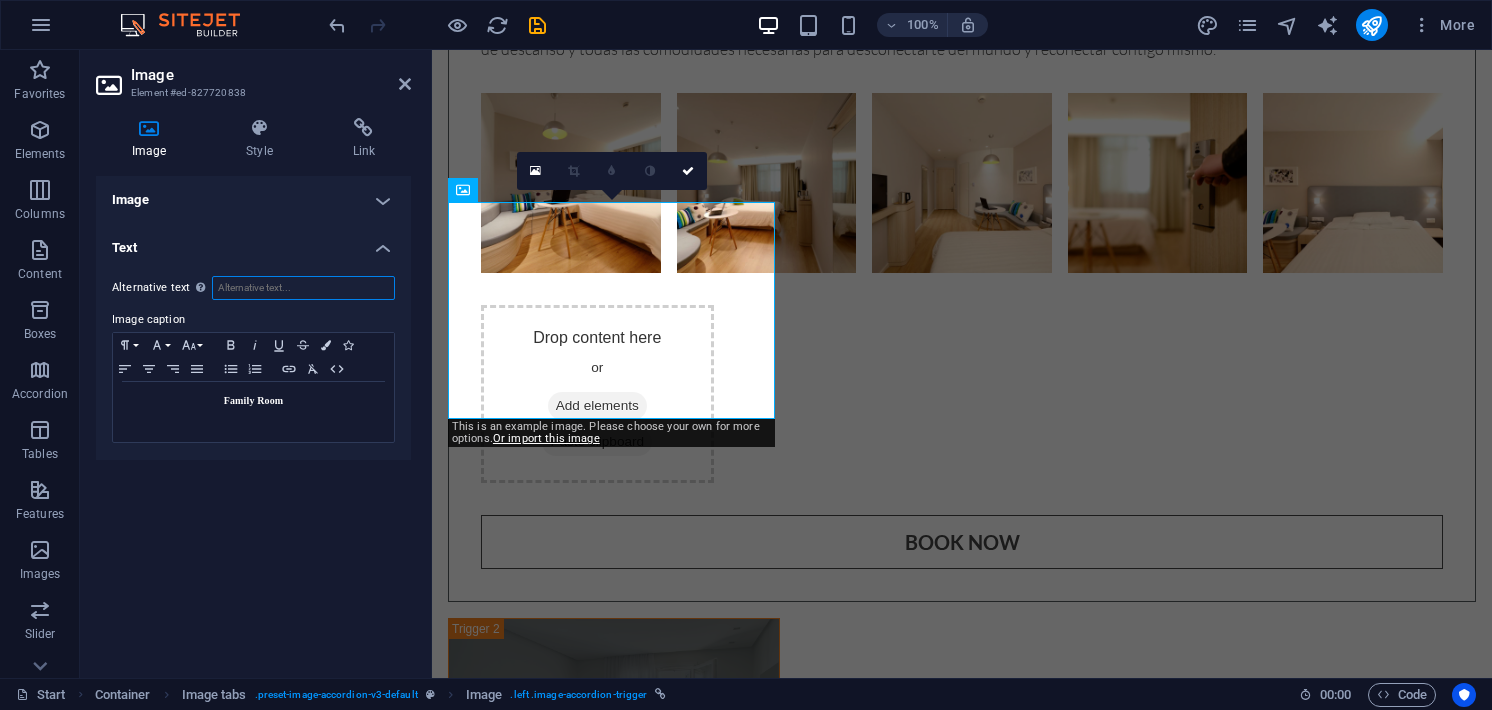 click on "Alternative text The alternative text is used by devices that cannot display images (e.g. image search engines) and should be added to every image to improve website accessibility." at bounding box center (303, 288) 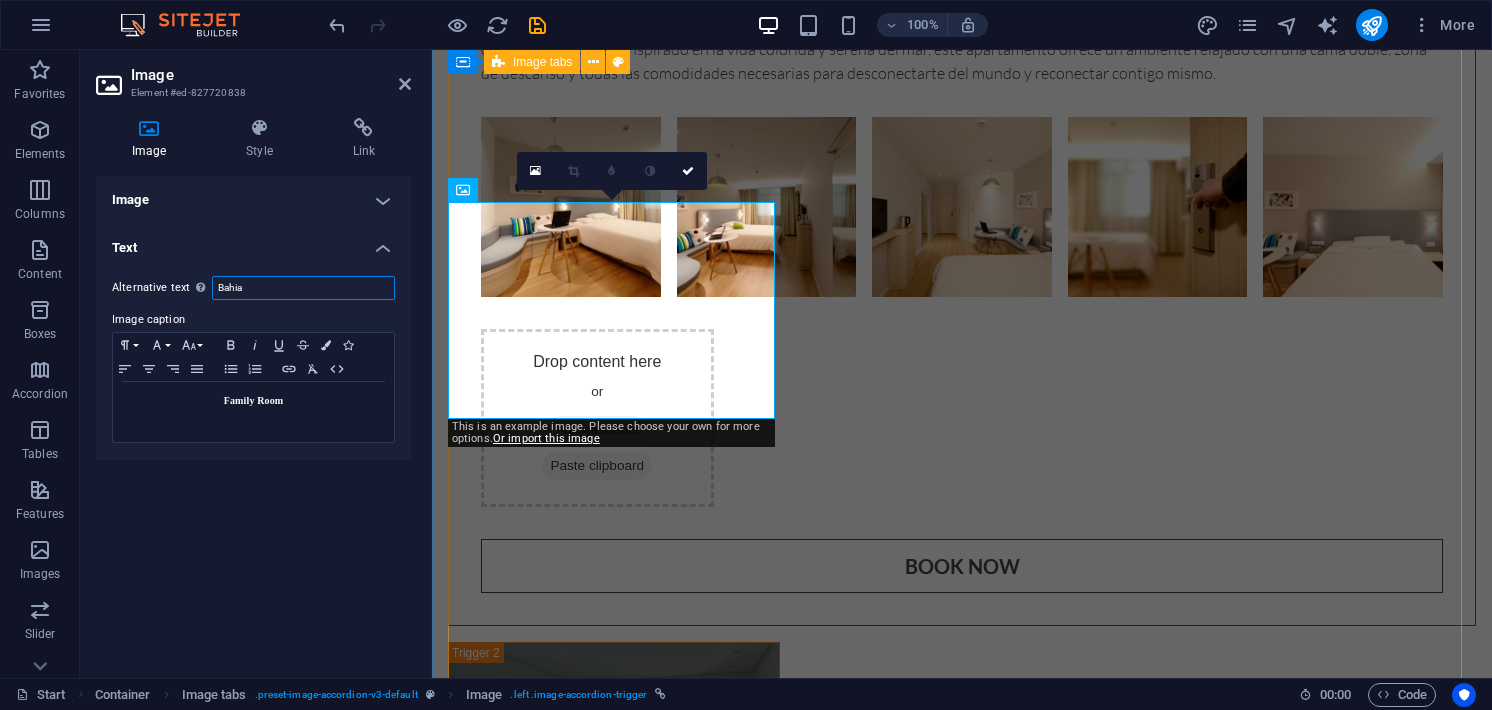 type on "Bahia" 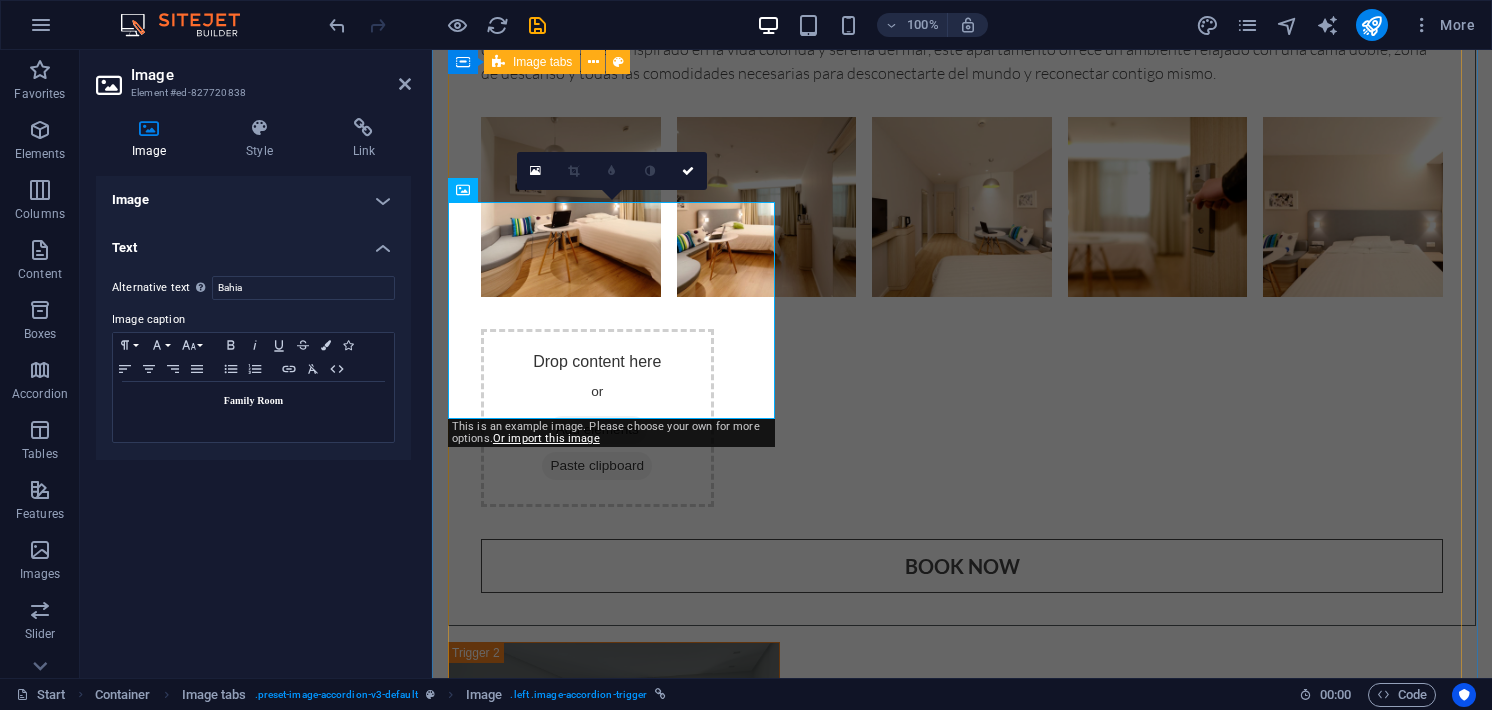 click on "Arrecife Habitación "Arrecife" Sumérgete en la comodidad de Arrecife , un amplio y luminoso apartamento ideal para parejas o viajeros que buscan un espacio tranquilo con detalles acogedores. Inspirado en la vida colorida y serena del mar, este apartamento ofrece un ambiente relajado con una cama doble, zona de descanso y todas las comodidades necesarias para desconectarte del mundo y reconectar contigo mismo. Drop content here or Add elements Paste clipboard Book now Marea Marea Como el vaivén del mar, Marea ofrece un espacio práctico y acogedor, ideal para quienes desean una estadía sencilla pero cálida. Perfecto para estancias cortas o escapadas individuales, este apartamento pequeño tiene todo lo esencial para descansar tras un día de playa o exploración en Santa Marta. Drop content here or Add elements Paste clipboard Book now Family Room Family Room Room Overview Floor Plan Room Rates Book now" at bounding box center (962, 1227) 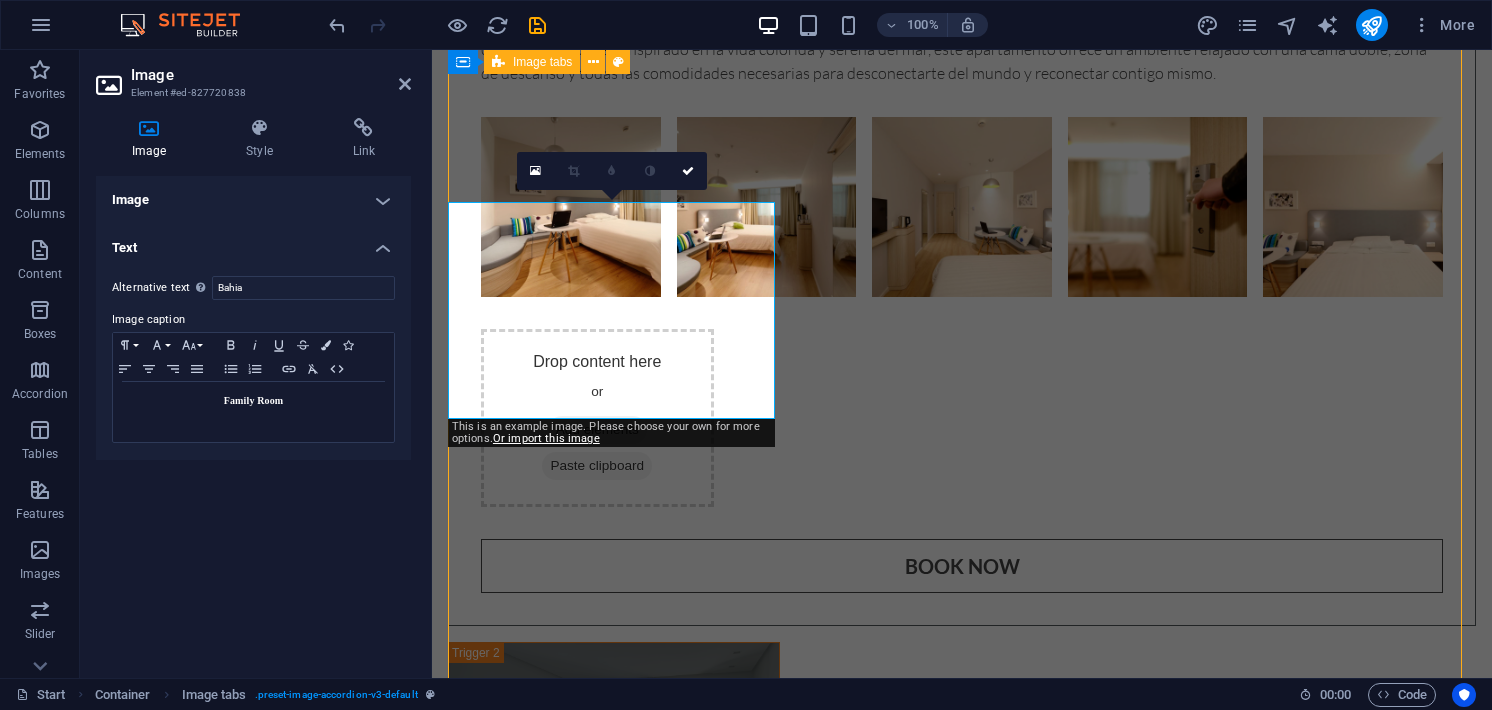 scroll, scrollTop: 4243, scrollLeft: 0, axis: vertical 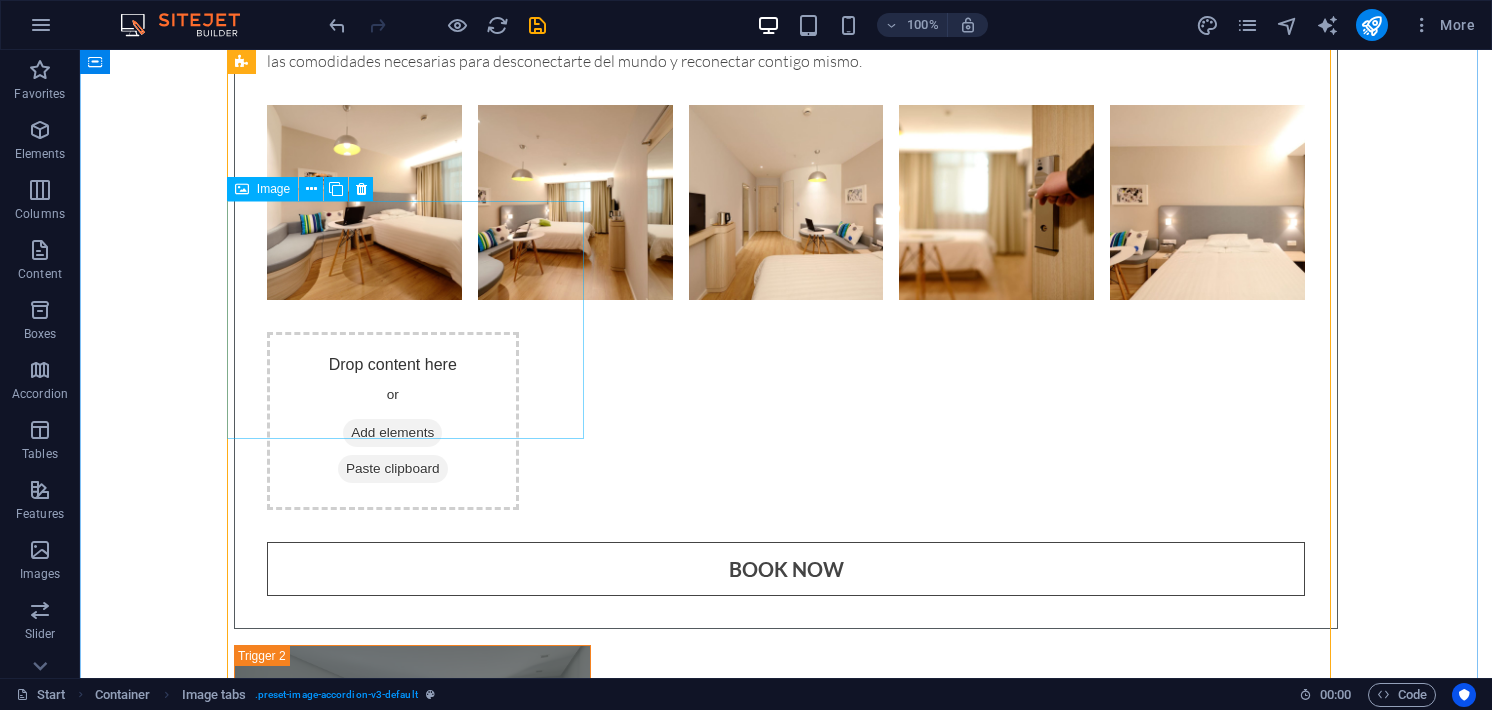 click on "Family Room" at bounding box center [412, 1764] 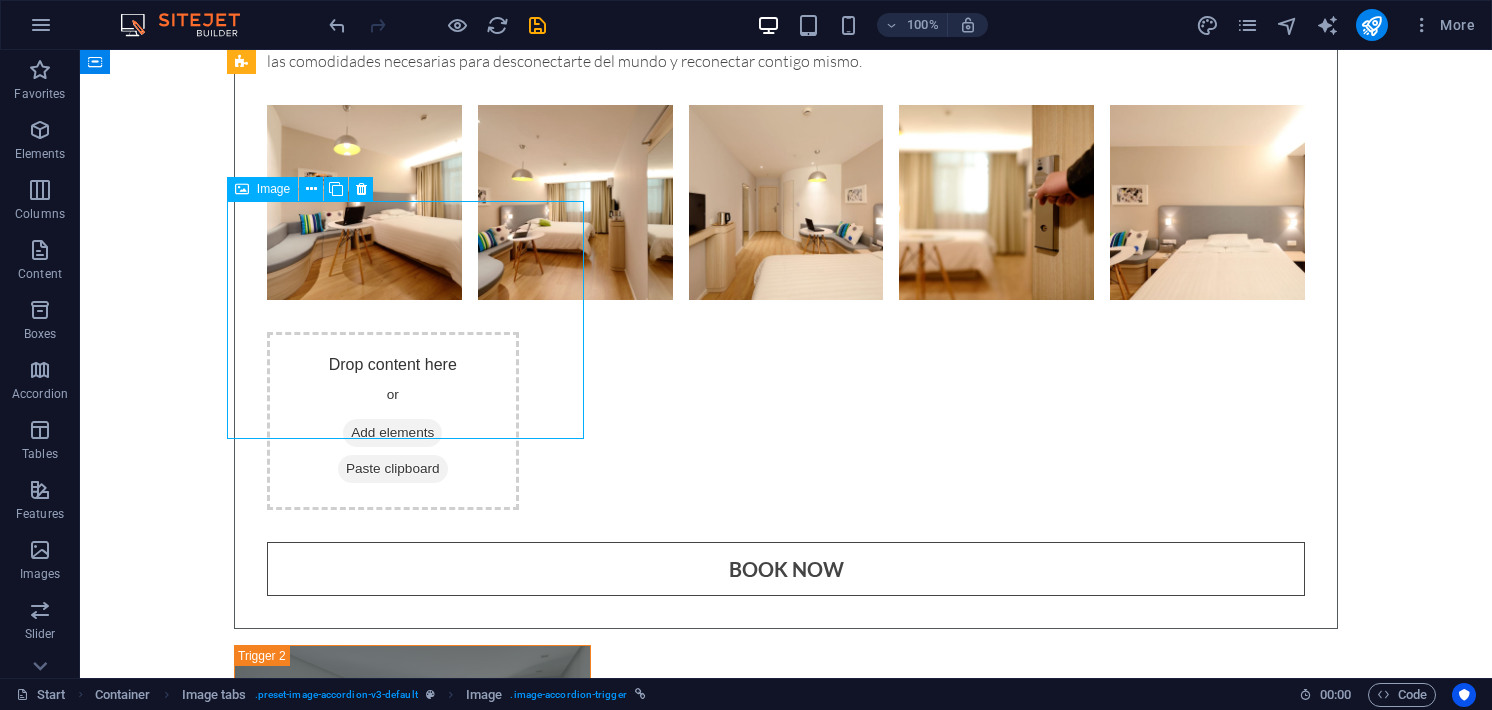 click on "Family Room" at bounding box center (412, 1764) 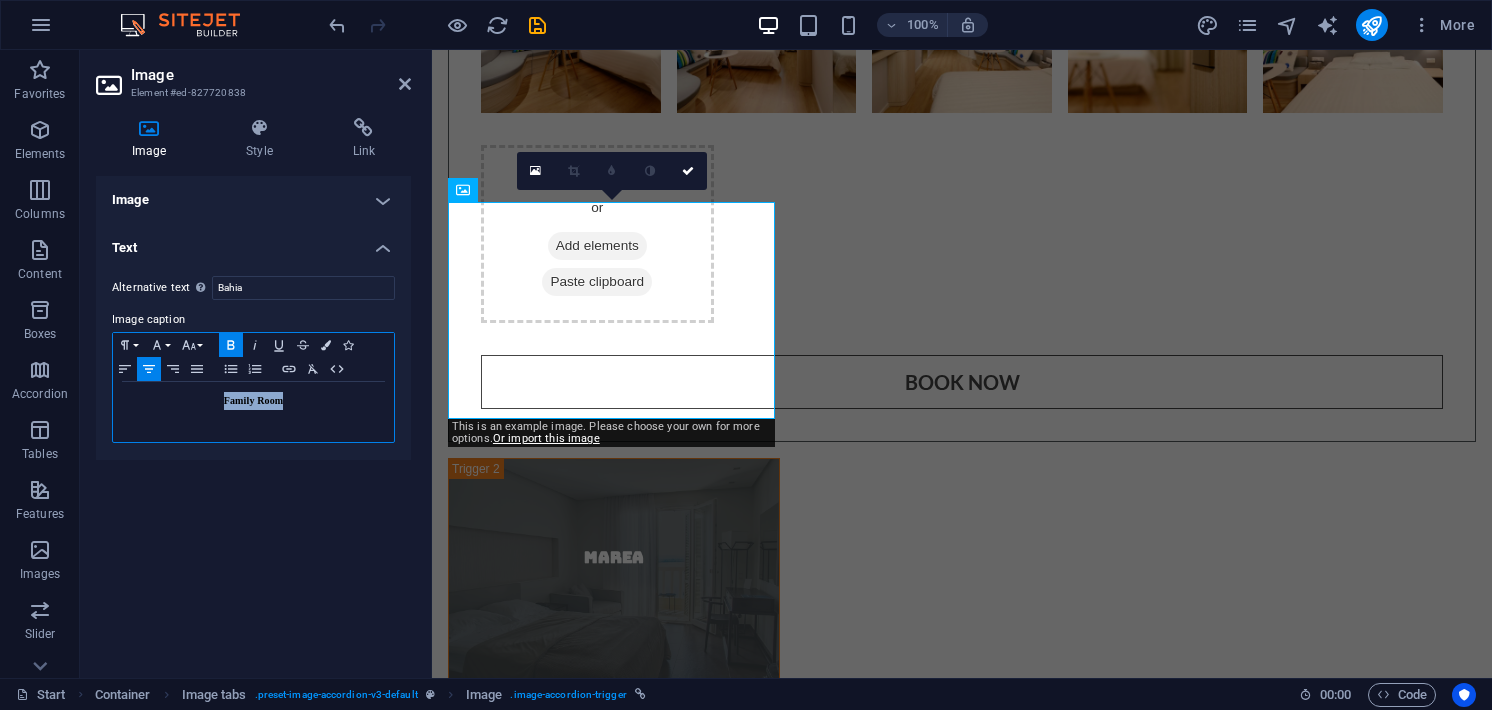 drag, startPoint x: 305, startPoint y: 408, endPoint x: 144, endPoint y: 418, distance: 161.31026 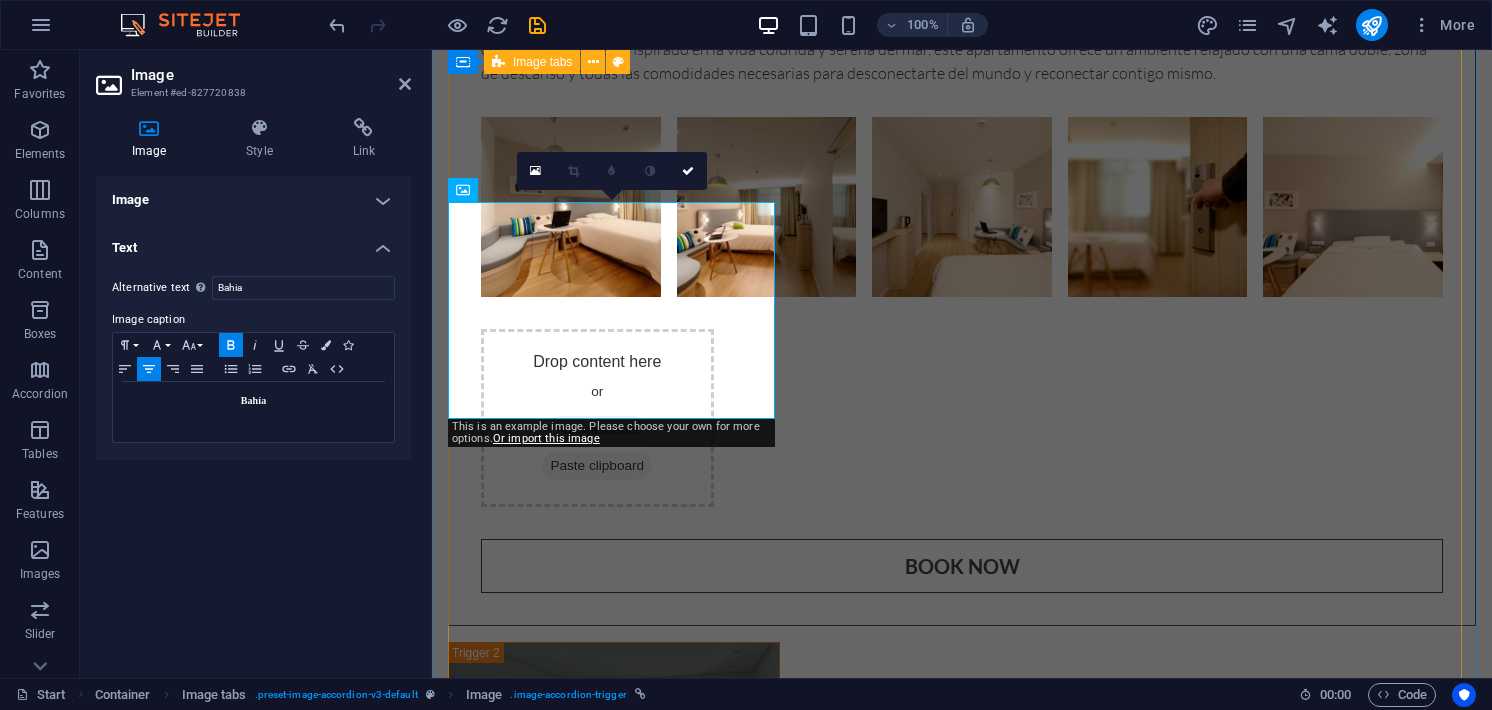 click on "Arrecife Habitación "Arrecife" Sumérgete en la comodidad de Arrecife , un amplio y luminoso apartamento ideal para parejas o viajeros que buscan un espacio tranquilo con detalles acogedores. Inspirado en la vida colorida y serena del mar, este apartamento ofrece un ambiente relajado con una cama doble, zona de descanso y todas las comodidades necesarias para desconectarte del mundo y reconectar contigo mismo. Drop content here or Add elements Paste clipboard Book now Marea Marea Como el vaivén del mar, Marea ofrece un espacio práctico y acogedor, ideal para quienes desean una estadía sencilla pero cálida. Perfecto para estancias cortas o escapadas individuales, este apartamento pequeño tiene todo lo esencial para descansar tras un día de playa o exploración en [CITY]. Drop content here or Add elements Paste clipboard Book now Family Room Room Overview Floor Plan Room Rates Book now" at bounding box center [962, 1227] 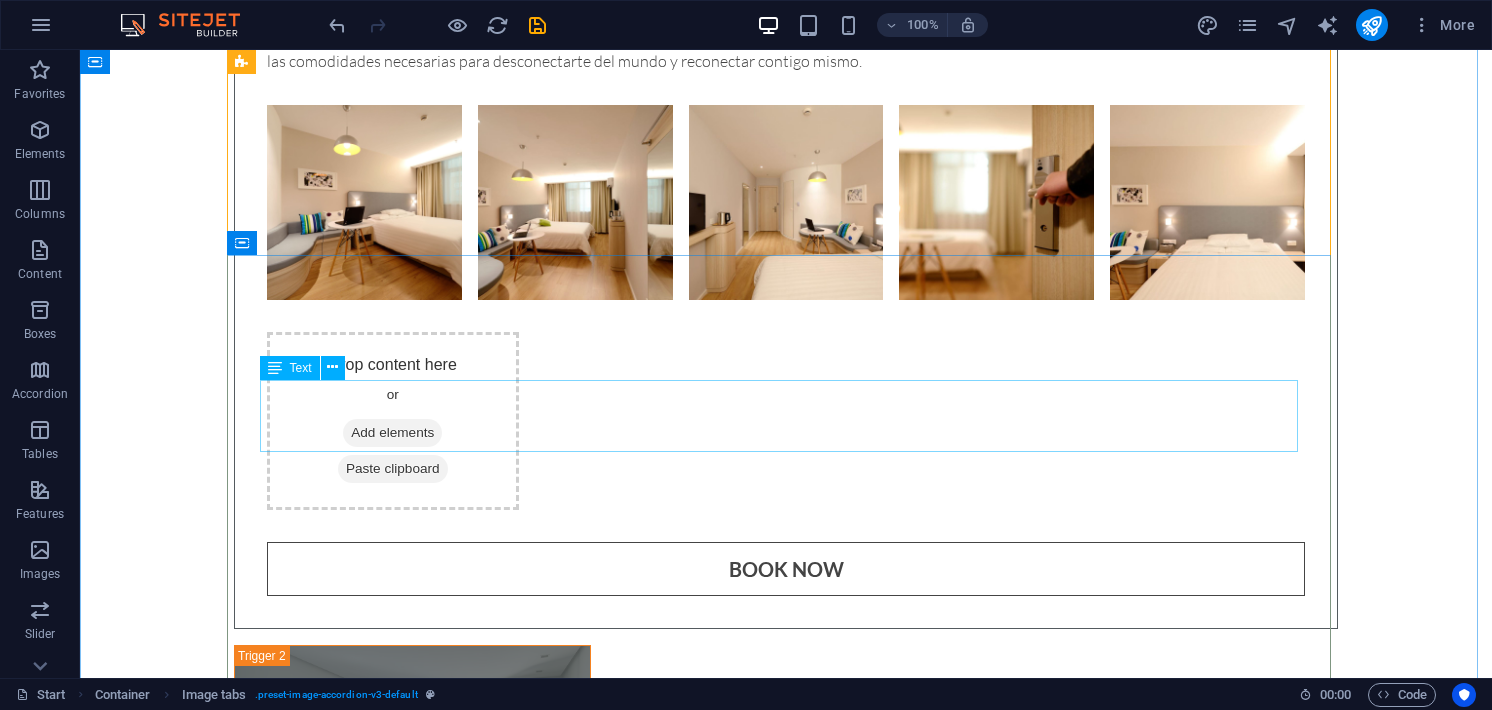 scroll, scrollTop: 4443, scrollLeft: 0, axis: vertical 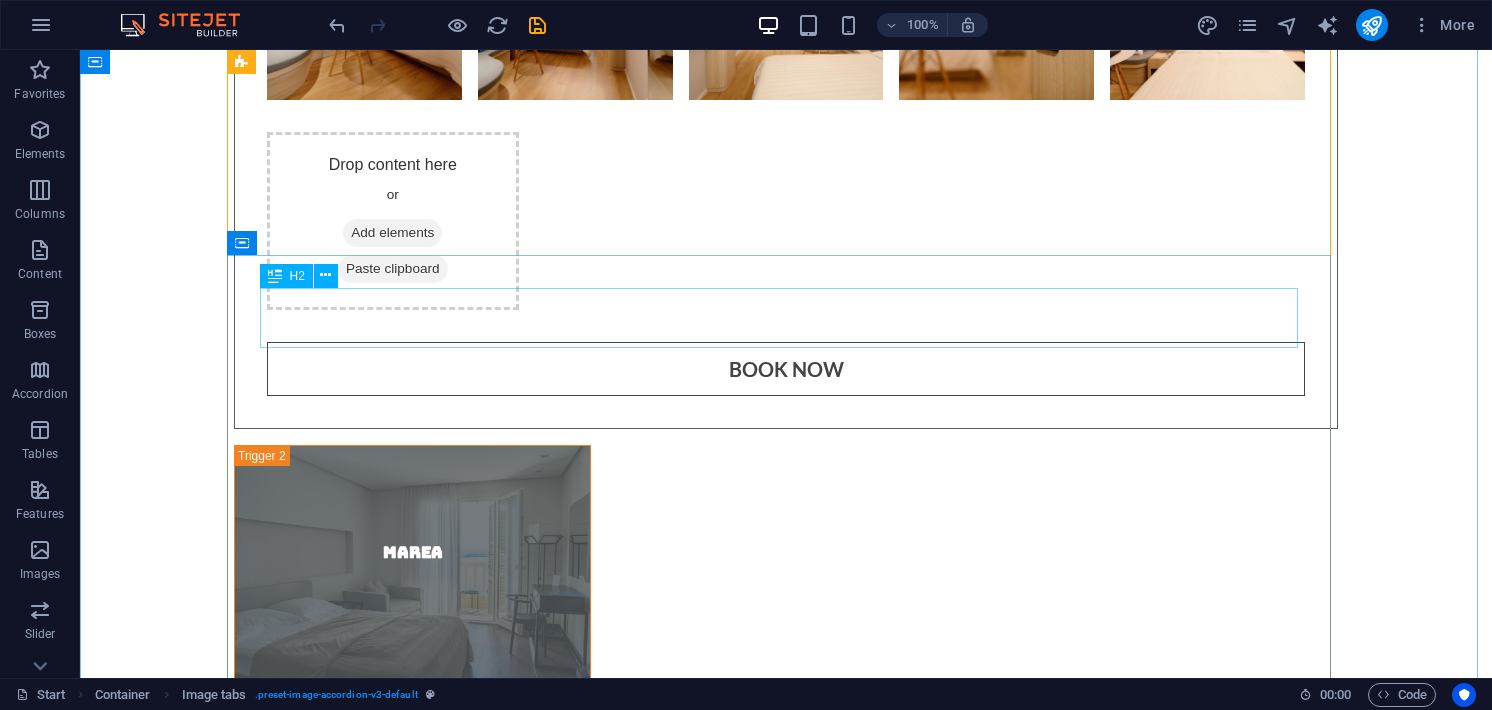 click on "Family Room" at bounding box center [786, 1762] 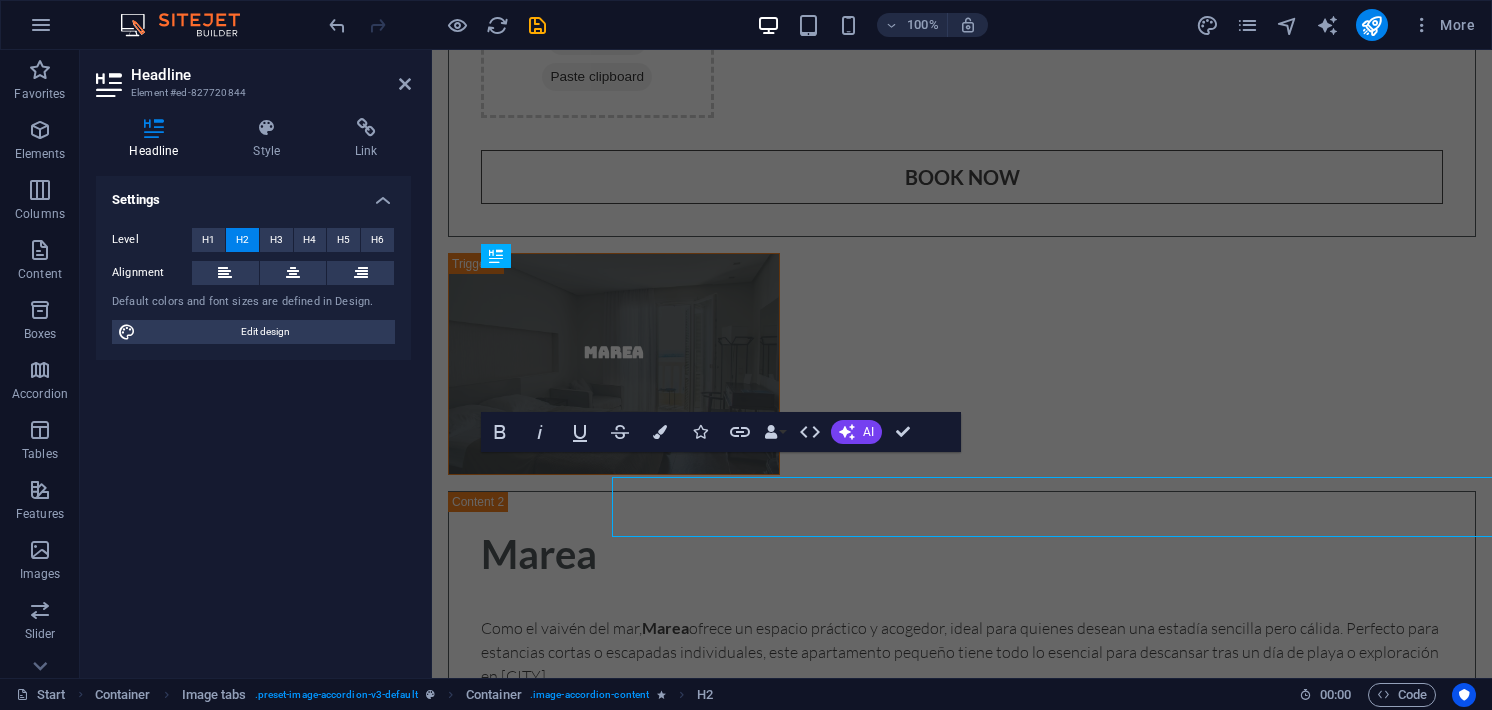 scroll, scrollTop: 4438, scrollLeft: 0, axis: vertical 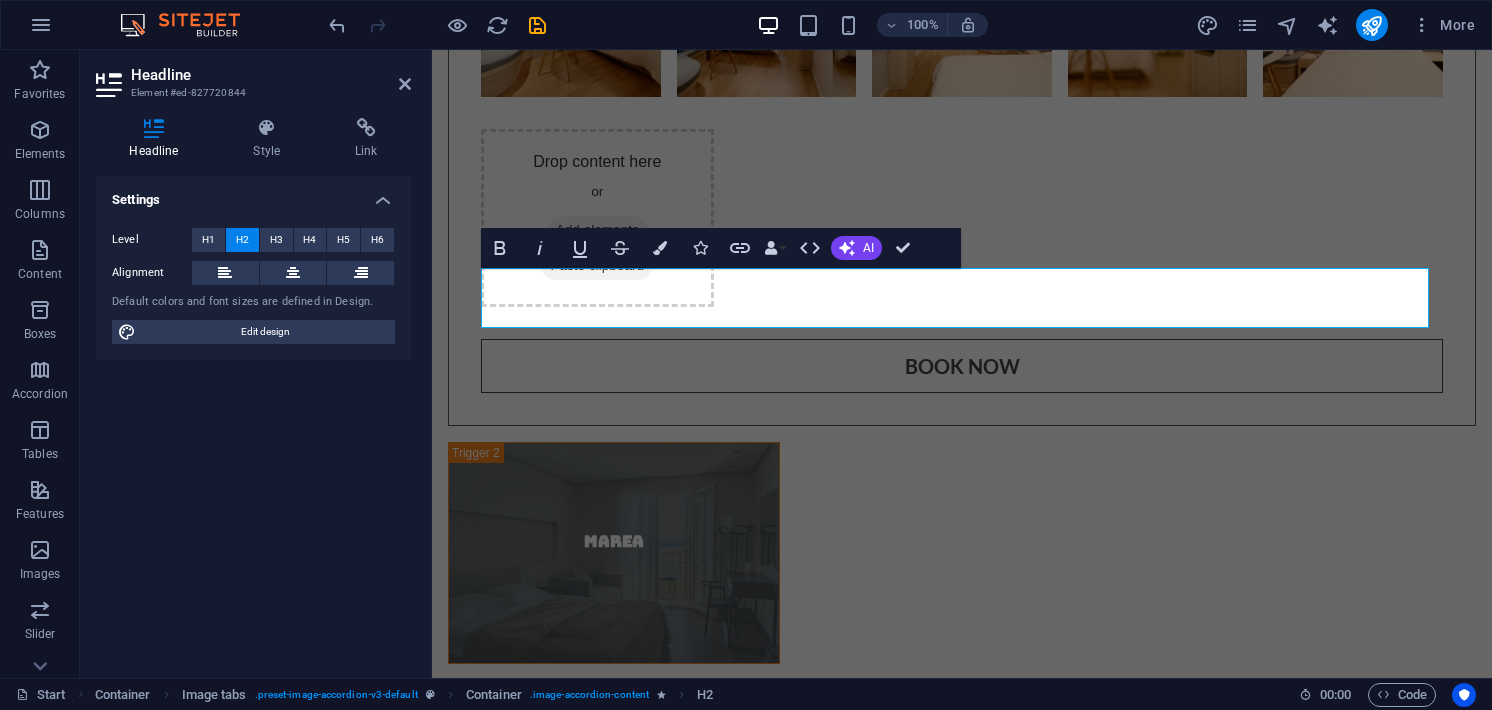 type 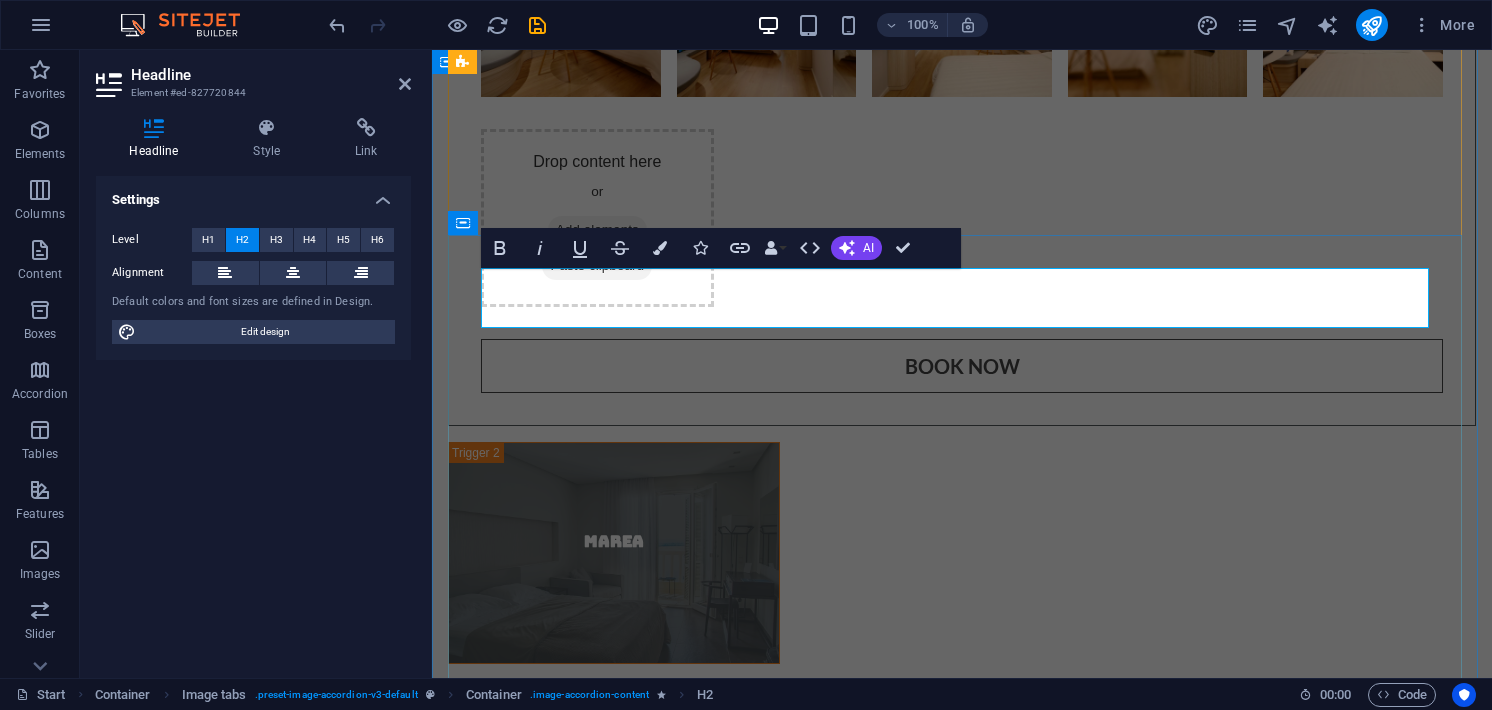 click on "Habitacion "Bahía"" at bounding box center [962, 1734] 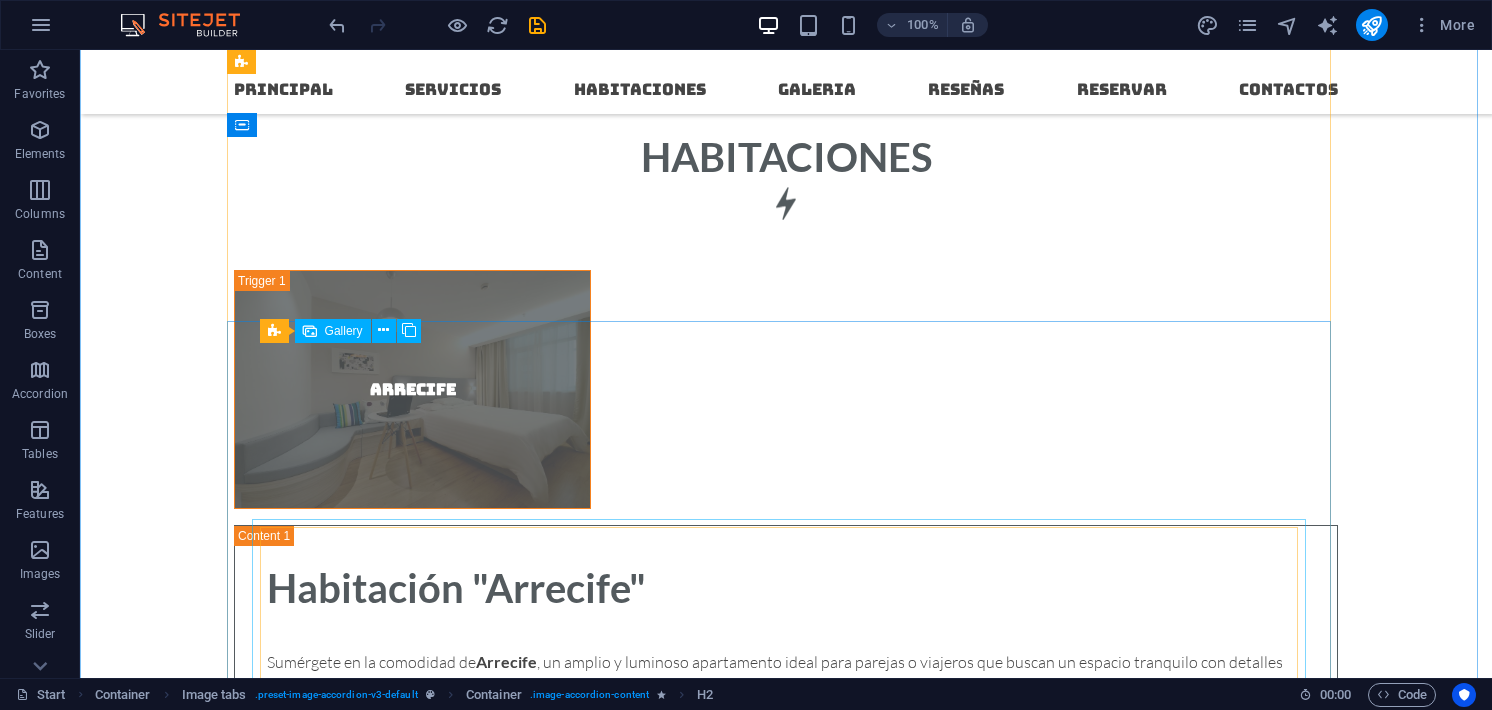 scroll, scrollTop: 3278, scrollLeft: 0, axis: vertical 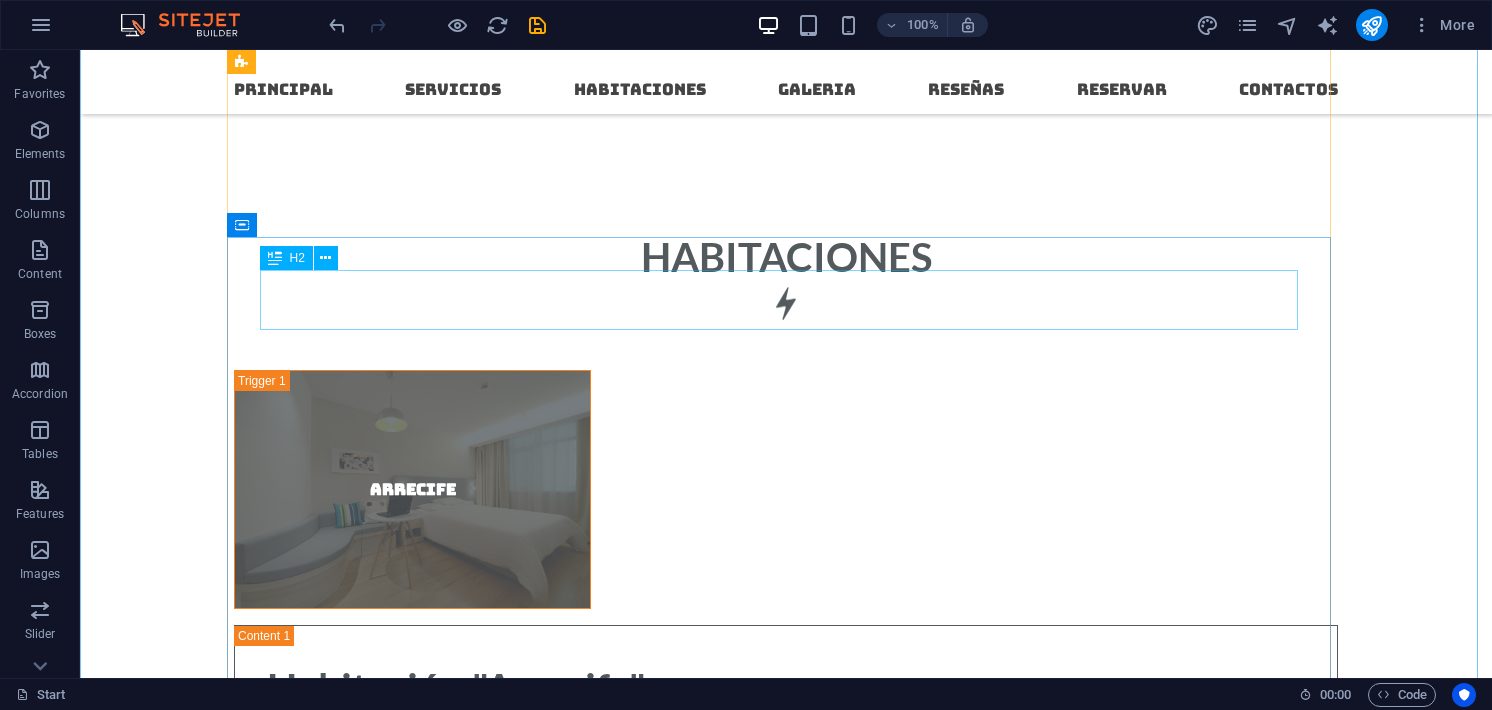 click on "Marea" at bounding box center (786, 1712) 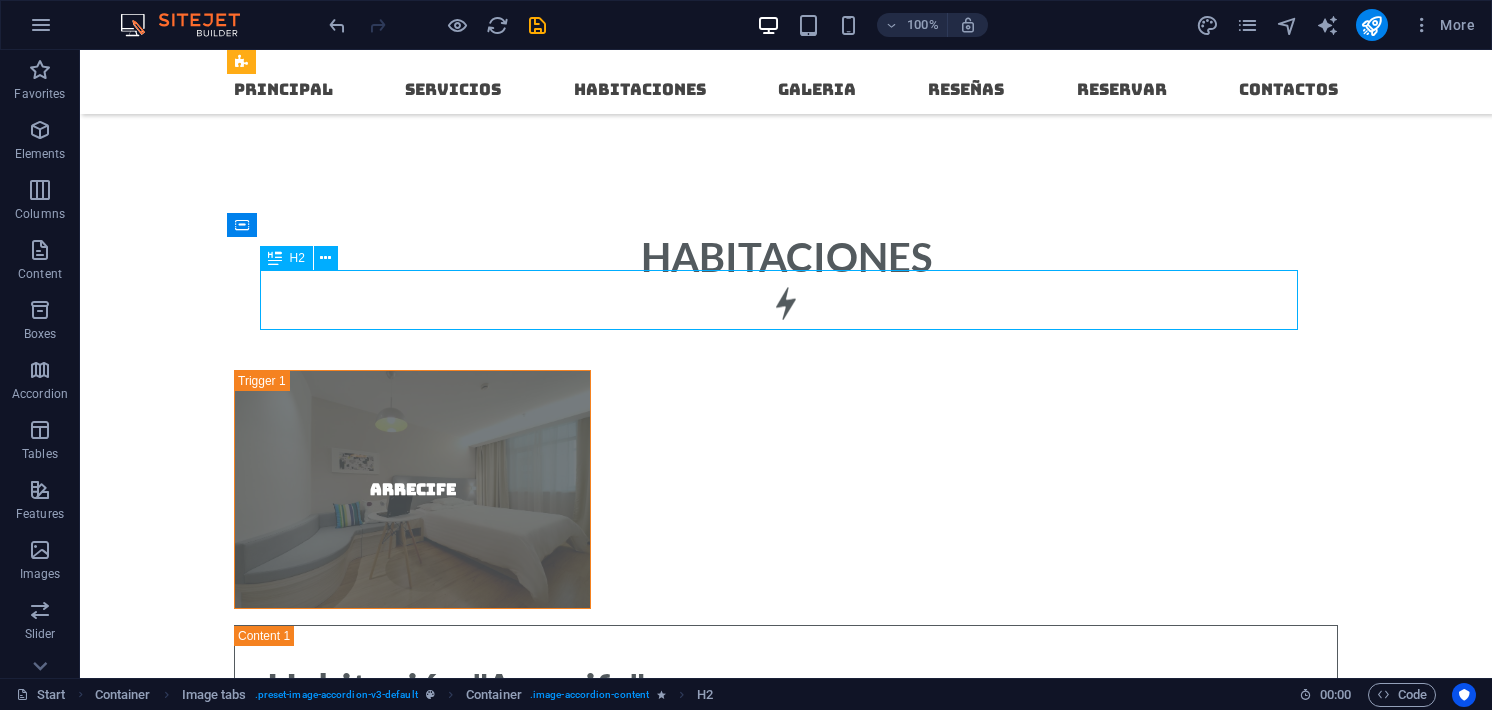 click on "Marea" at bounding box center (786, 1712) 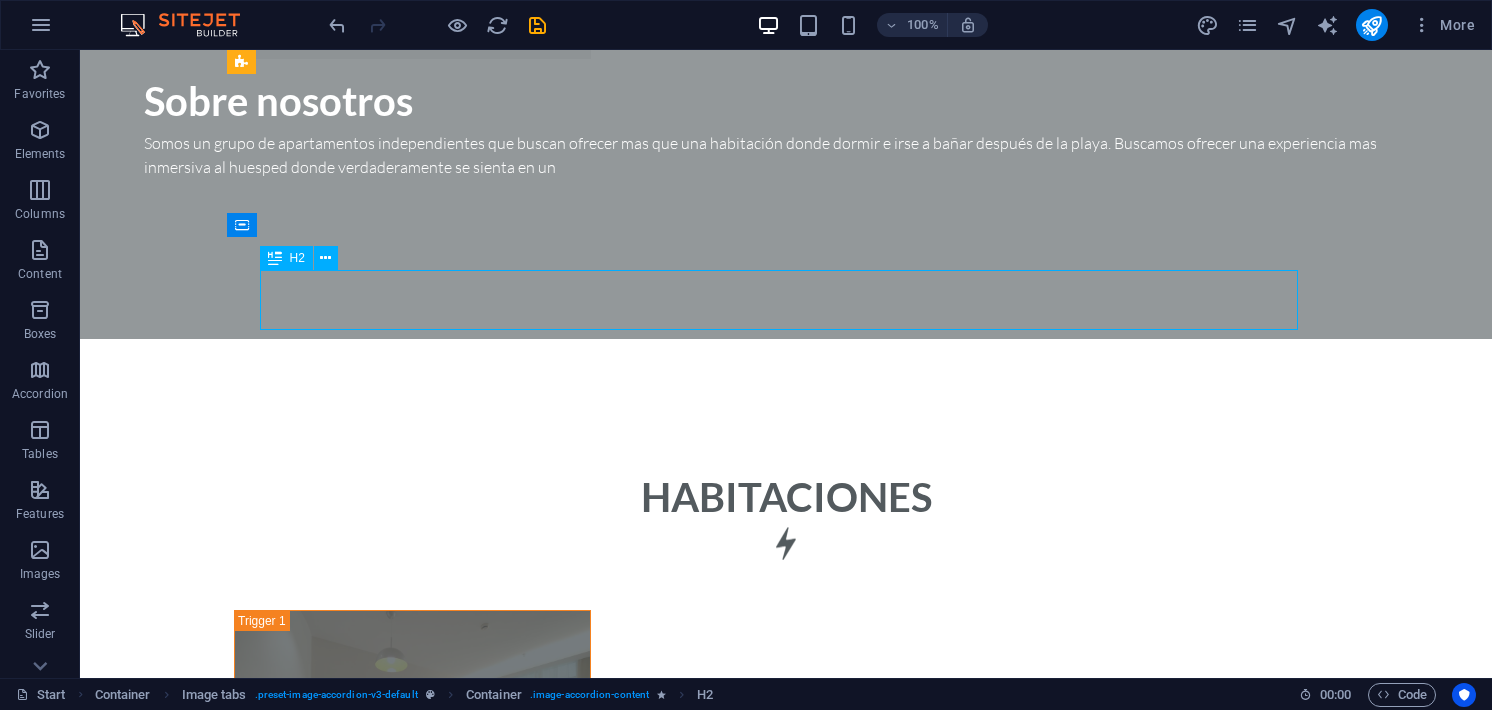 scroll, scrollTop: 3472, scrollLeft: 0, axis: vertical 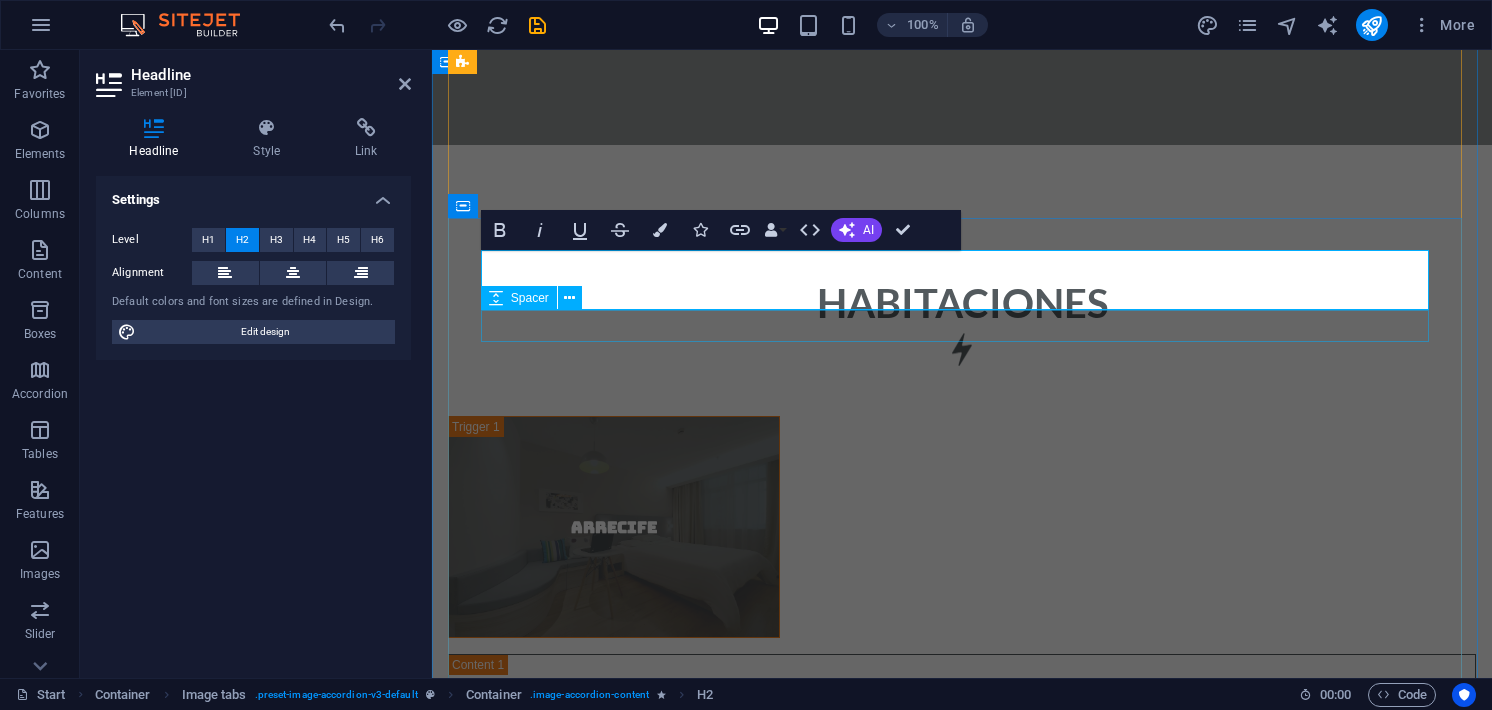 type 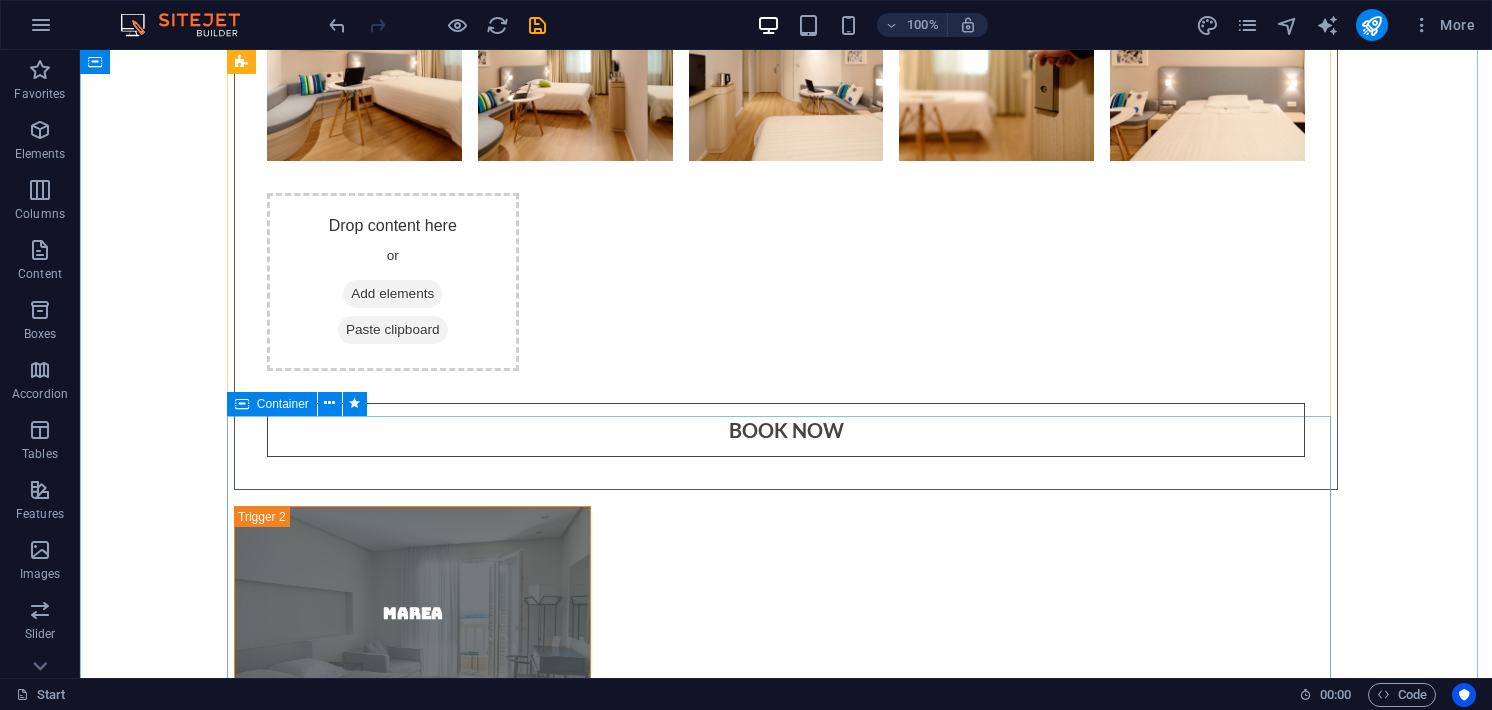 scroll, scrollTop: 4482, scrollLeft: 0, axis: vertical 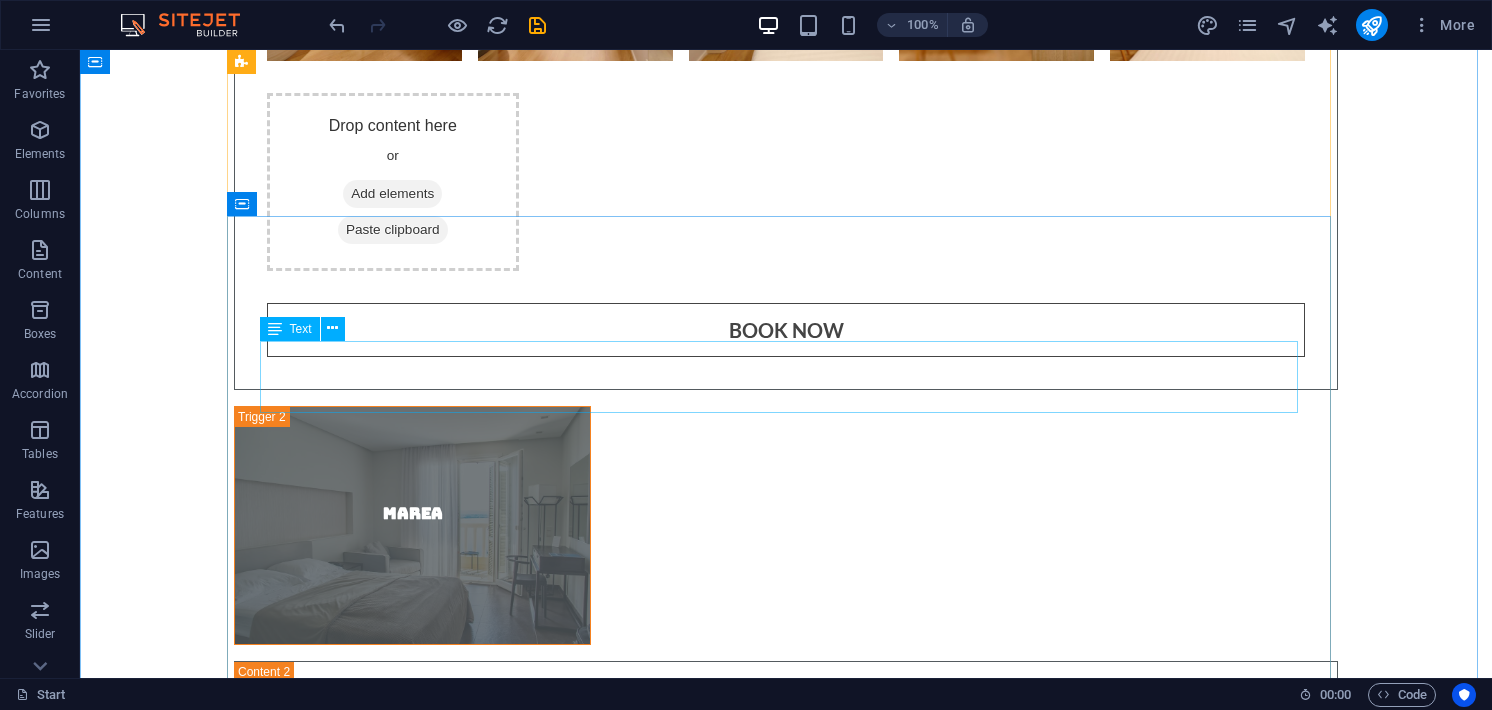 click on "Lorem ipsum dolor sit amet, consectetur adipisicing elit. Natus, dolores, at, nisi eligendi repellat voluptatem minima officia veritatis quasi animi porro laudantium dicta dolor voluptate non maiores ipsum reprehenderit odio fugiat reiciendis consectetur fuga pariatur libero accusantium quod minus odit debitis cumque quo adipisci vel vitae aliquid corrupti perferendis voluptates." at bounding box center [786, 1821] 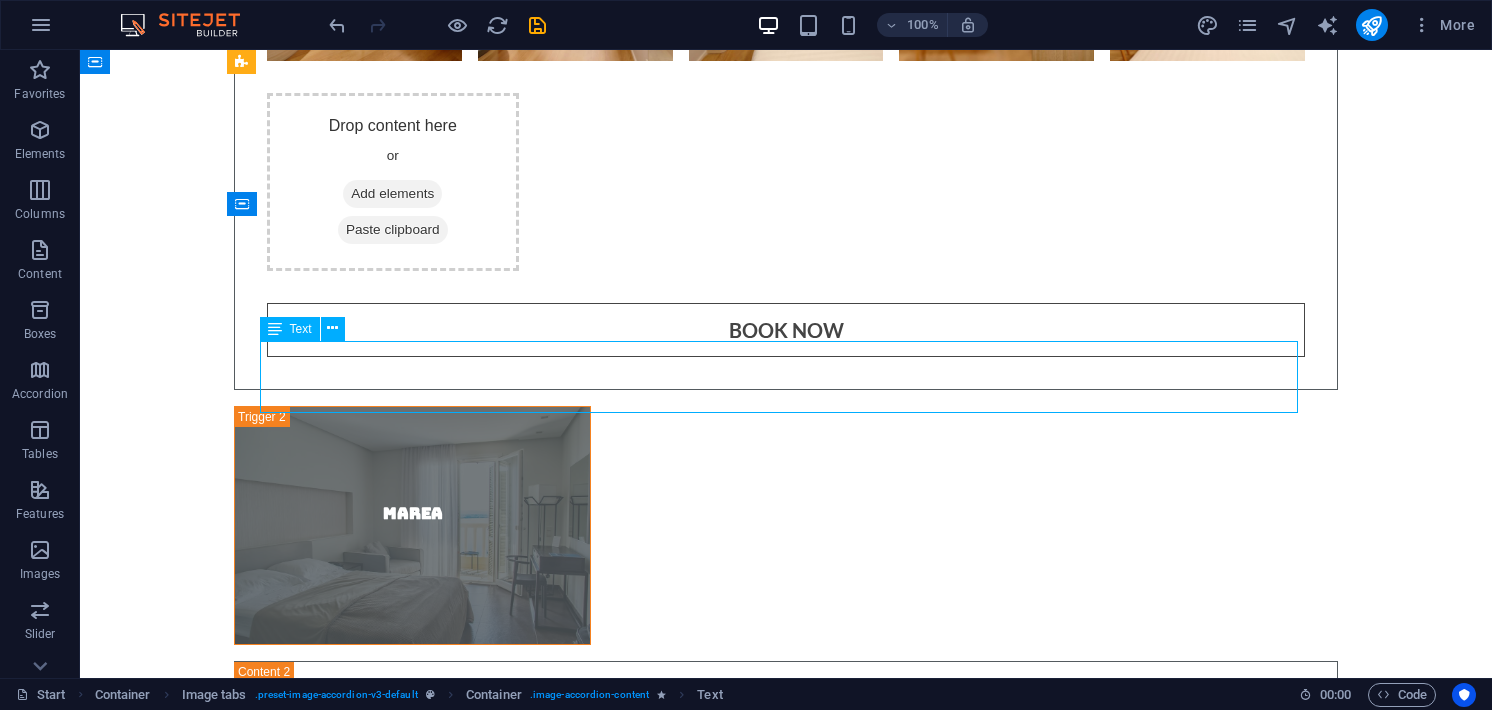 click on "Lorem ipsum dolor sit amet, consectetur adipisicing elit. Natus, dolores, at, nisi eligendi repellat voluptatem minima officia veritatis quasi animi porro laudantium dicta dolor voluptate non maiores ipsum reprehenderit odio fugiat reiciendis consectetur fuga pariatur libero accusantium quod minus odit debitis cumque quo adipisci vel vitae aliquid corrupti perferendis voluptates." at bounding box center [786, 1821] 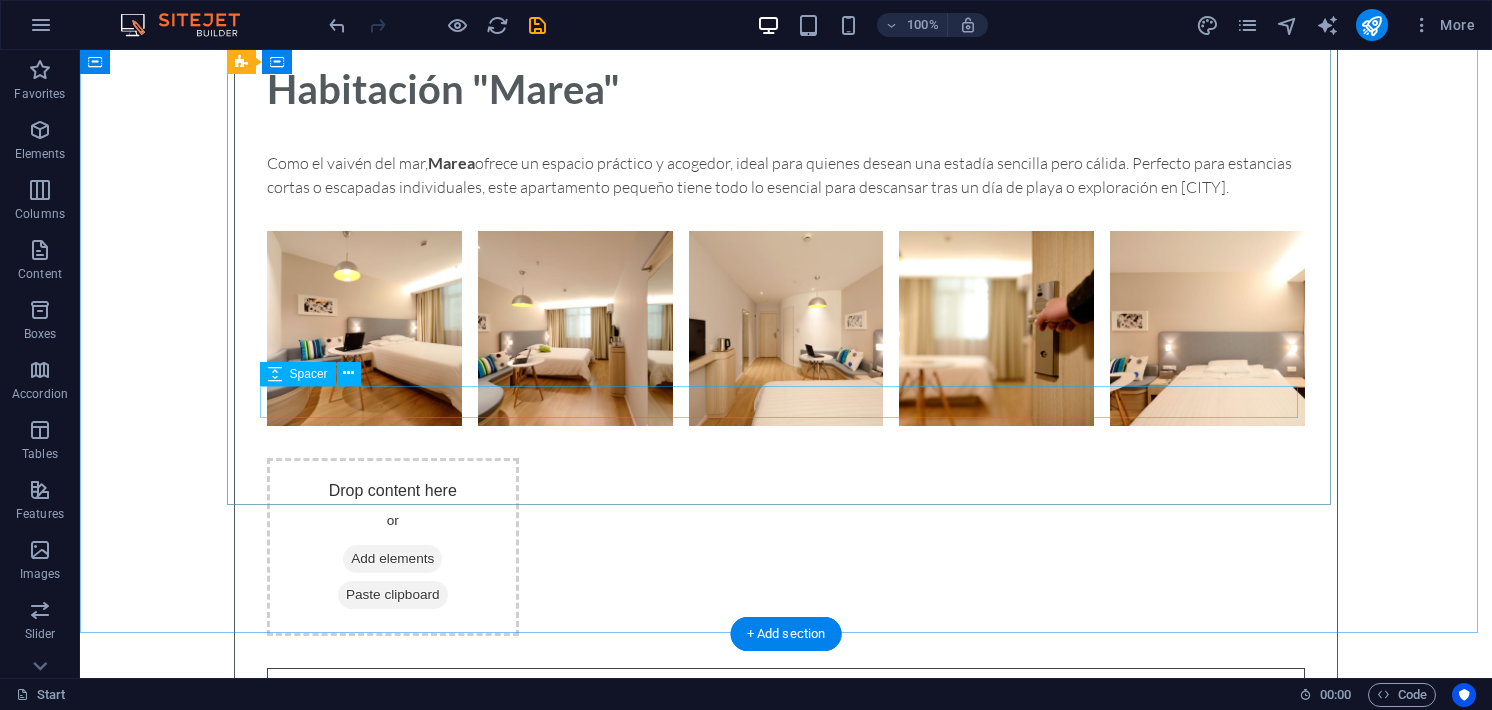 scroll, scrollTop: 4917, scrollLeft: 0, axis: vertical 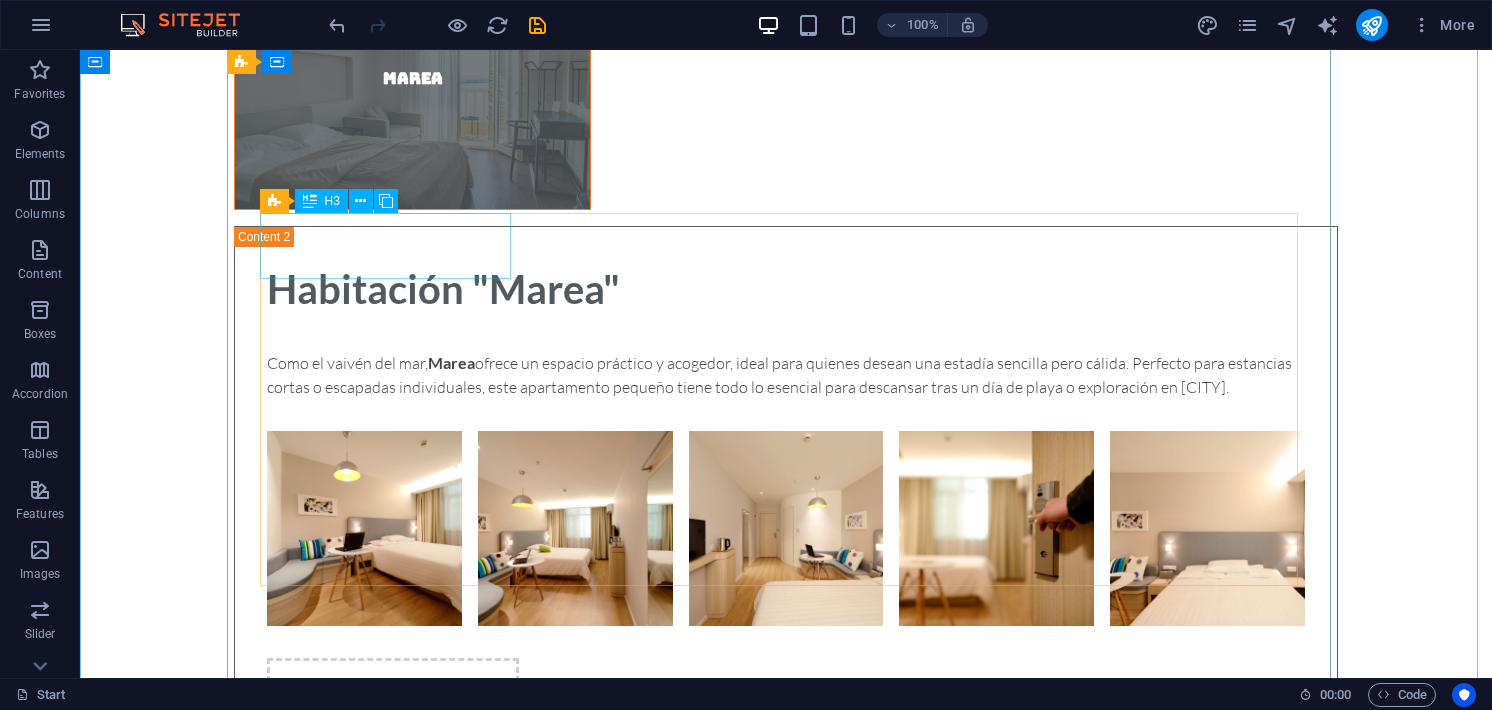 click on "Room Overview" at bounding box center (393, 1714) 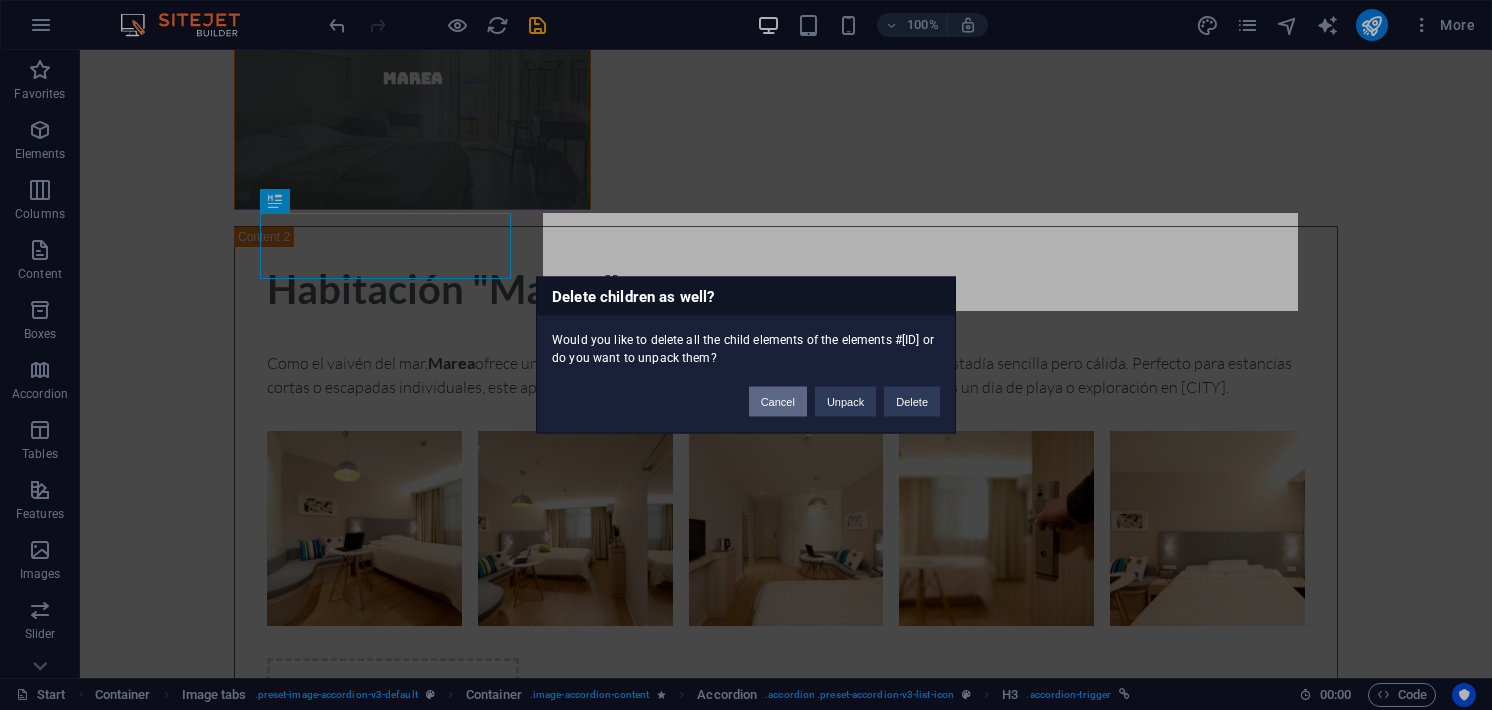 click on "Cancel" at bounding box center (778, 402) 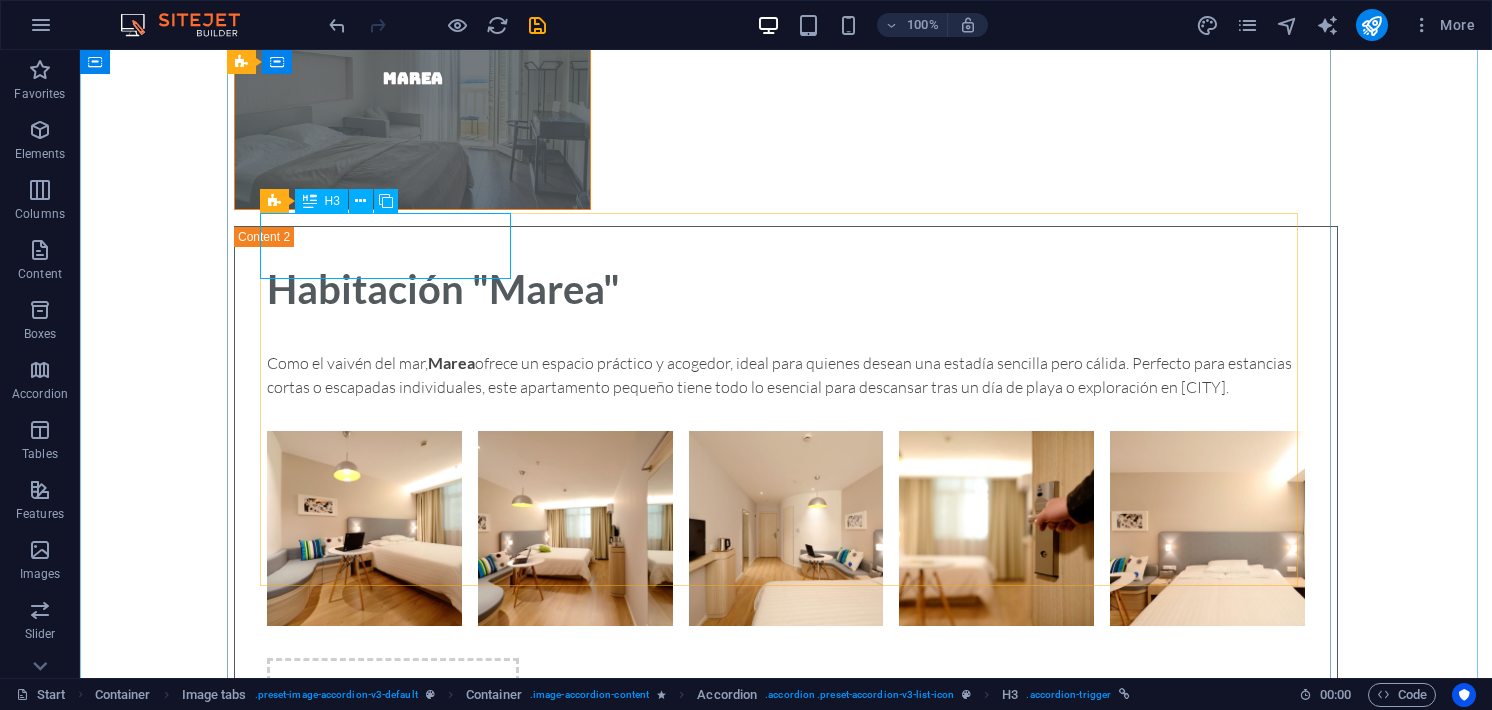 click on "Room Overview" at bounding box center [393, 1714] 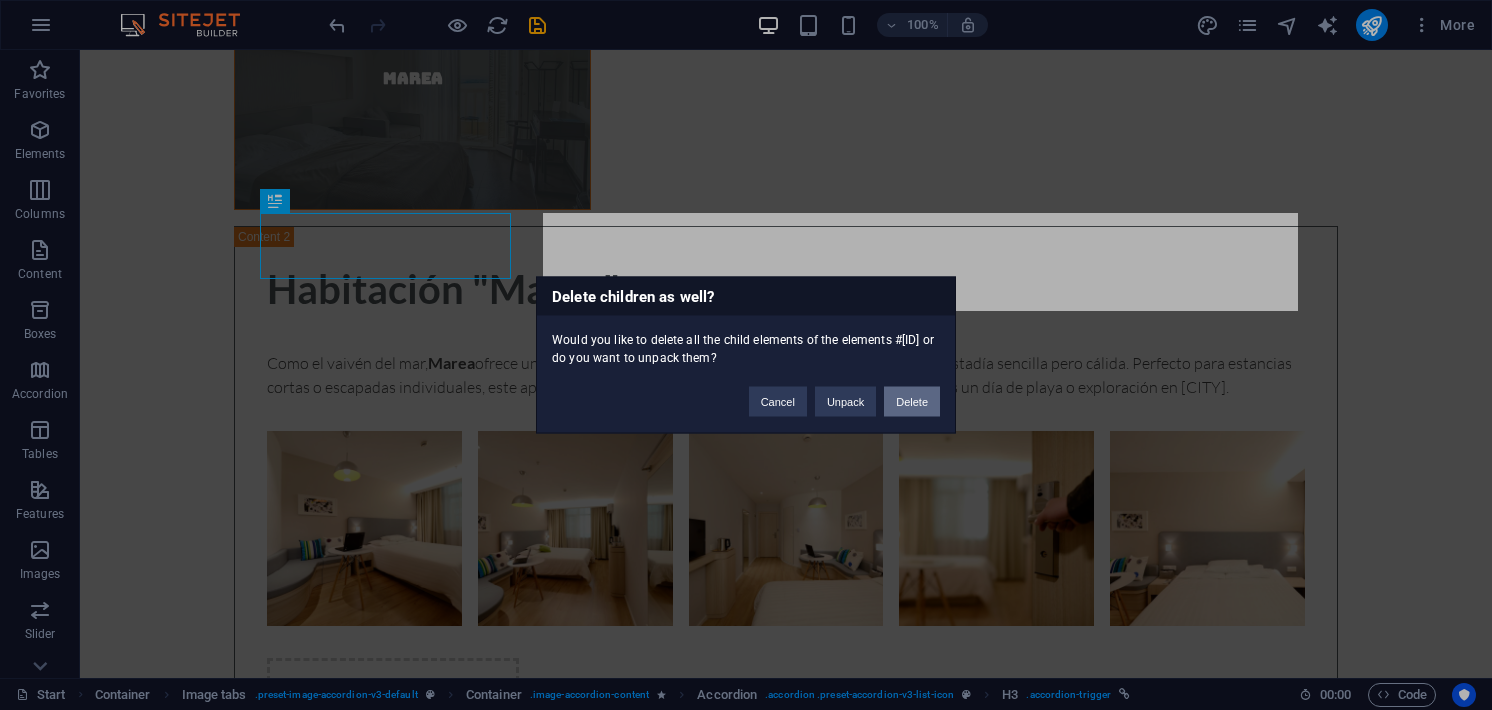 click on "Delete" at bounding box center [912, 402] 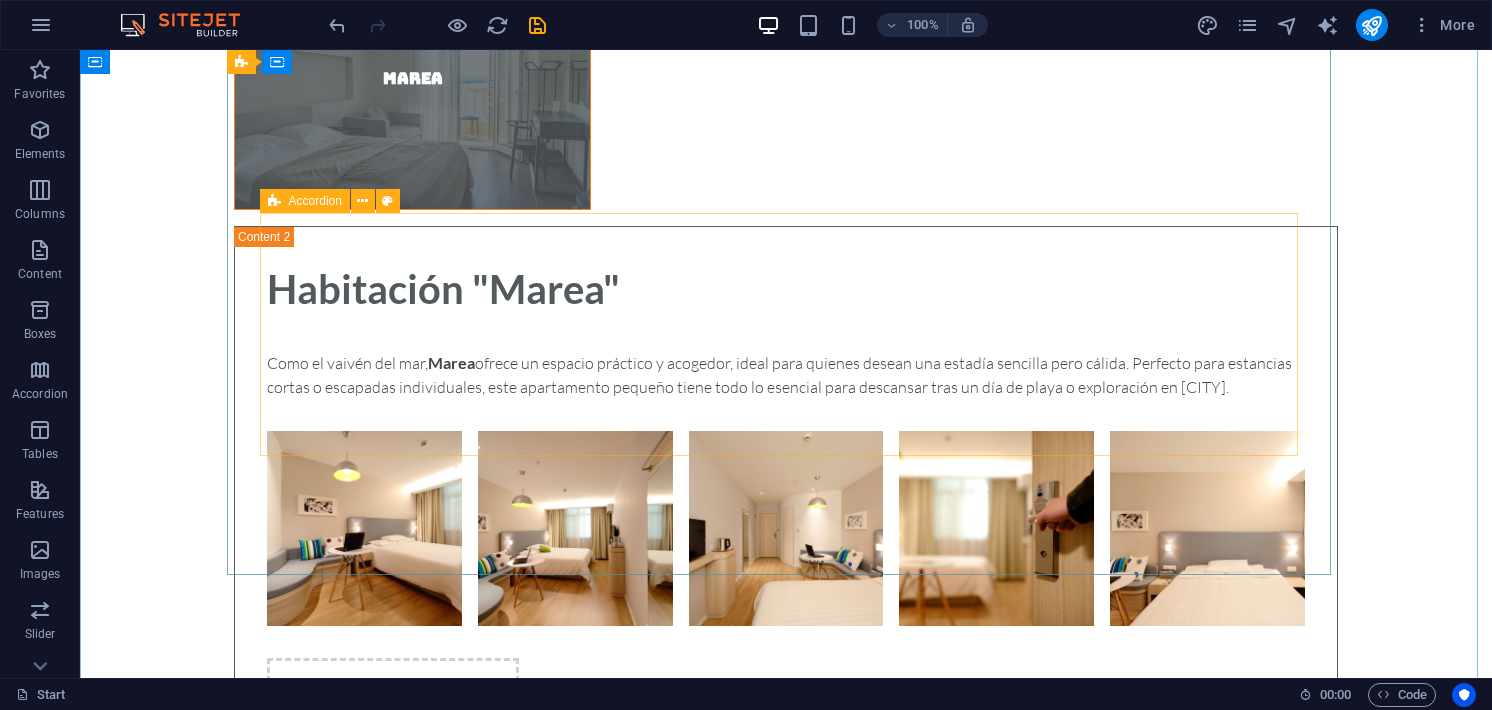 click on "Floor Plan Lorem ipsum dolor sit amet, consectetur adipisicing elit. Maiores ipsum repellat minus nihil. Labore, delectus, nam dignissimos ea repudiandae minima voluptatum magni pariatur possimus quia accusamus harum facilis corporis animi nisi. Enim, pariatur, impedit quia repellat harum ipsam laboriosam voluptas dicta illum nisi obcaecati reprehenderit quis placeat recusandae tenetur aperiam. Room Rates Lorem ipsum dolor sit amet, consectetur adipisicing elit. Maiores ipsum repellat minus nihil. Labore, delectus, nam dignissimos ea repudiandae minima voluptatum magni pariatur possimus quia accusamus harum facilis corporis animi nisi. Enim, pariatur, impedit quia repellat harum ipsam laboriosam voluptas dicta illum nisi obcaecati reprehenderit quis placeat recusandae tenetur aperiam." at bounding box center [786, 1779] 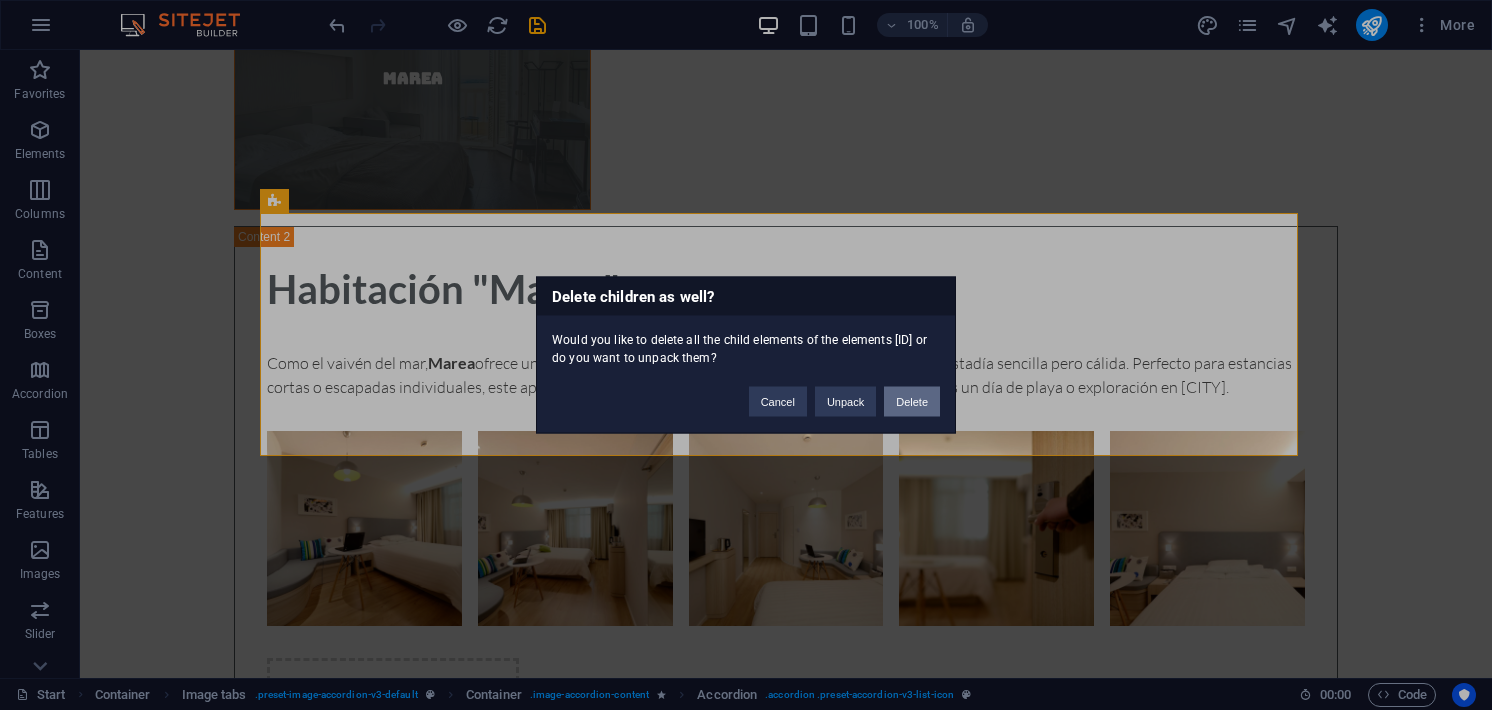 click on "Delete" at bounding box center (912, 402) 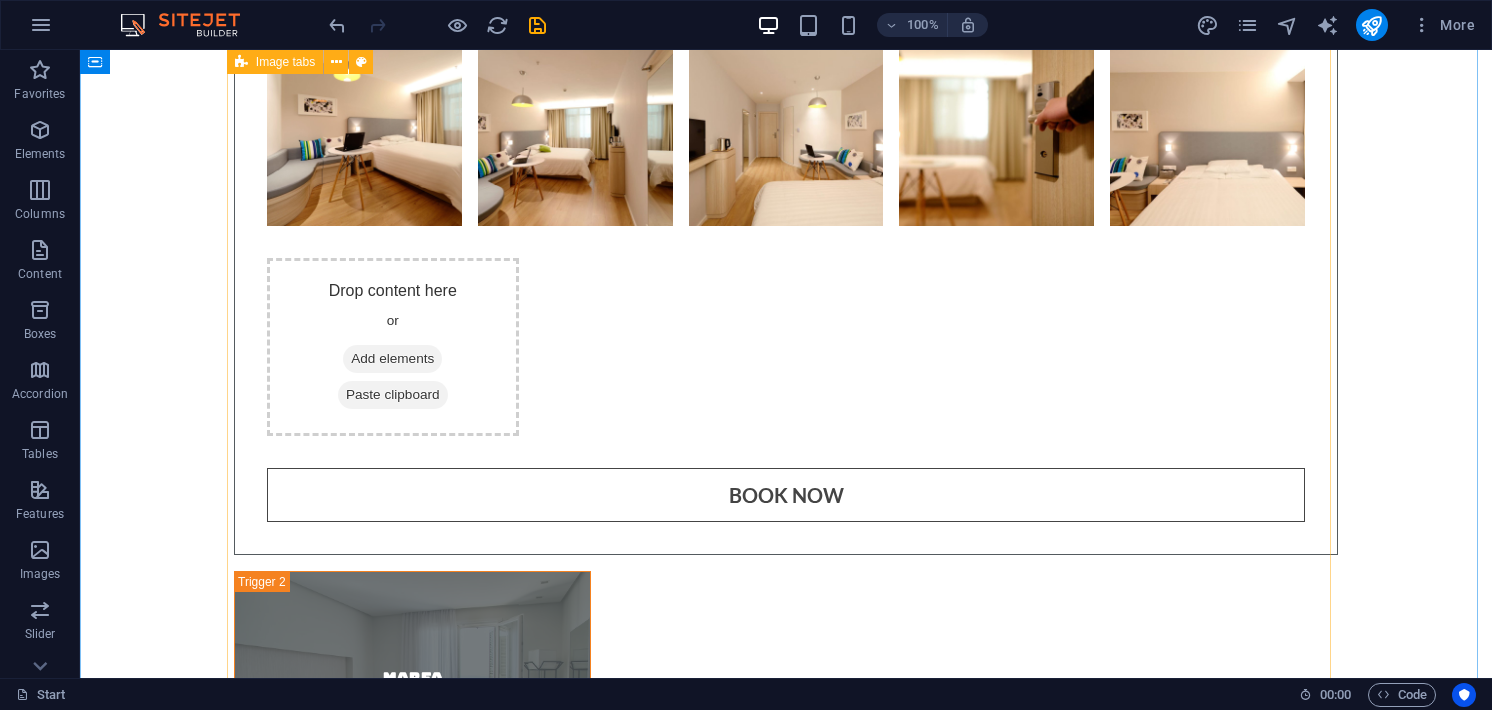 scroll, scrollTop: 3733, scrollLeft: 0, axis: vertical 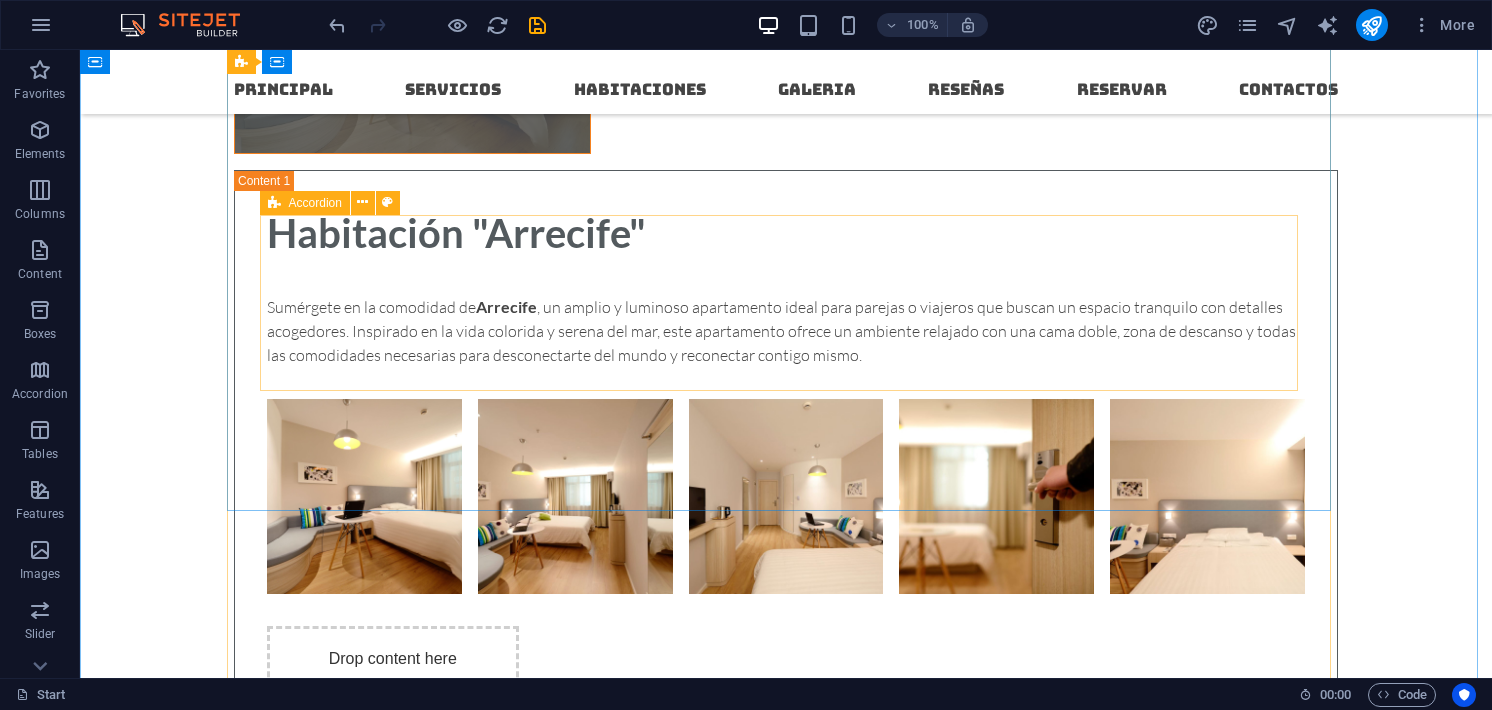 click on "Drop content here or  Add elements  Paste clipboard" at bounding box center (786, 1715) 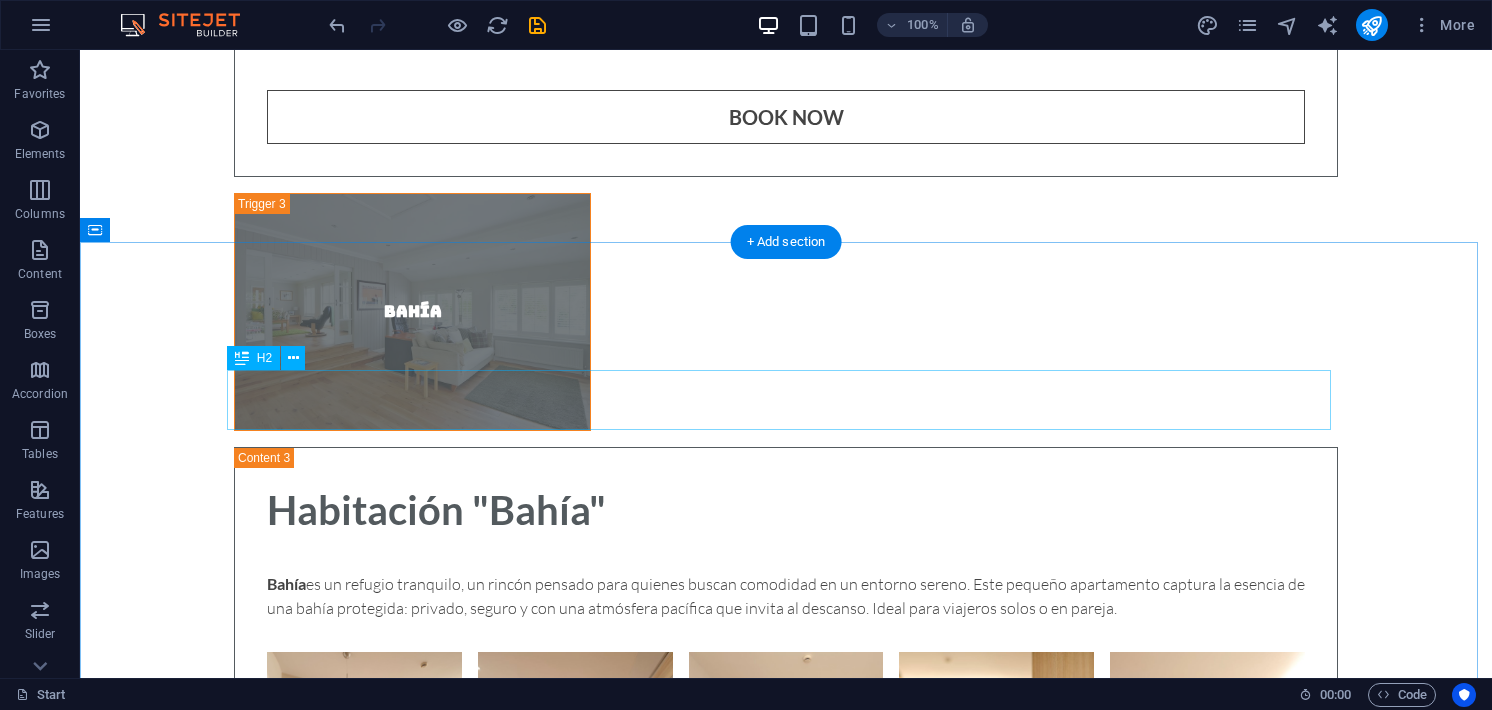 scroll, scrollTop: 5617, scrollLeft: 0, axis: vertical 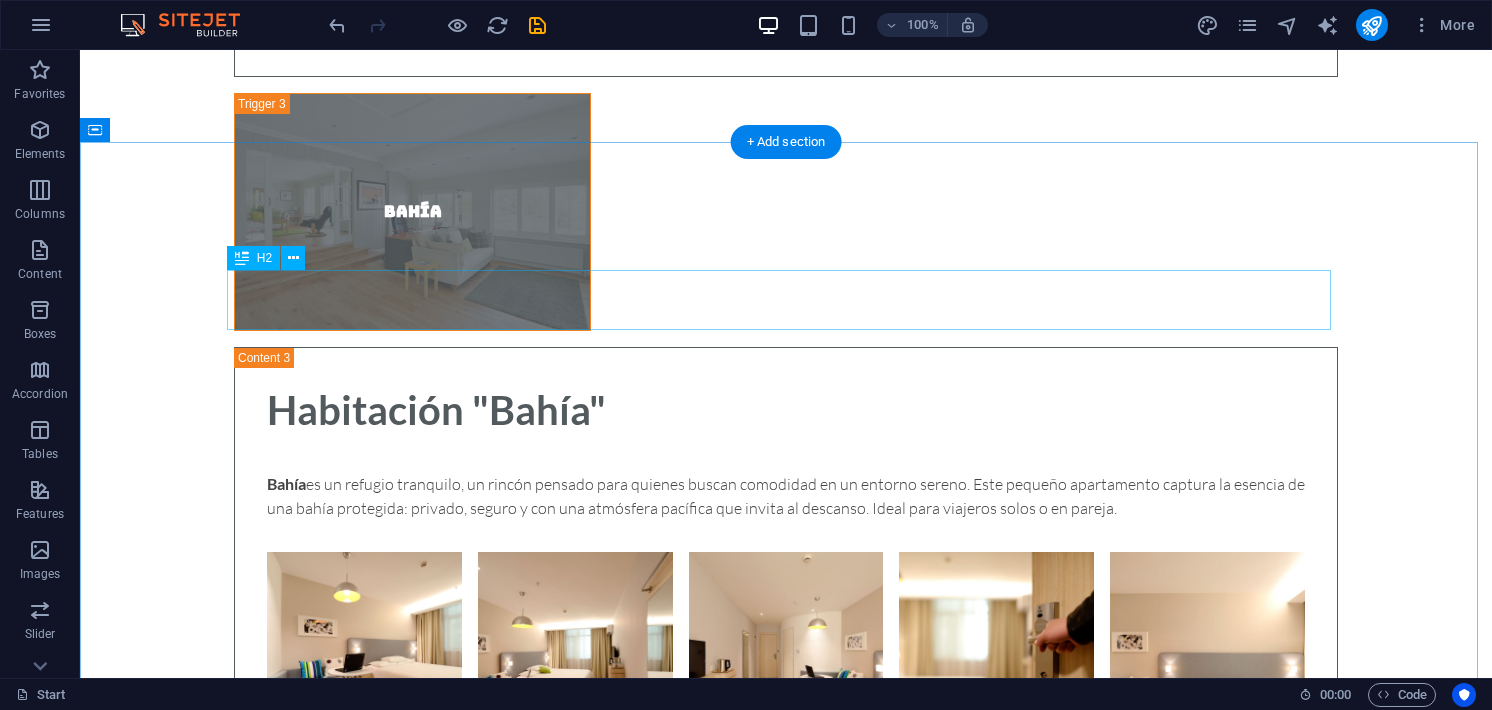 click on "Testimonials" at bounding box center [786, 1748] 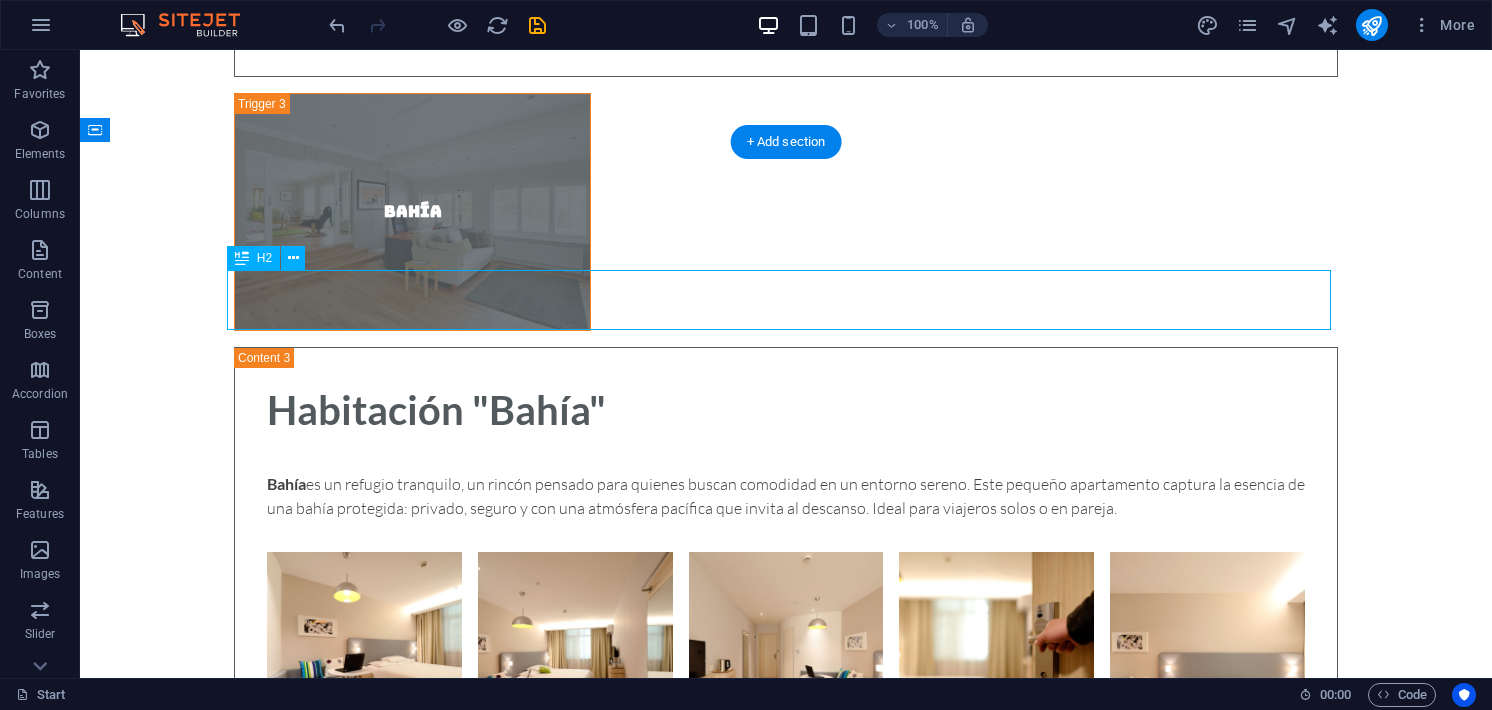 click on "Testimonials" at bounding box center [786, 1748] 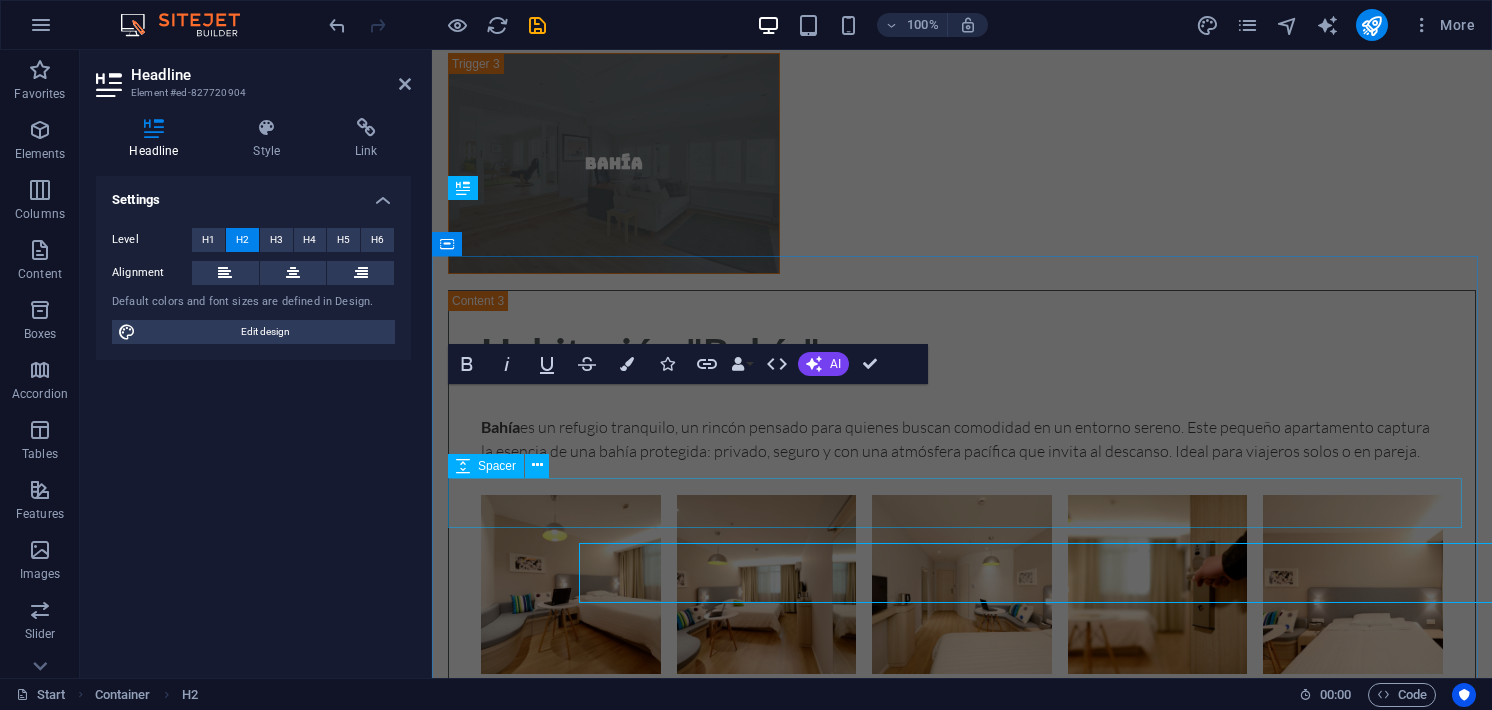 scroll, scrollTop: 5528, scrollLeft: 0, axis: vertical 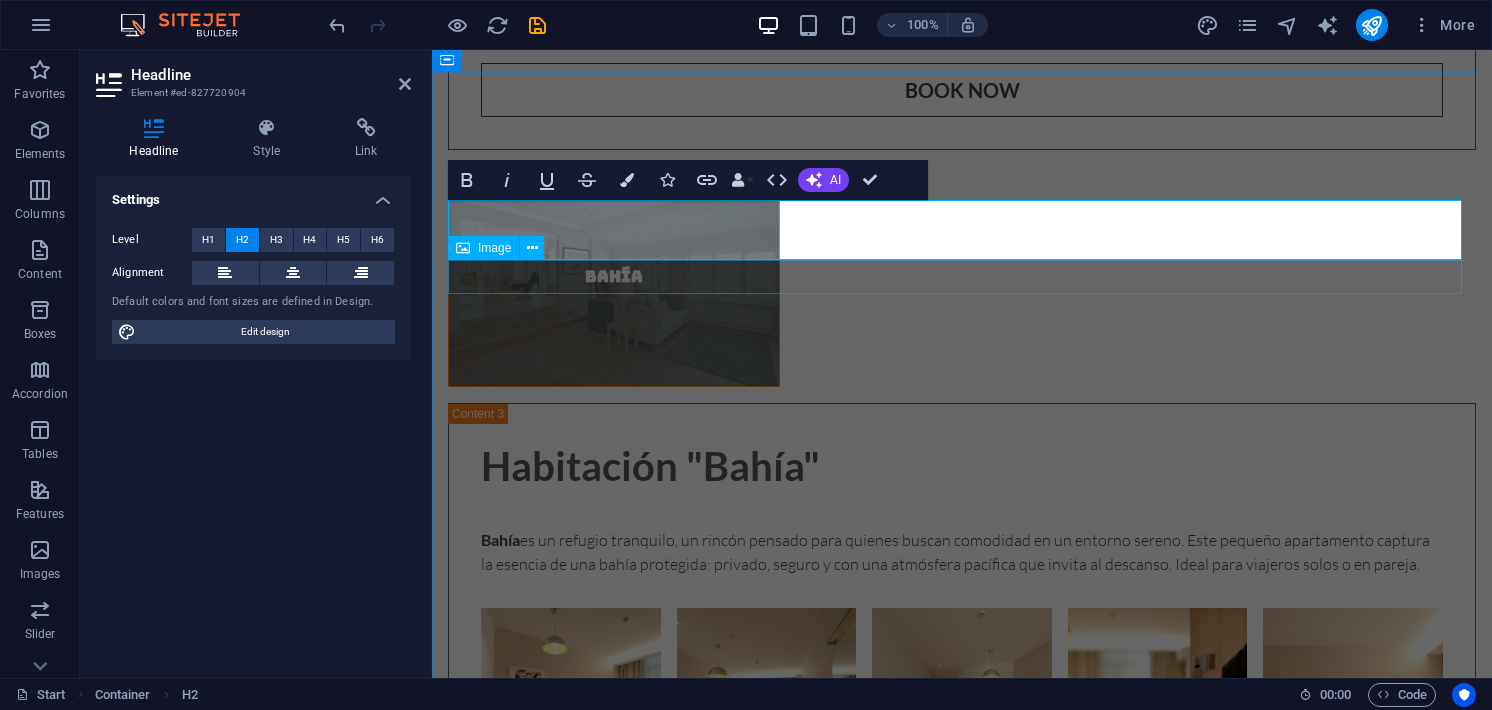 type 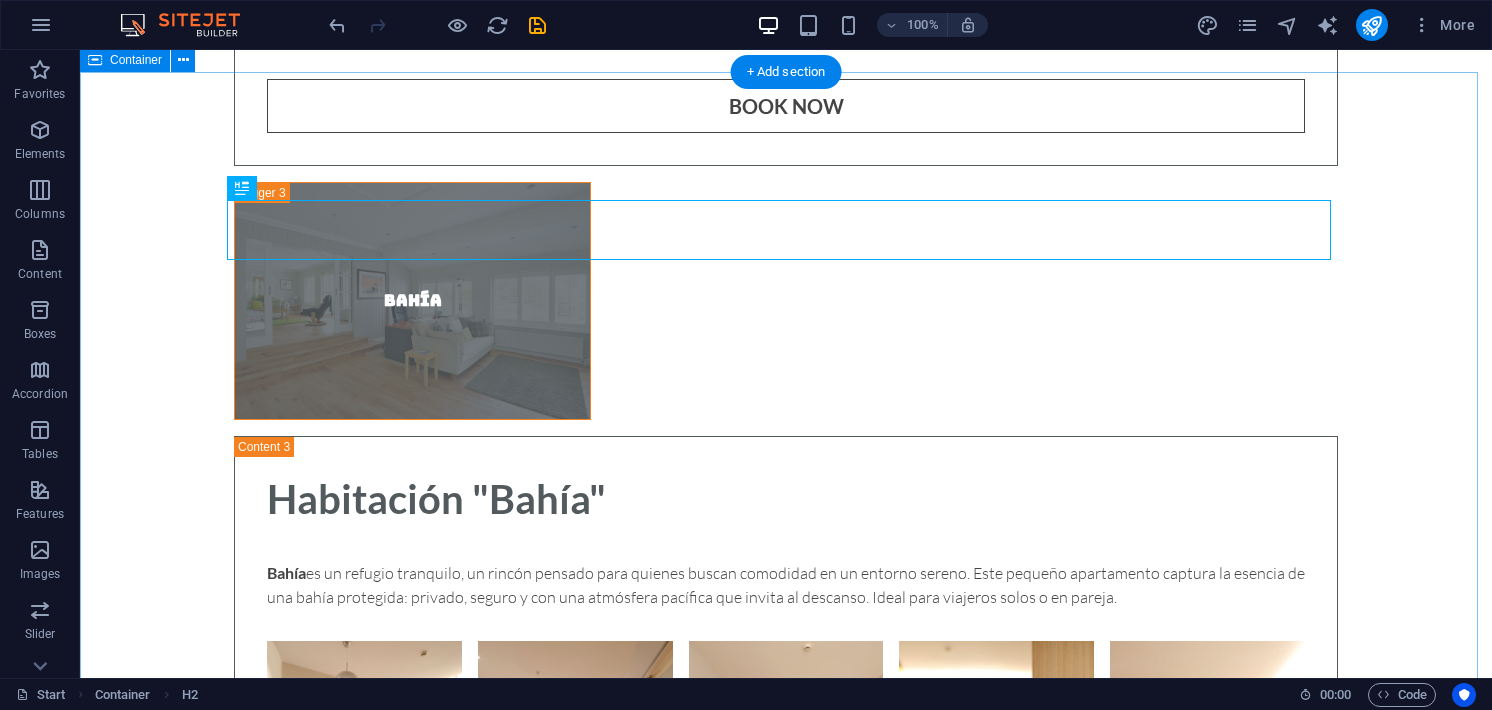 scroll, scrollTop: 5688, scrollLeft: 0, axis: vertical 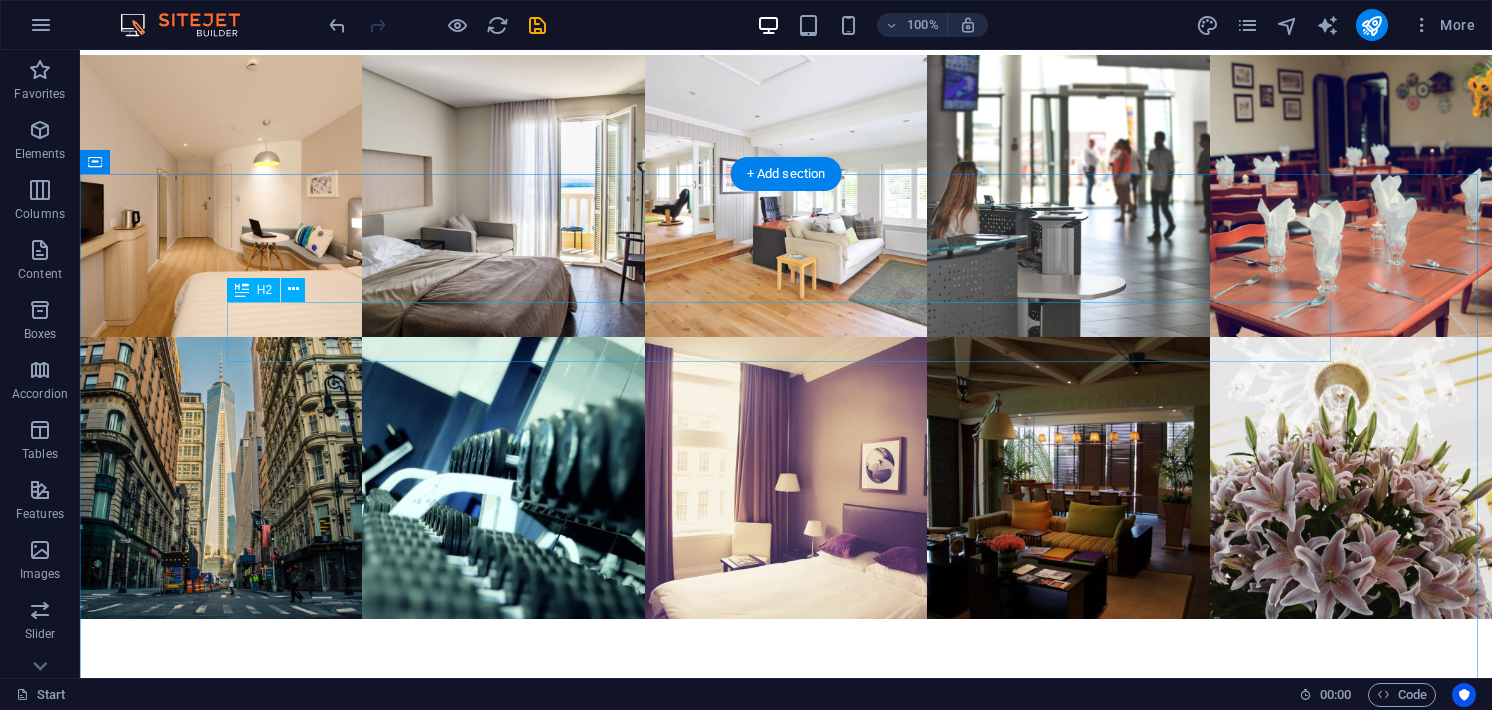 click on "Book a room" at bounding box center [786, 4427] 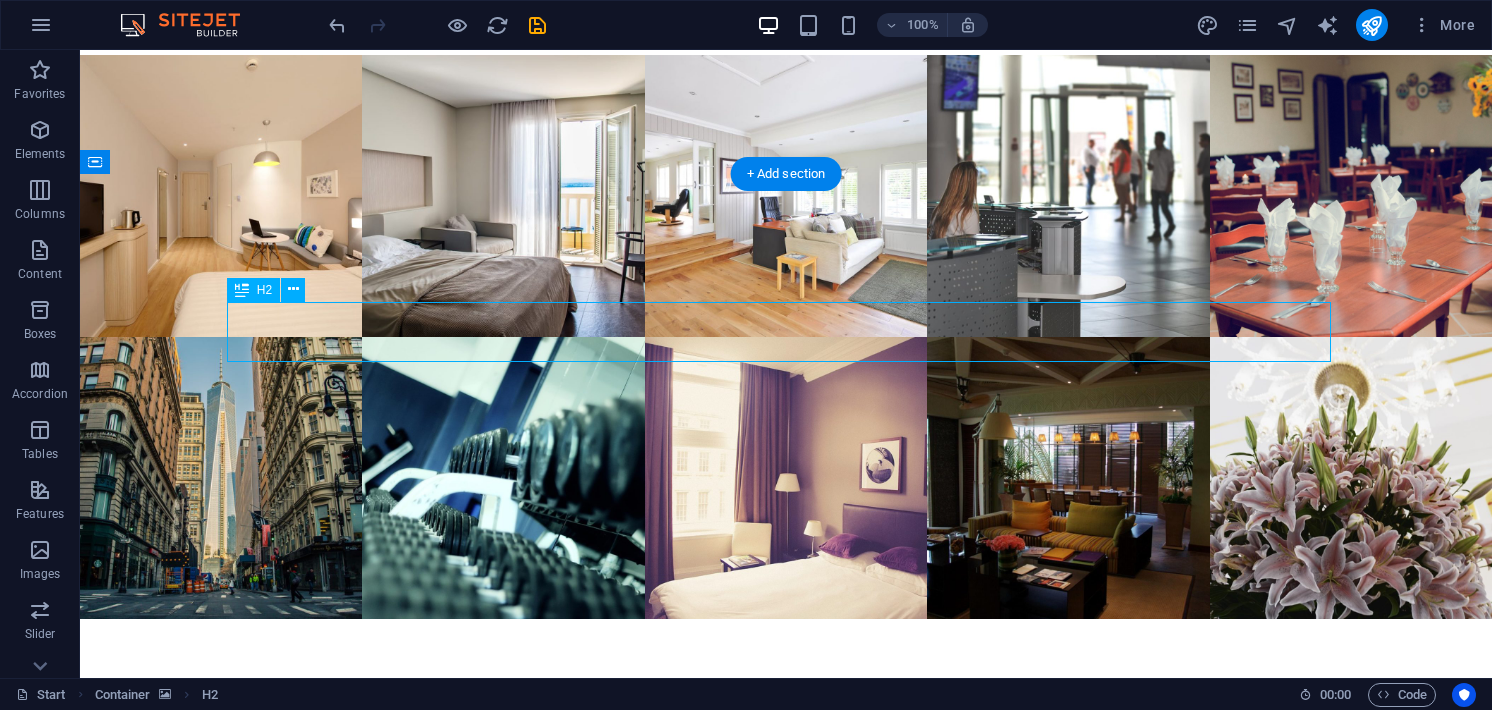 click on "Book a room" at bounding box center (786, 4427) 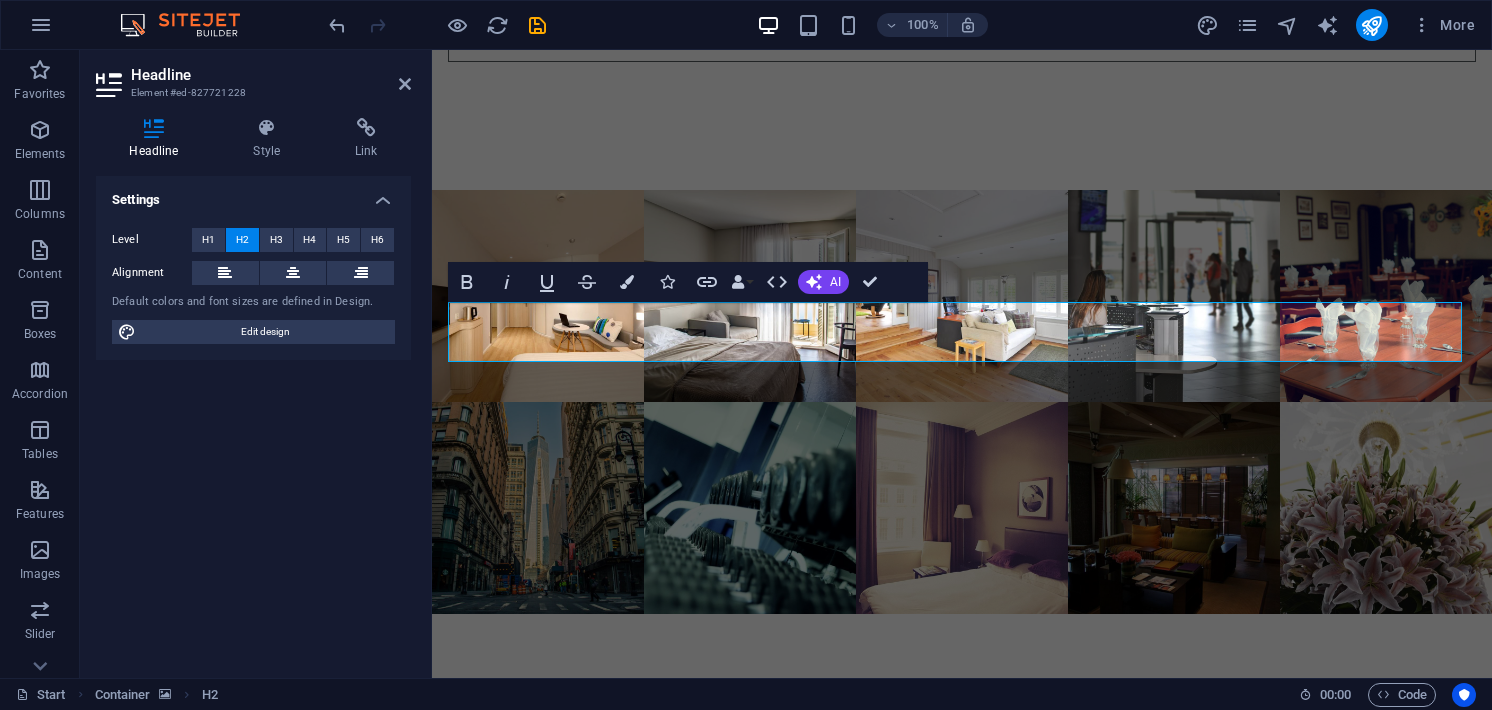 type 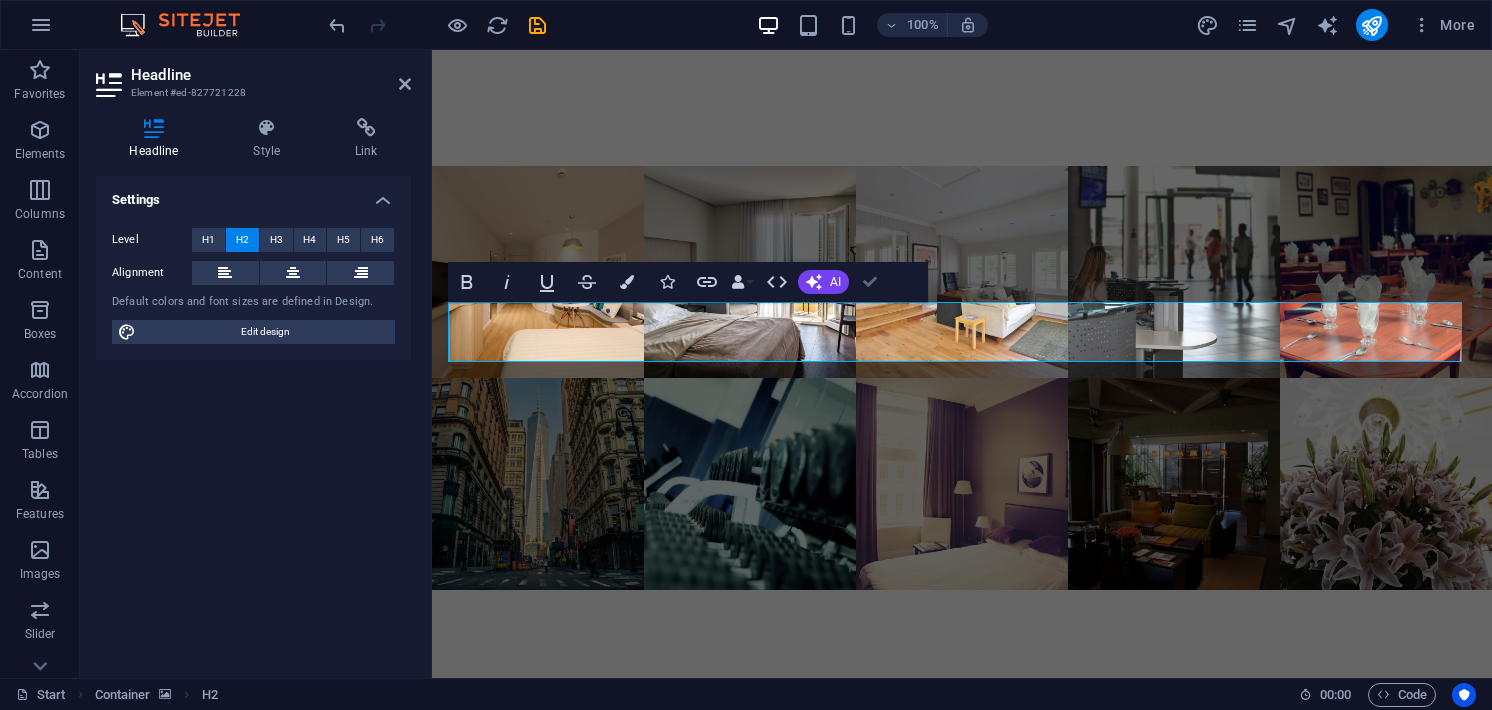 scroll, scrollTop: 6588, scrollLeft: 0, axis: vertical 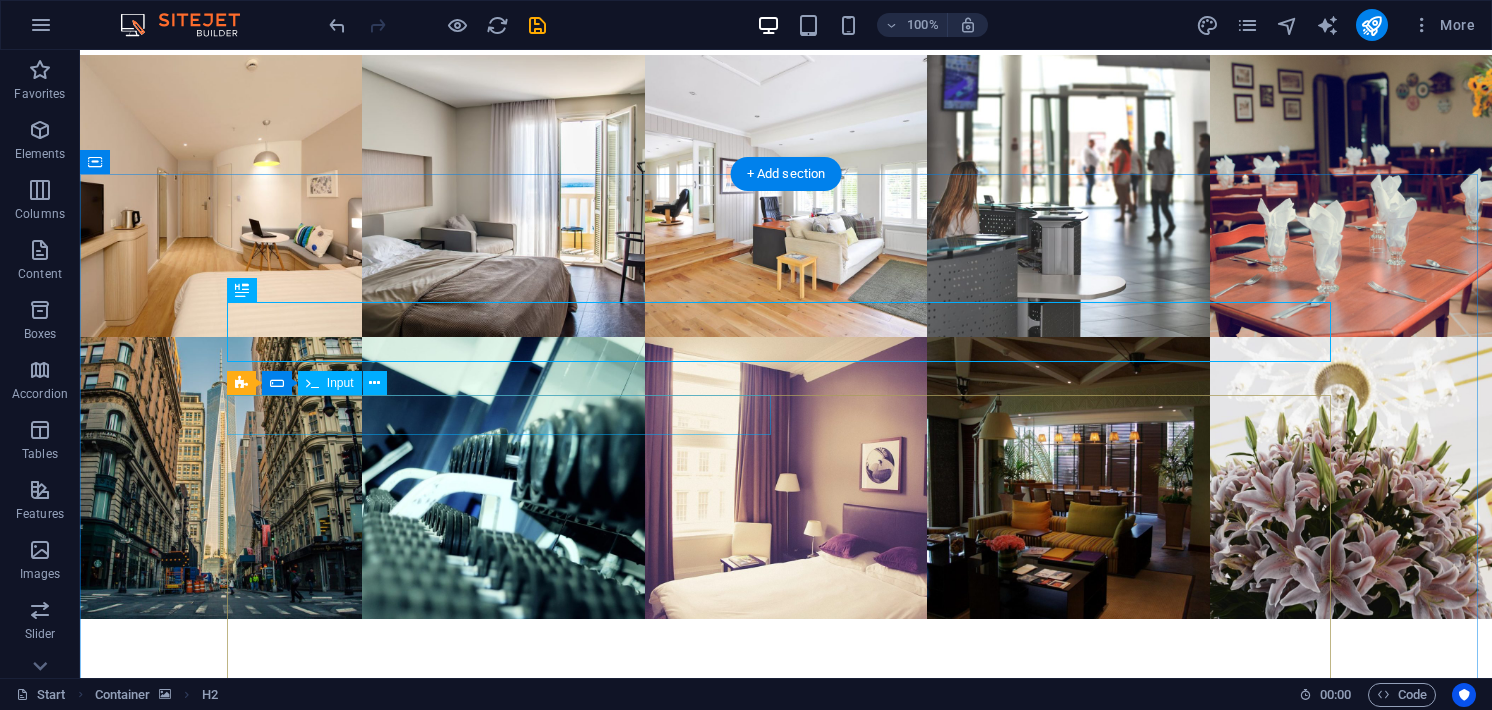 click 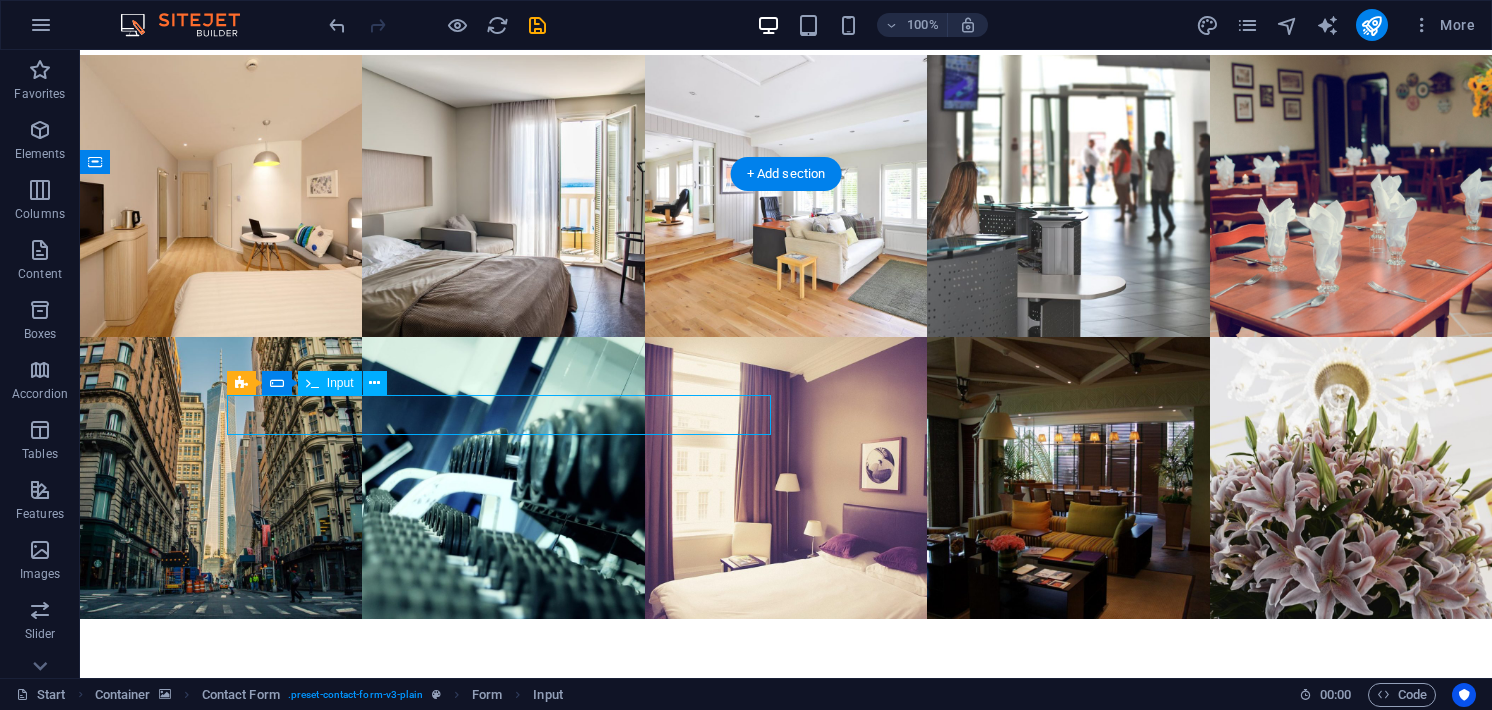 click 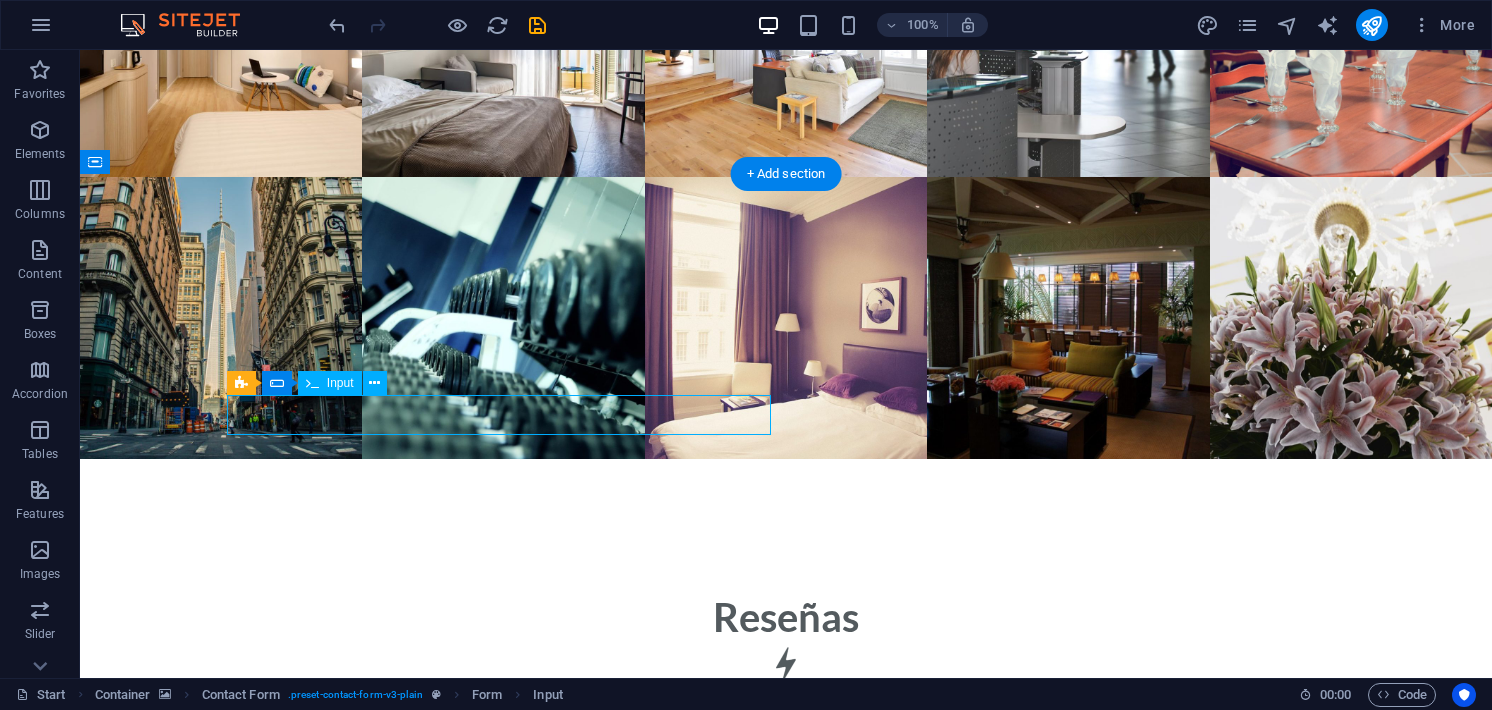 scroll, scrollTop: 6428, scrollLeft: 0, axis: vertical 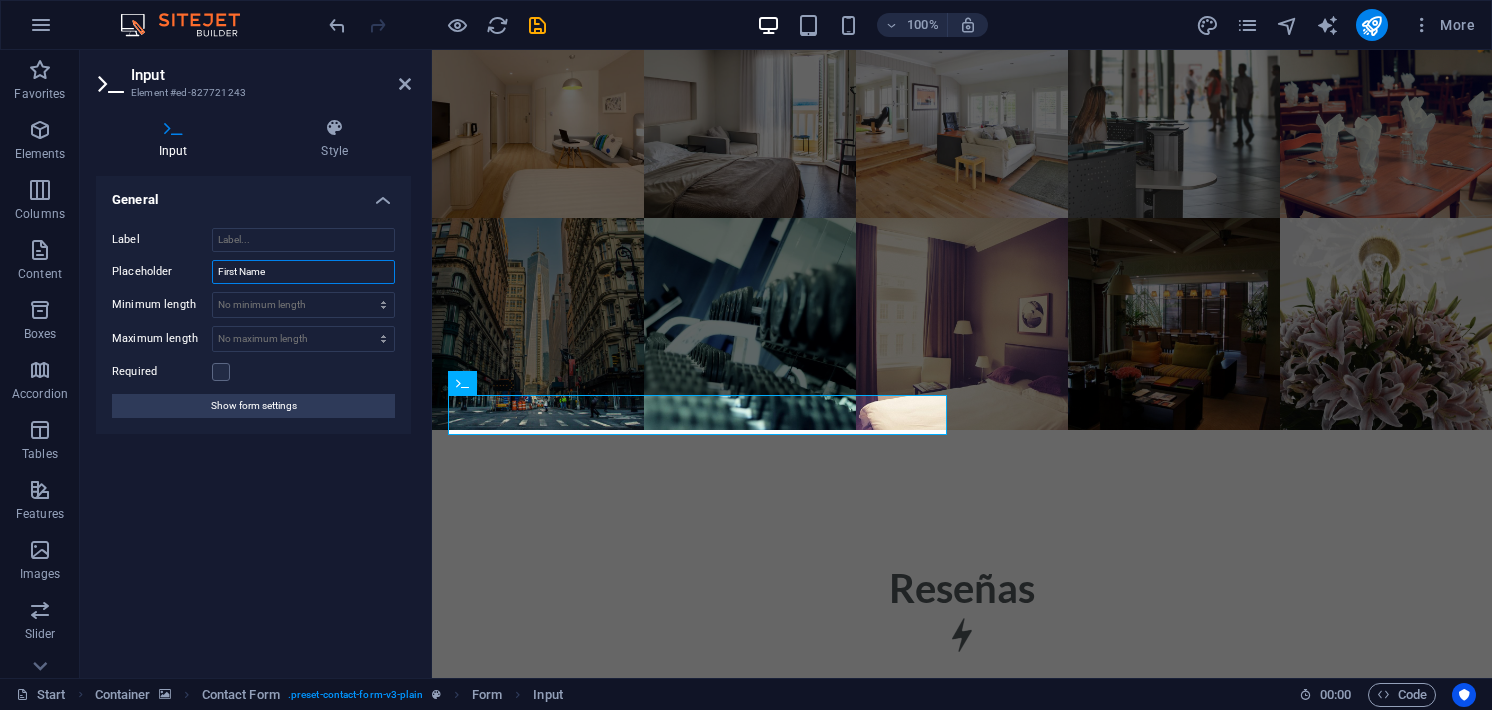 drag, startPoint x: 284, startPoint y: 277, endPoint x: 147, endPoint y: 277, distance: 137 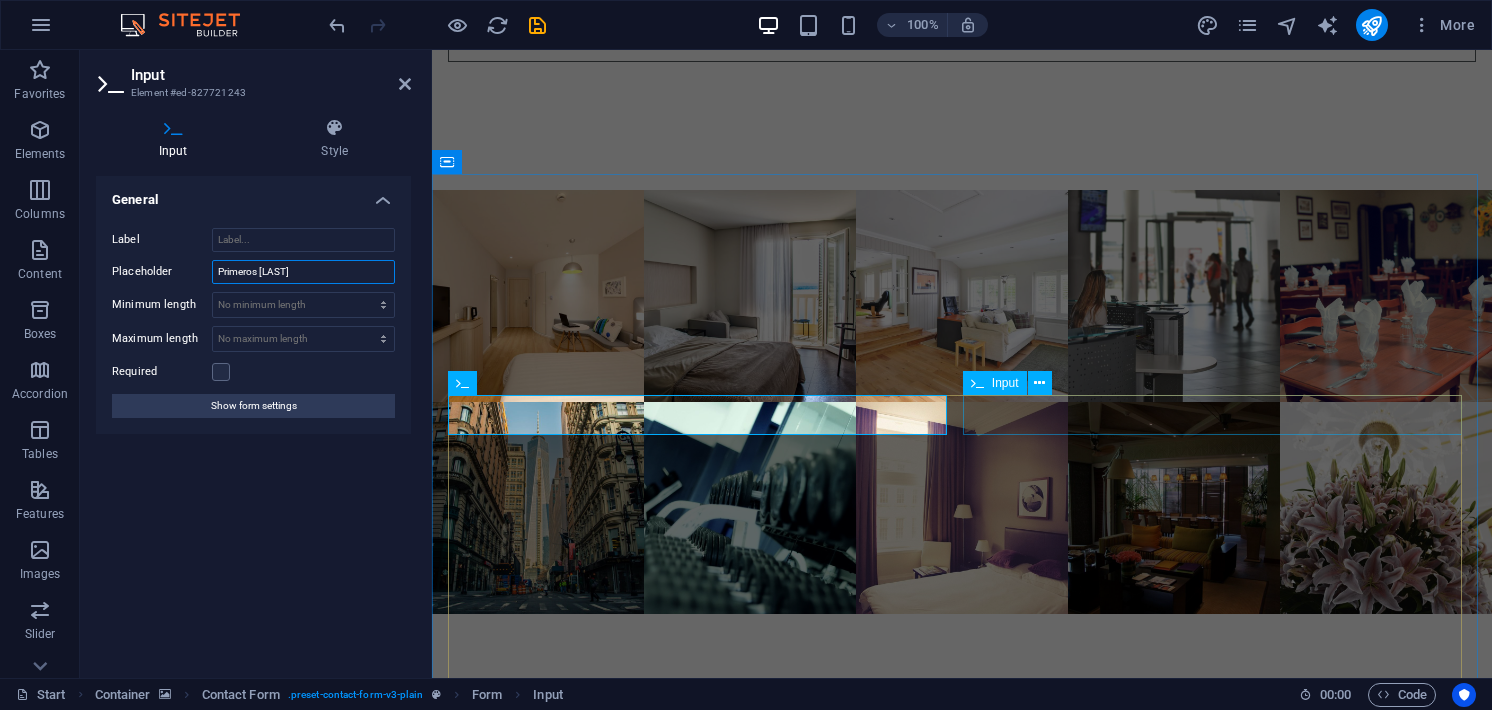 type on "Primeros nombres" 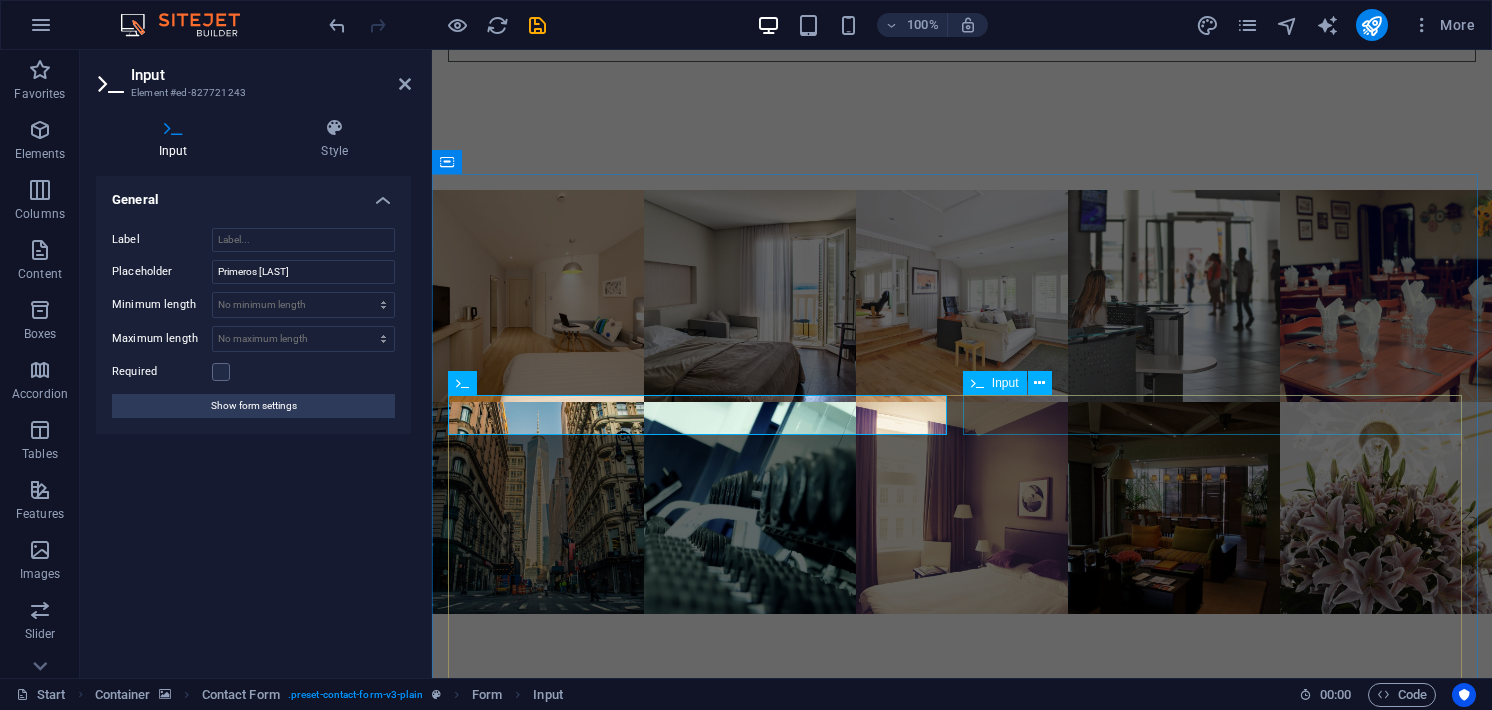 click 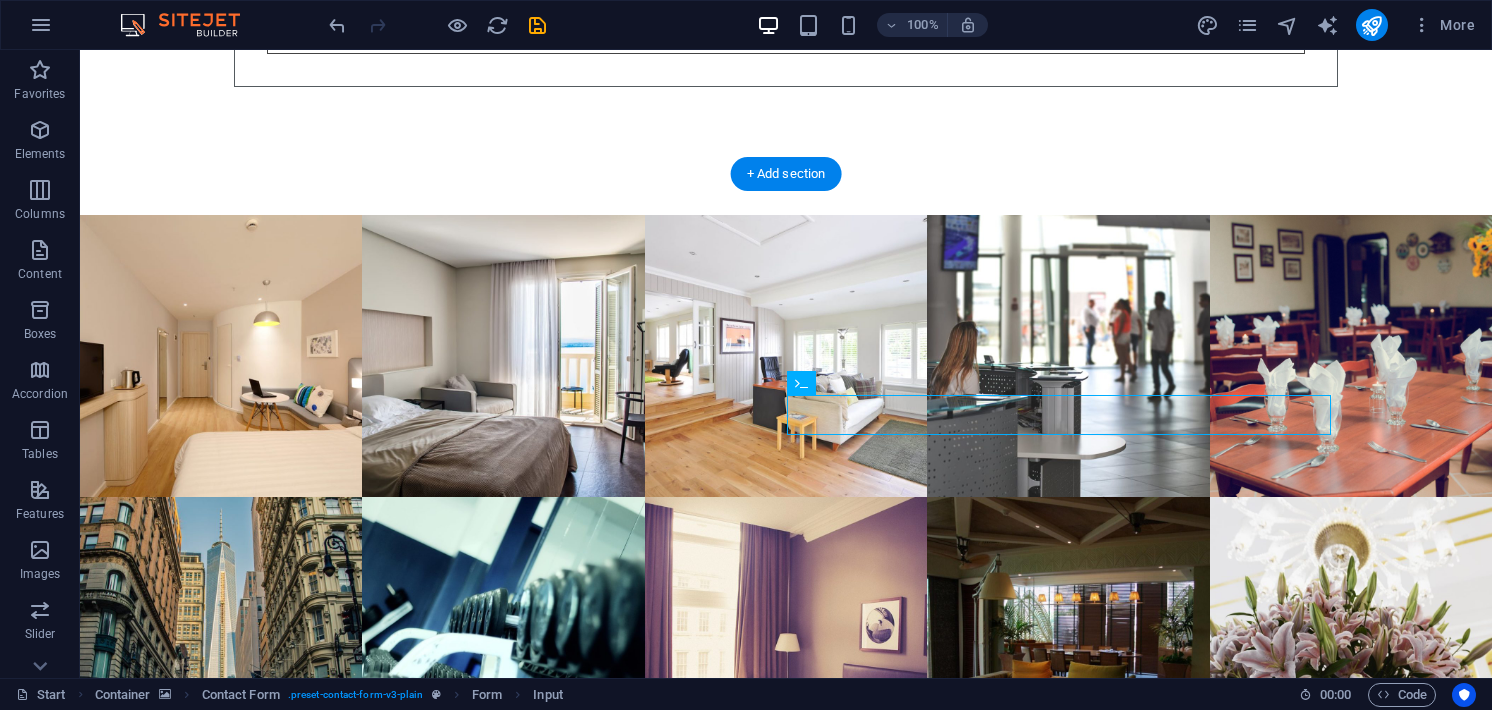 scroll, scrollTop: 6588, scrollLeft: 0, axis: vertical 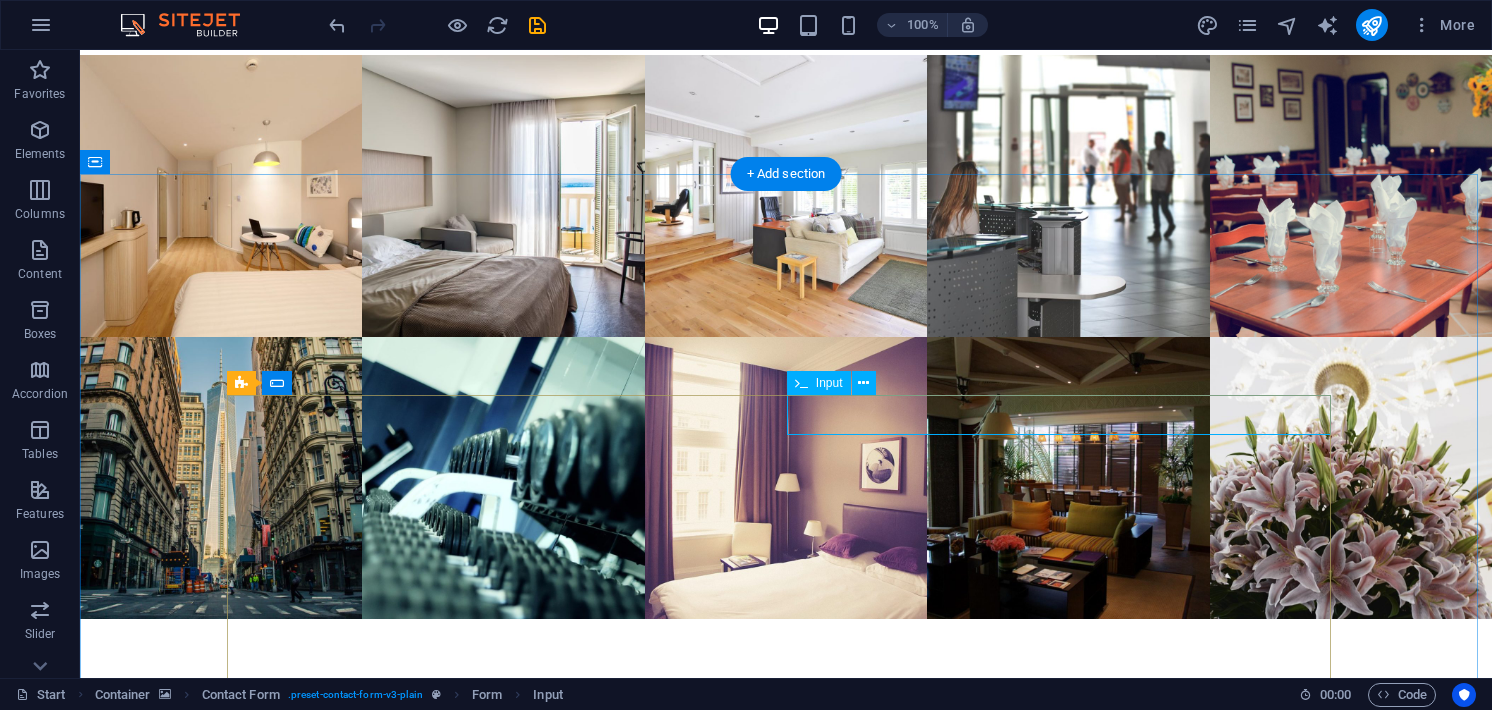 click 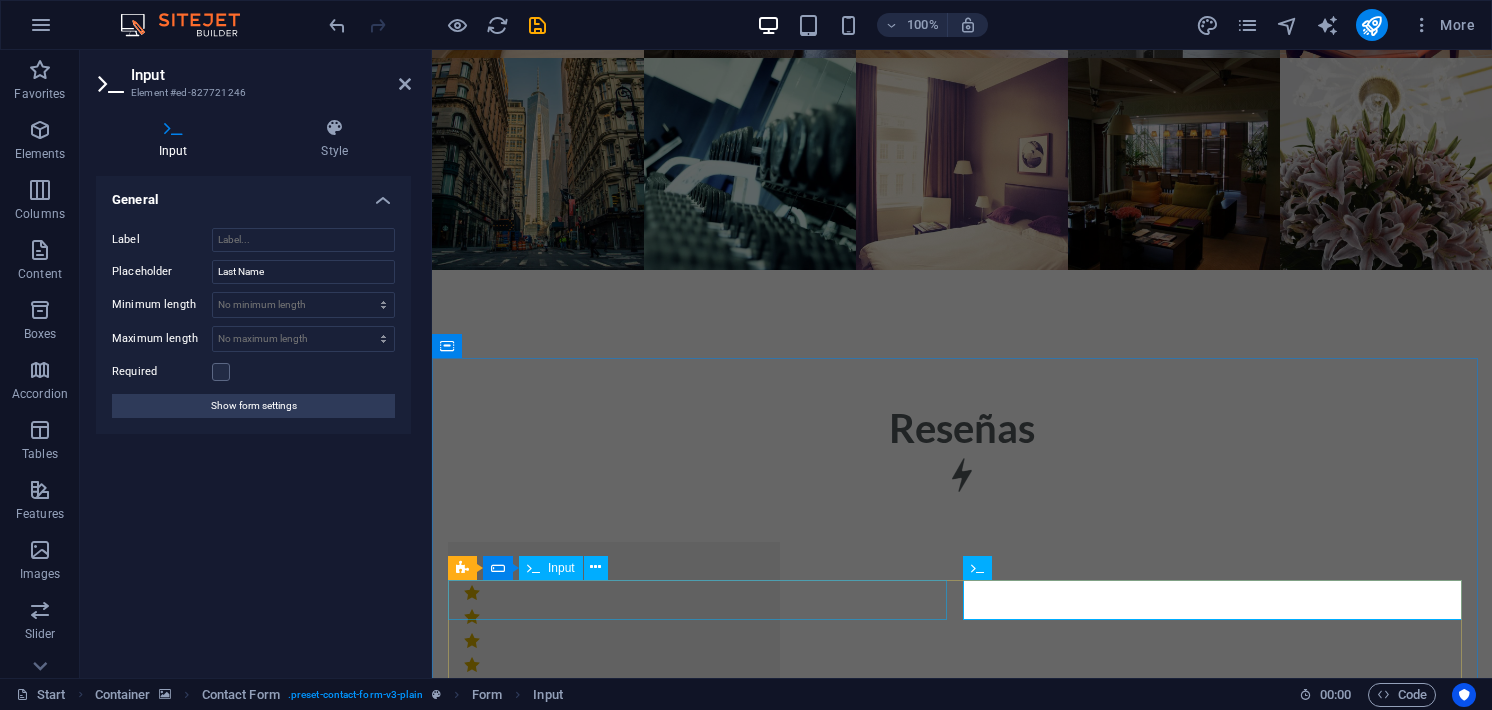 scroll, scrollTop: 6428, scrollLeft: 0, axis: vertical 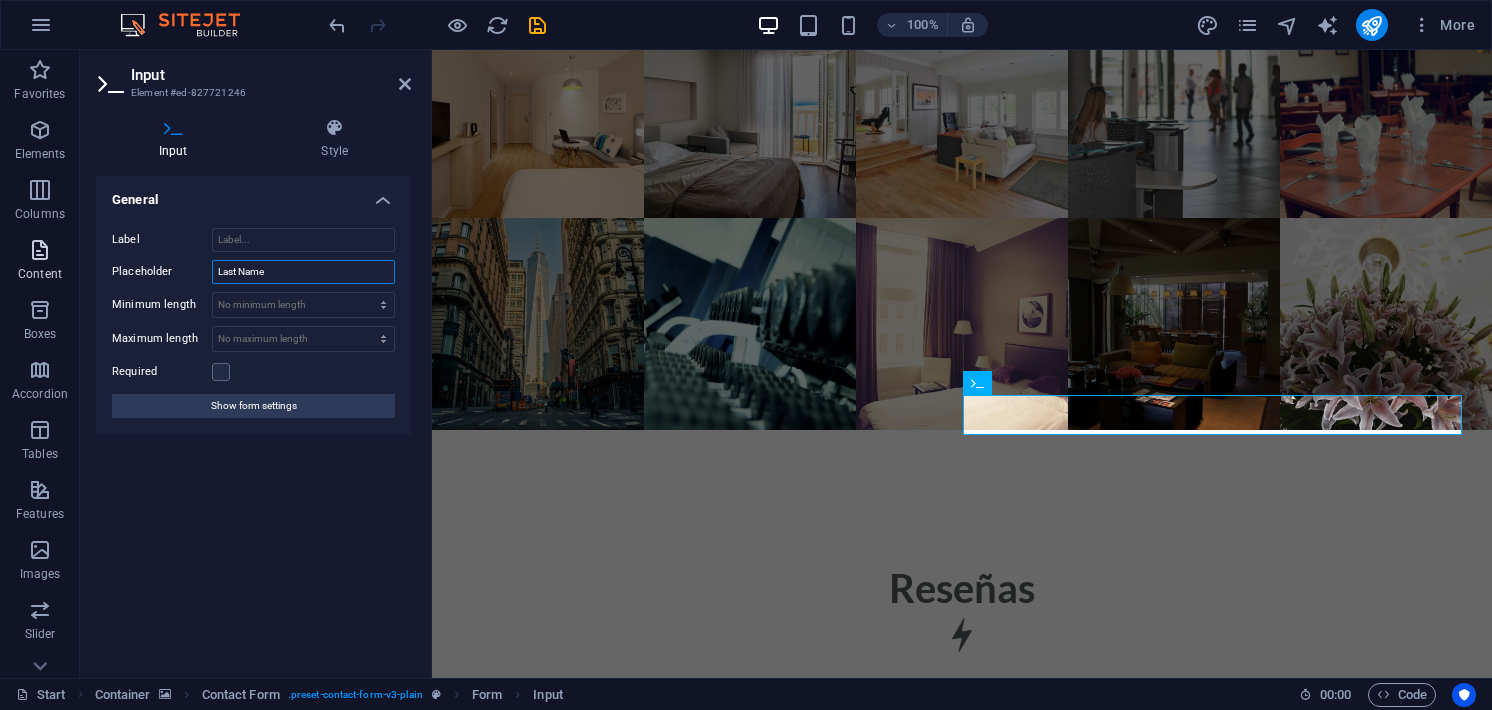 drag, startPoint x: 327, startPoint y: 277, endPoint x: 48, endPoint y: 276, distance: 279.0018 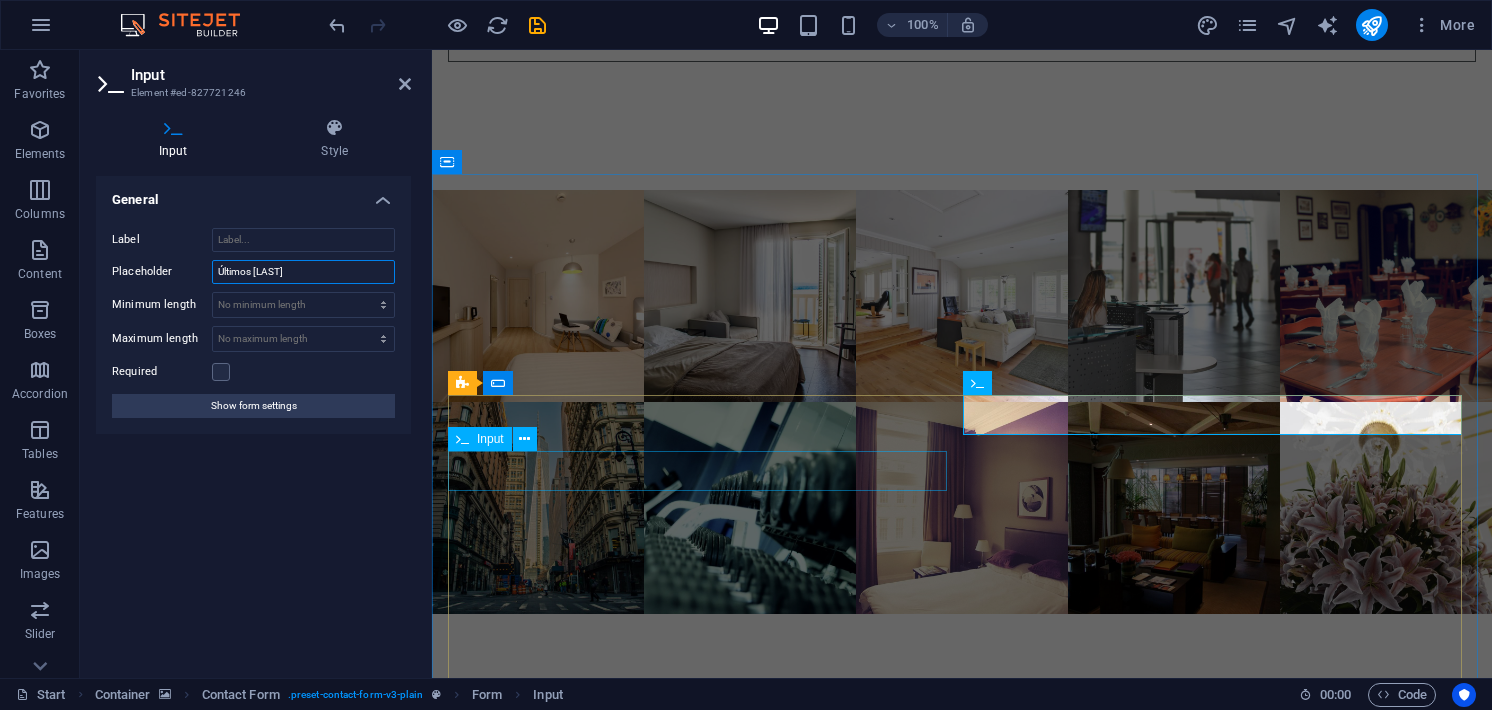 type on "Últimos nombres" 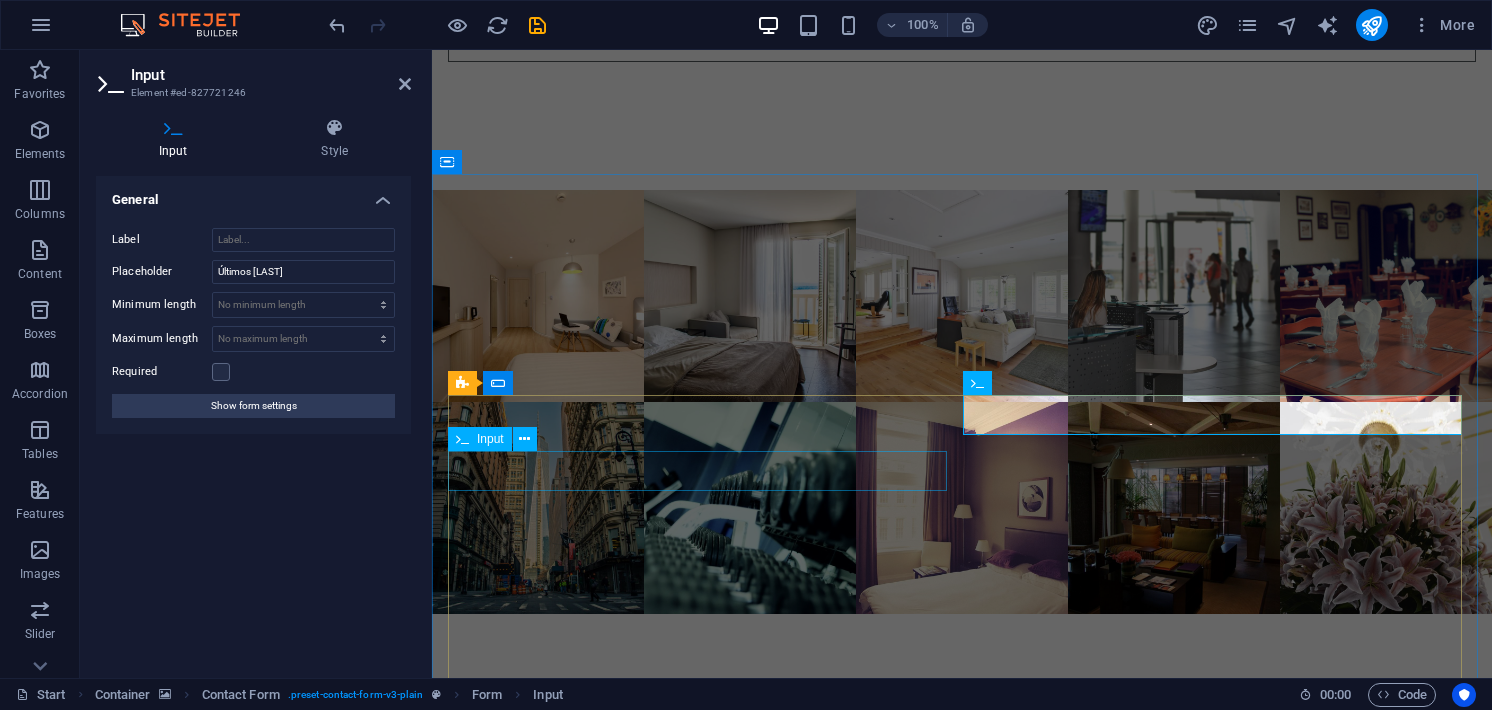 click 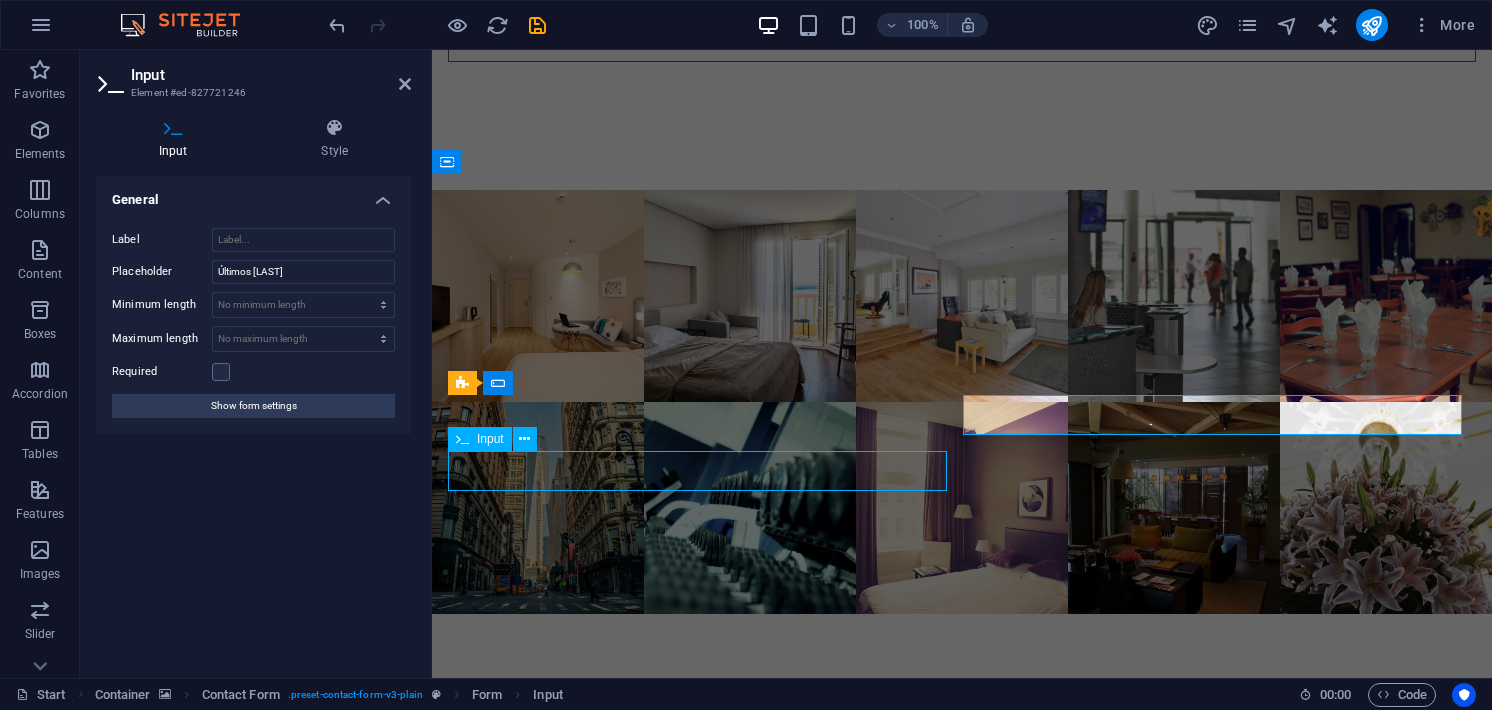 click 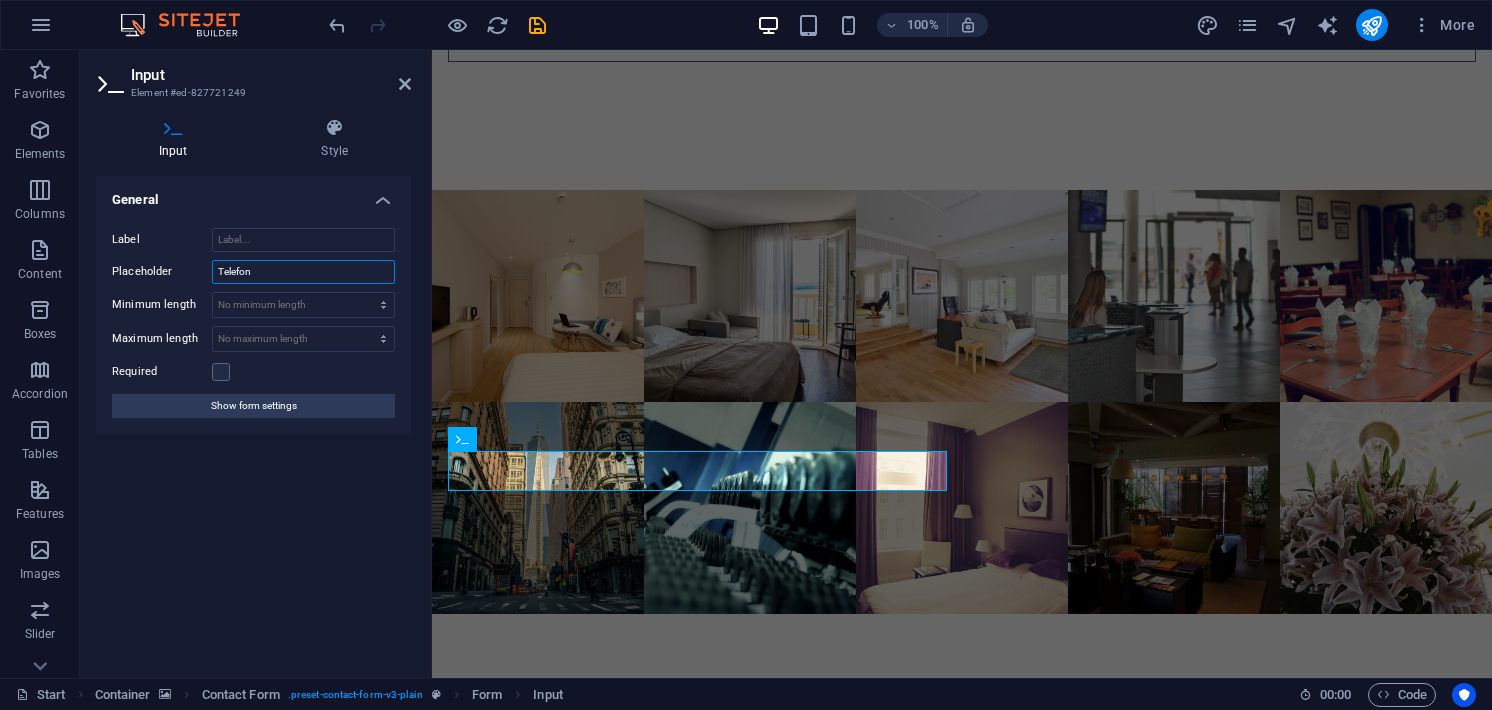 click on "Telefon" at bounding box center (303, 272) 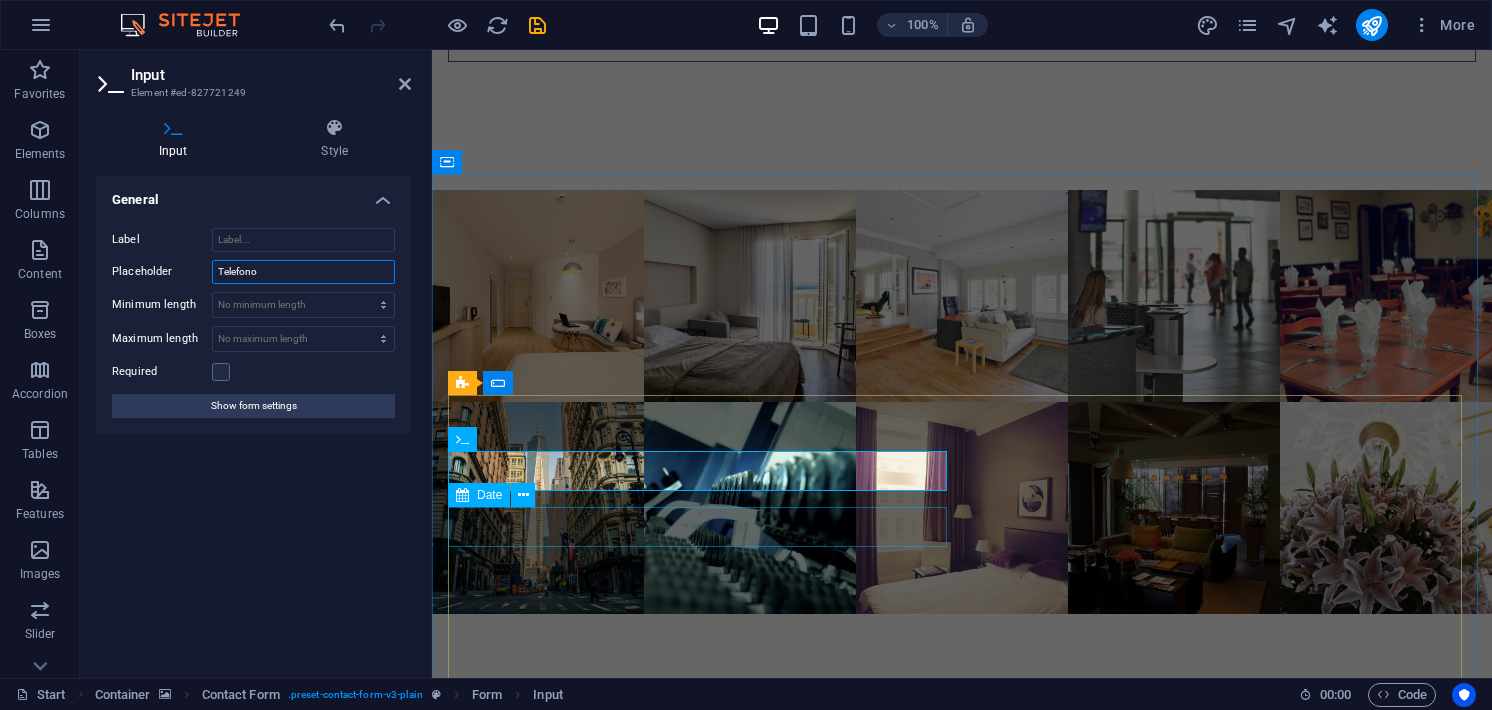 type on "Telefono" 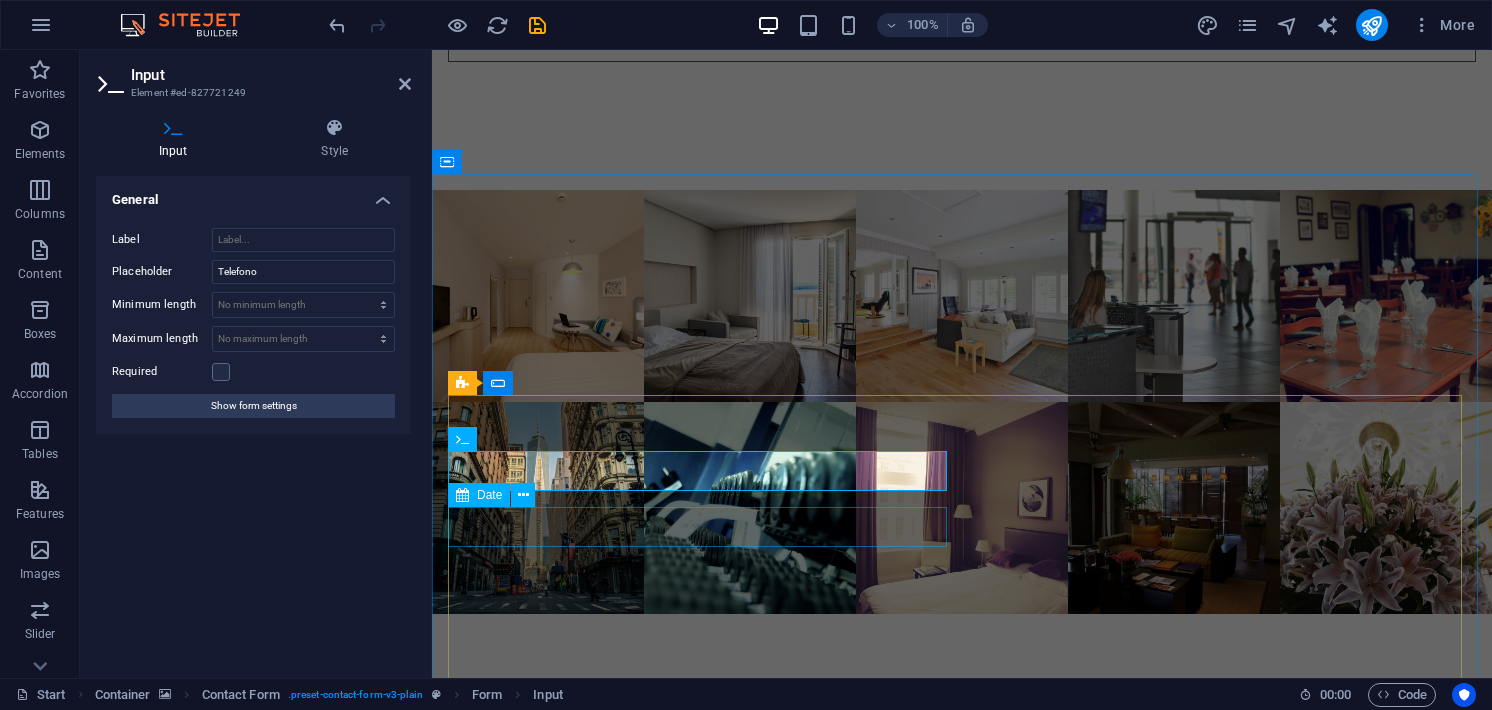 click 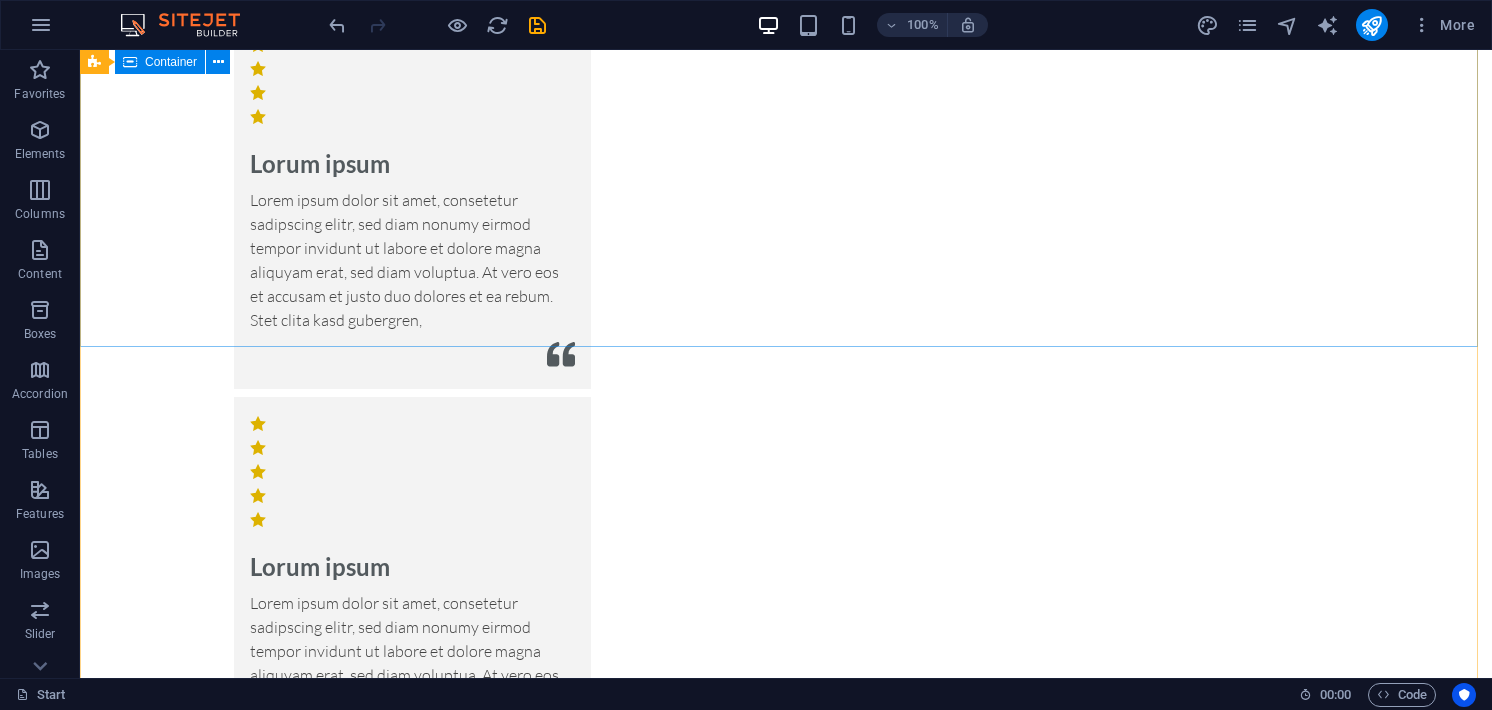 scroll, scrollTop: 7917, scrollLeft: 0, axis: vertical 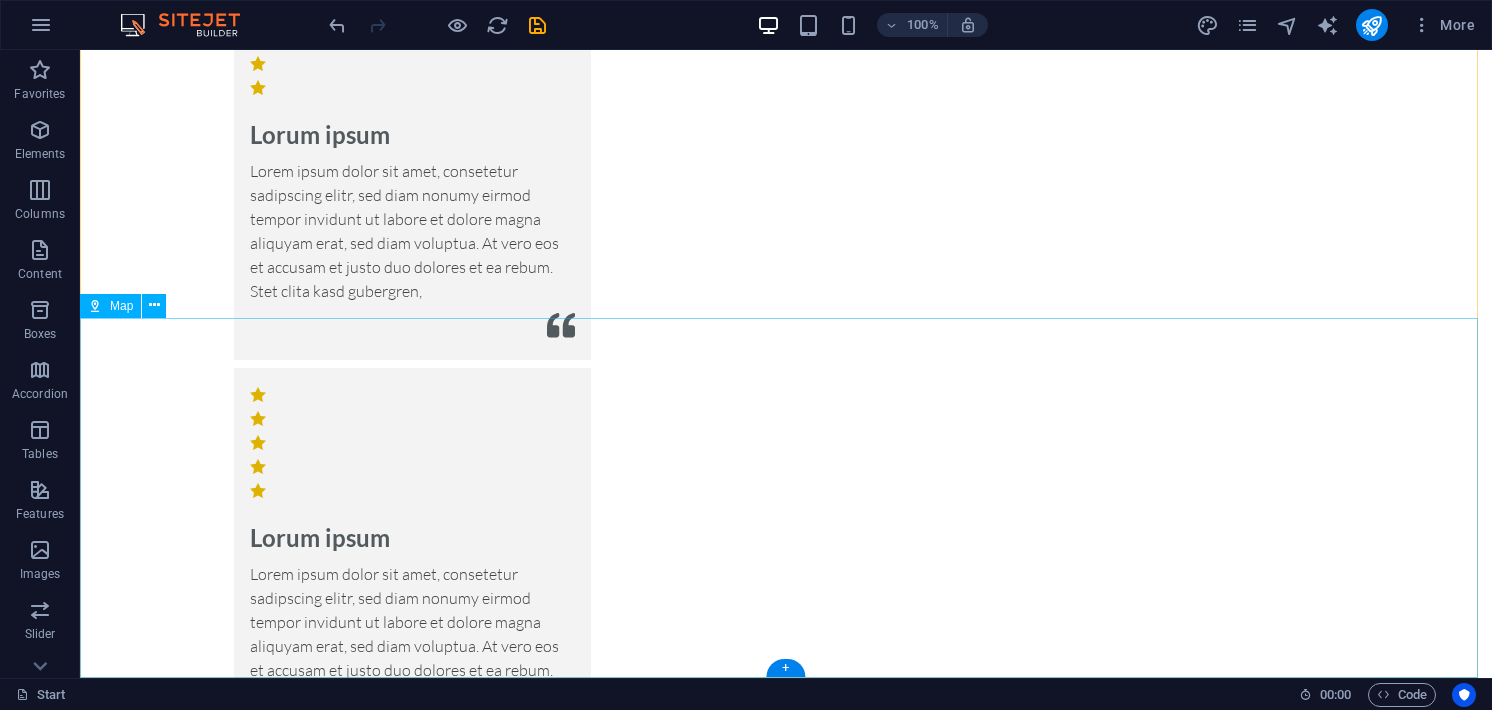 click at bounding box center (786, 4968) 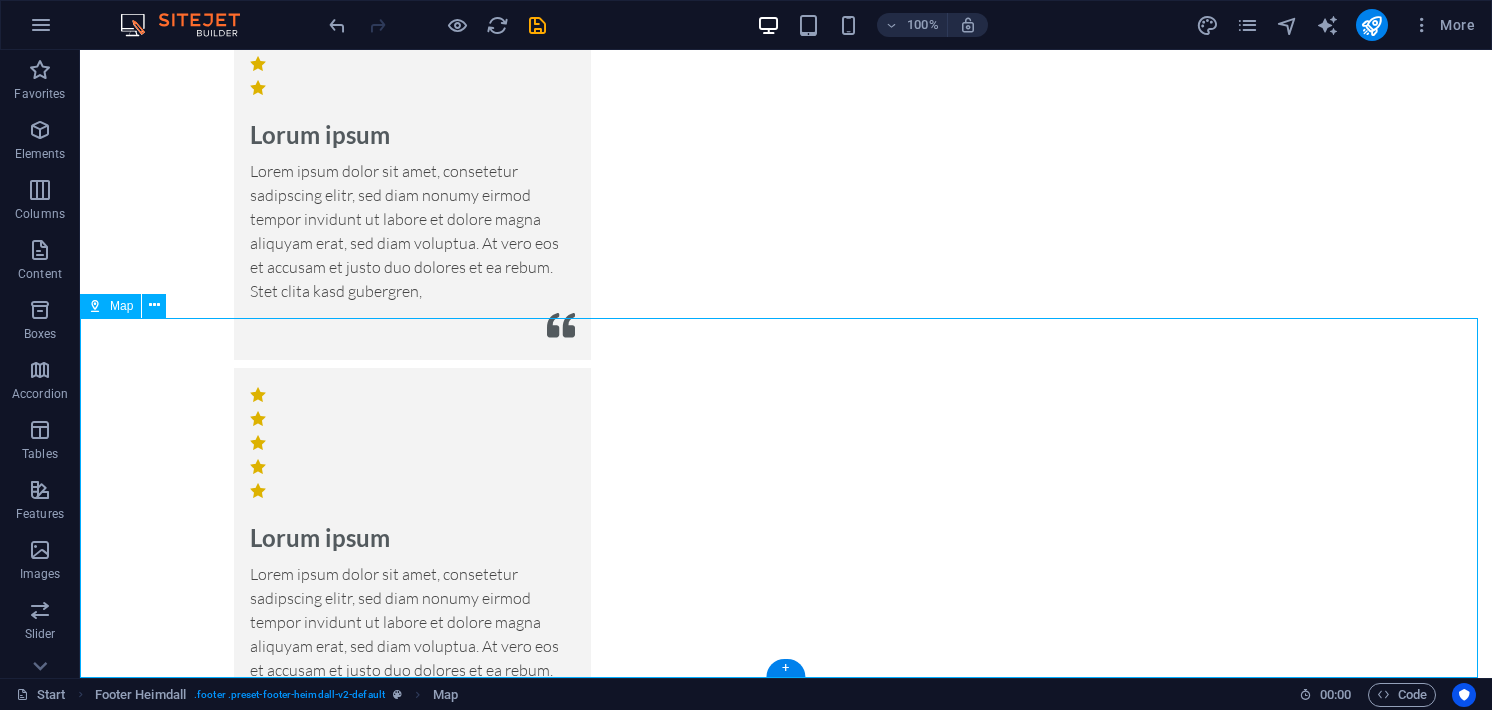 click at bounding box center [786, 4968] 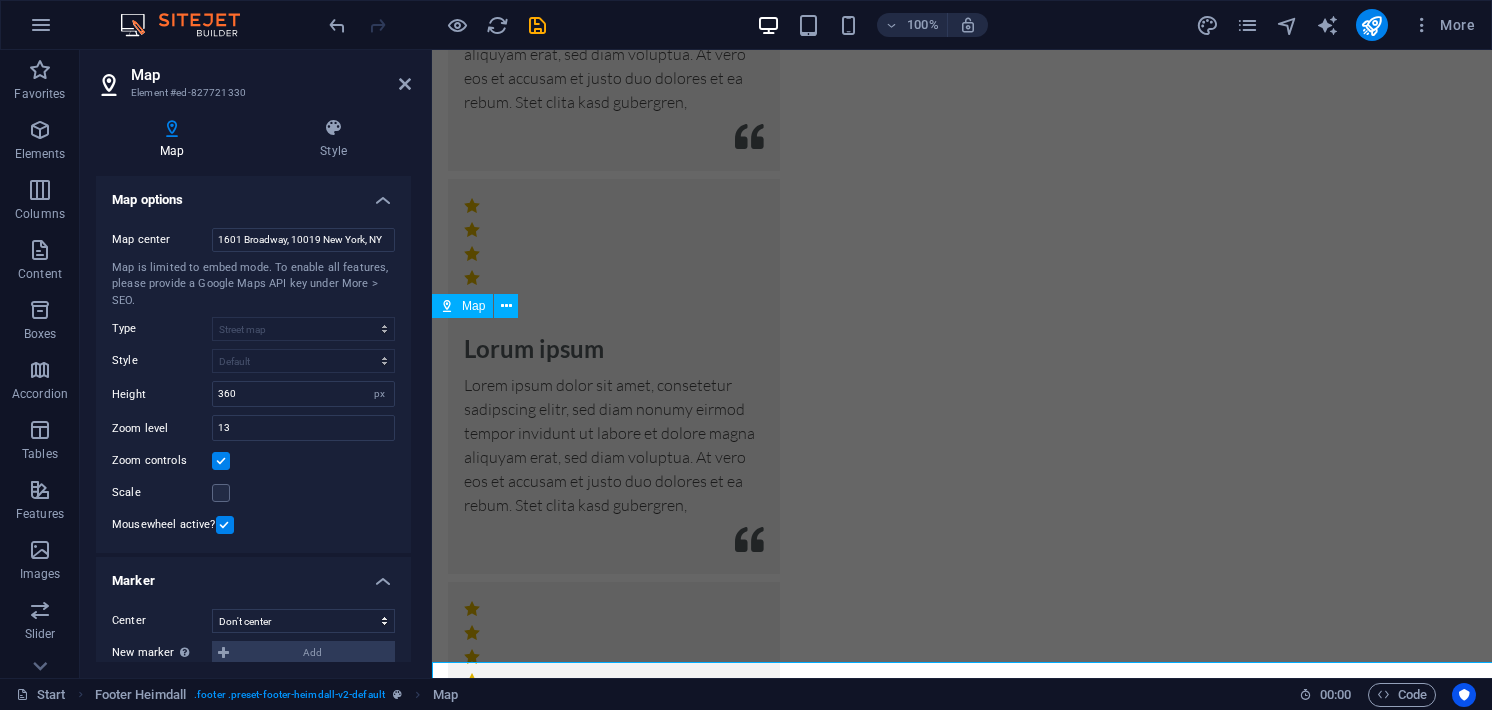 scroll, scrollTop: 7758, scrollLeft: 0, axis: vertical 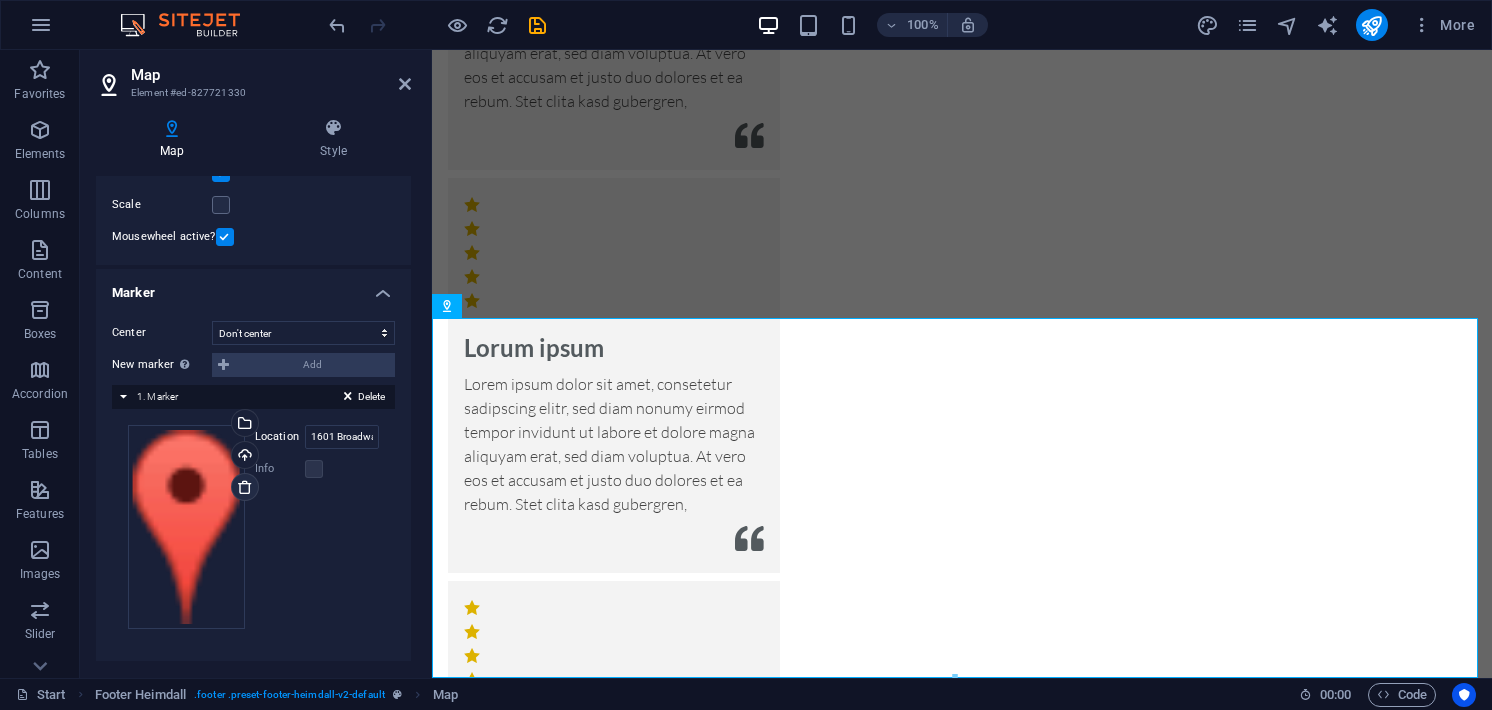 click at bounding box center (245, 487) 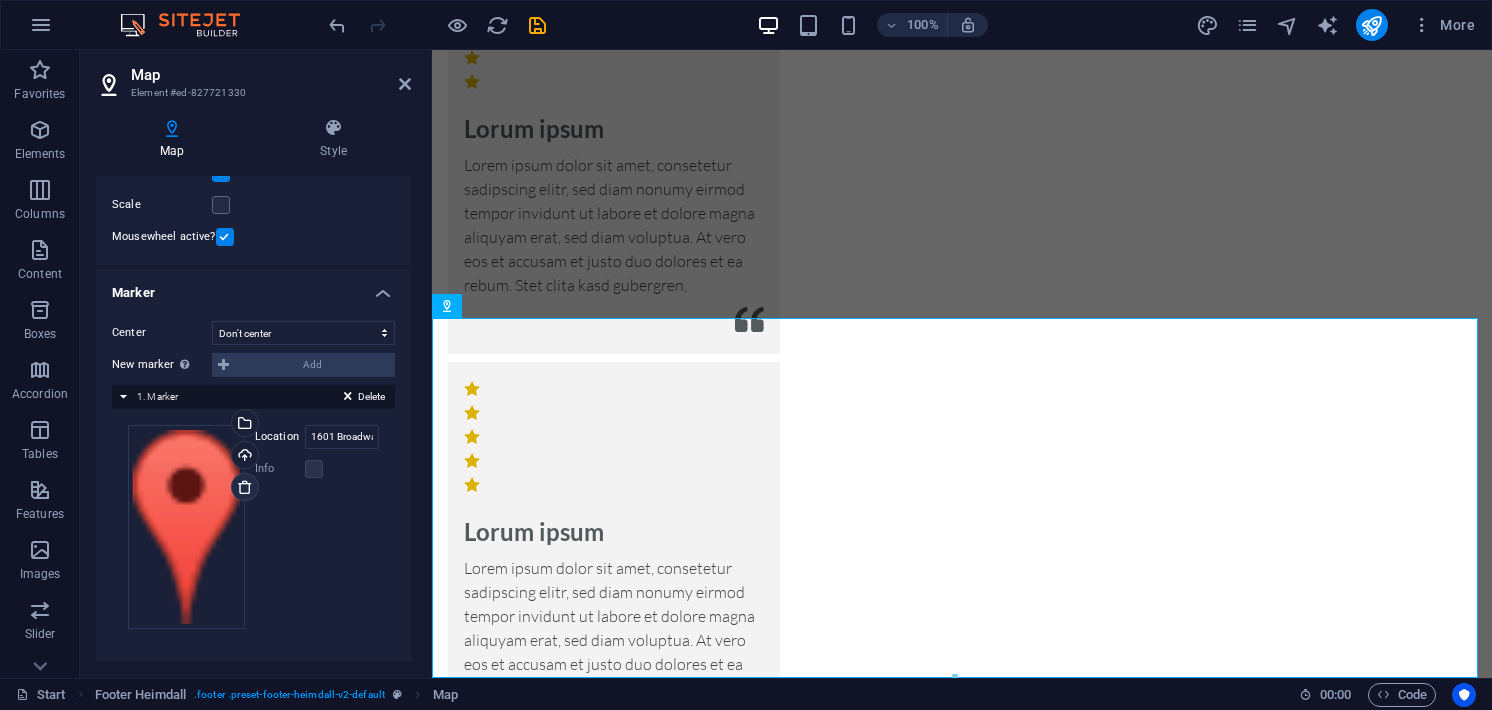 click at bounding box center [245, 487] 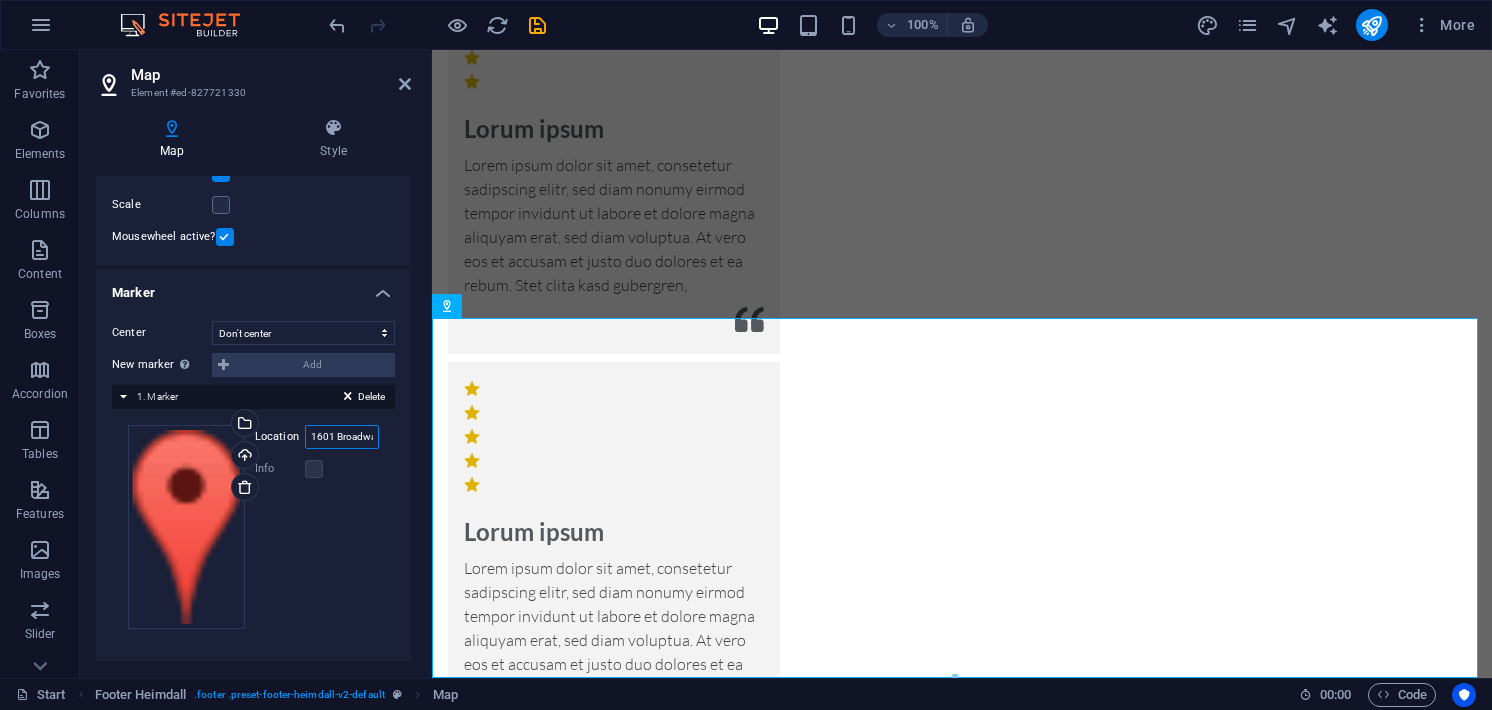 click on "1601 Broadway, 10019 New York, NY" at bounding box center (342, 437) 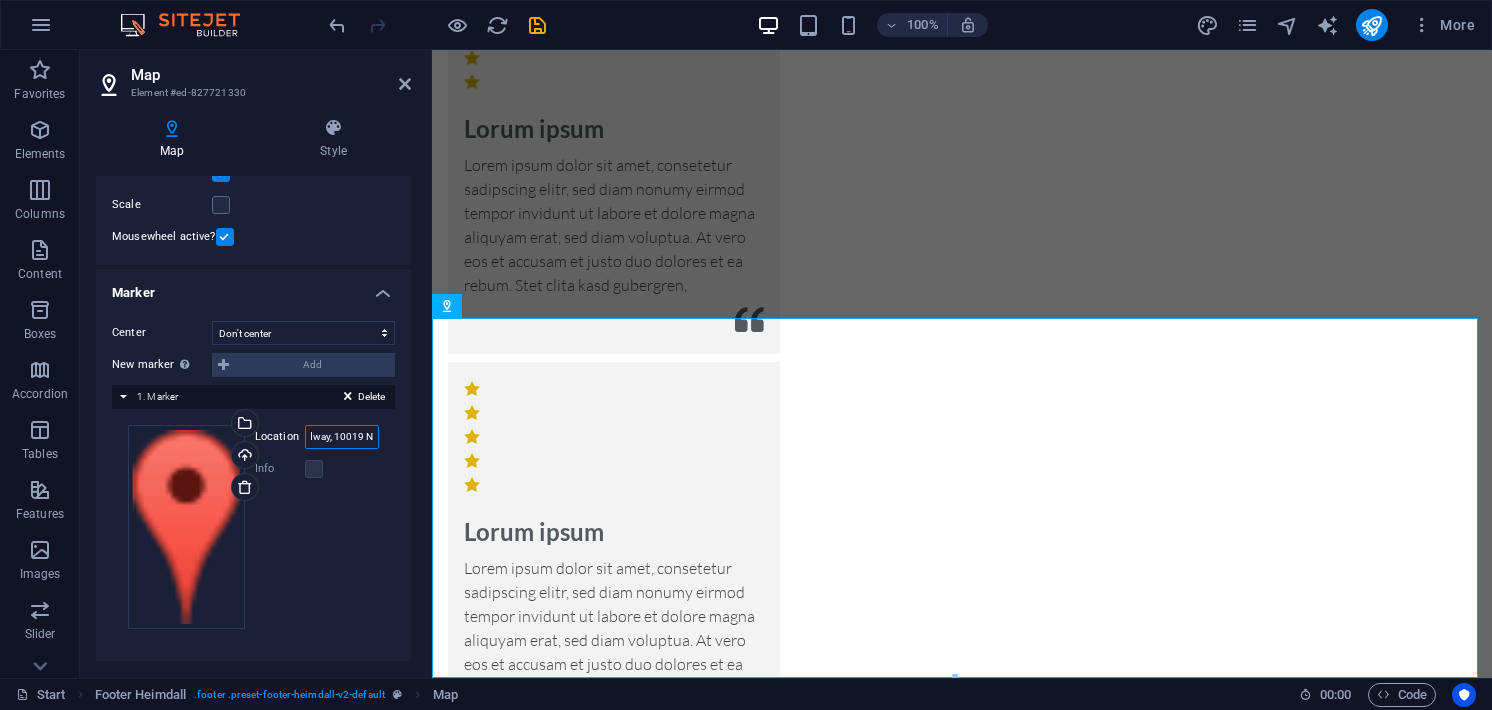 scroll, scrollTop: 0, scrollLeft: 108, axis: horizontal 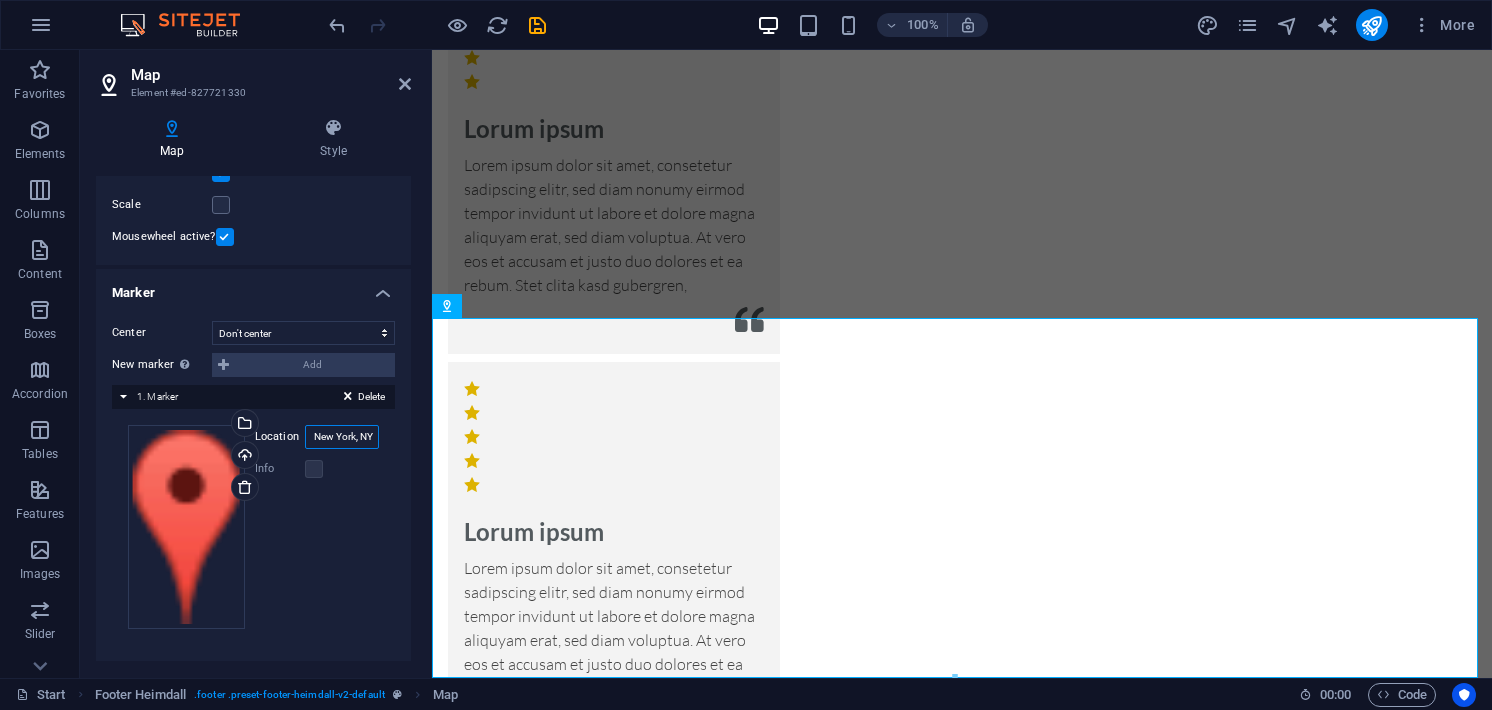 drag, startPoint x: 305, startPoint y: 433, endPoint x: 409, endPoint y: 442, distance: 104.388695 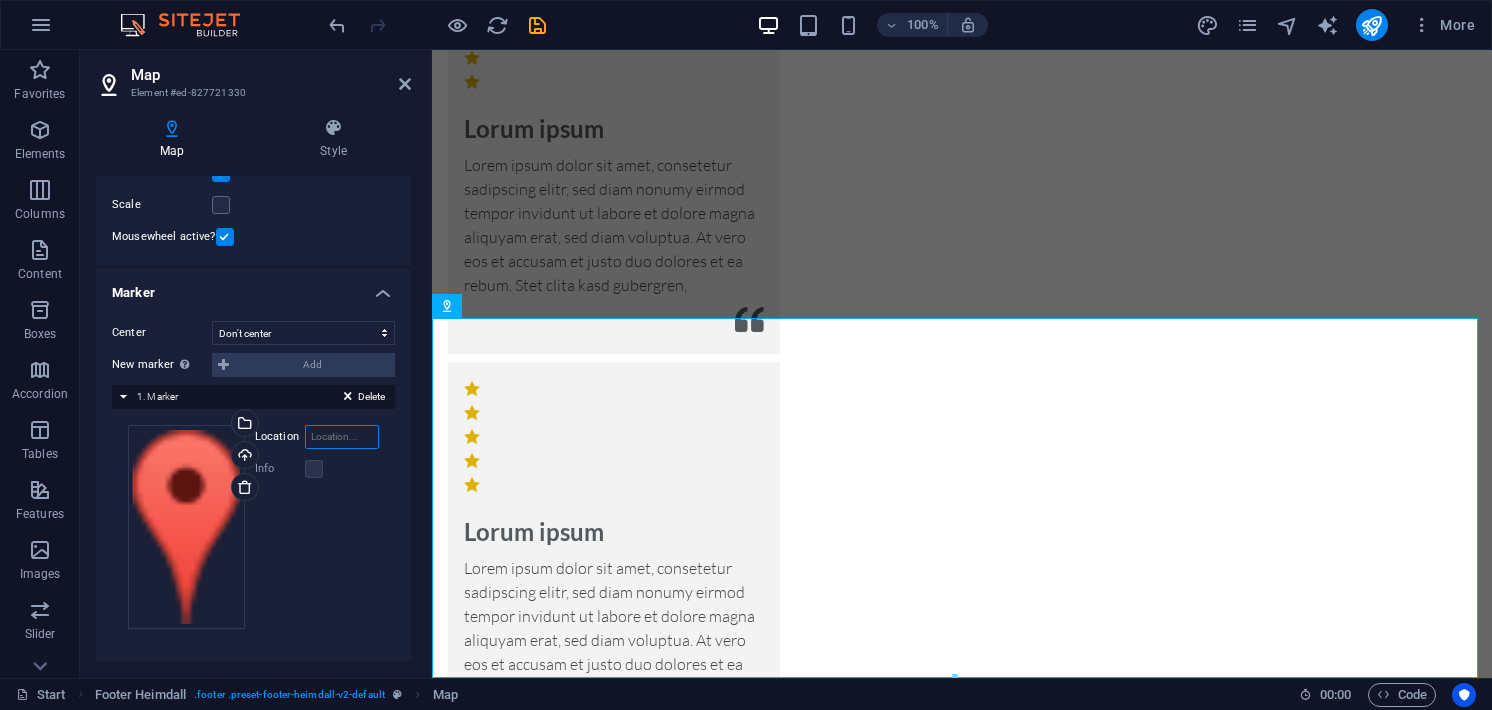 scroll, scrollTop: 0, scrollLeft: 0, axis: both 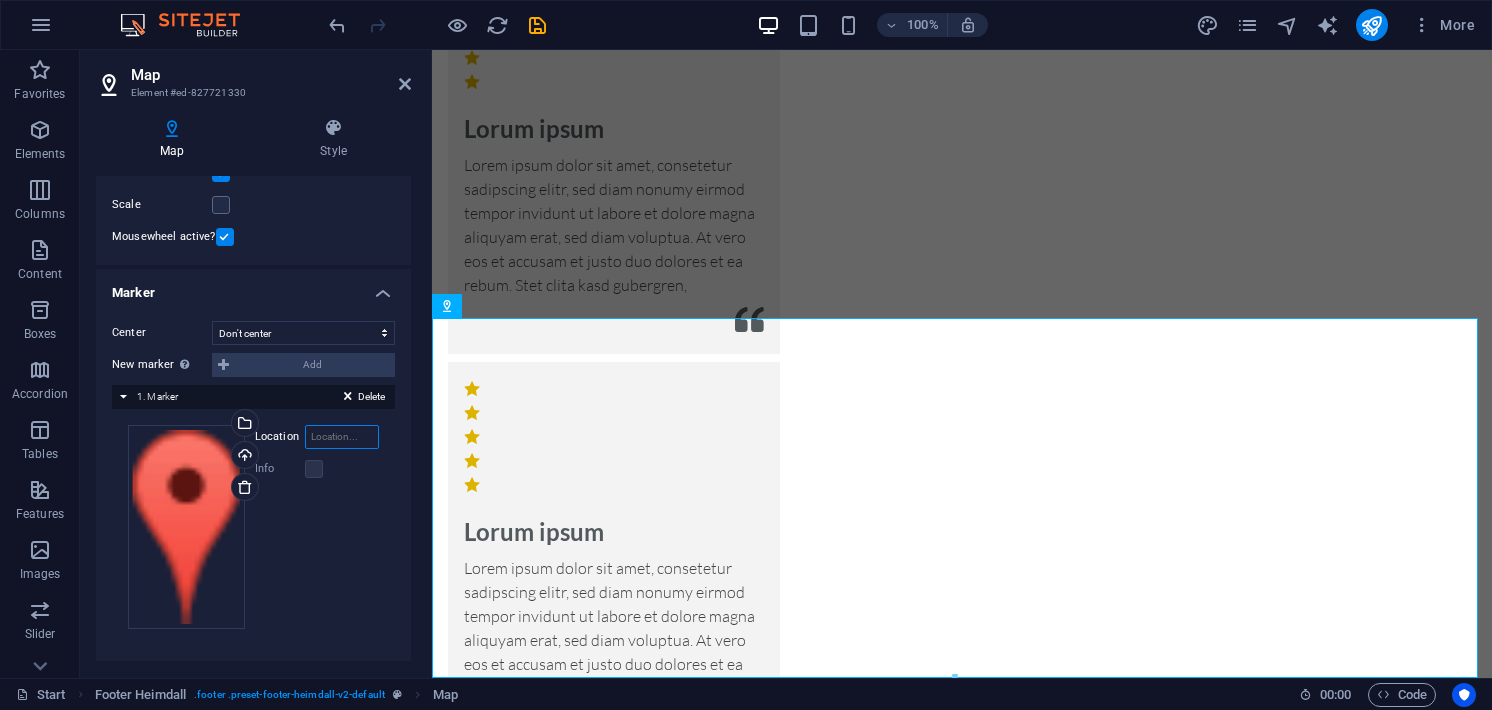 paste on "11.09422, -74.21638" 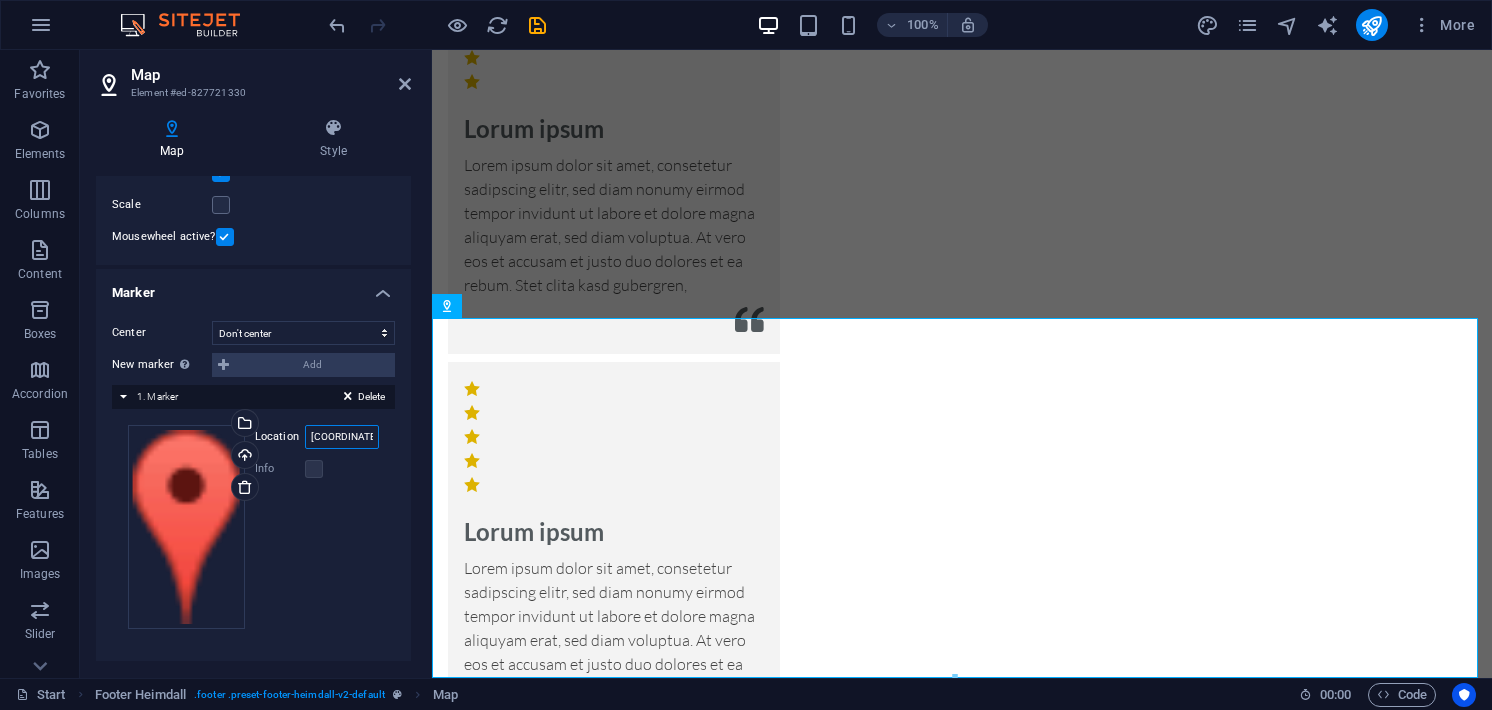 scroll, scrollTop: 0, scrollLeft: 32, axis: horizontal 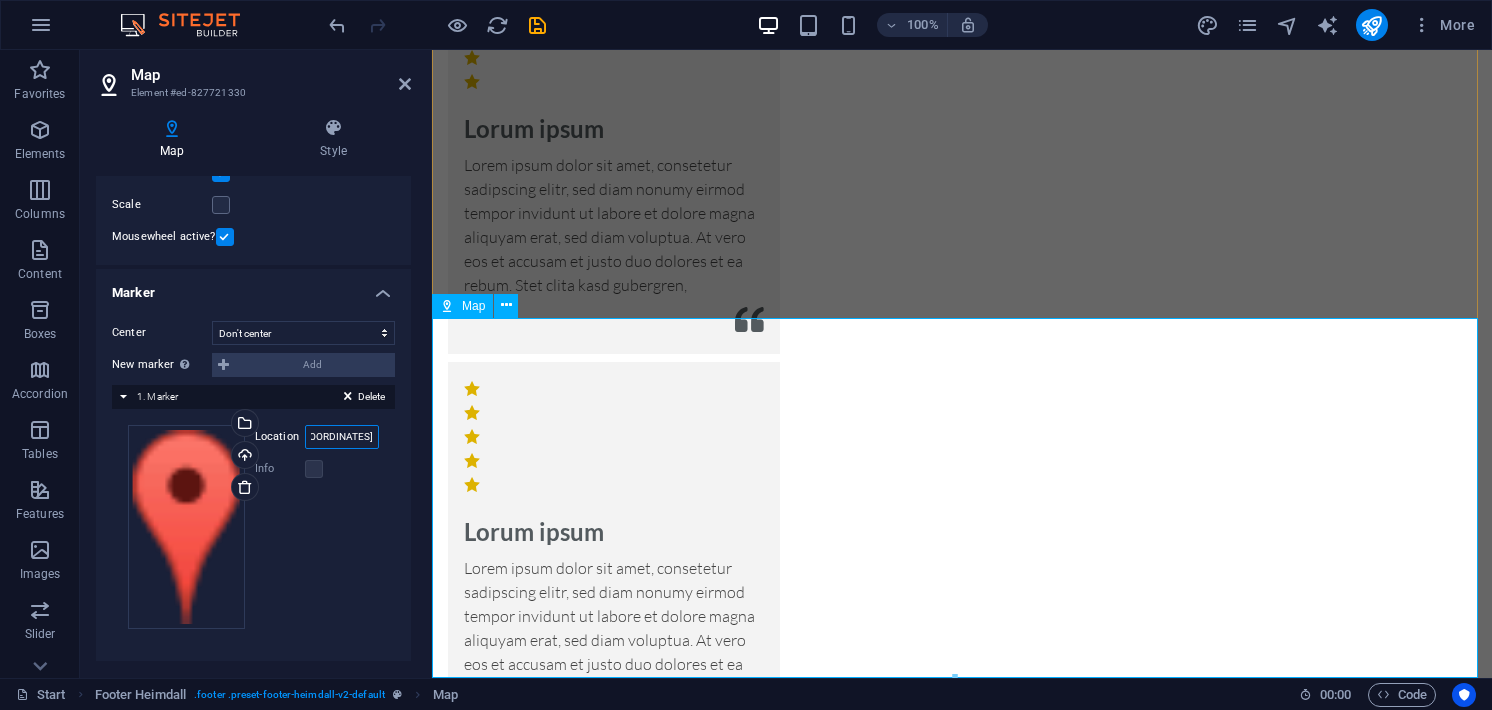 type on "11.09422, -74.21638" 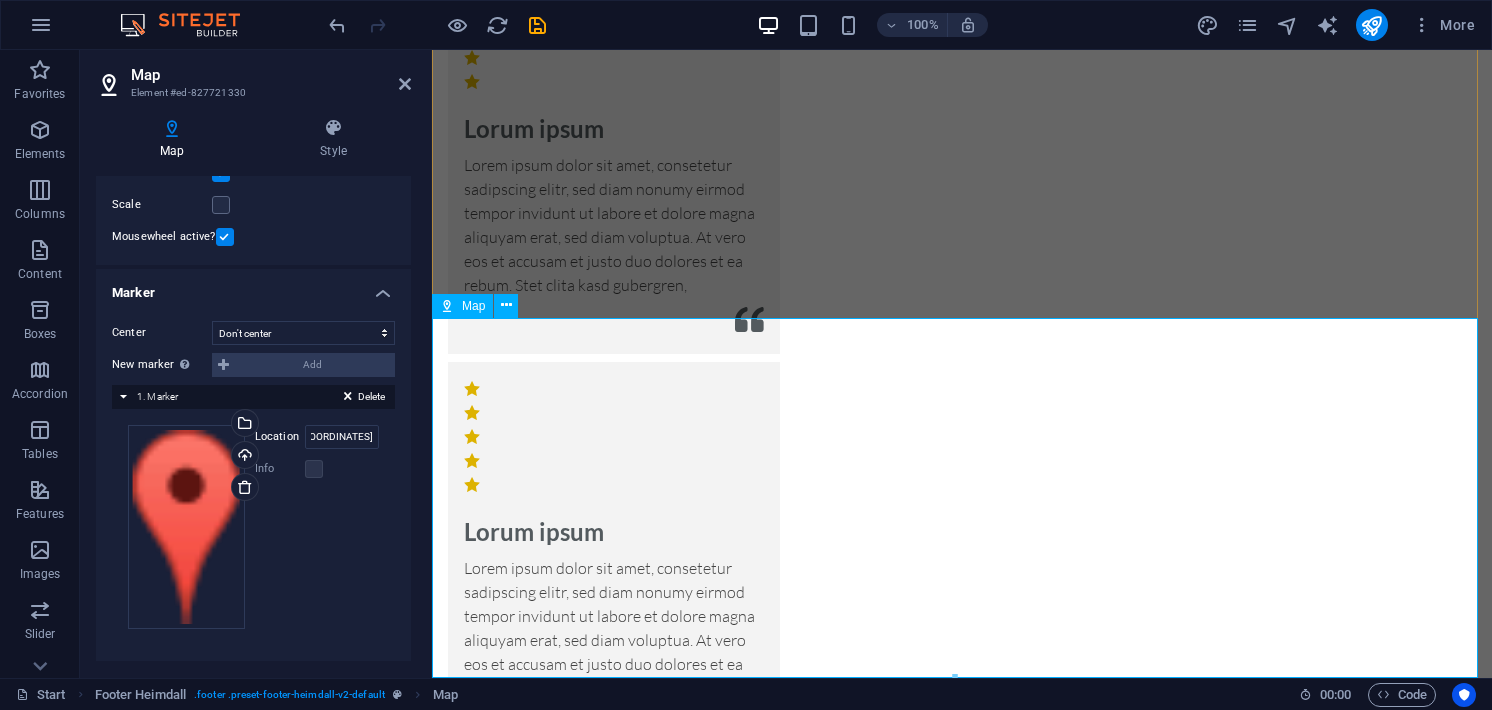 scroll, scrollTop: 0, scrollLeft: 0, axis: both 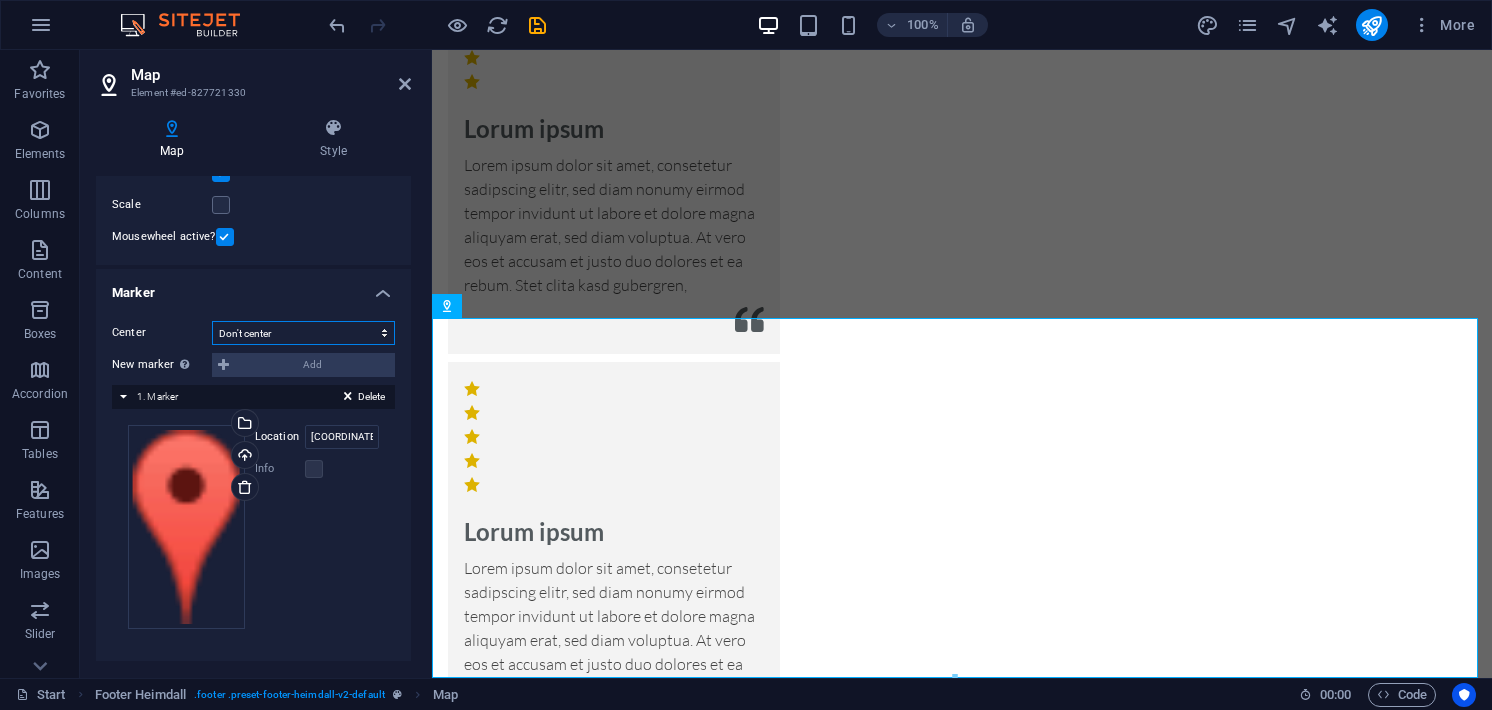 click on "Don't center Center markers Center and zoom markers" at bounding box center [303, 333] 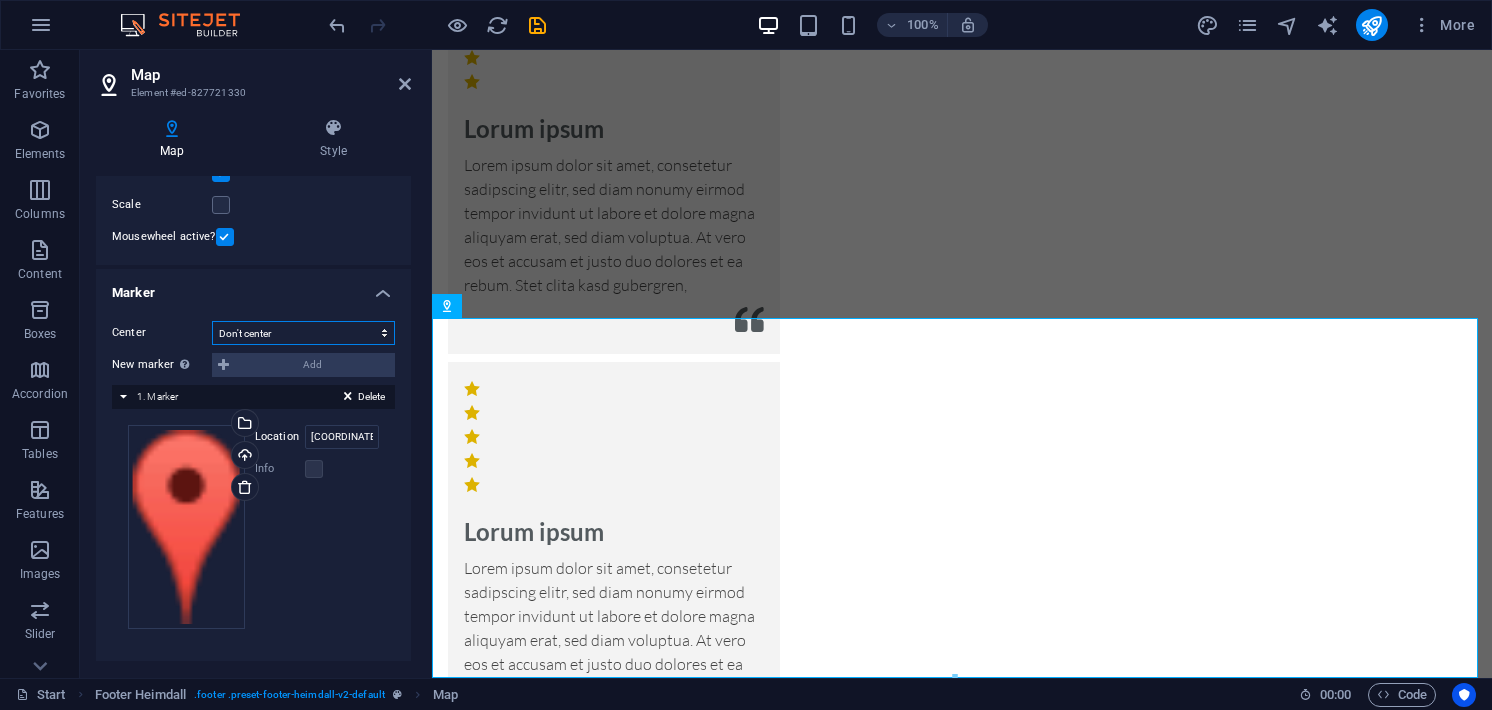 select on "1" 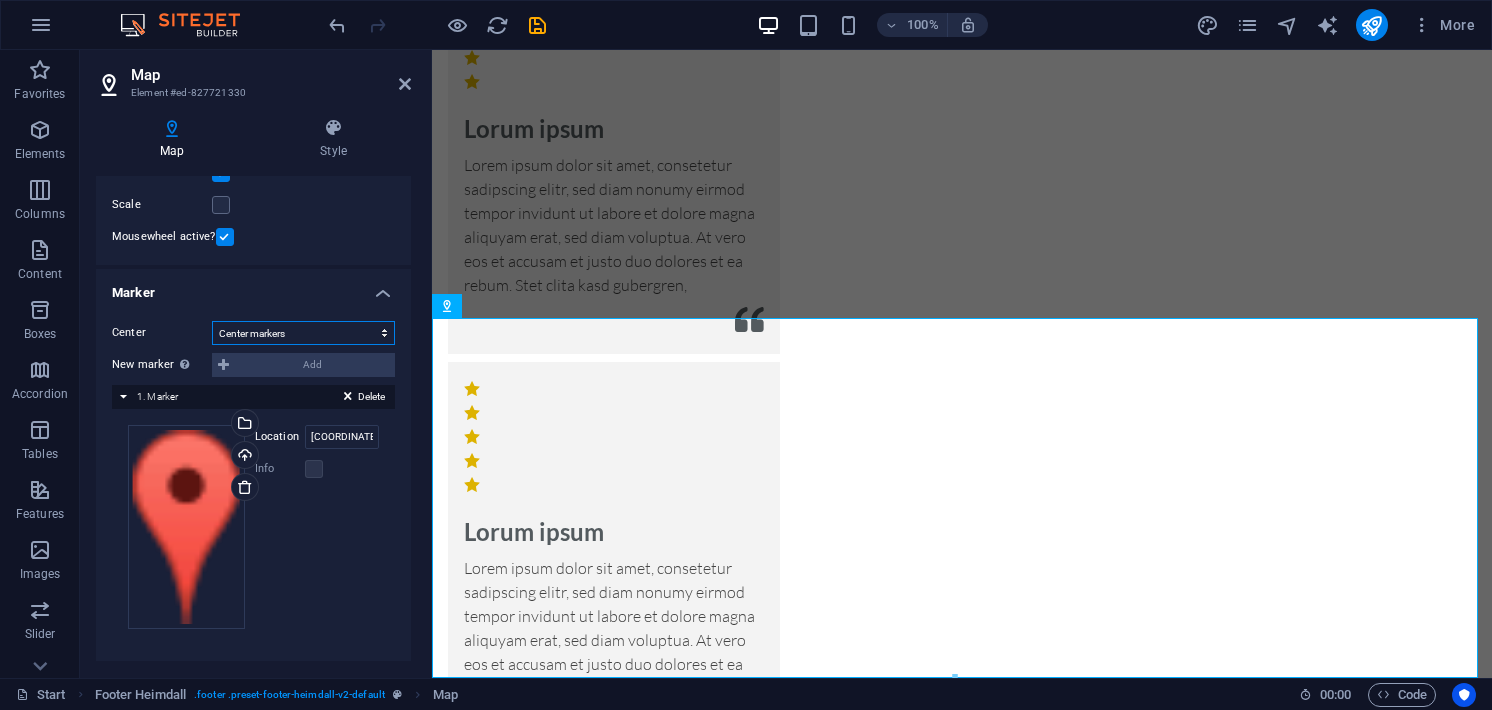 click on "Don't center Center markers Center and zoom markers" at bounding box center [303, 333] 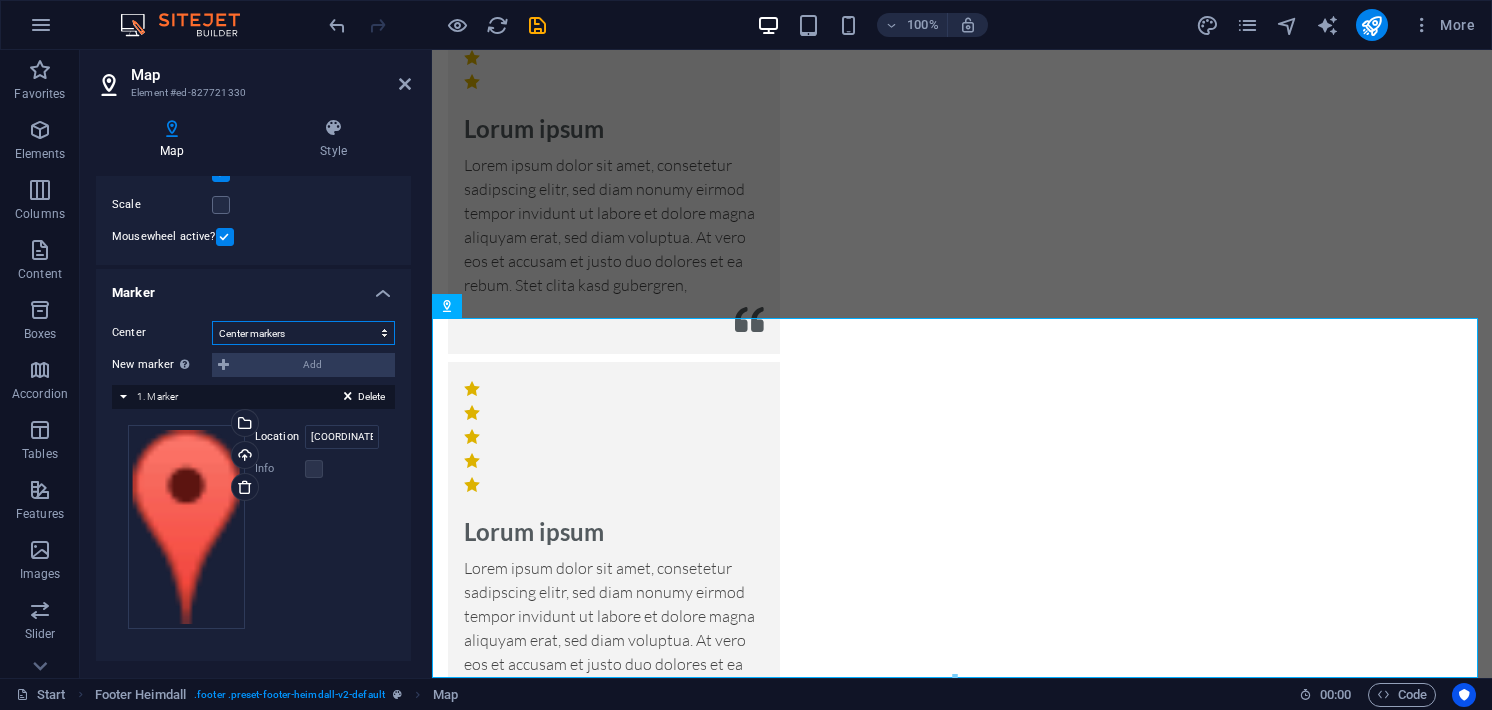 scroll, scrollTop: 264, scrollLeft: 0, axis: vertical 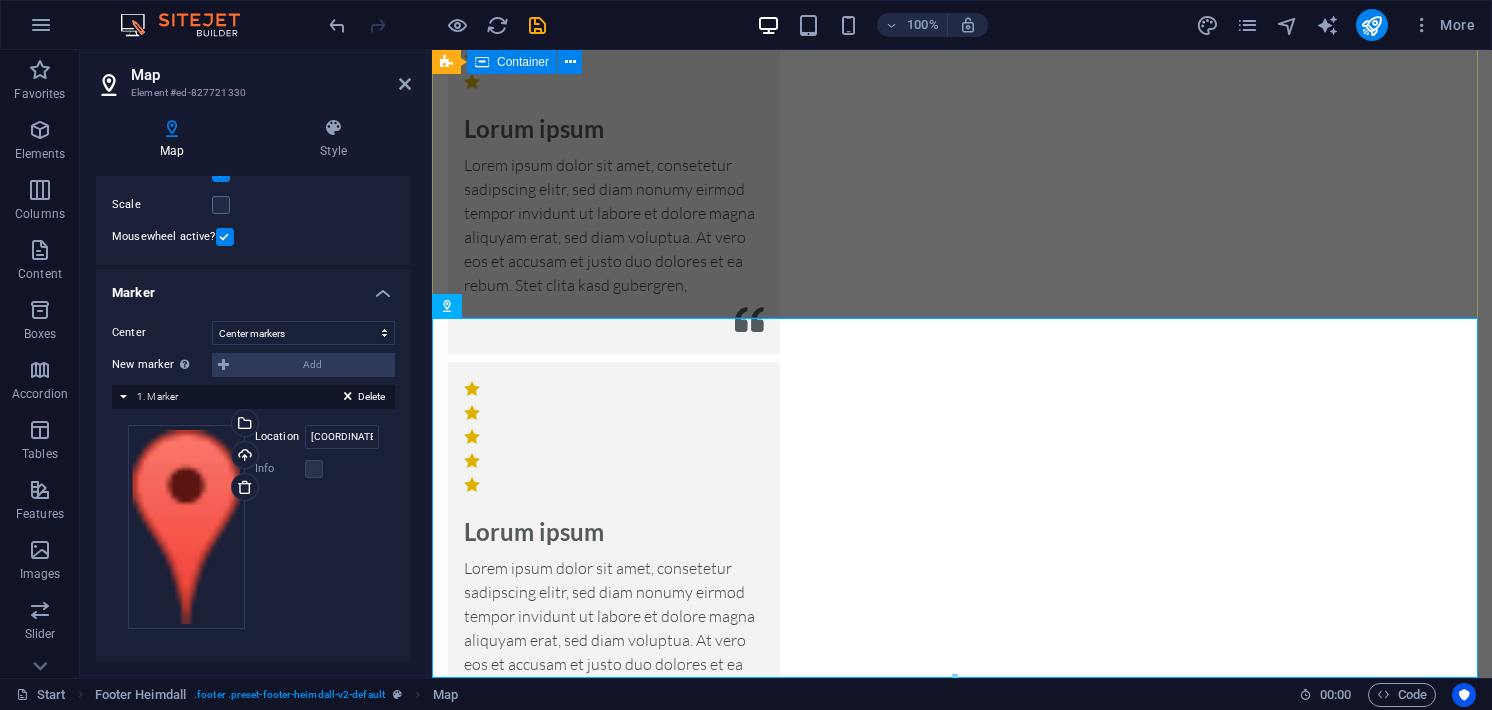 click on "Address   Phone Book a room today! Contact f19fcc0155357f35750790786bfbab@cpanel.local Legal Notice  |  Privacy" at bounding box center (962, 4282) 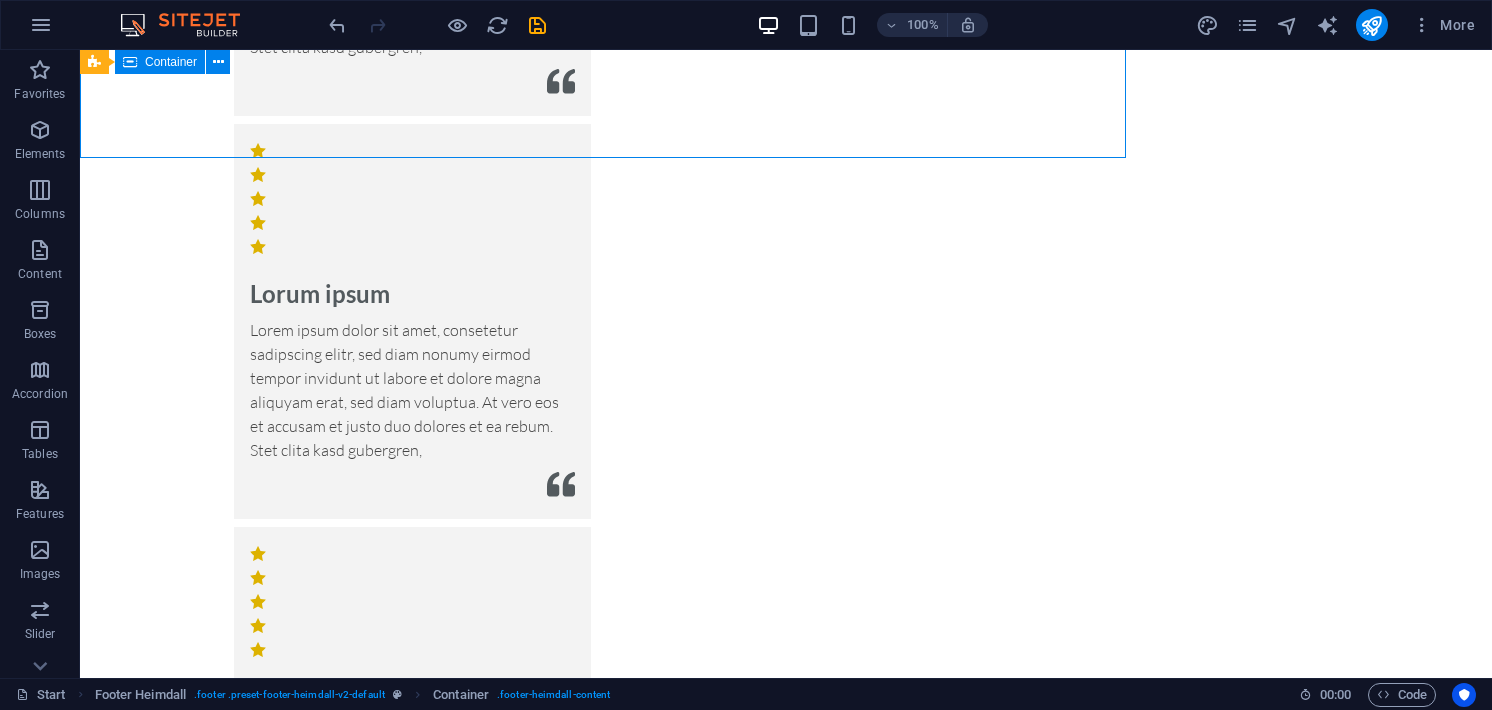 scroll, scrollTop: 7917, scrollLeft: 0, axis: vertical 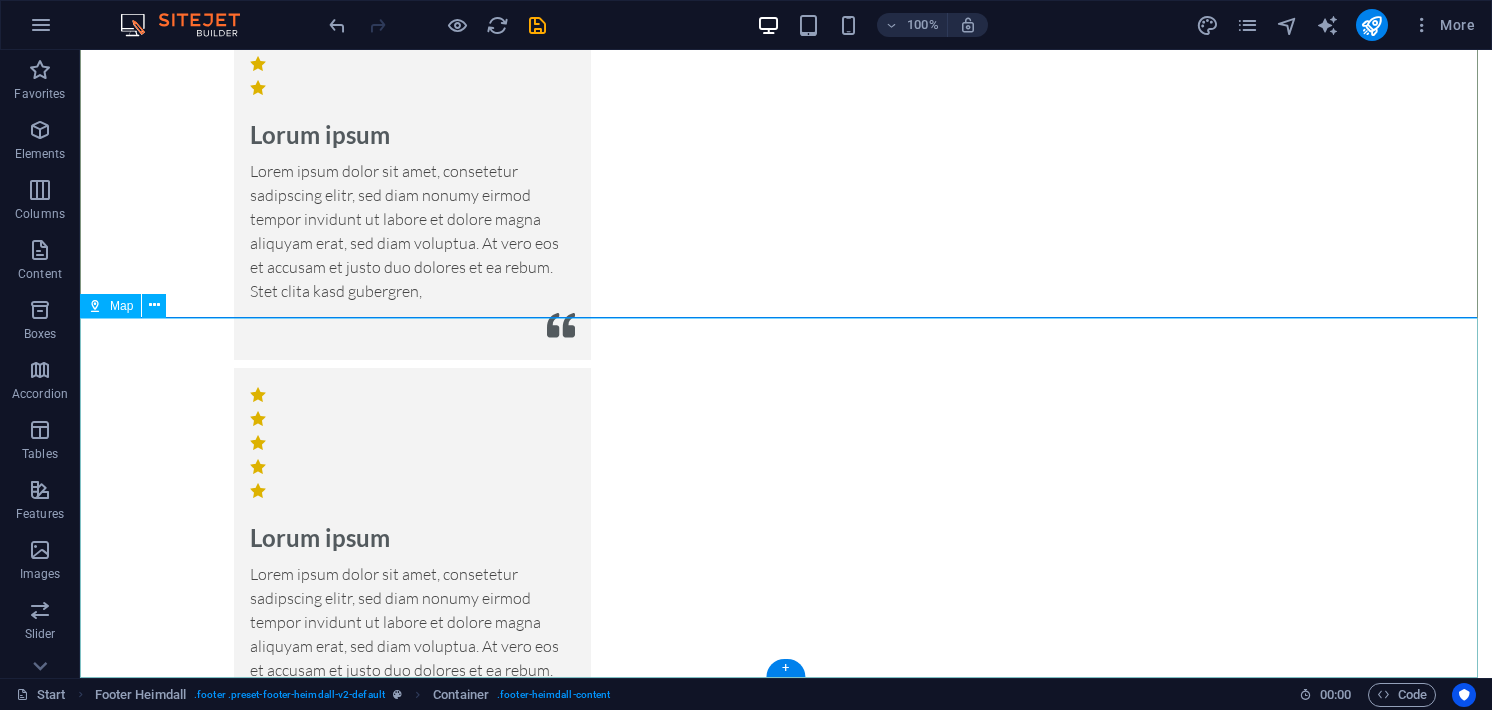 click at bounding box center [786, 4968] 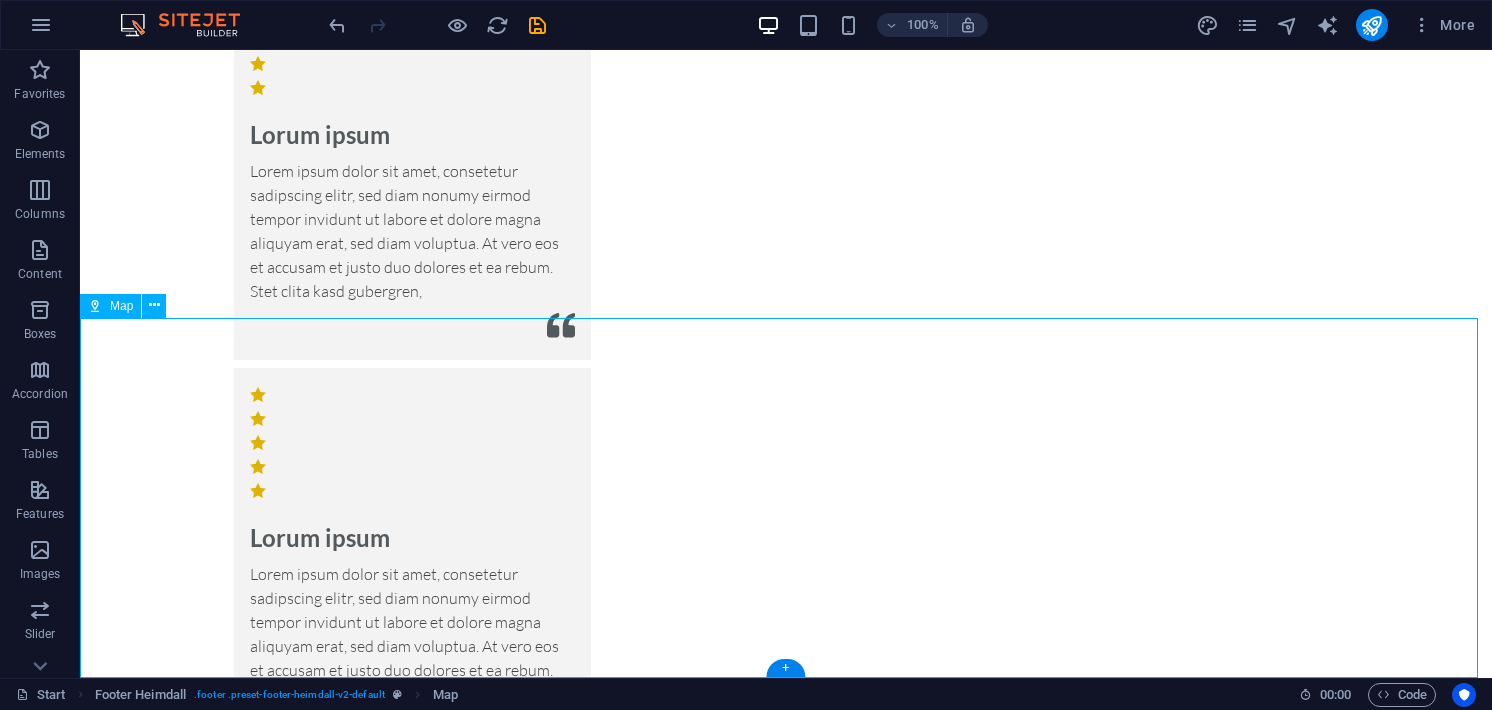click at bounding box center [786, 4968] 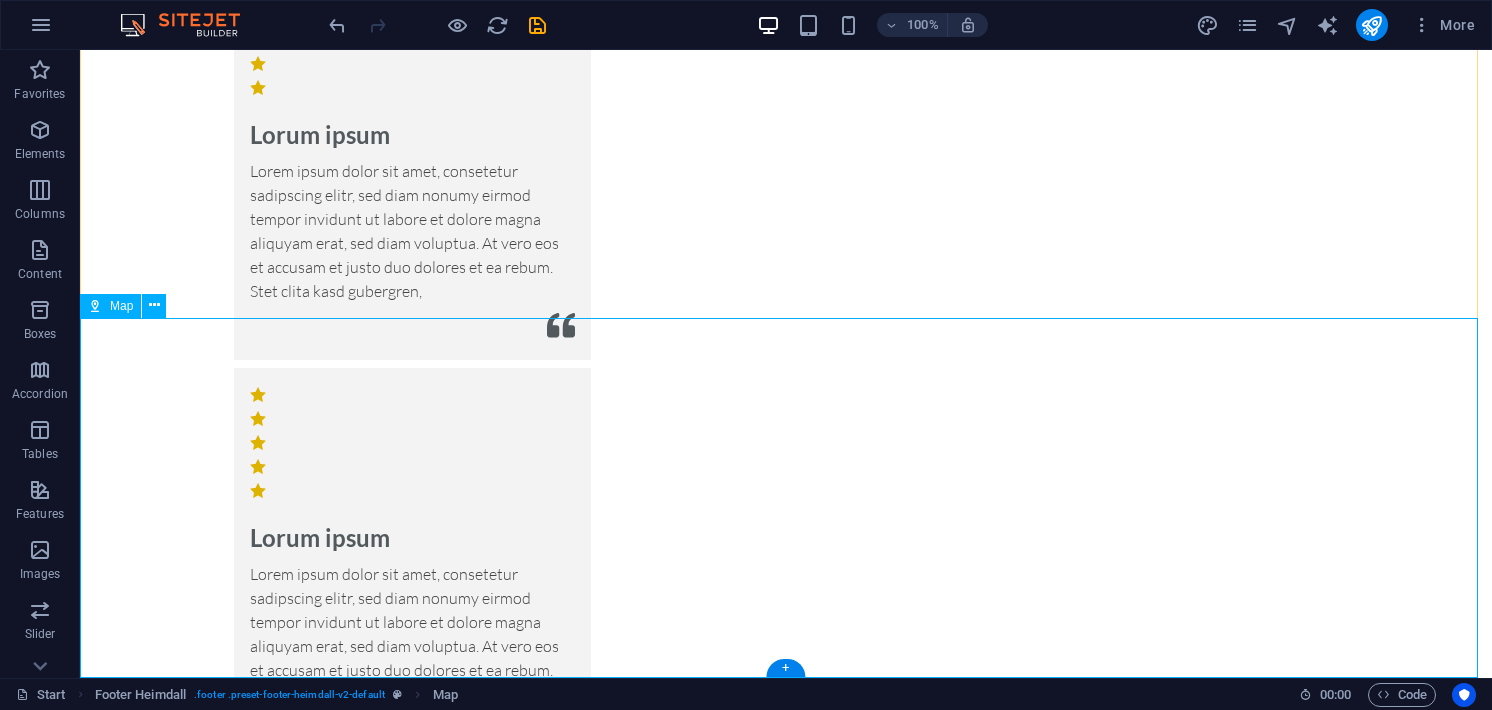 click at bounding box center [786, 4968] 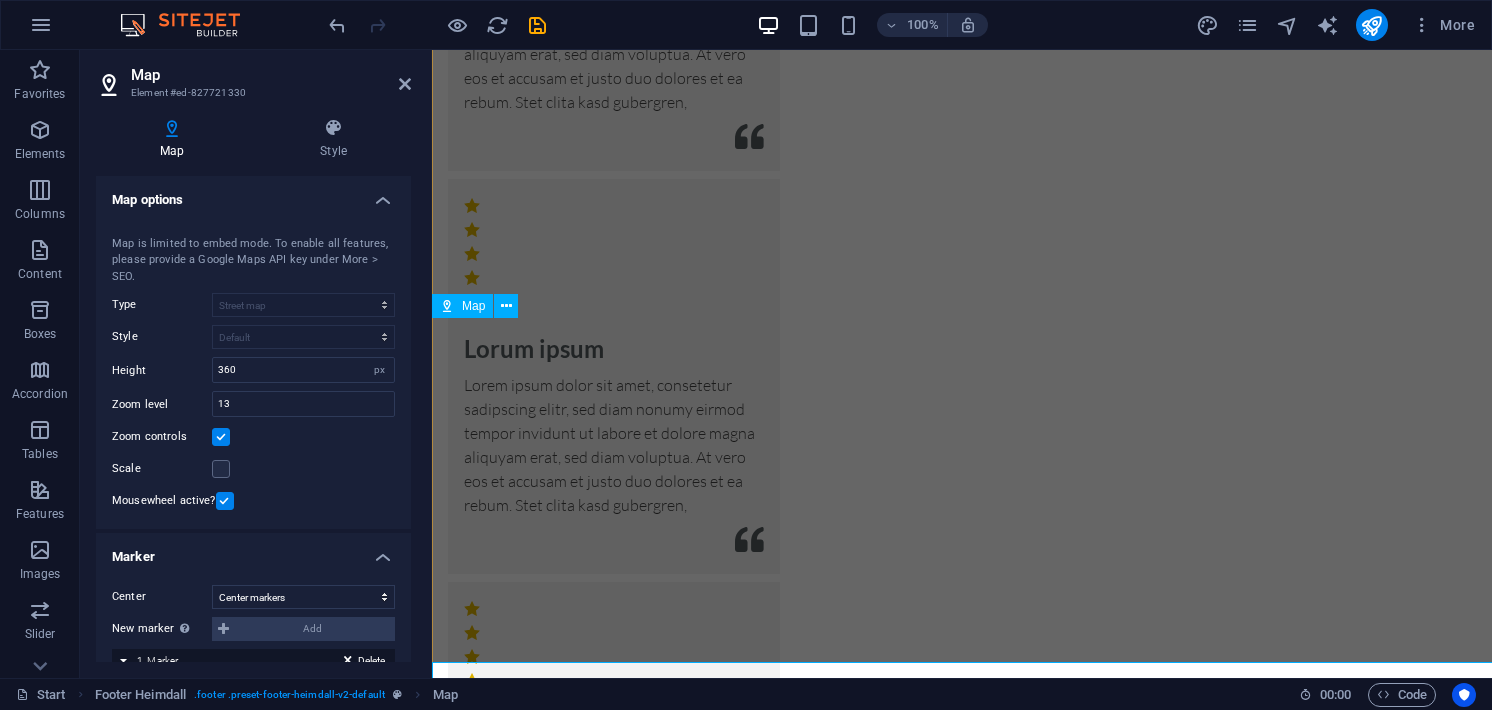 scroll, scrollTop: 7758, scrollLeft: 0, axis: vertical 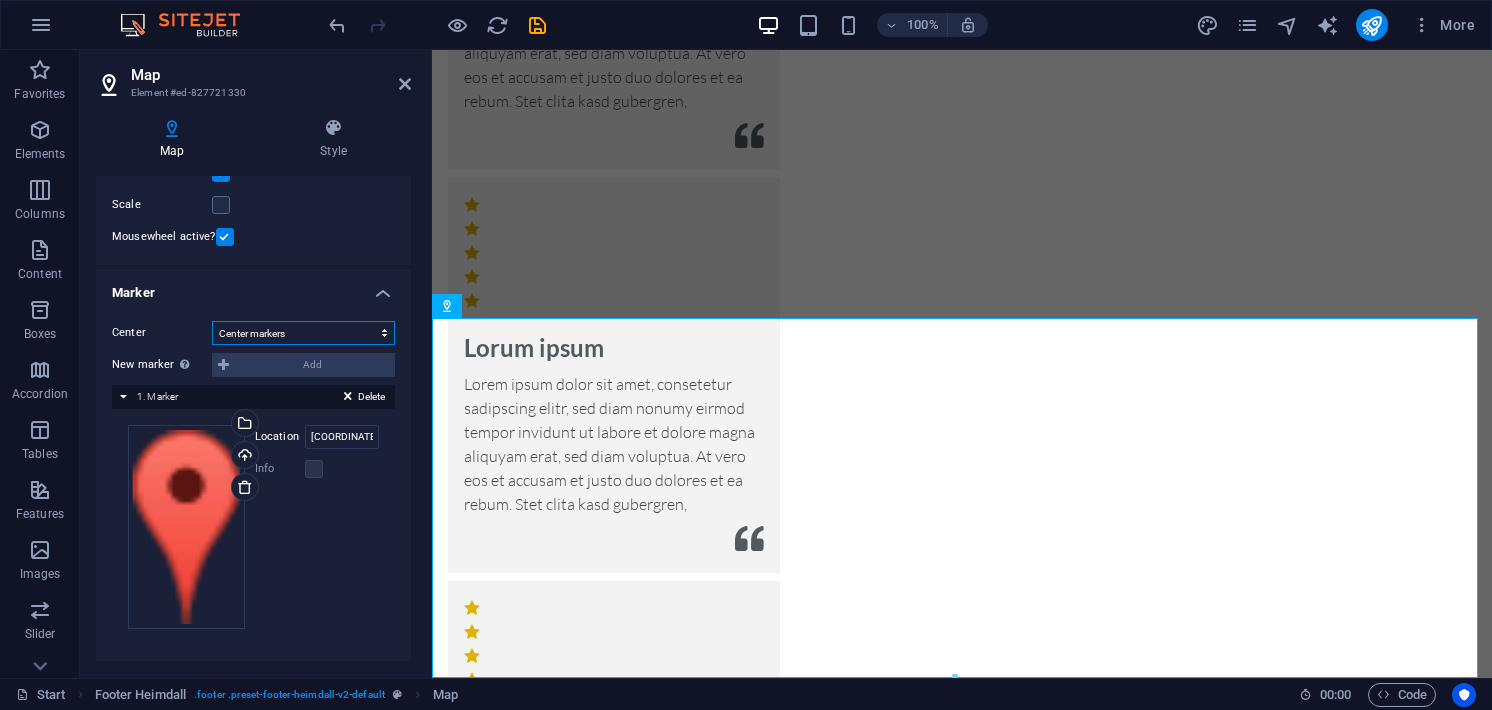 click on "Don't center Center markers Center and zoom markers" at bounding box center [303, 333] 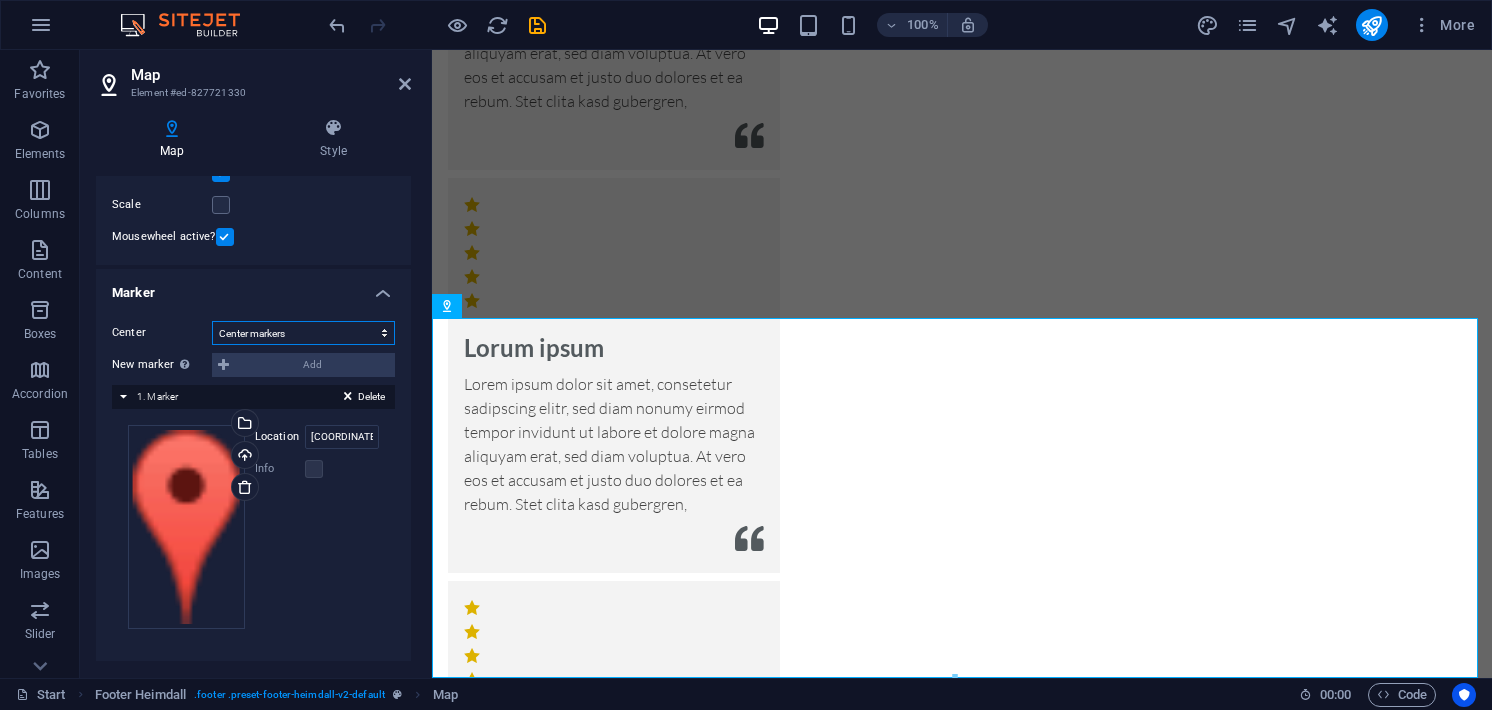 select on "2" 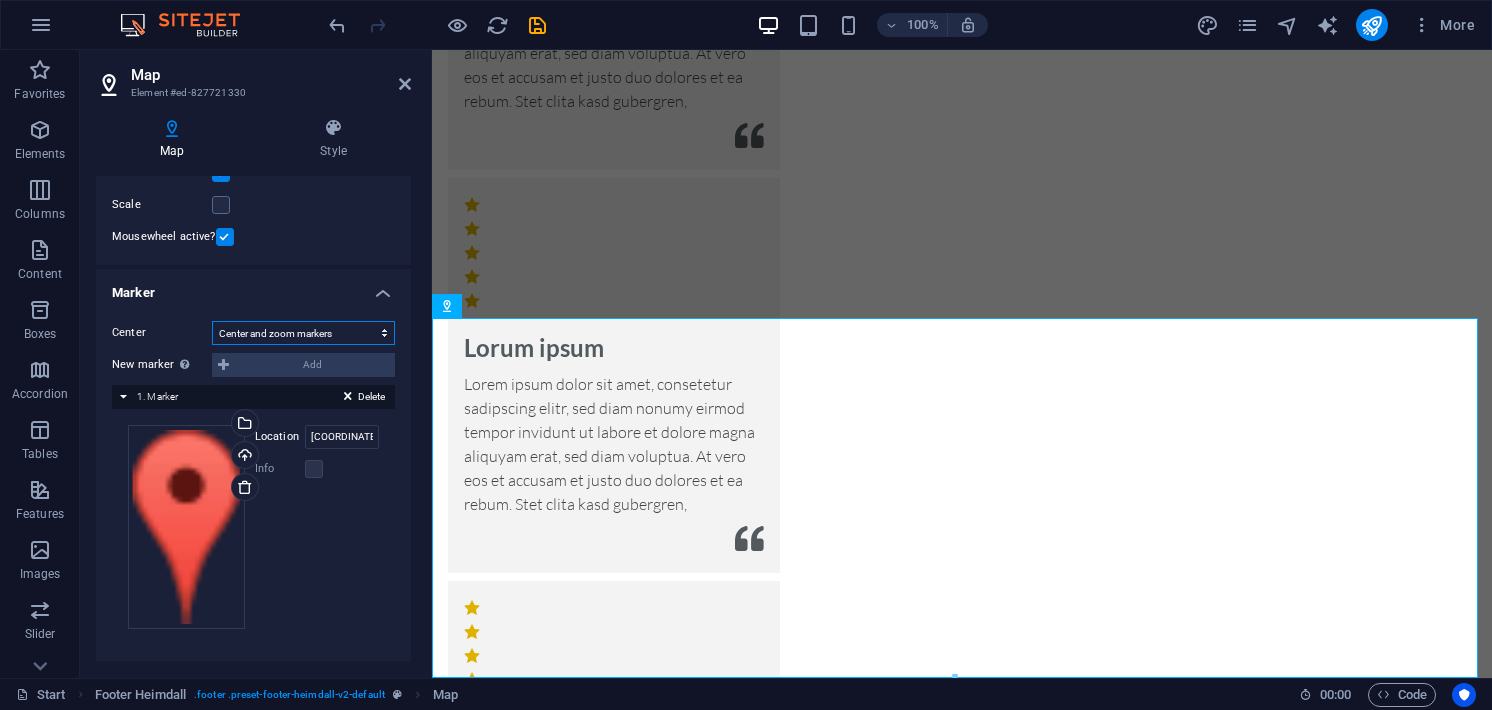 click on "Don't center Center markers Center and zoom markers" at bounding box center [303, 333] 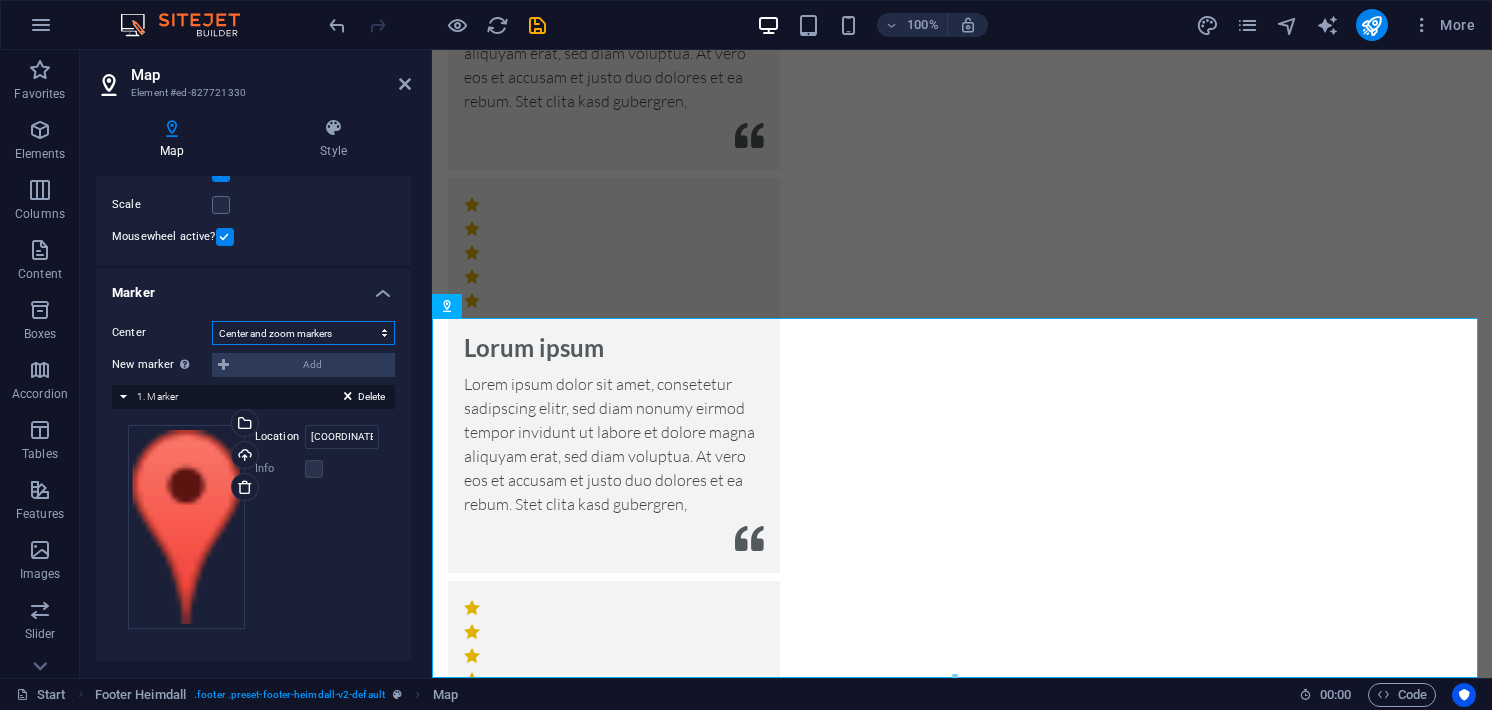 scroll, scrollTop: 230, scrollLeft: 0, axis: vertical 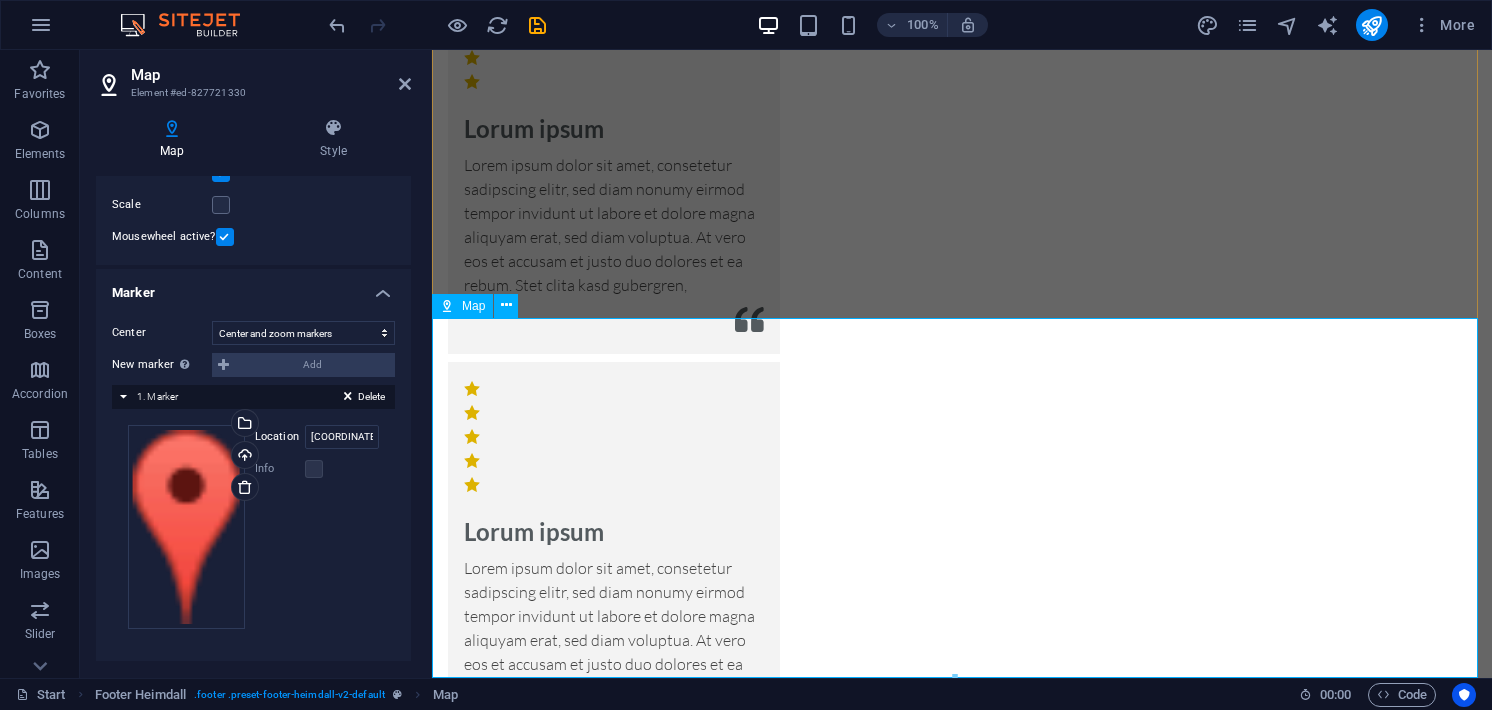 click at bounding box center (962, 4962) 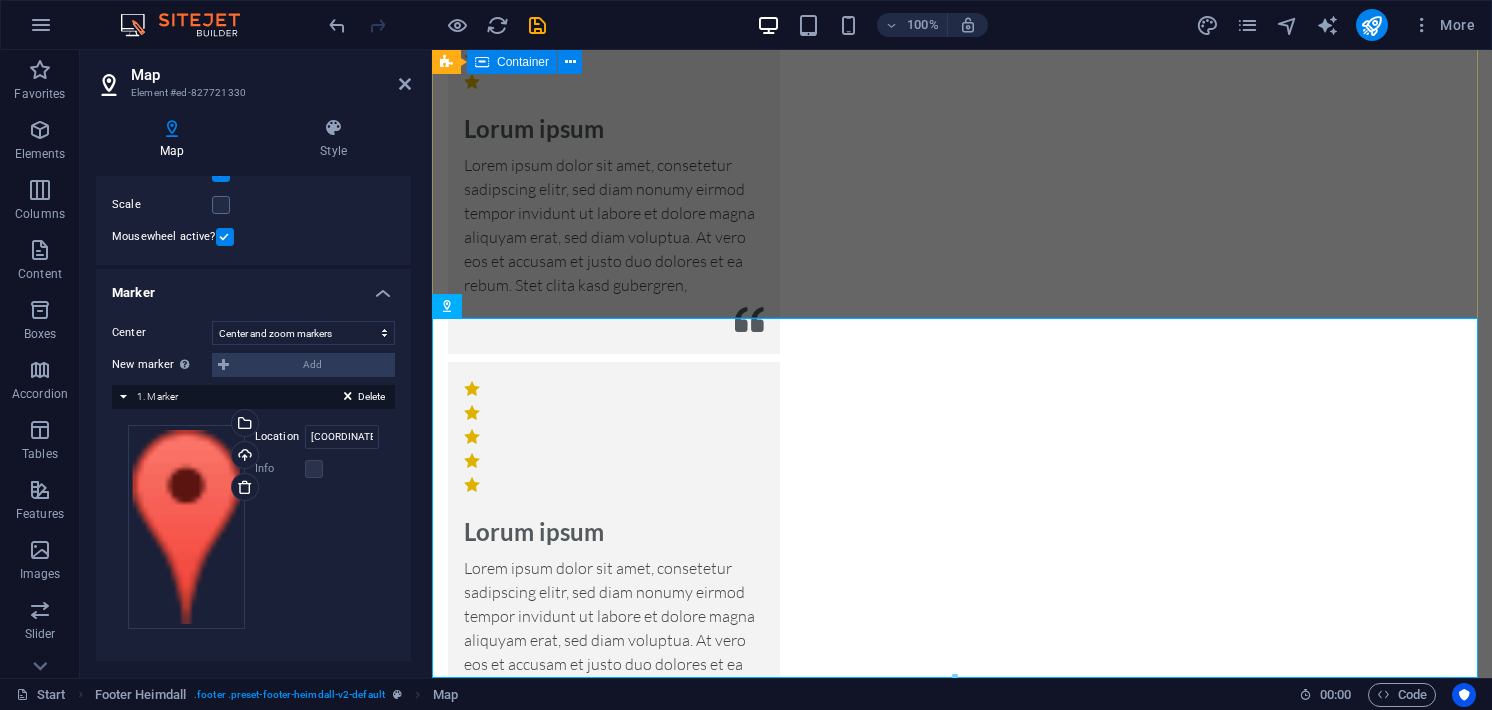 click on "Address   Phone Book a room today! Contact f19fcc0155357f35750790786bfbab@cpanel.local Legal Notice  |  Privacy" at bounding box center [962, 4282] 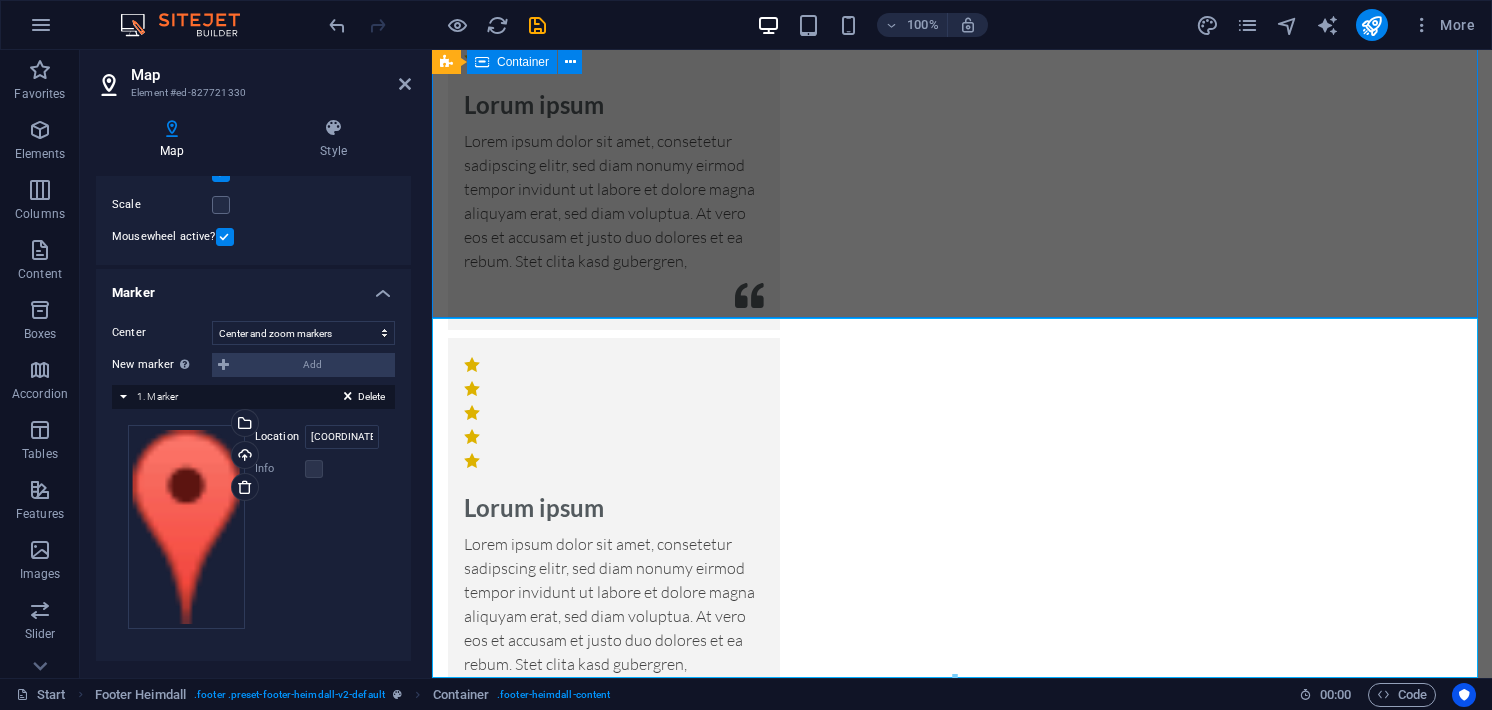 scroll, scrollTop: 7917, scrollLeft: 0, axis: vertical 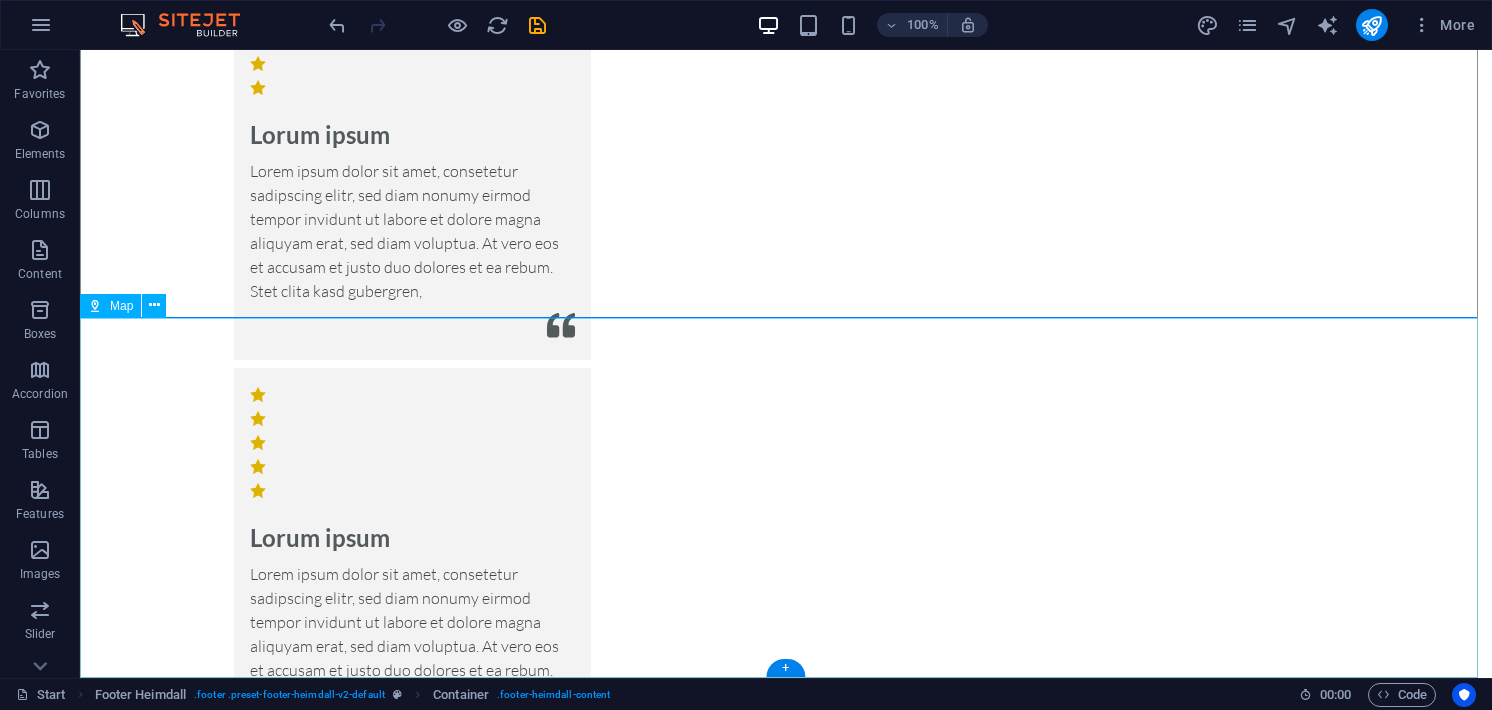 click at bounding box center [786, 4968] 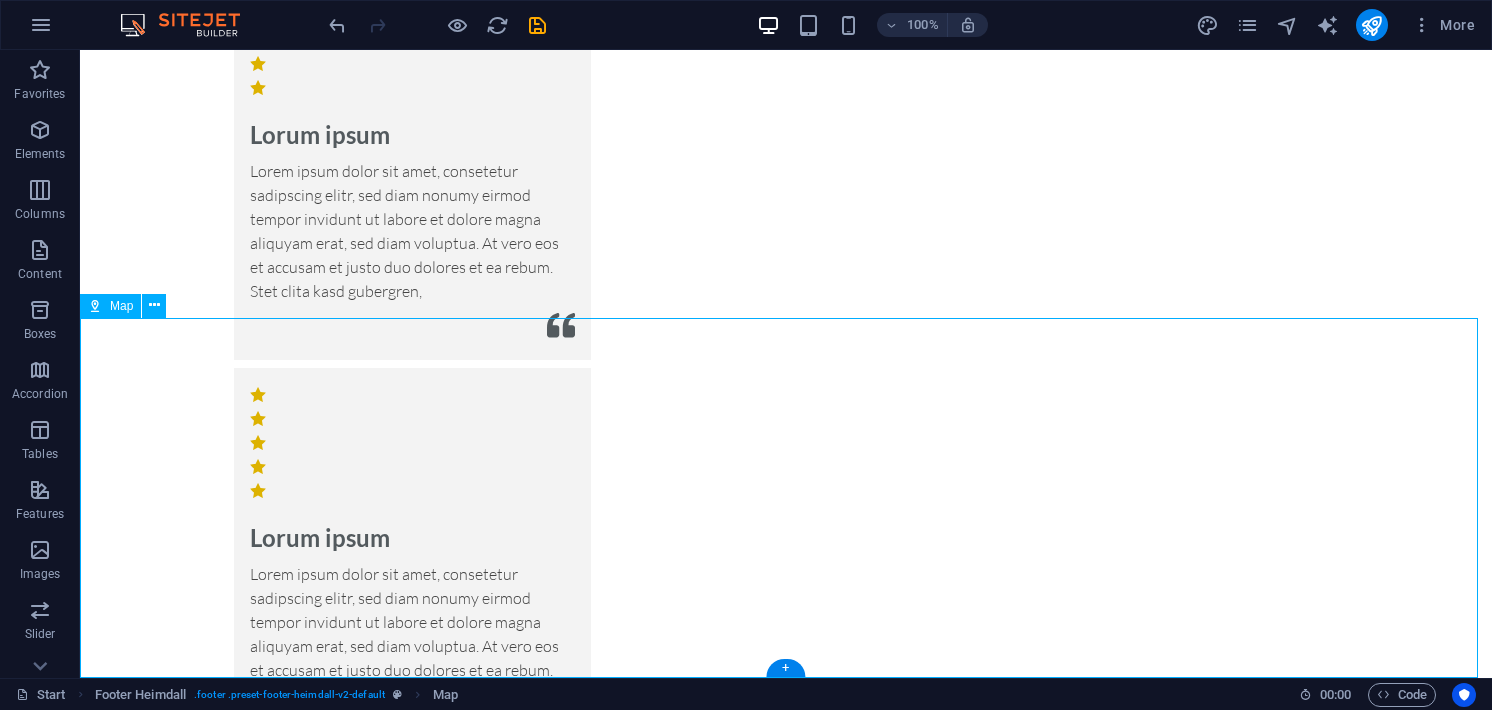 click at bounding box center [786, 4968] 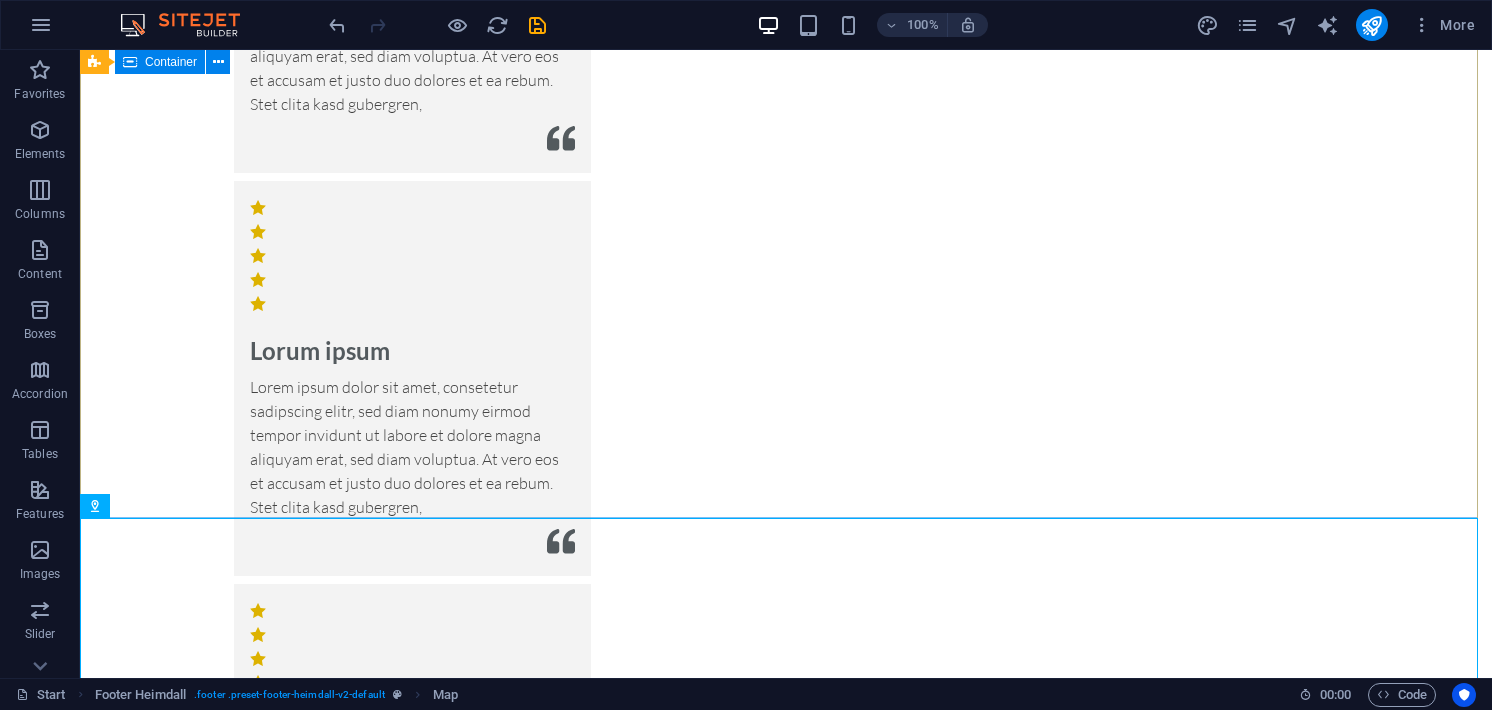 scroll, scrollTop: 7917, scrollLeft: 0, axis: vertical 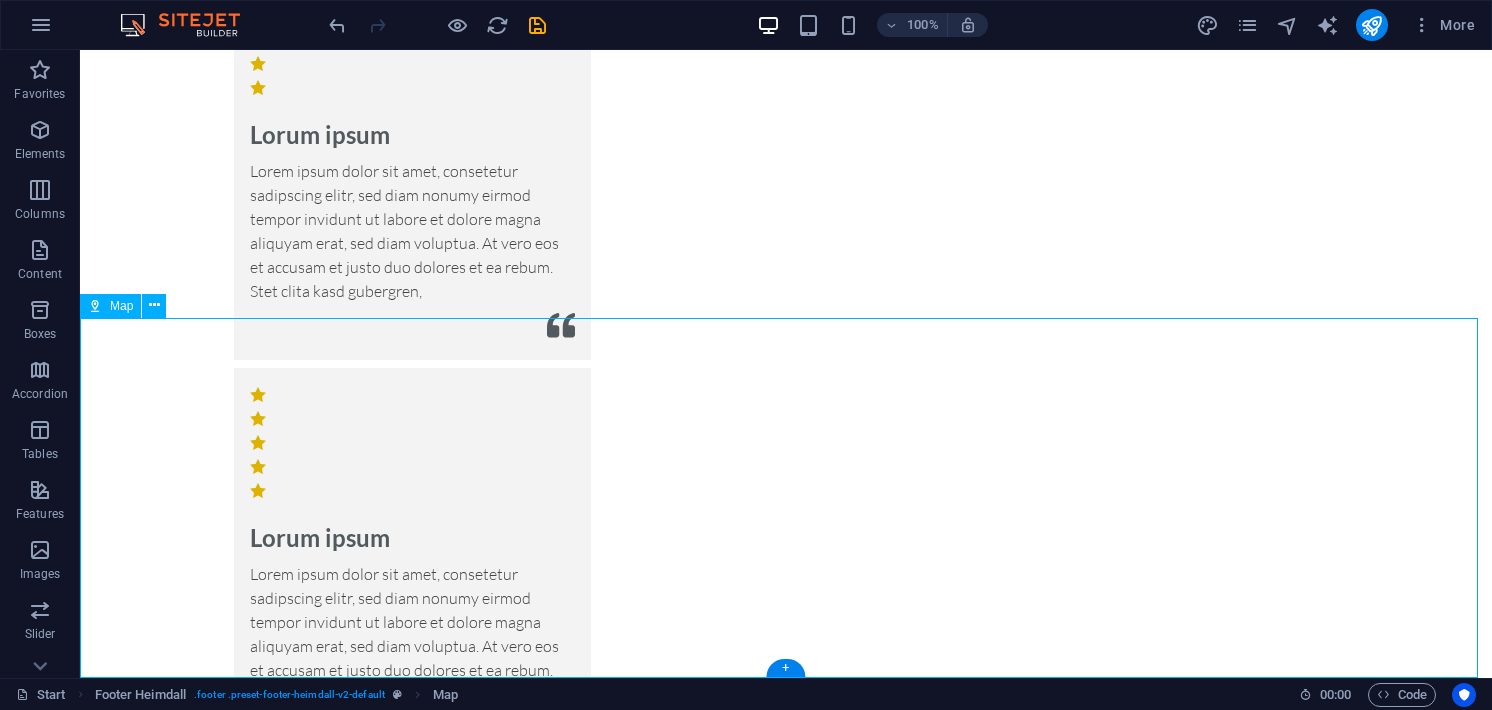 drag, startPoint x: 778, startPoint y: 512, endPoint x: 775, endPoint y: 467, distance: 45.099888 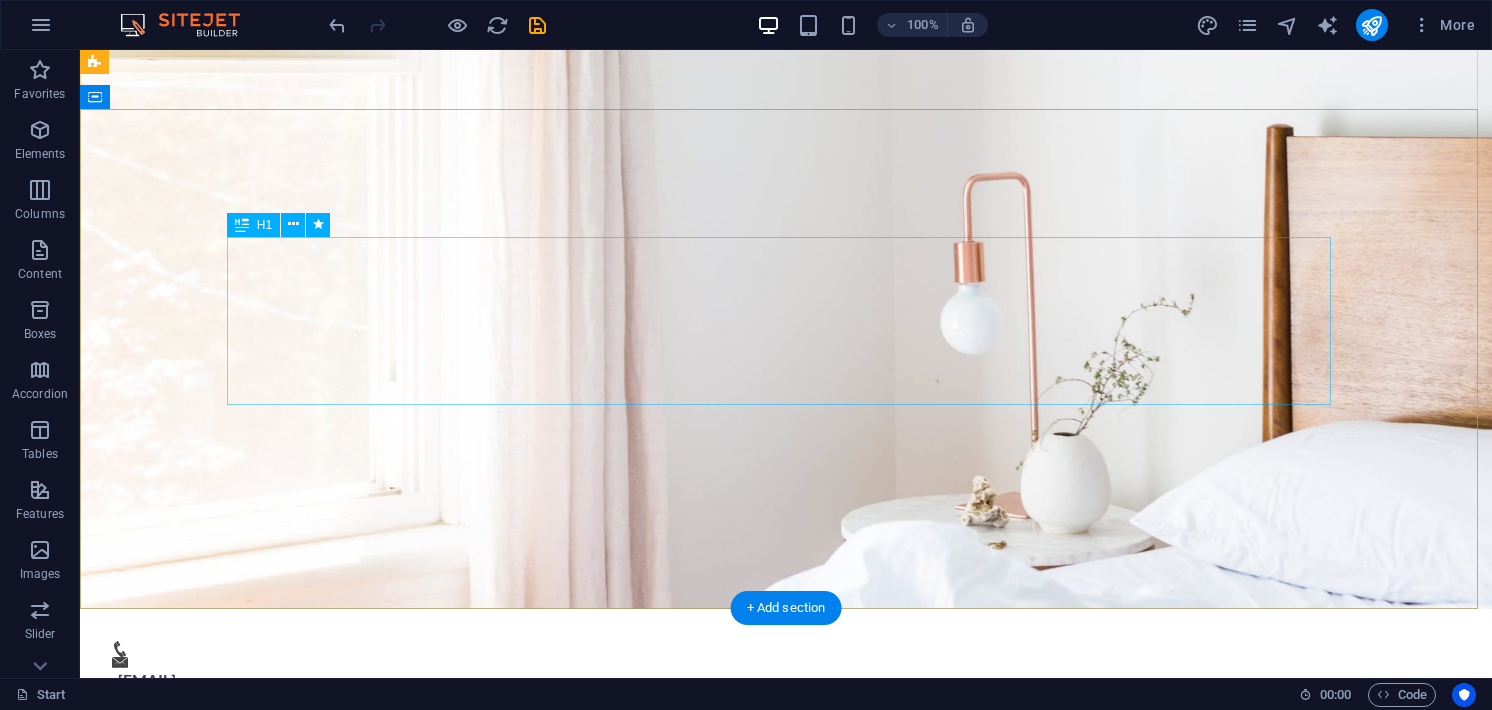 scroll, scrollTop: 0, scrollLeft: 0, axis: both 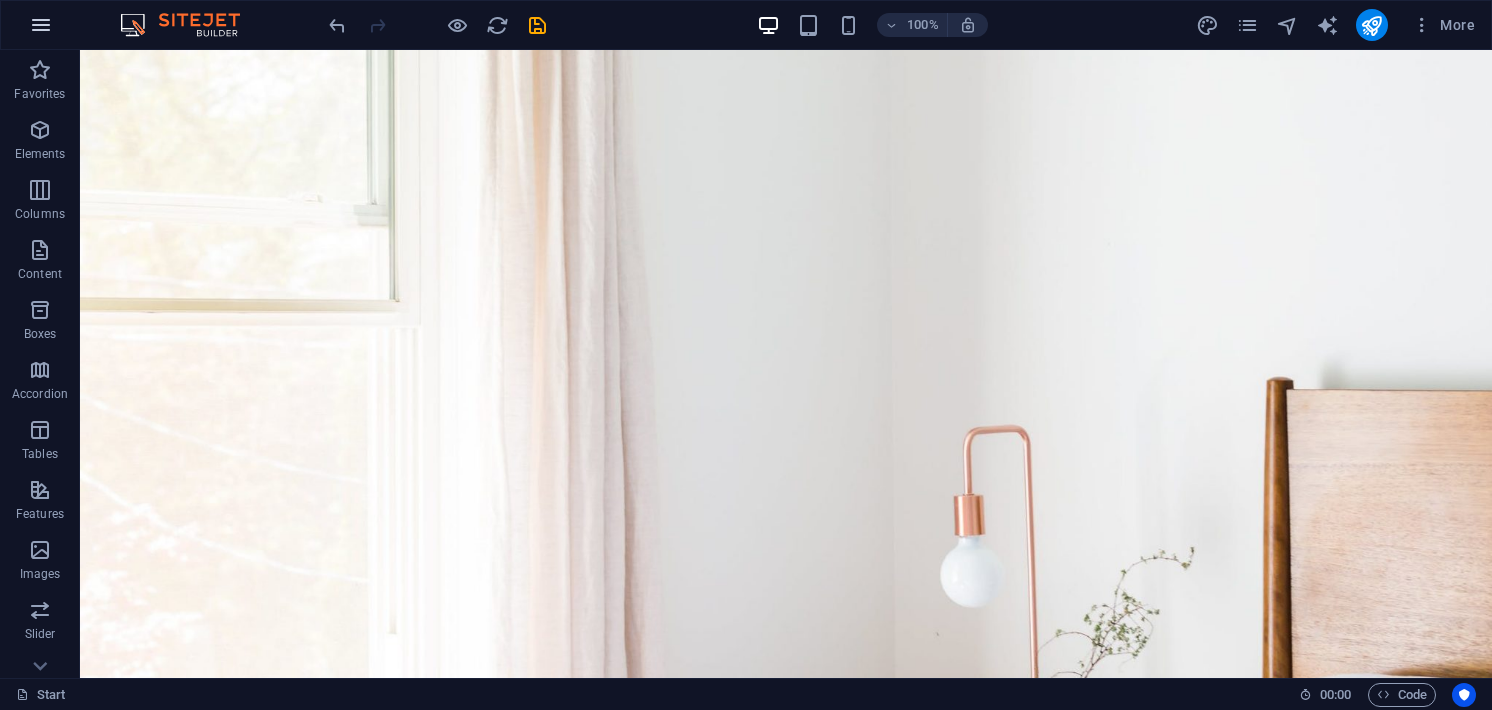 click at bounding box center (41, 25) 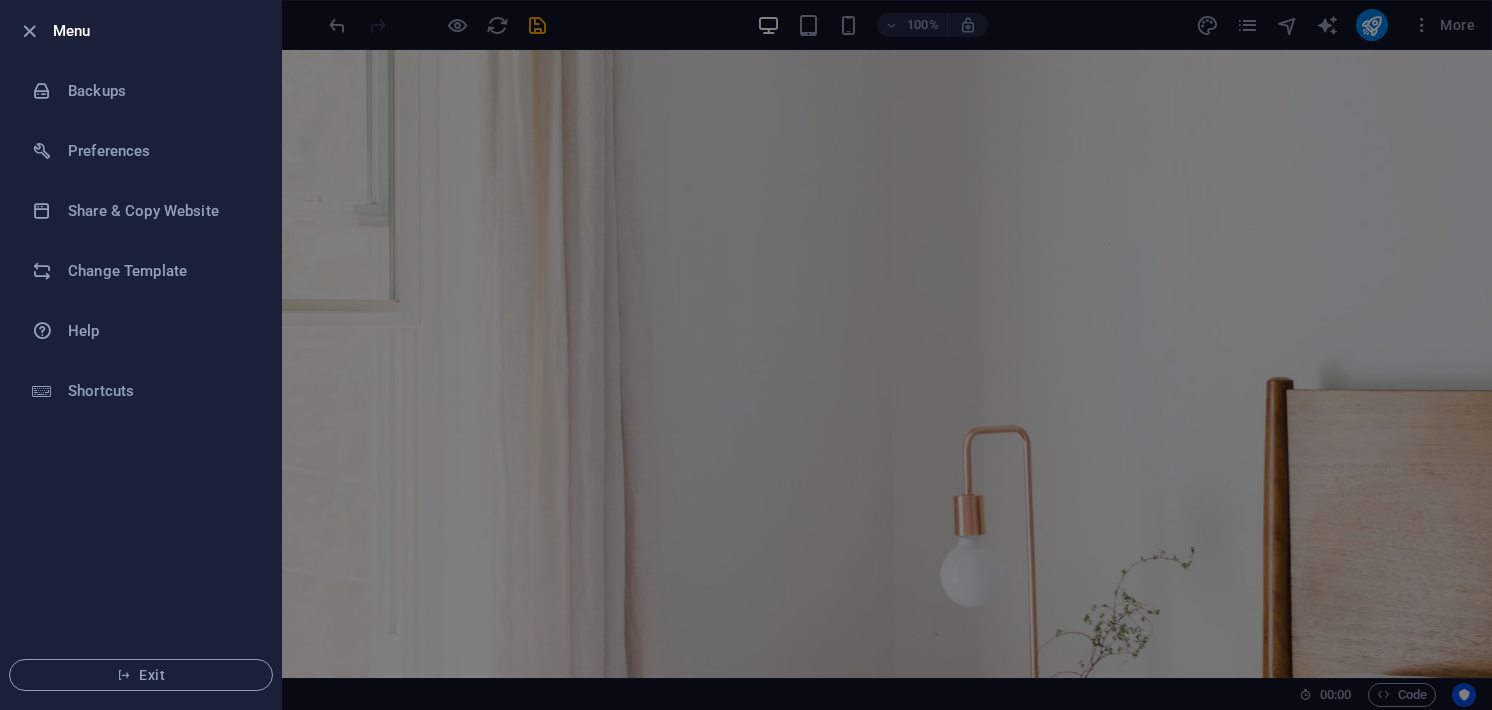 click at bounding box center (746, 355) 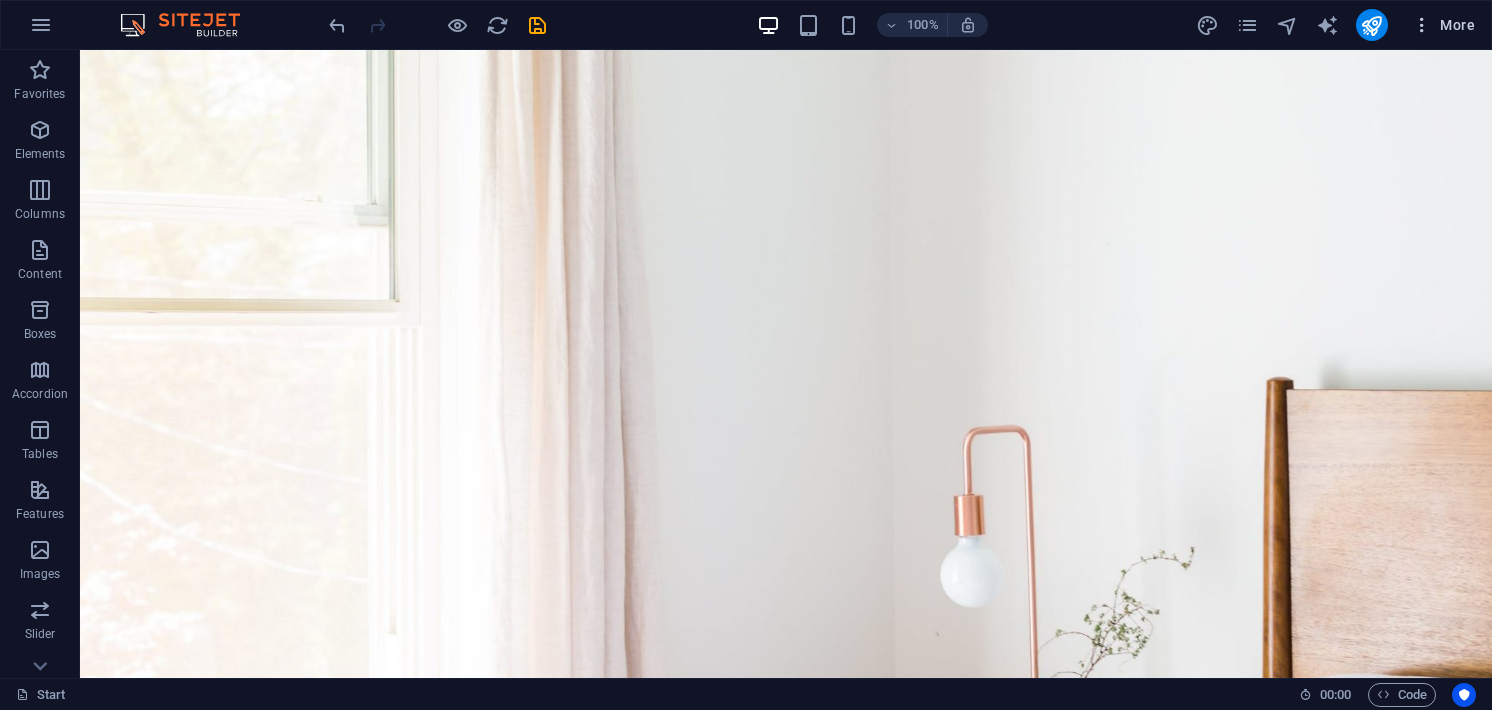 click on "More" at bounding box center [1443, 25] 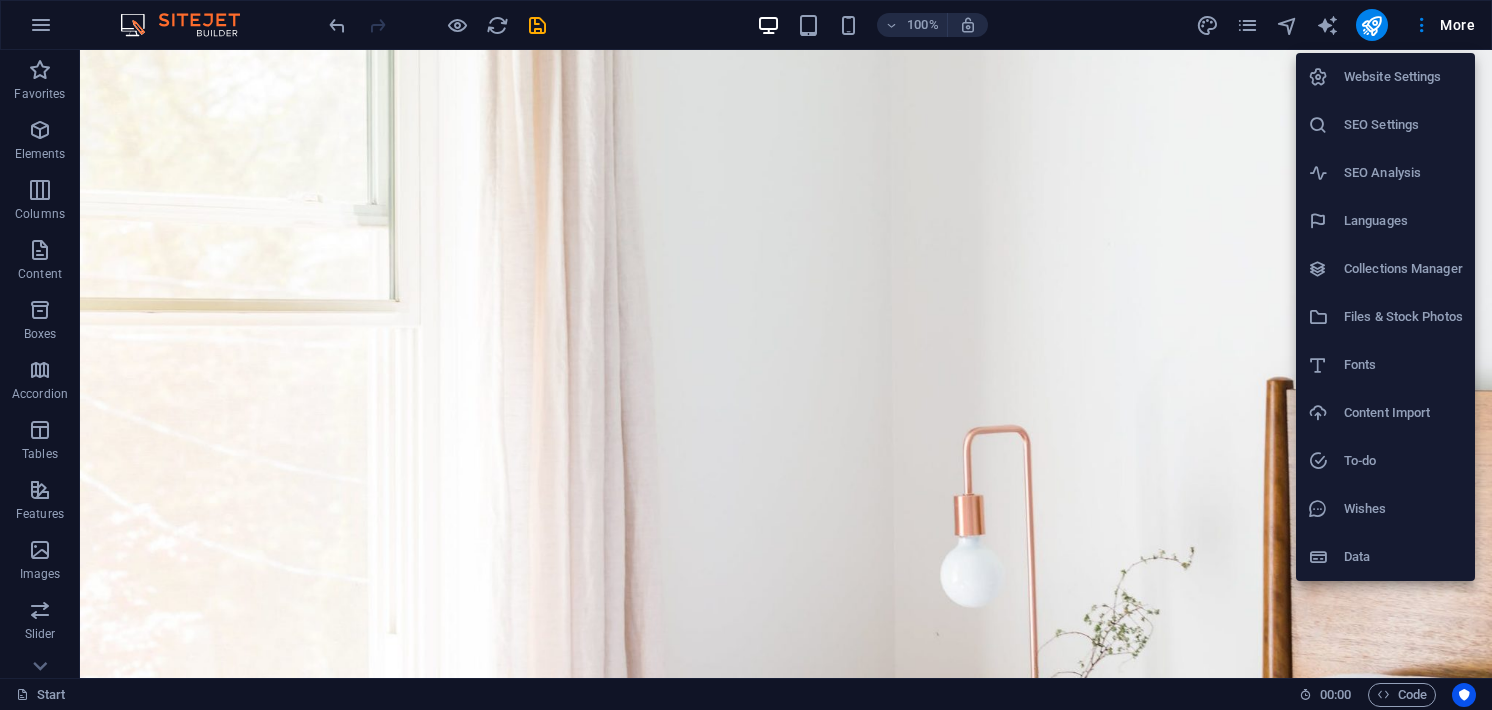 click at bounding box center [746, 355] 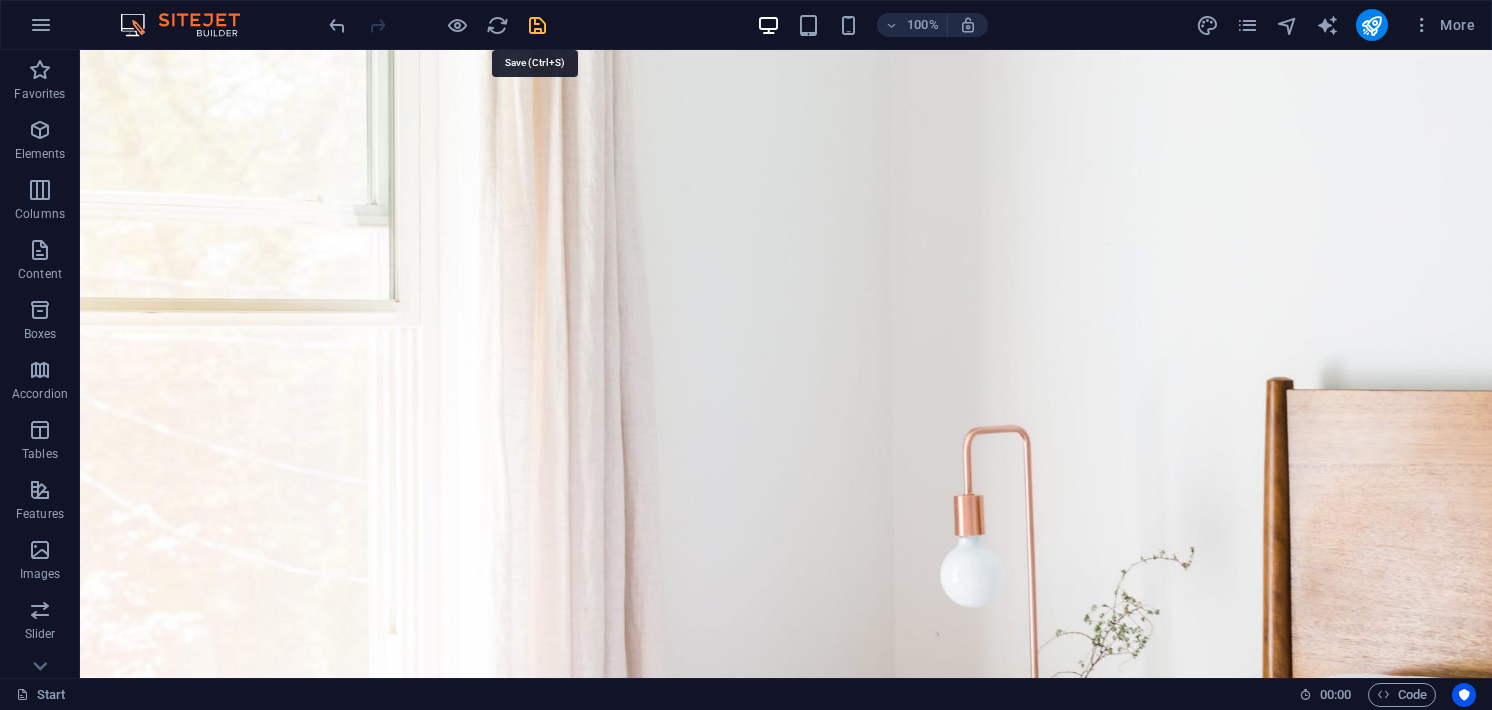 click at bounding box center [537, 25] 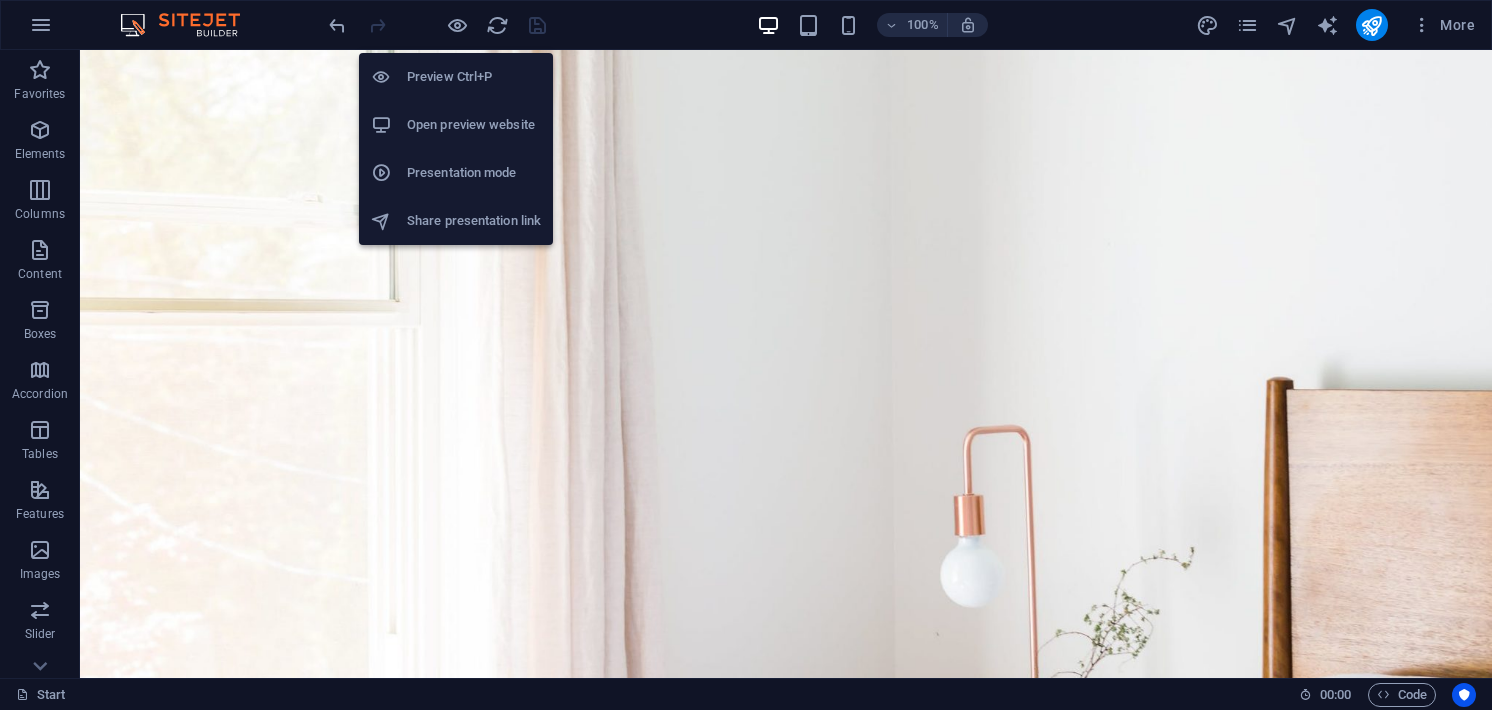 click on "Open preview website" at bounding box center [474, 125] 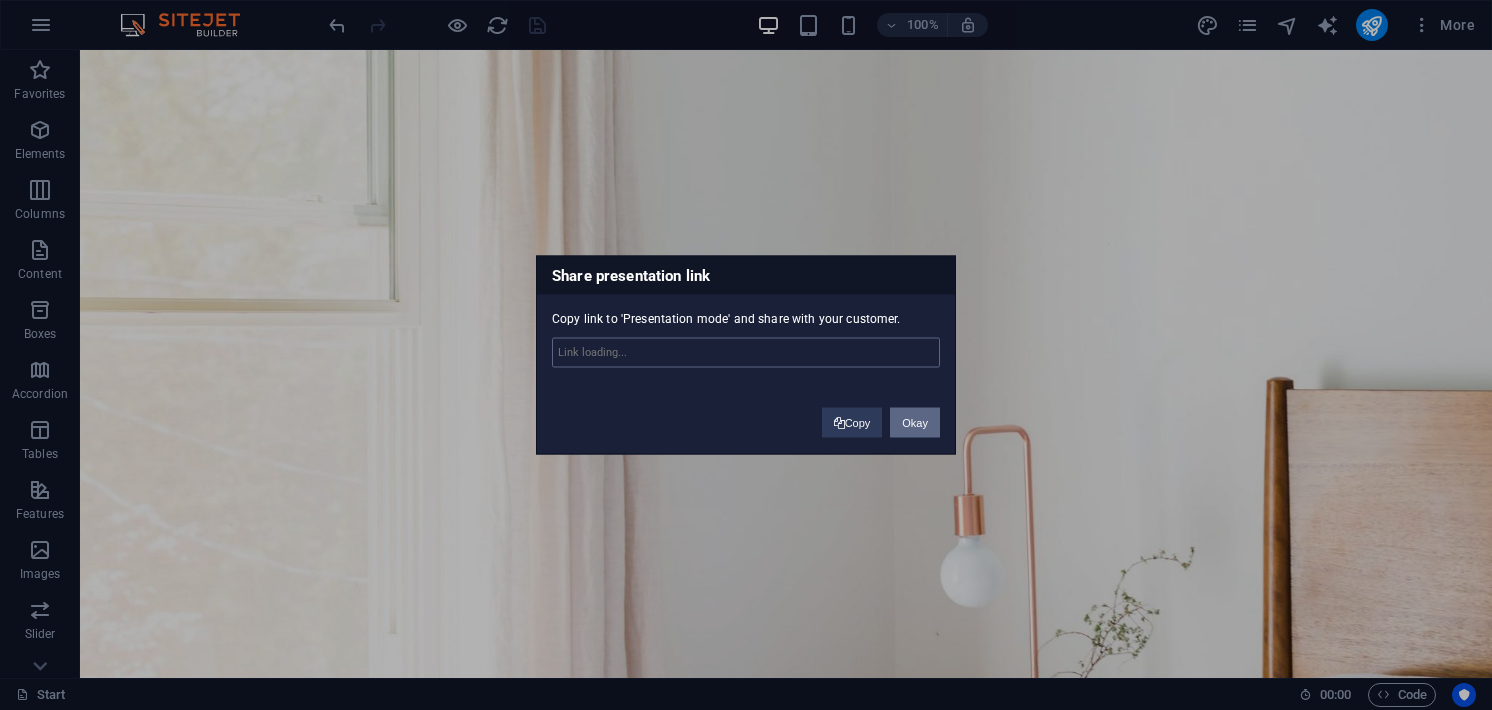 type on "https://cms.sitehub.io/presentation/1402022/7c50f2f6cf6dc31cf1e7a8a9ae9b0bef6e5ac53c8cc51198209b3e76f9100a86" 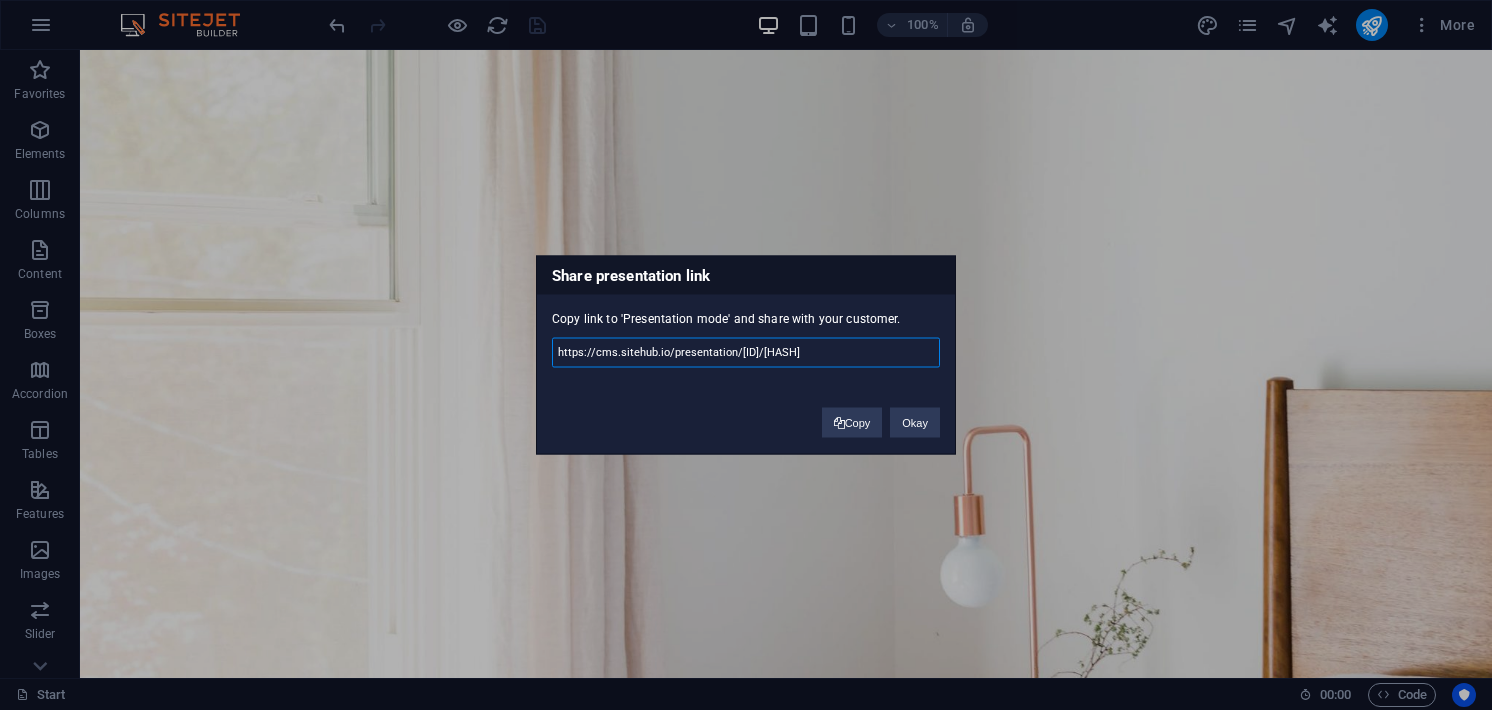 click on "https://cms.sitehub.io/presentation/1402022/7c50f2f6cf6dc31cf1e7a8a9ae9b0bef6e5ac53c8cc51198209b3e76f9100a86" at bounding box center [746, 353] 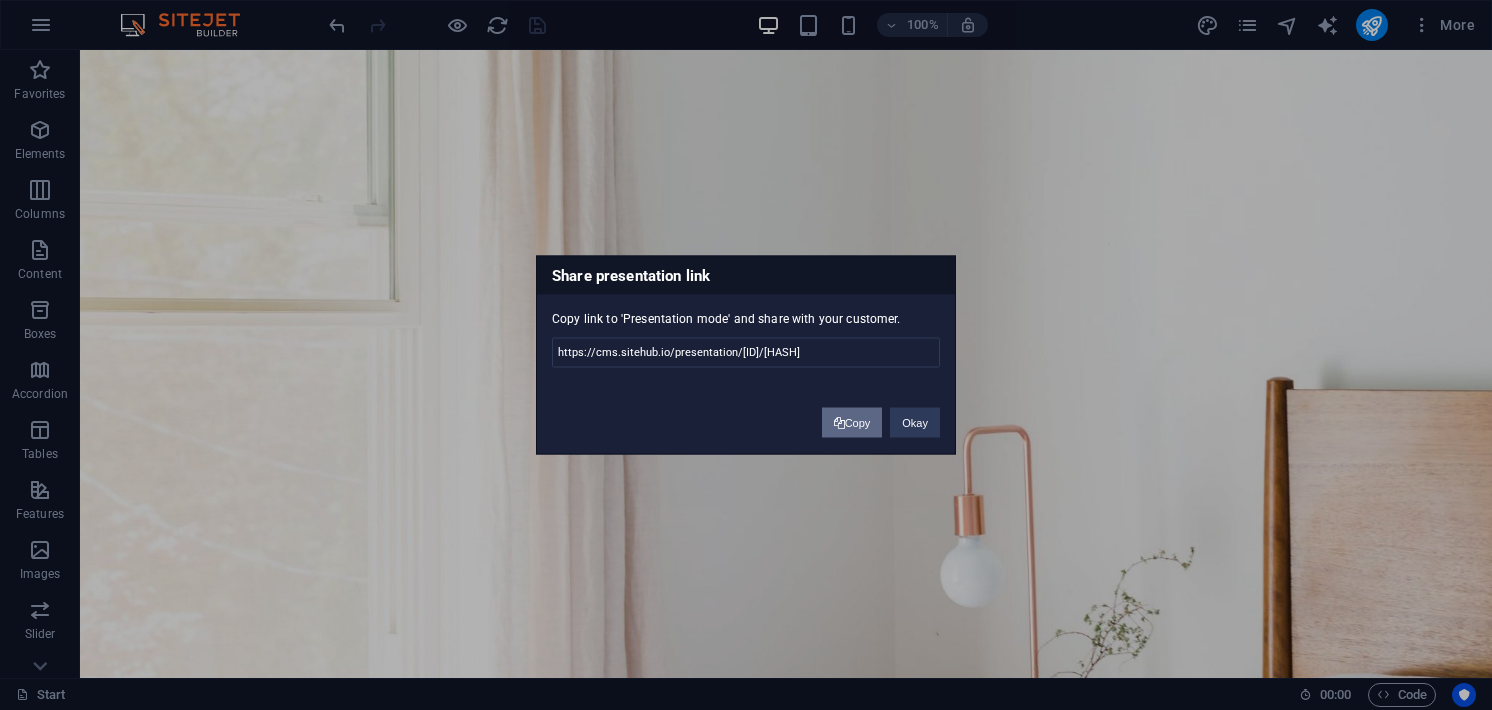 click on "Copy" at bounding box center [852, 423] 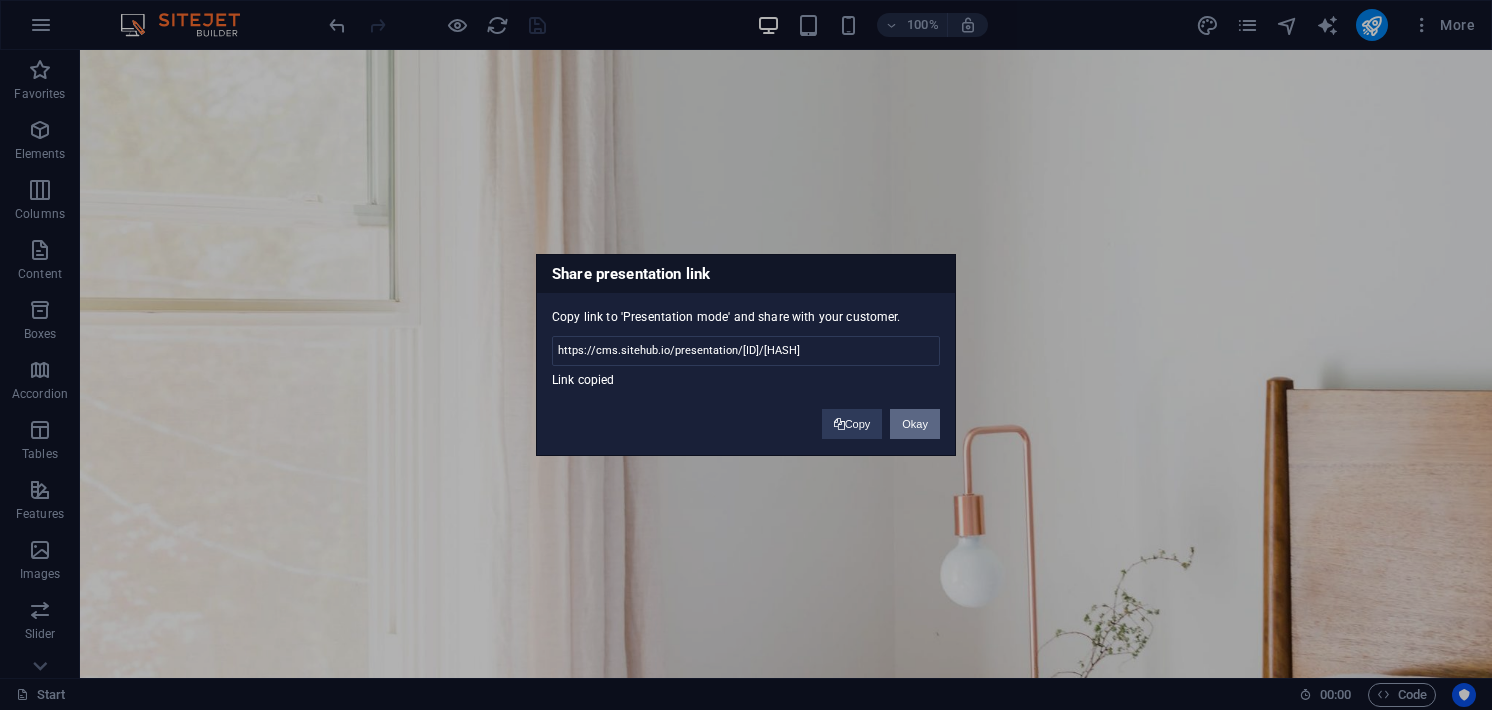 click on "Okay" at bounding box center [915, 424] 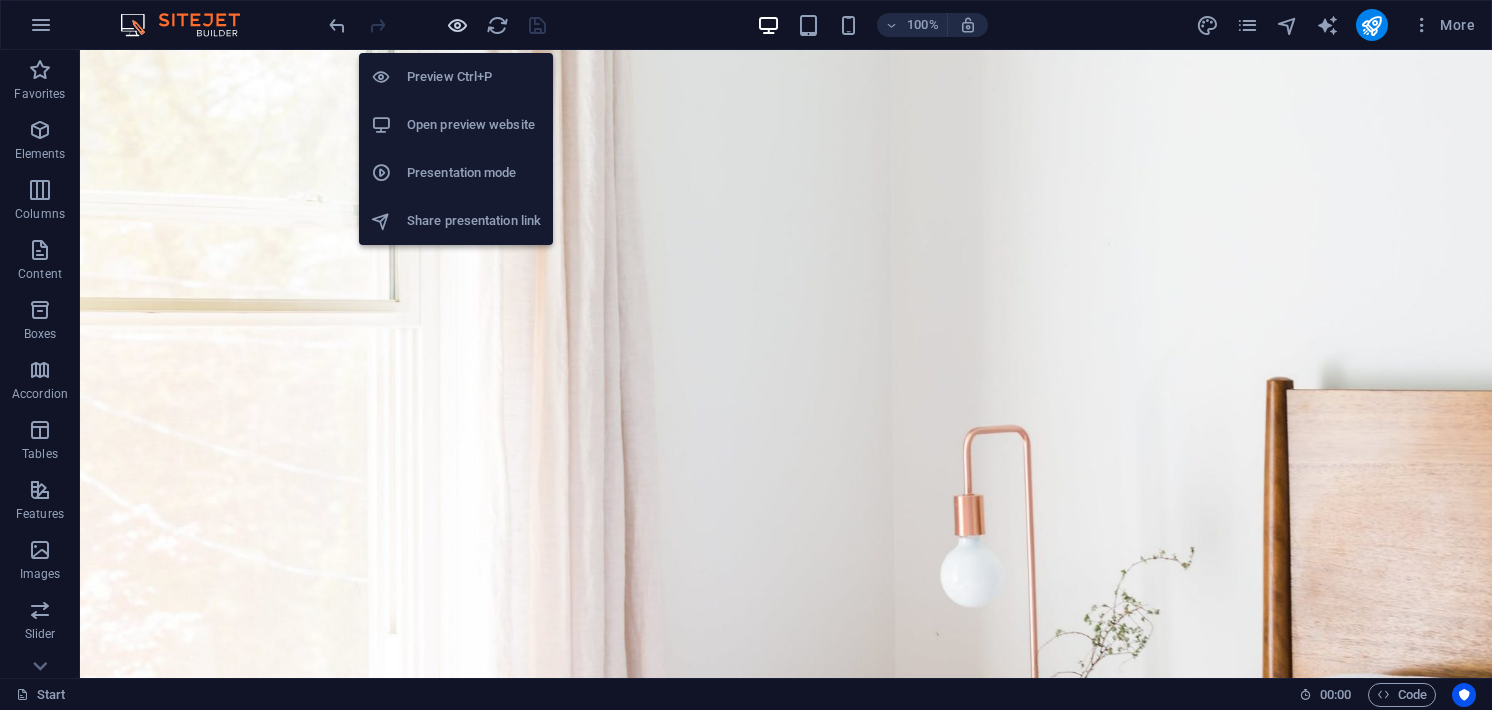 click at bounding box center (457, 25) 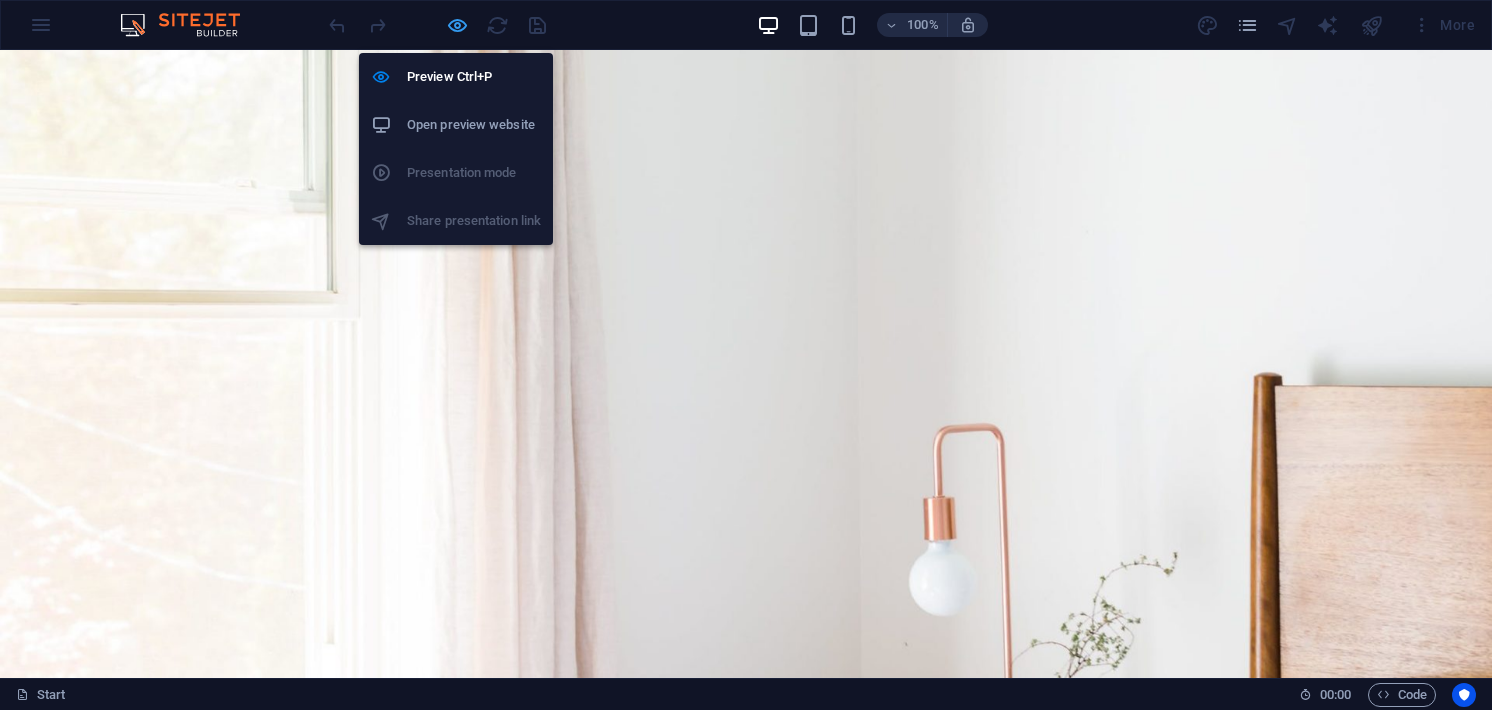 click at bounding box center (457, 25) 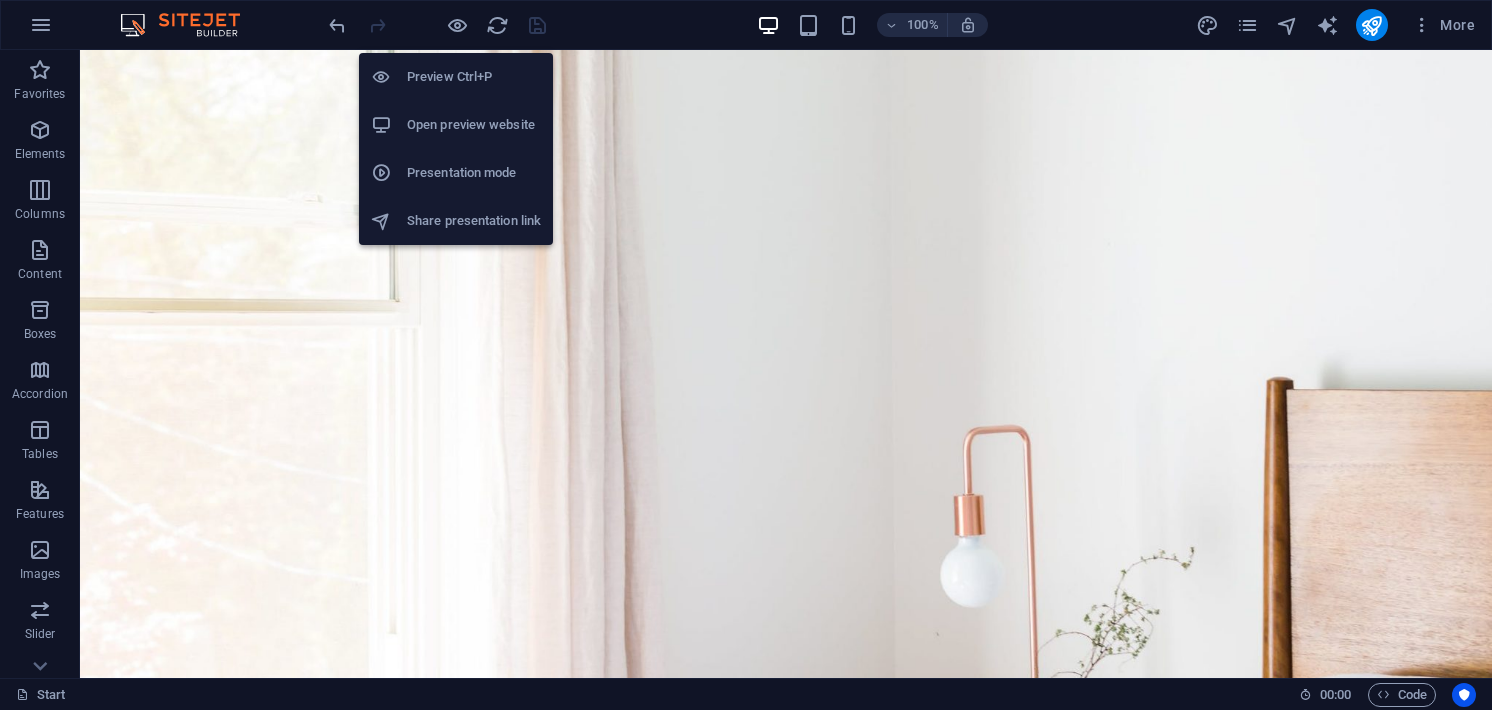 click on "Presentation mode" at bounding box center (474, 173) 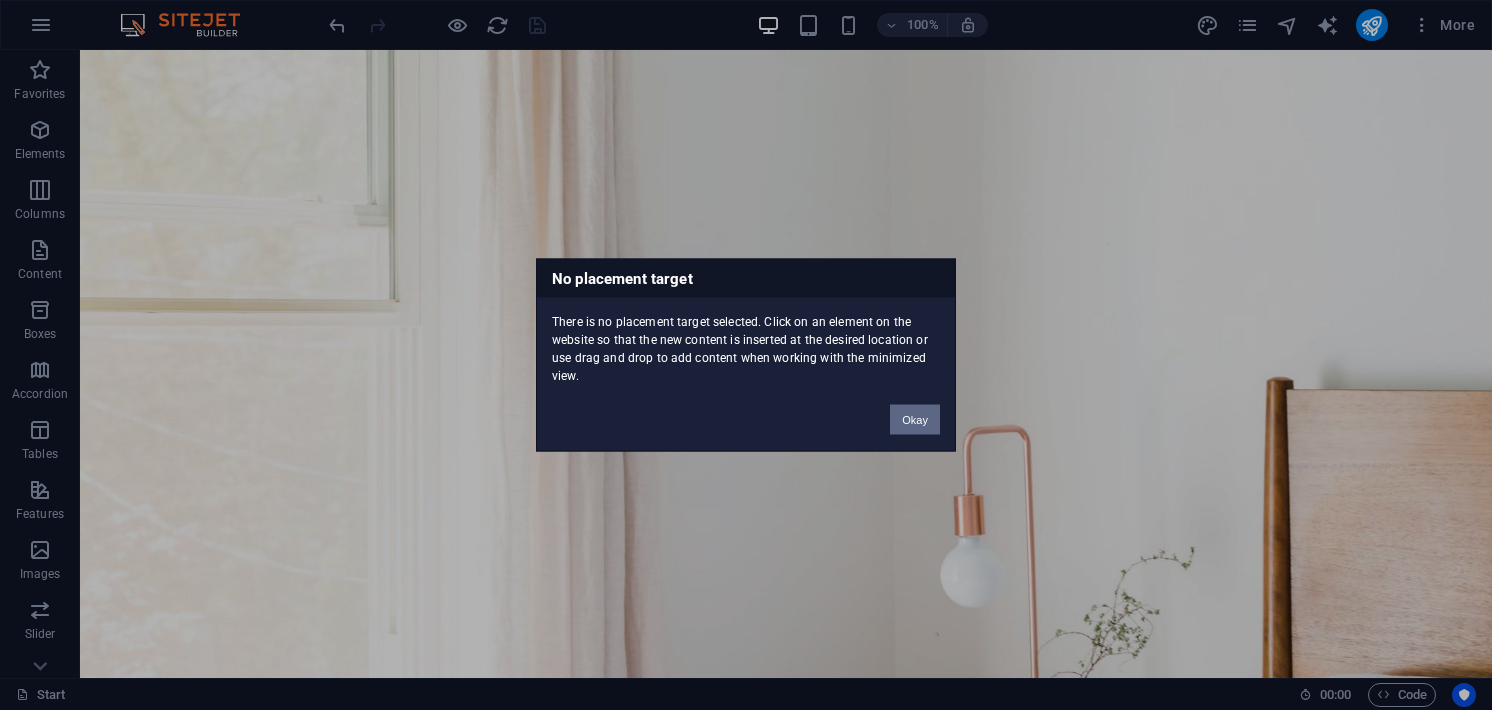 click on "Okay" at bounding box center [915, 420] 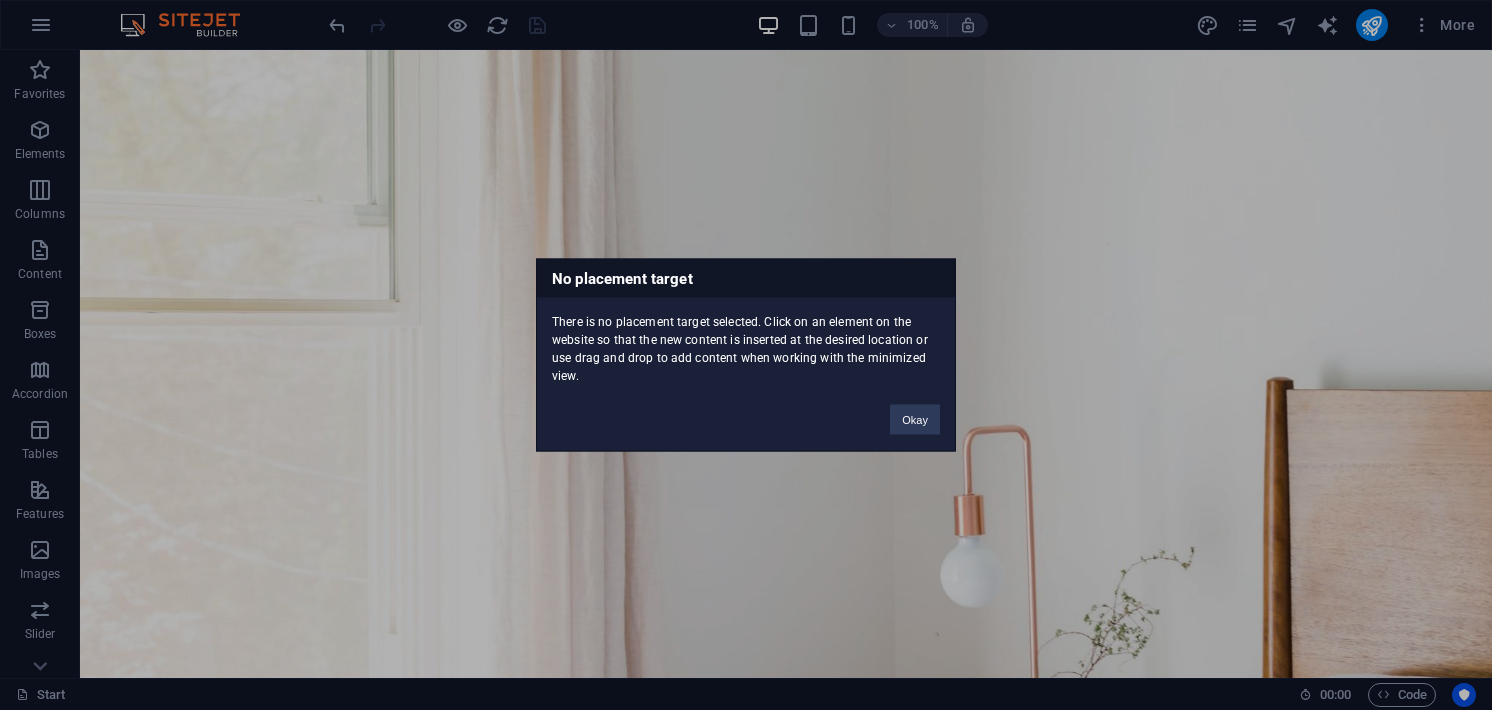 type 